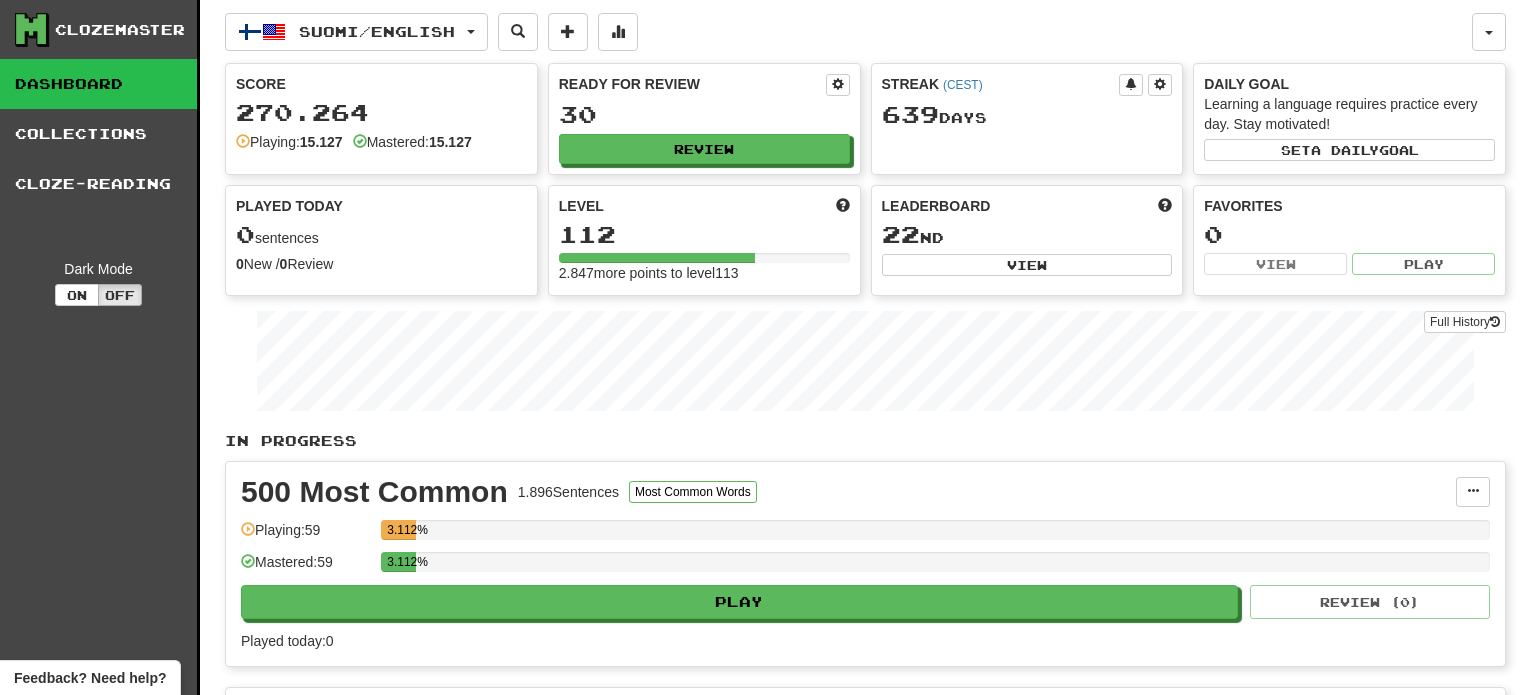 scroll, scrollTop: 0, scrollLeft: 0, axis: both 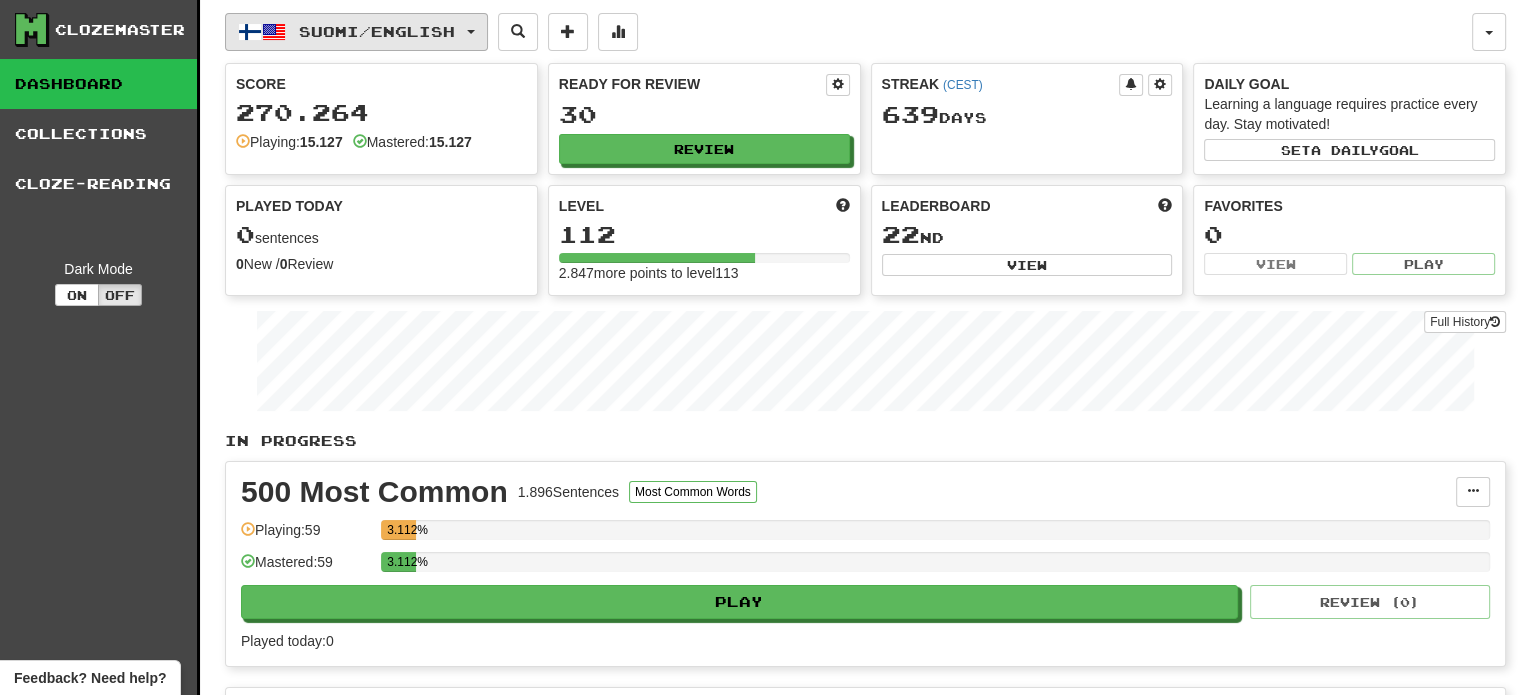 click on "Suomi  /  English" at bounding box center (377, 31) 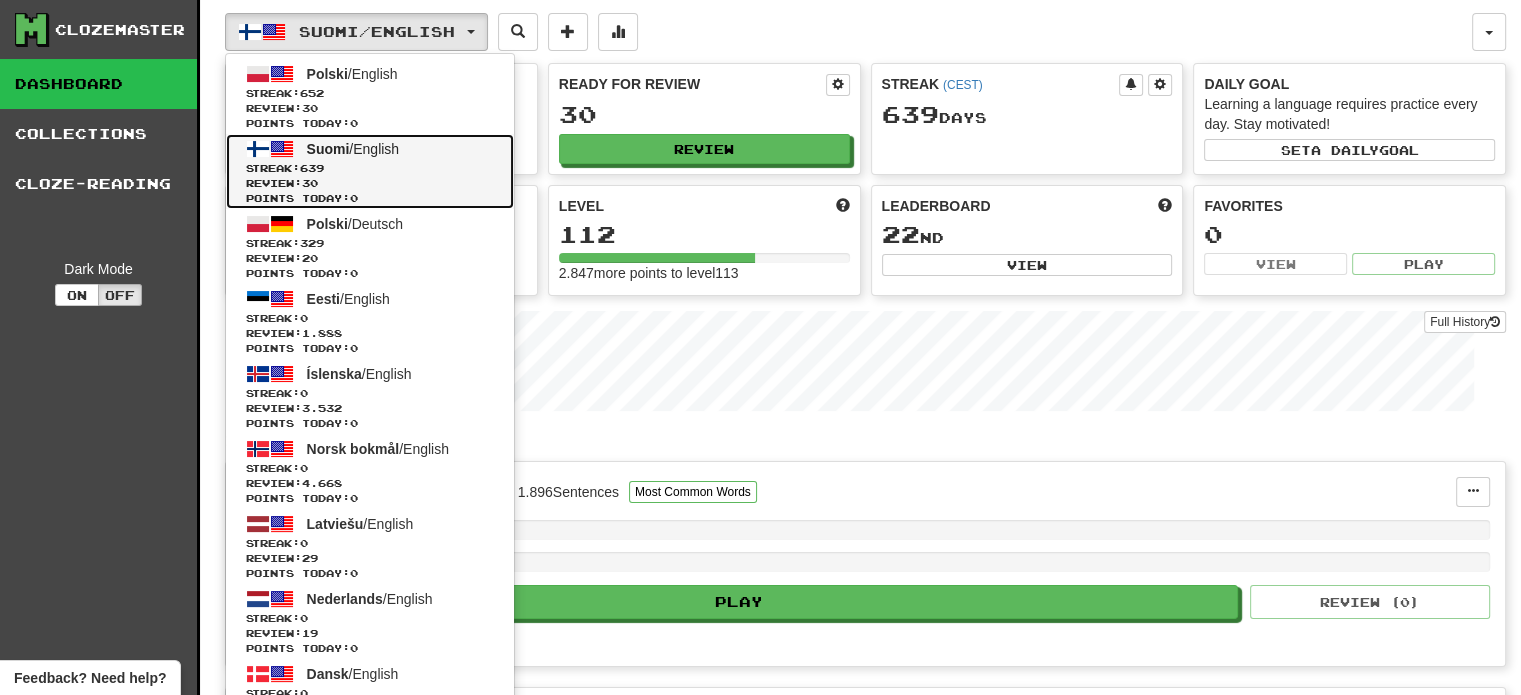 click on "Review:  30" at bounding box center (370, 183) 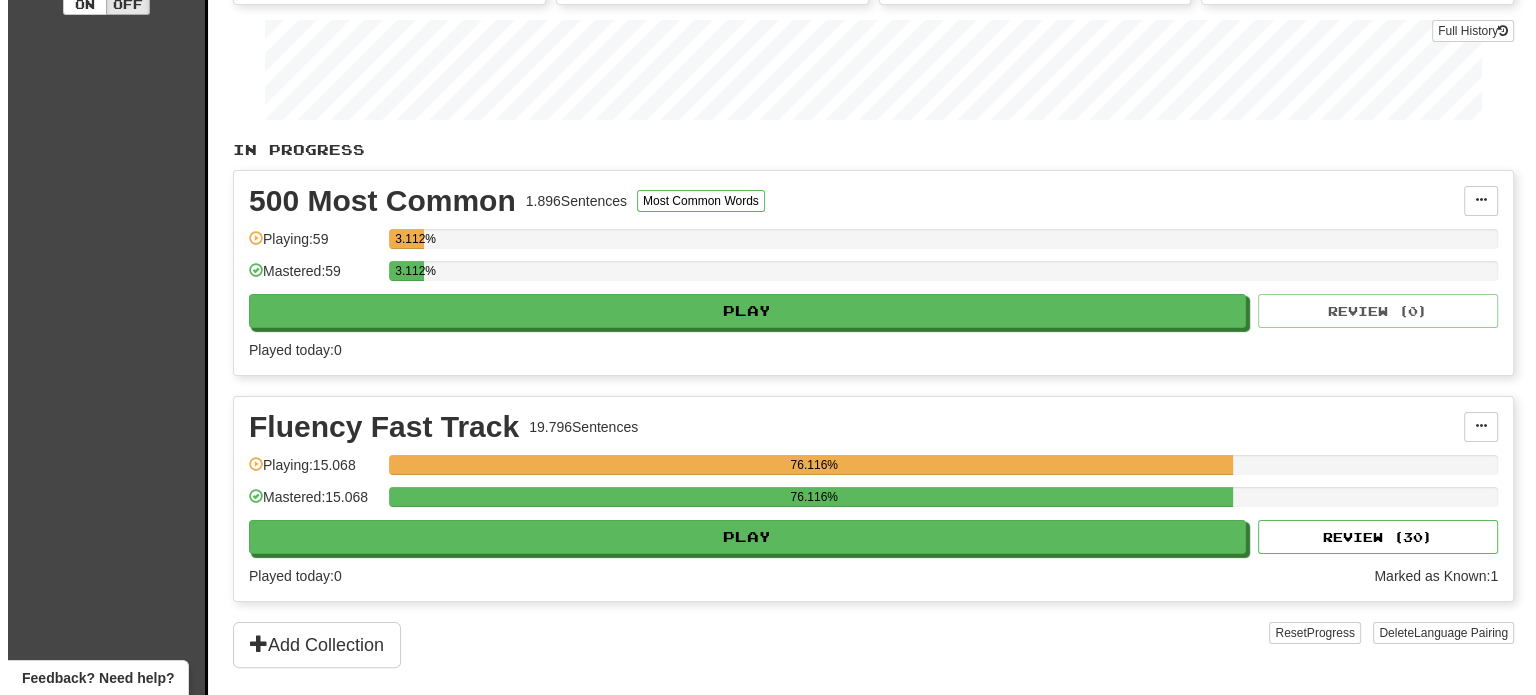 scroll, scrollTop: 400, scrollLeft: 0, axis: vertical 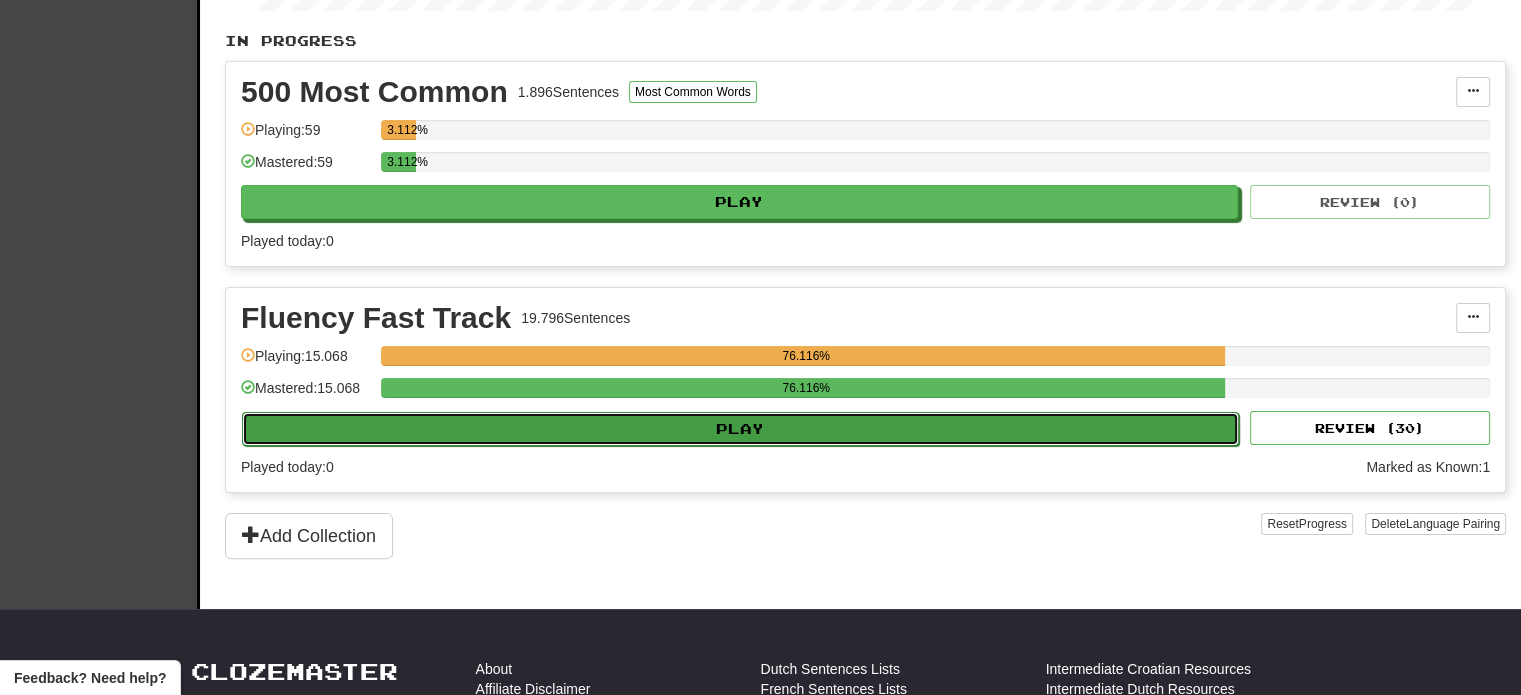 click on "Play" at bounding box center (740, 429) 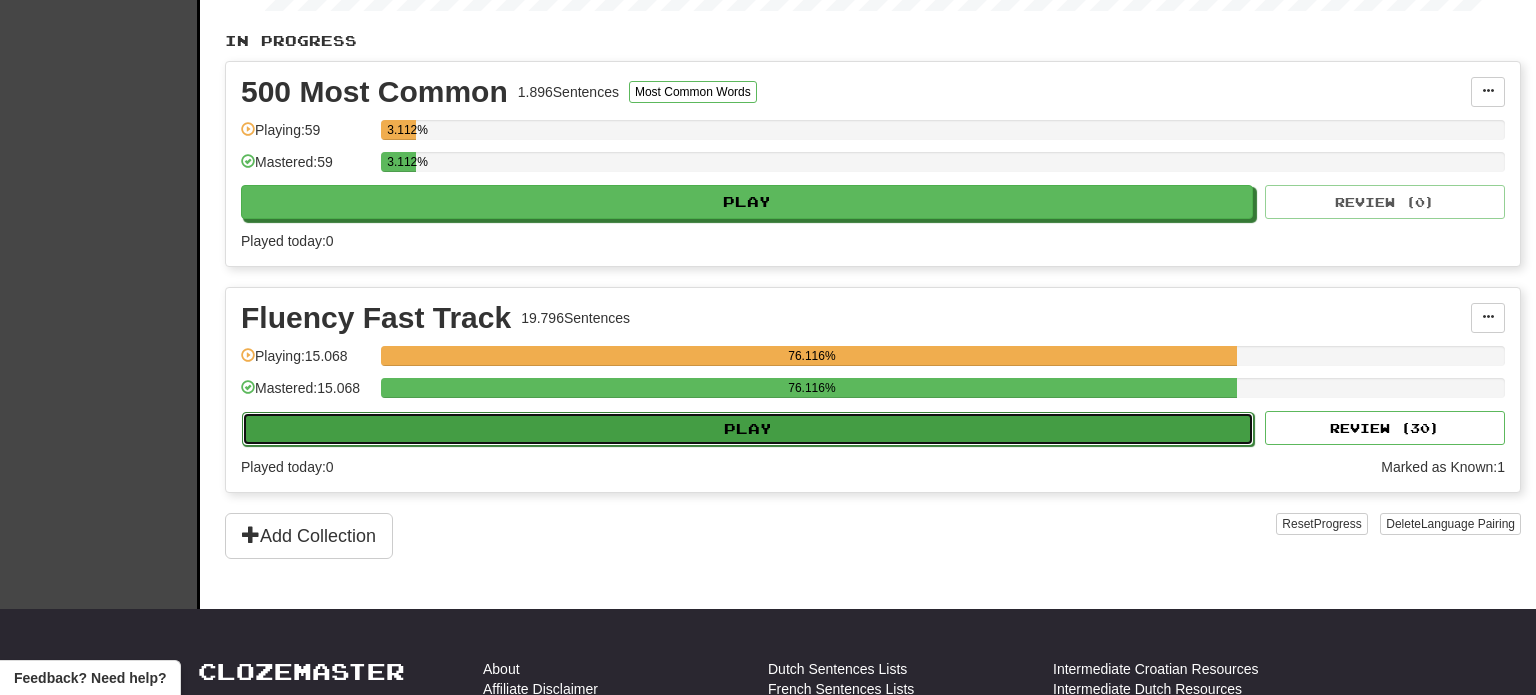 select on "**" 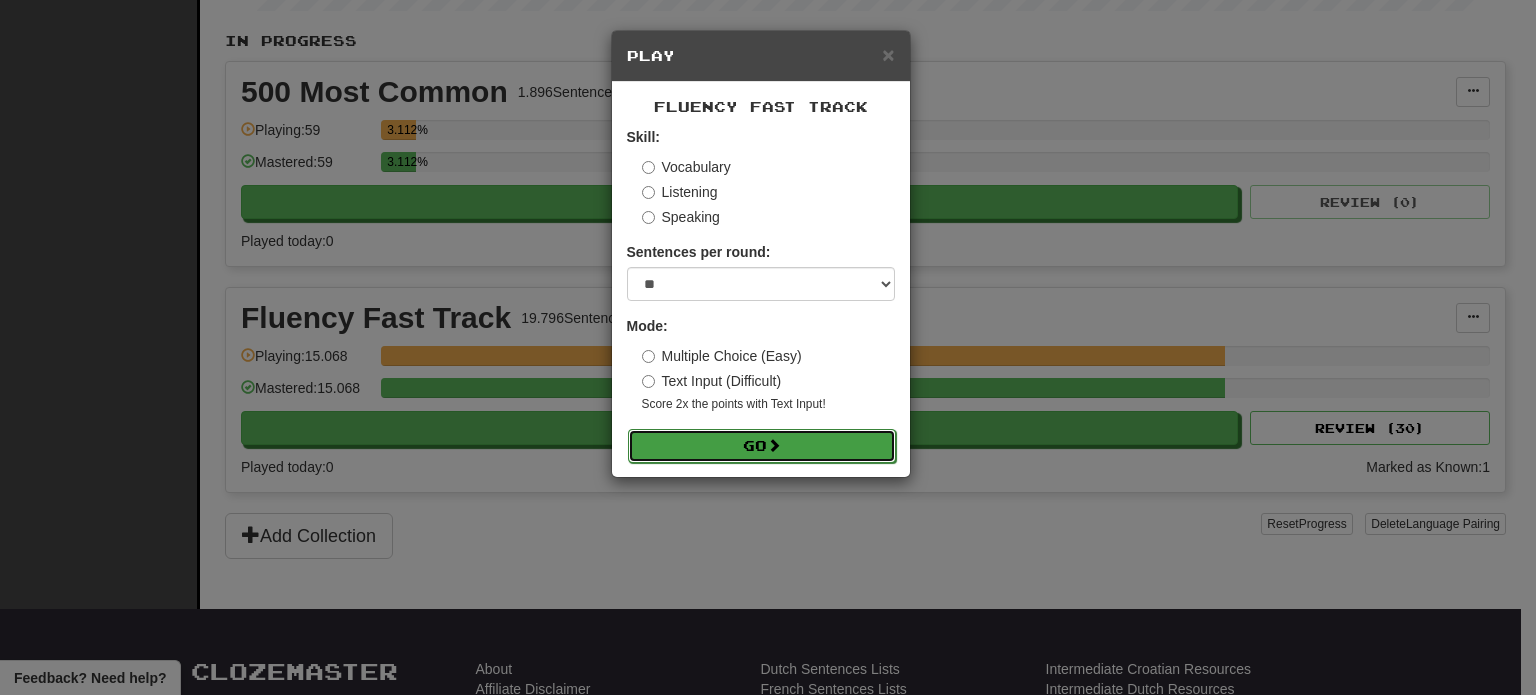 click on "Go" at bounding box center (762, 446) 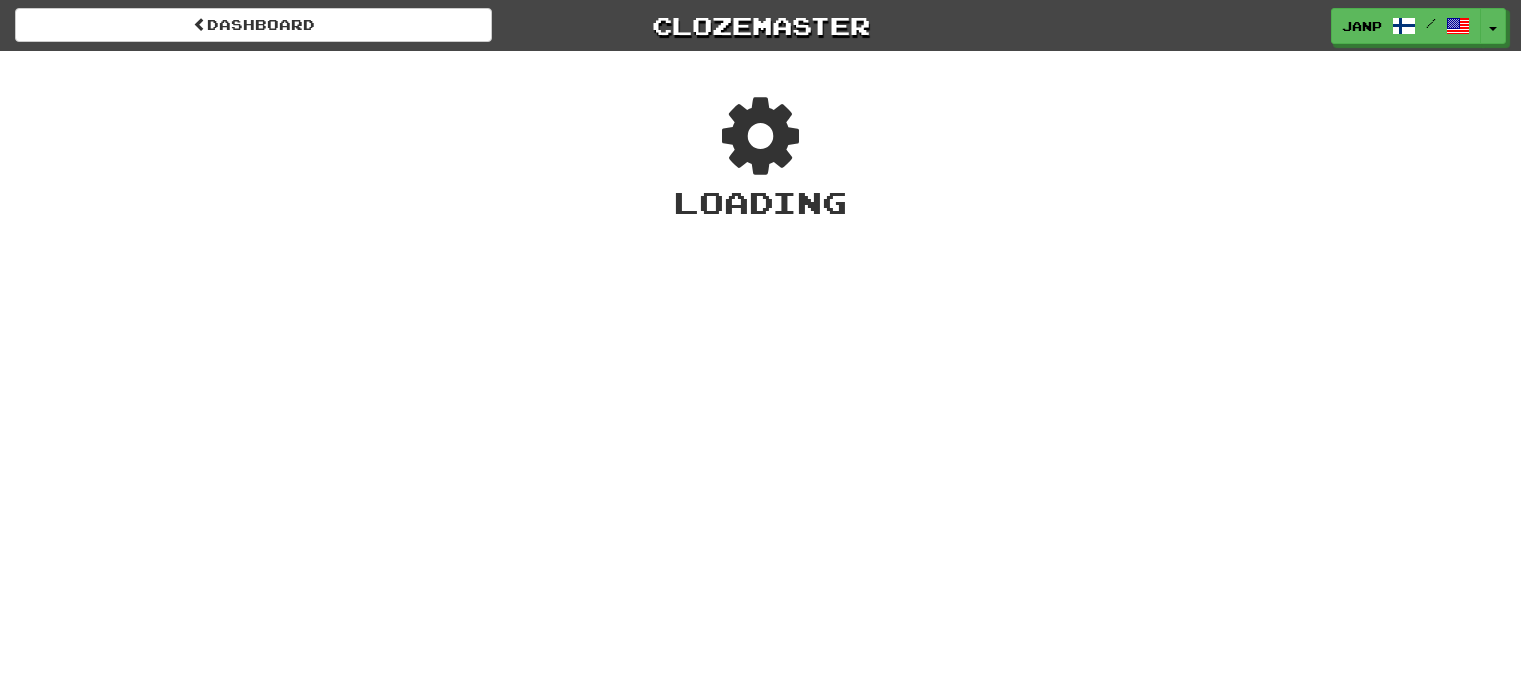 scroll, scrollTop: 0, scrollLeft: 0, axis: both 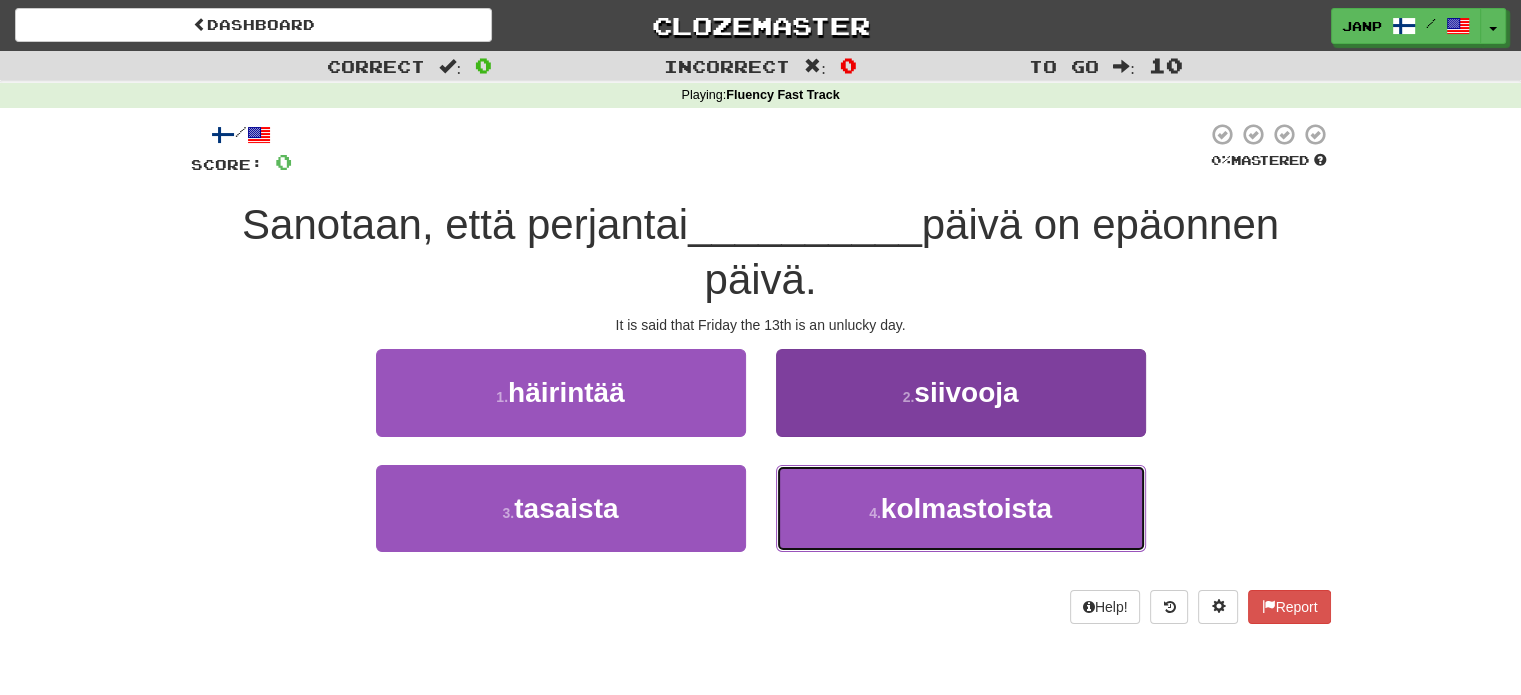 click on "4 .  kolmastoista" at bounding box center (961, 508) 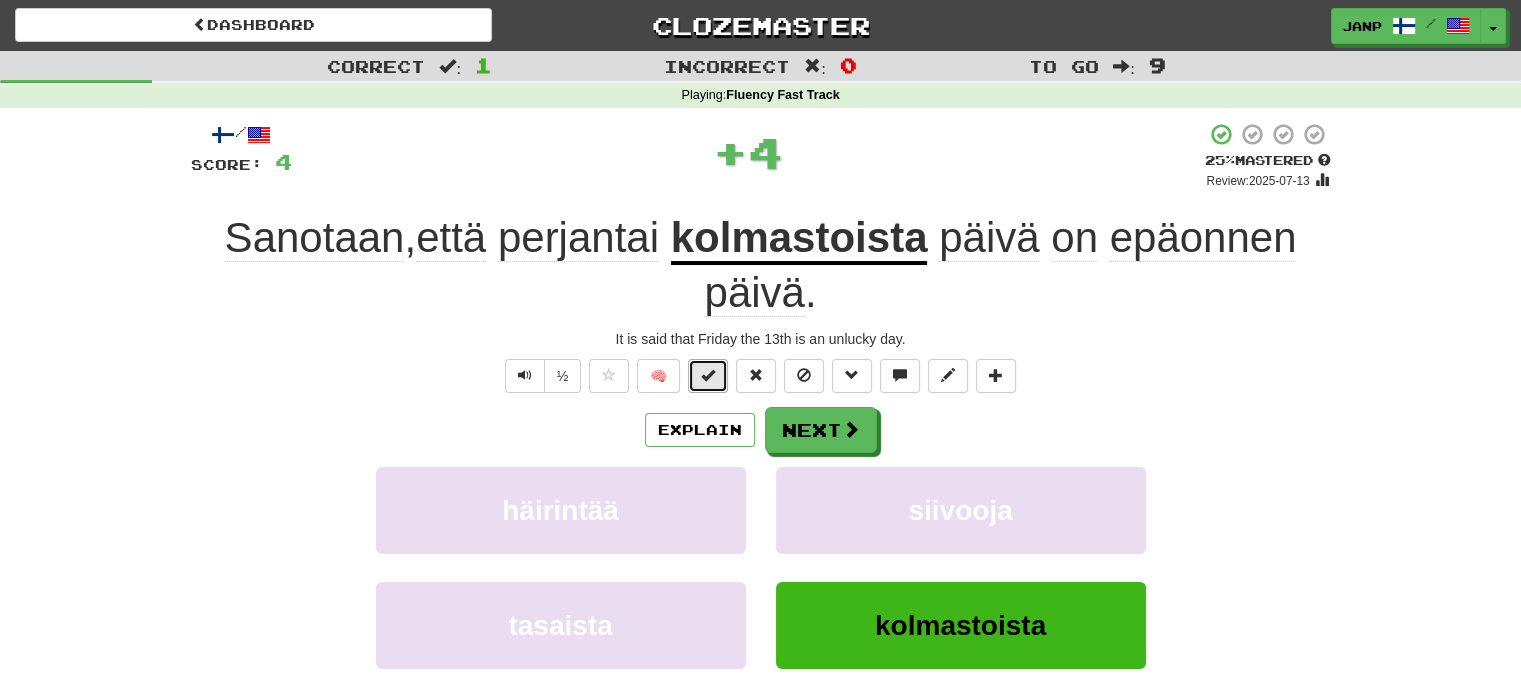 click at bounding box center (708, 375) 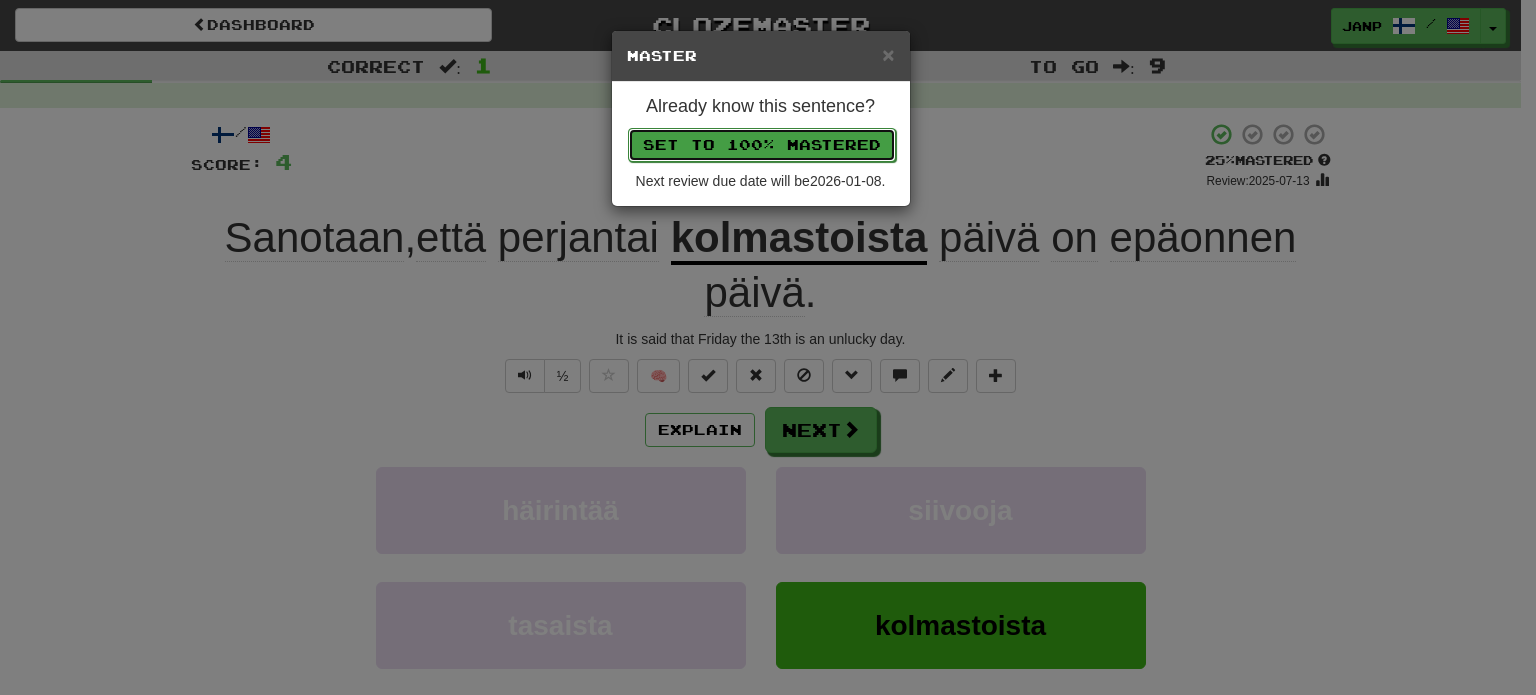 click on "Set to 100% Mastered" at bounding box center (762, 145) 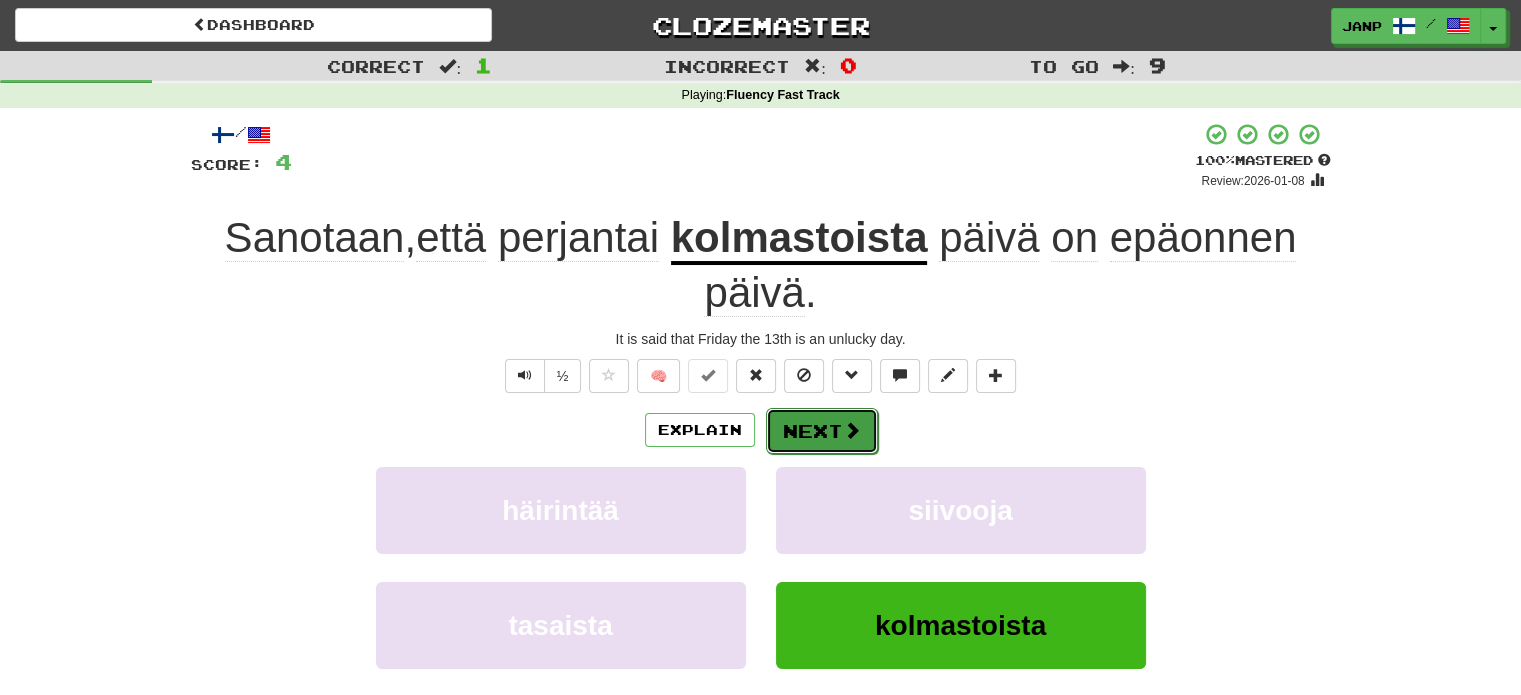 click on "Next" at bounding box center (822, 431) 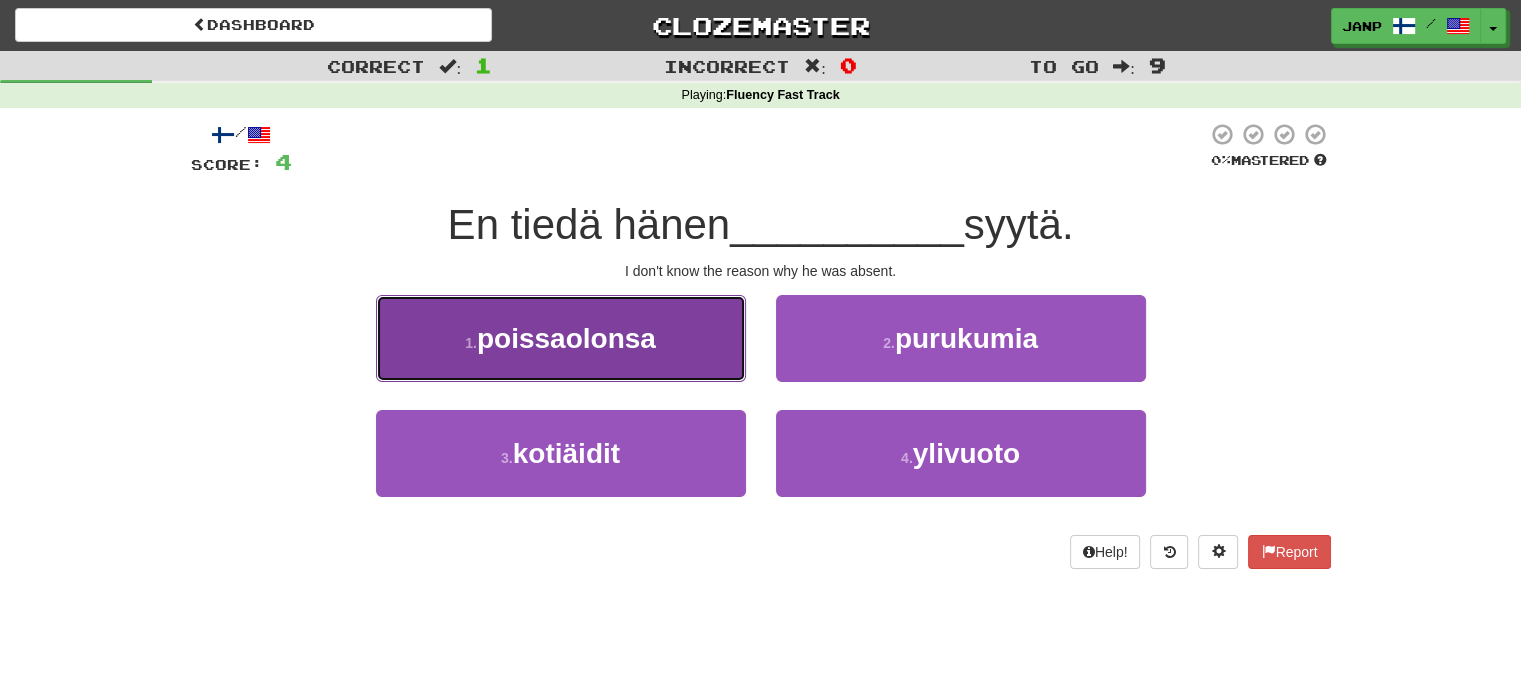 click on "1 .  poissaolonsa" at bounding box center (561, 338) 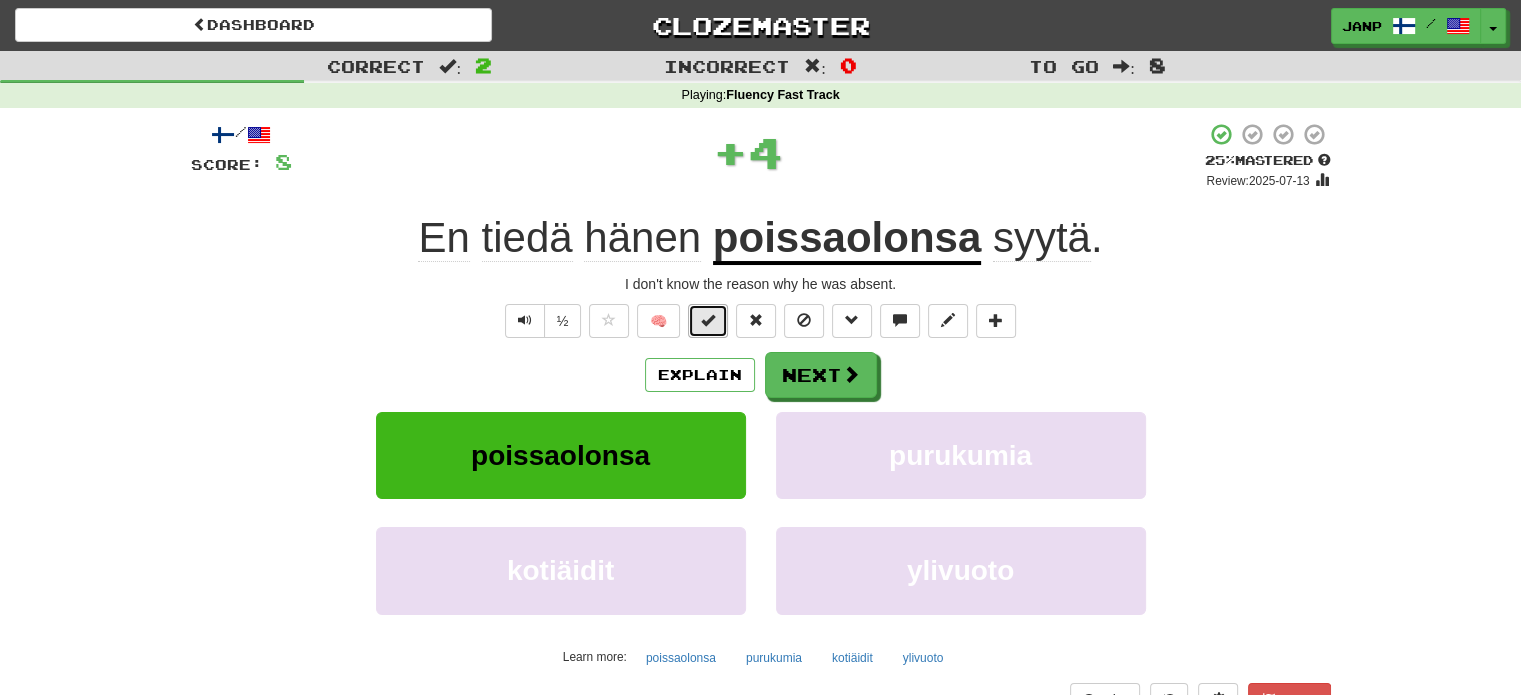 click at bounding box center [708, 321] 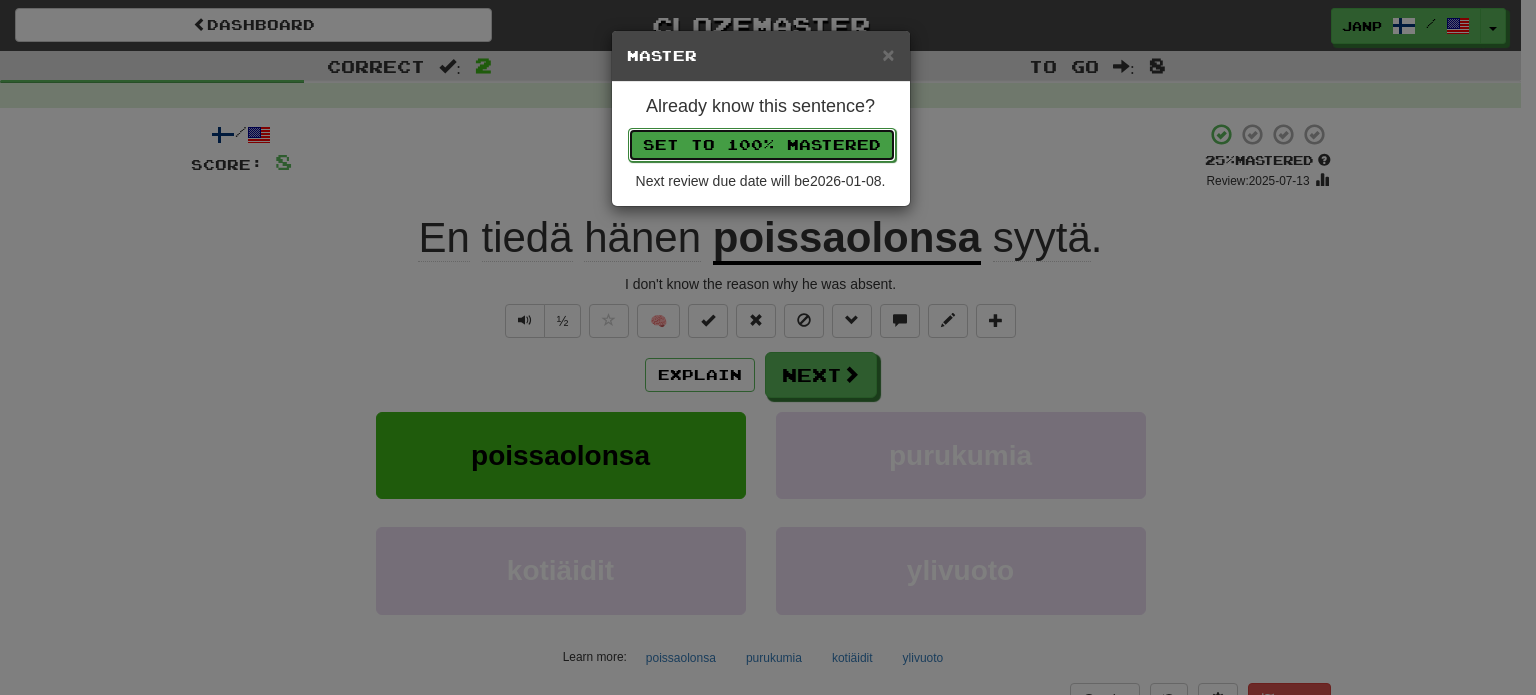 click on "Set to 100% Mastered" at bounding box center (762, 145) 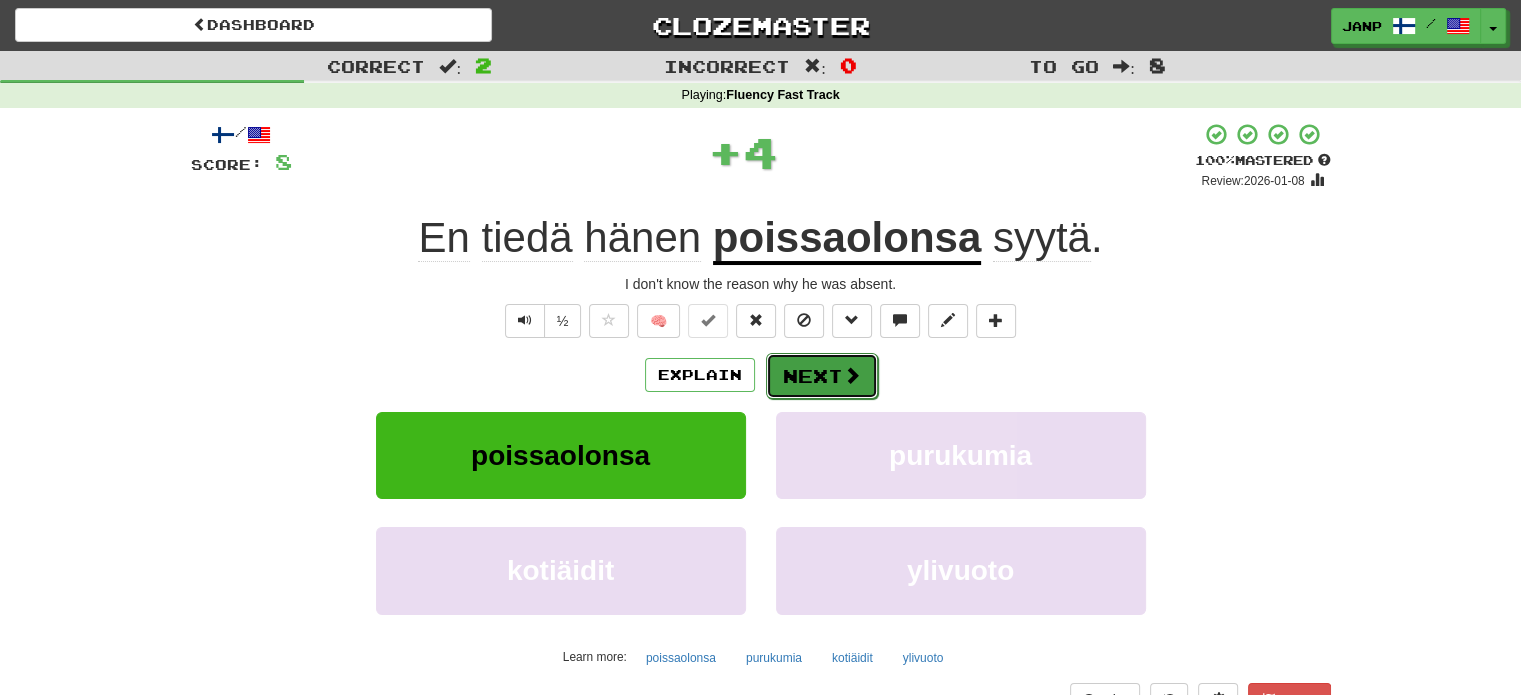 click on "Next" at bounding box center [822, 376] 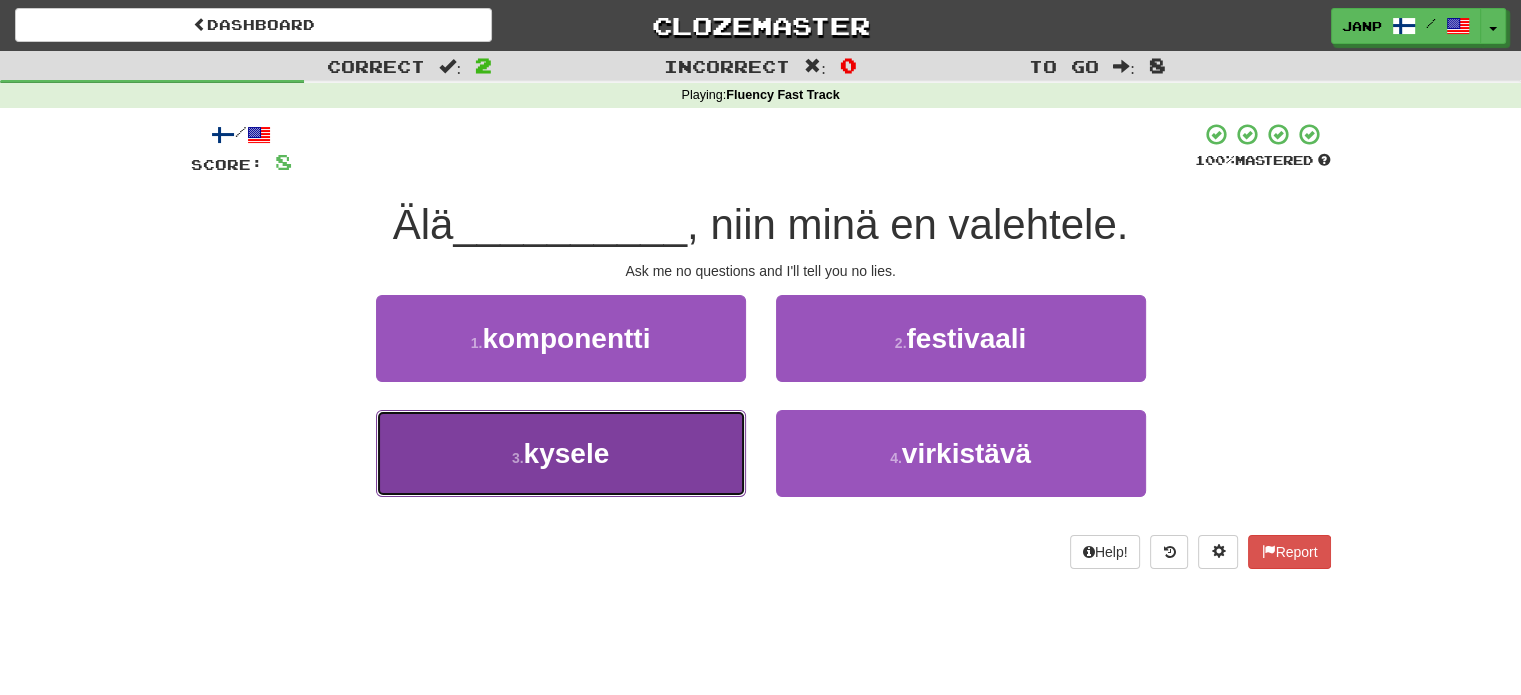 click on "3 .  kysele" at bounding box center (561, 453) 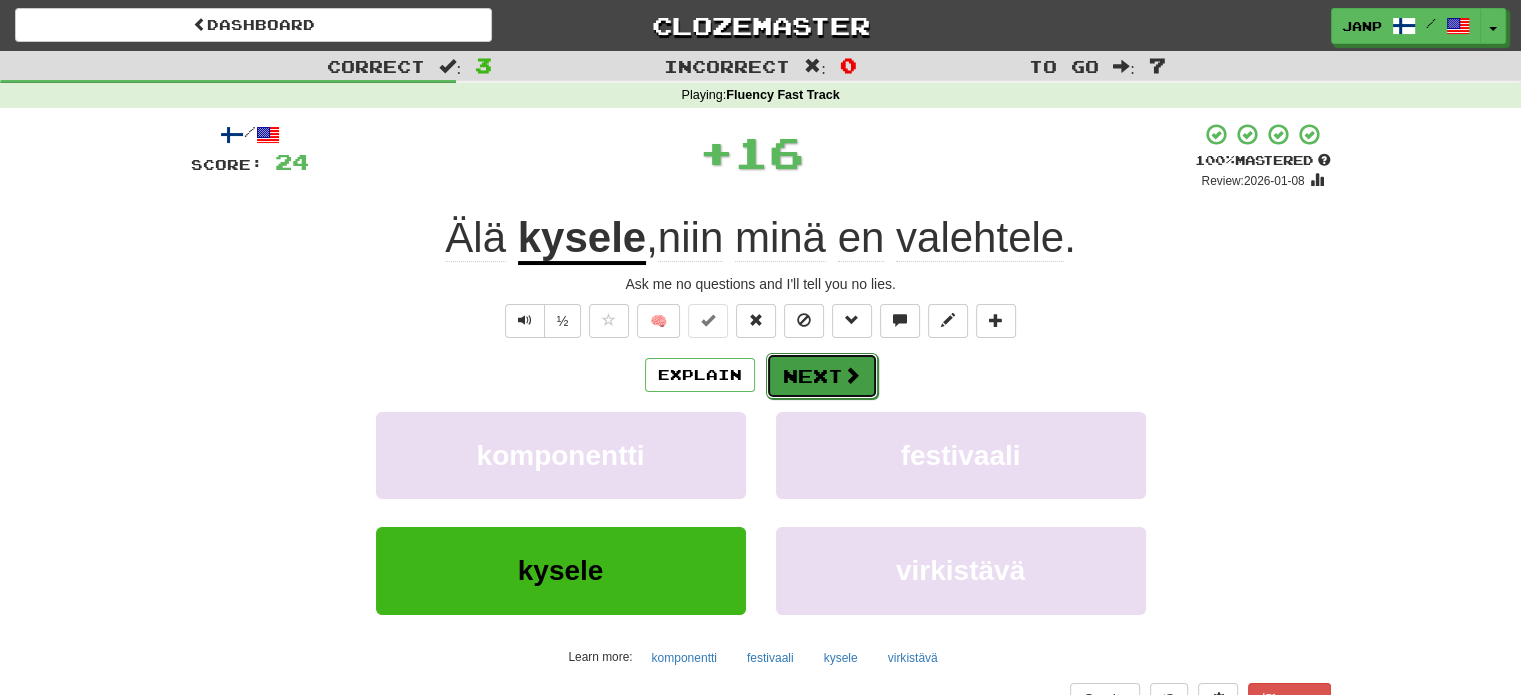 click on "Next" at bounding box center (822, 376) 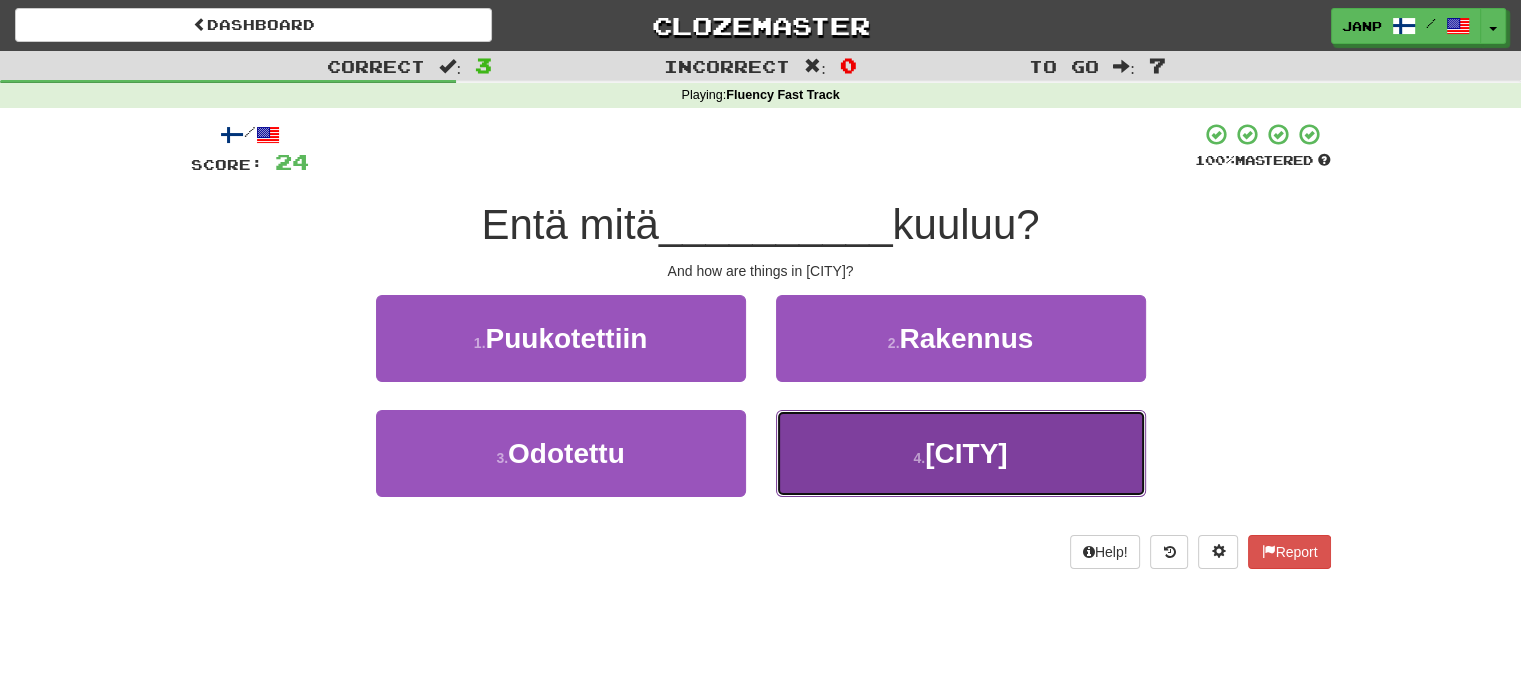 click on "4 .  Washingtoniin" at bounding box center [961, 453] 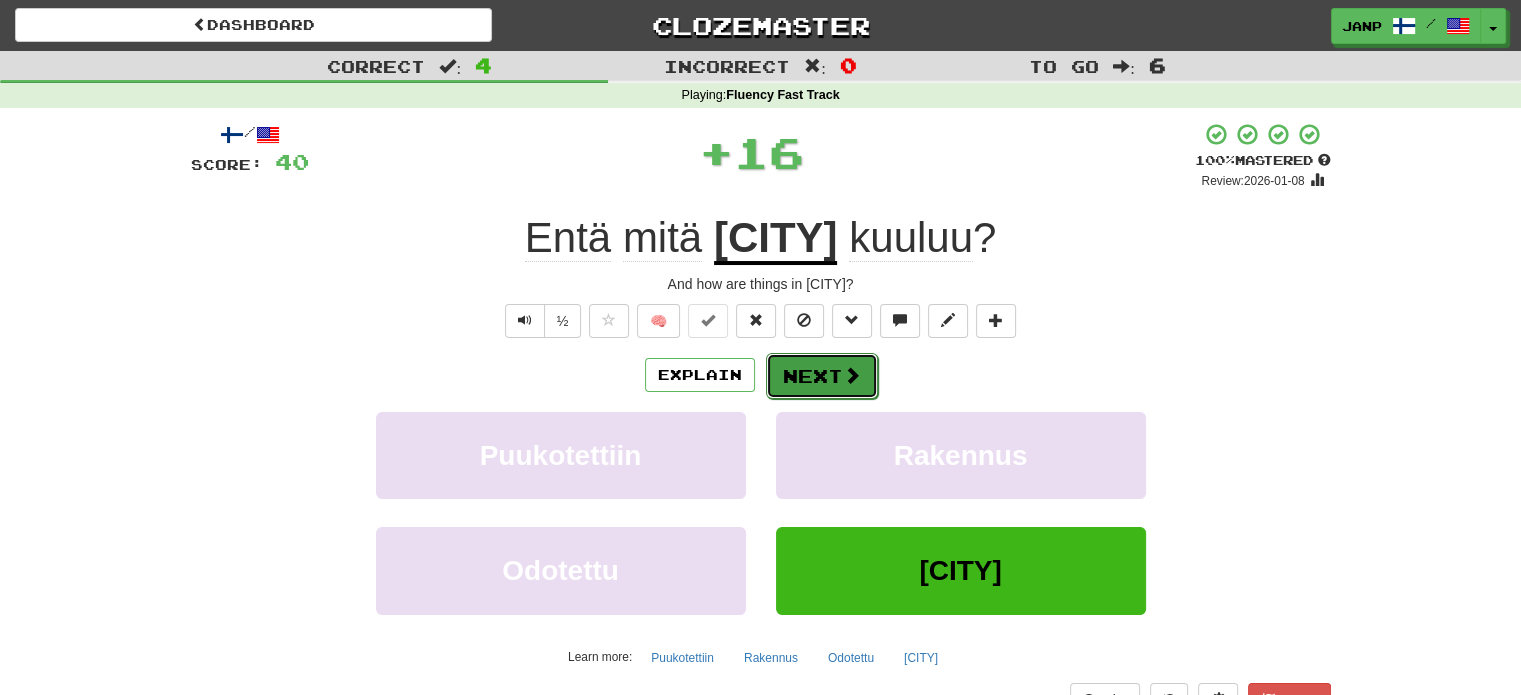 click on "Next" at bounding box center (822, 376) 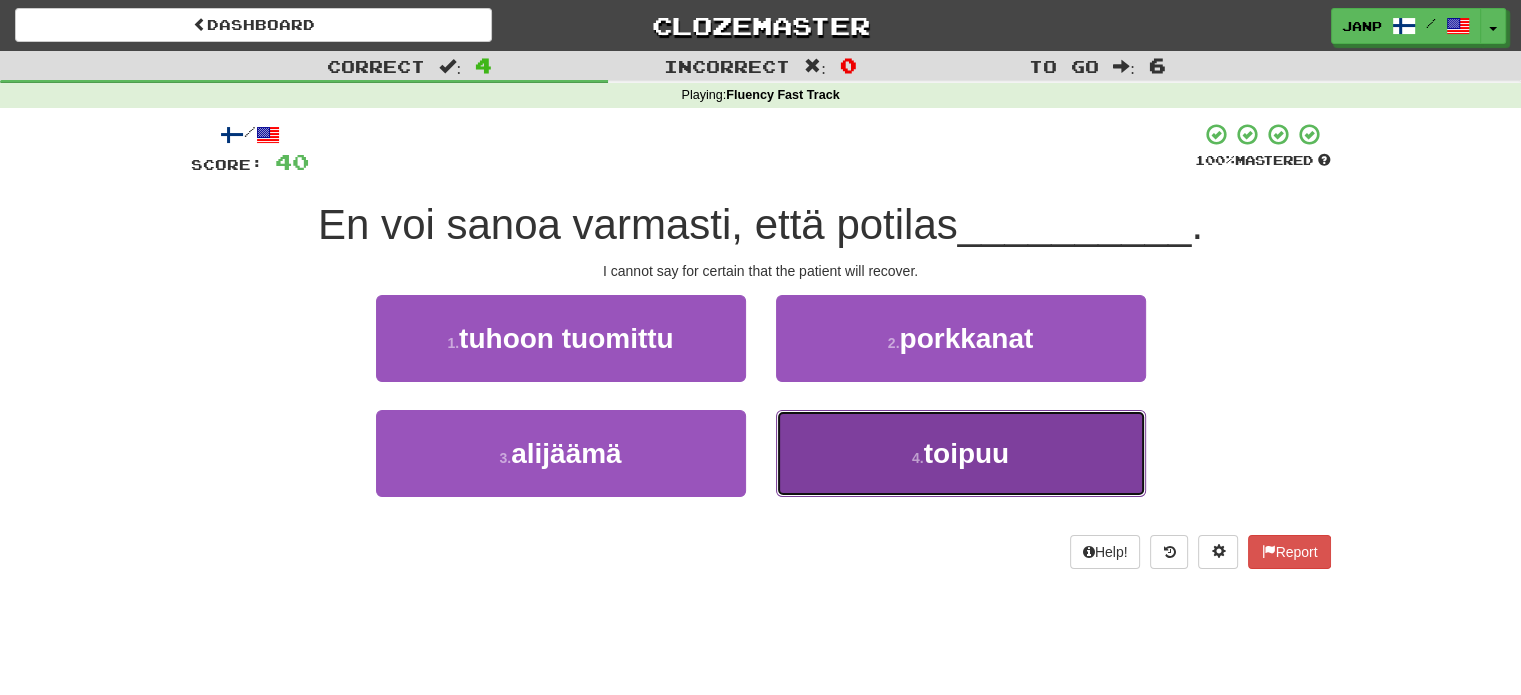 click on "4 .  toipuu" at bounding box center (961, 453) 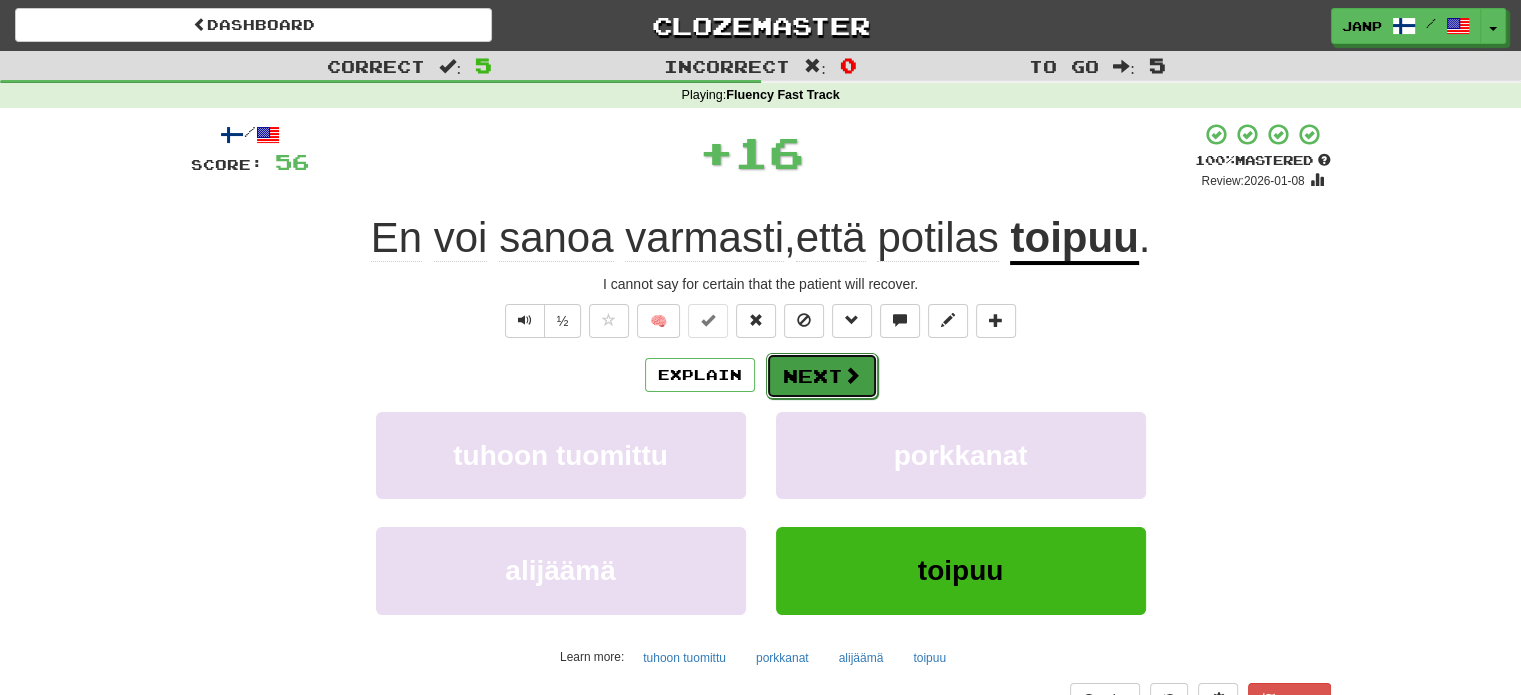 click on "Next" at bounding box center (822, 376) 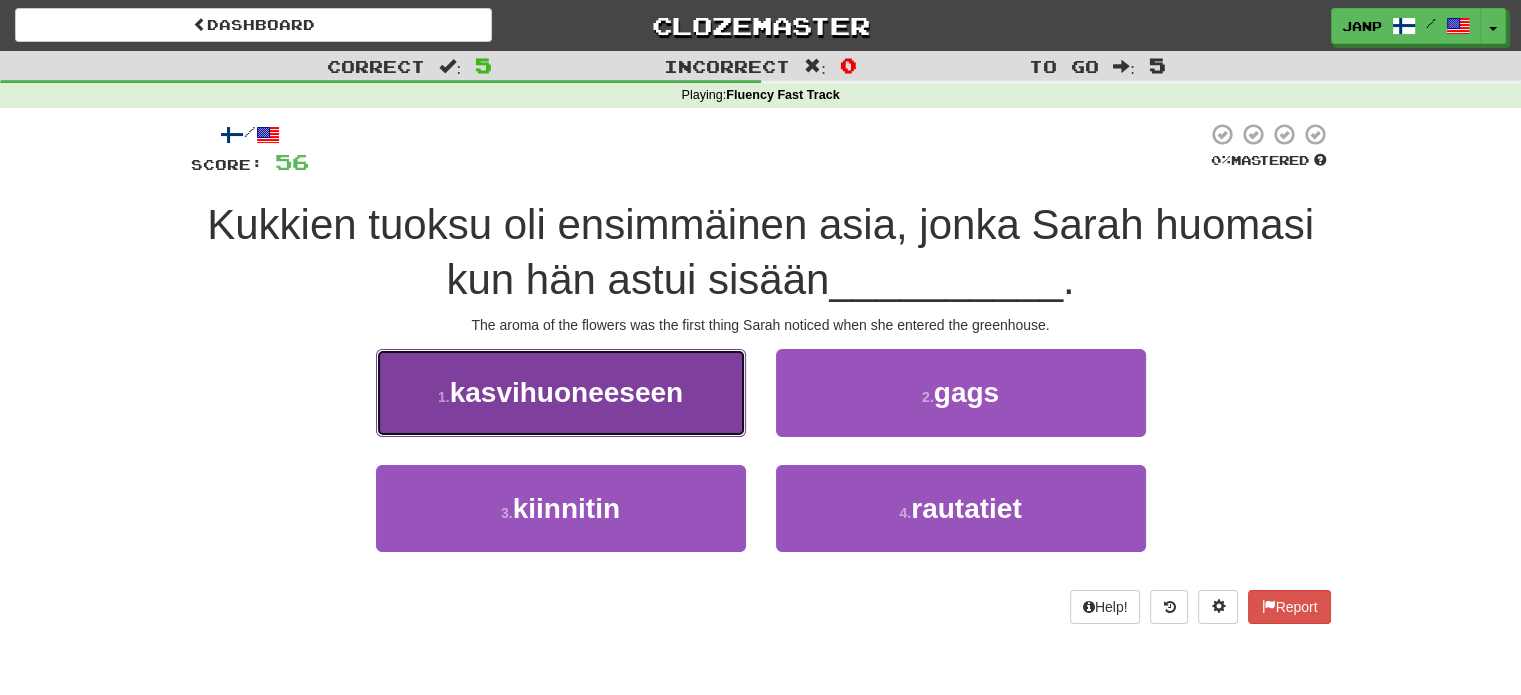 click on "kasvihuoneeseen" at bounding box center (566, 392) 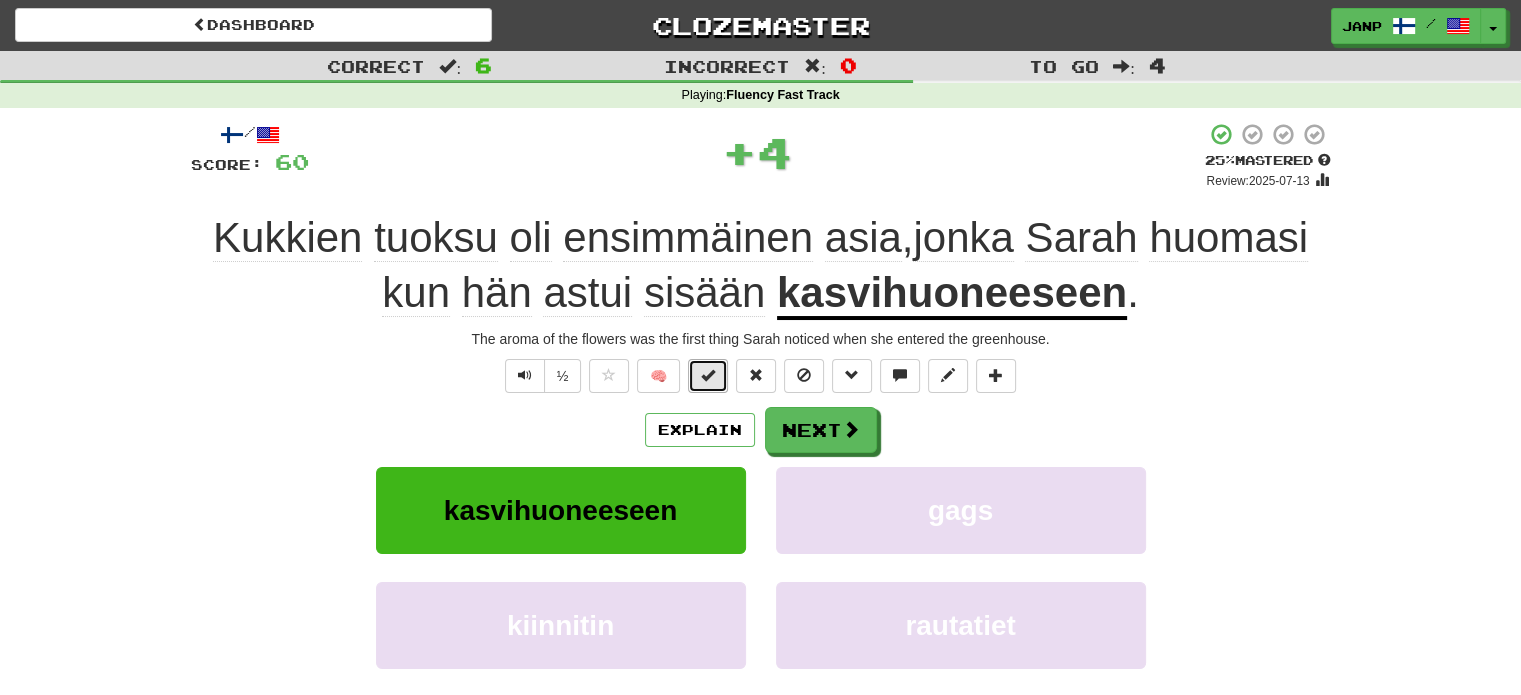 click at bounding box center (708, 376) 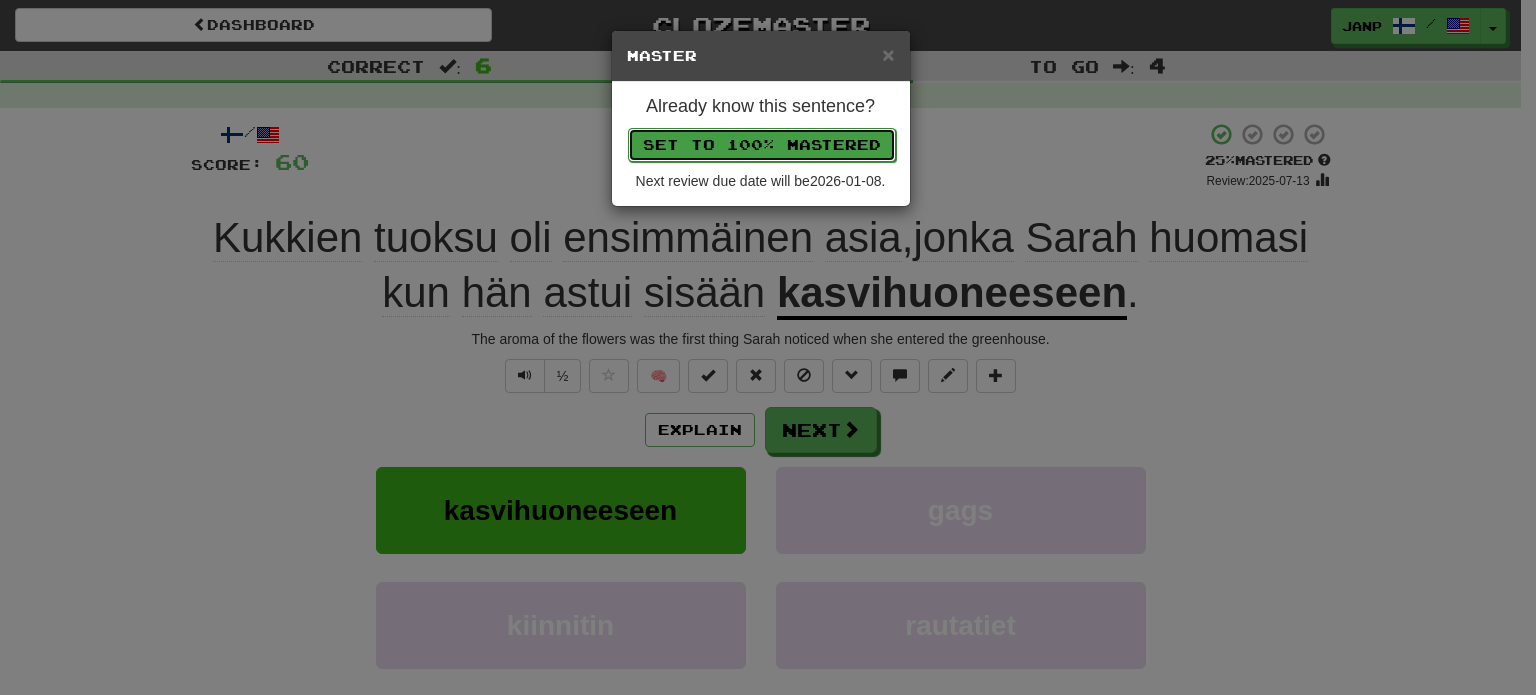 click on "Set to 100% Mastered" at bounding box center (762, 145) 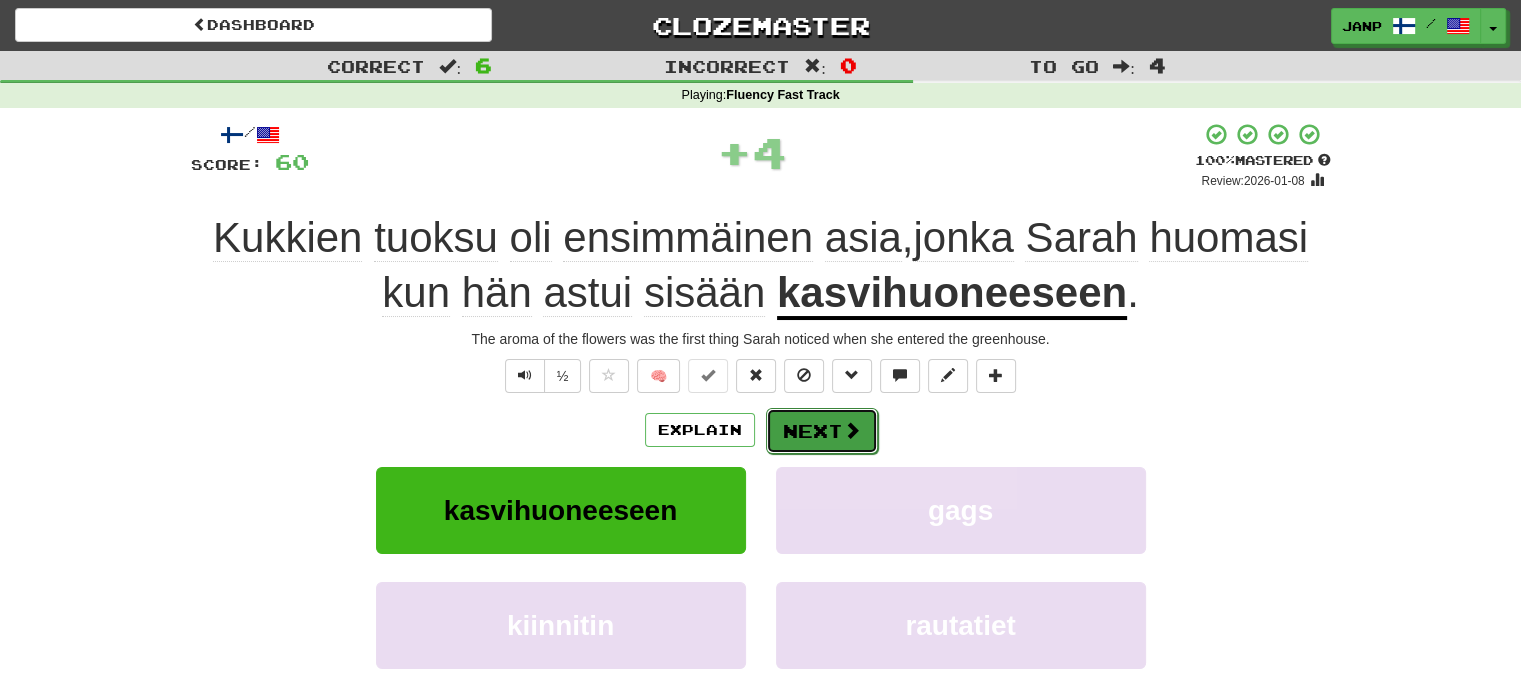 click on "Next" at bounding box center [822, 431] 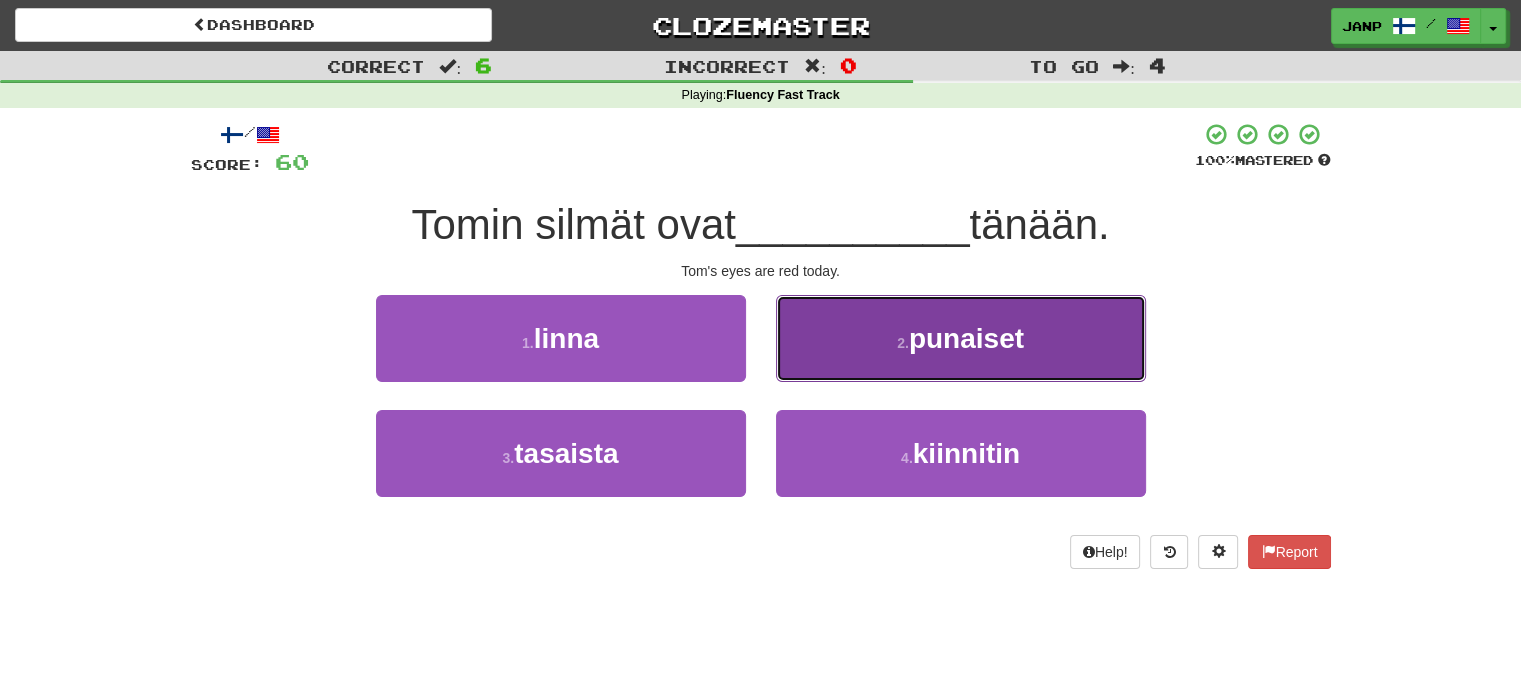 click on "2 .  punaiset" at bounding box center (961, 338) 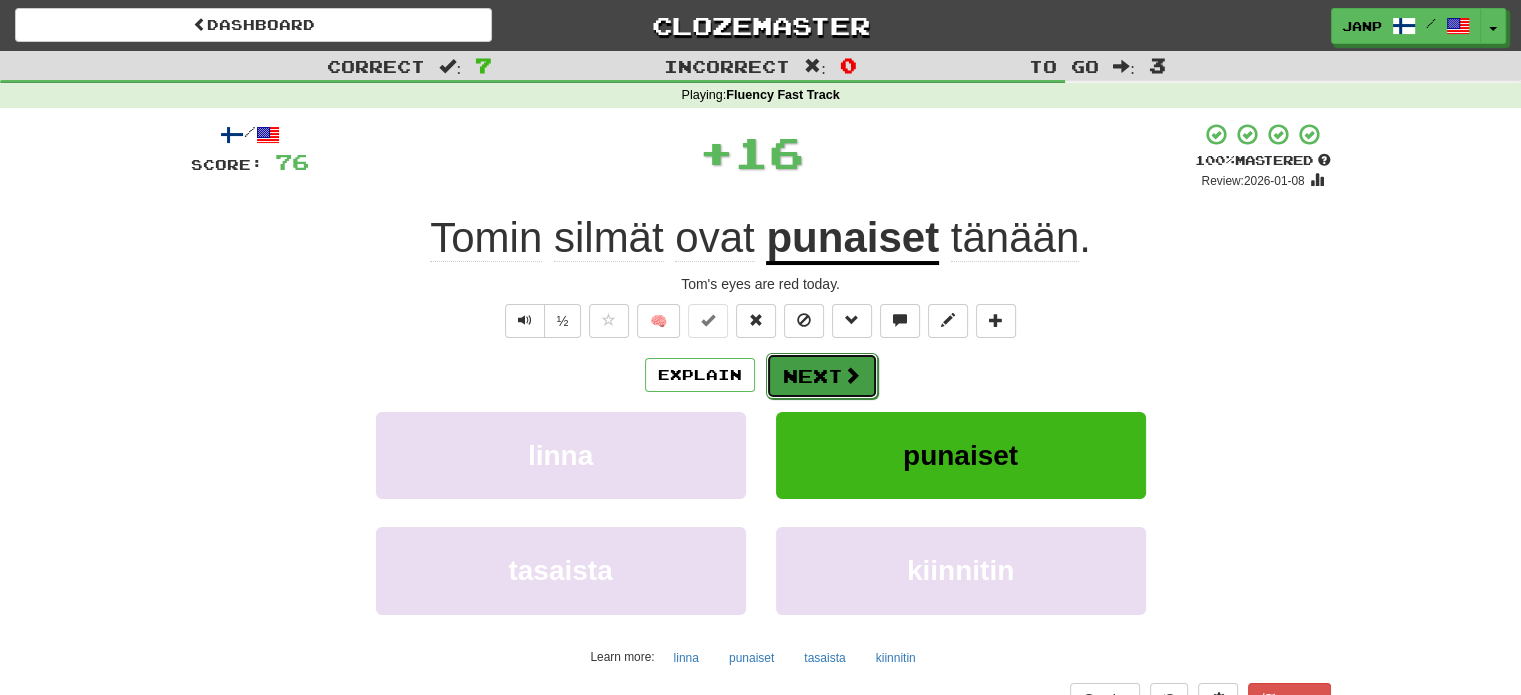 click on "Next" at bounding box center [822, 376] 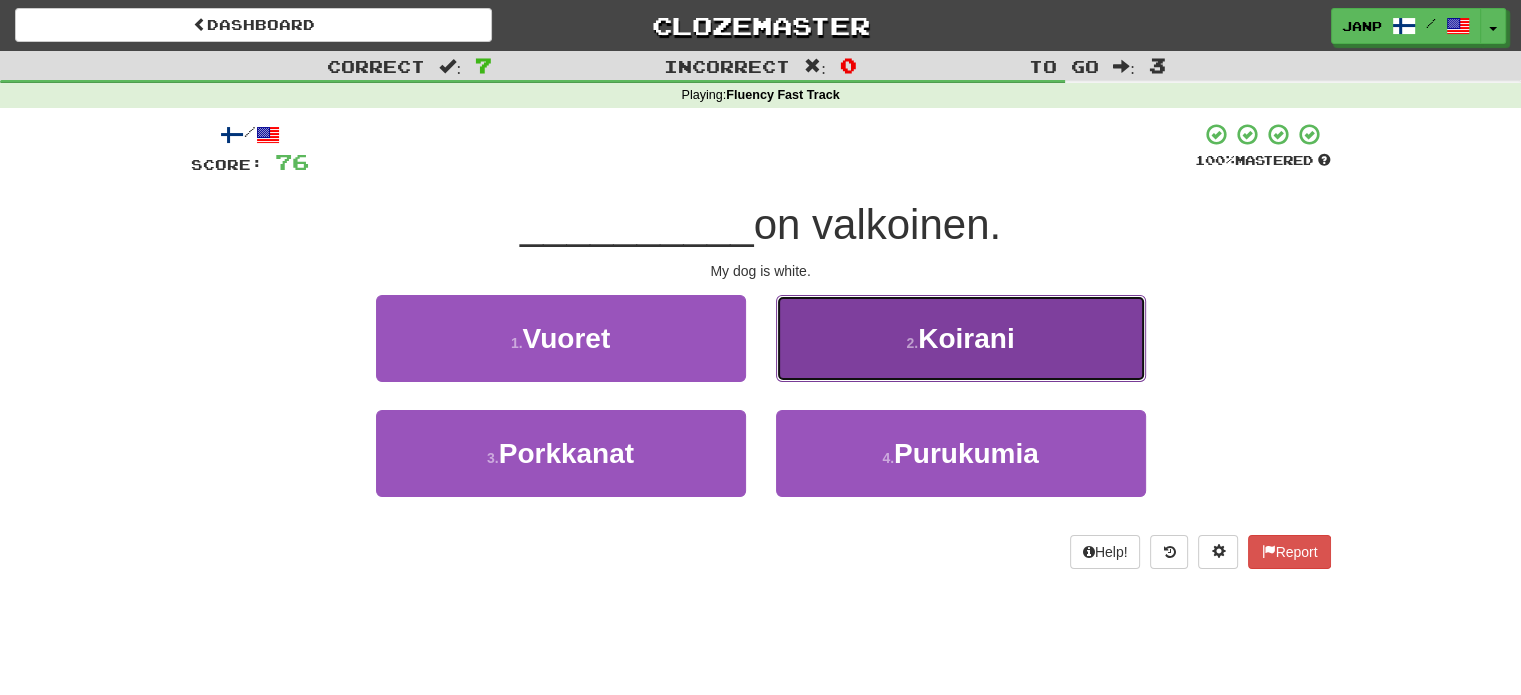 click on "2 .  Koirani" at bounding box center (961, 338) 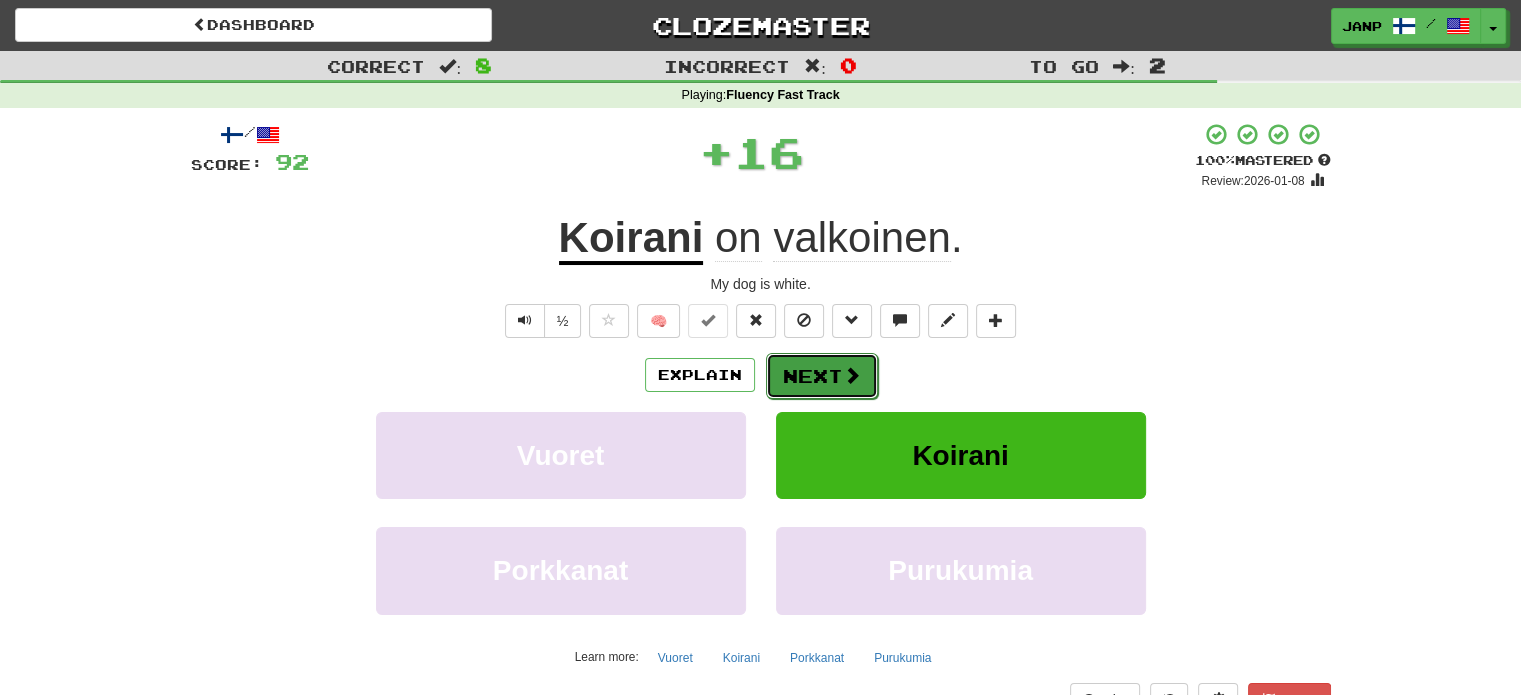 click at bounding box center [852, 375] 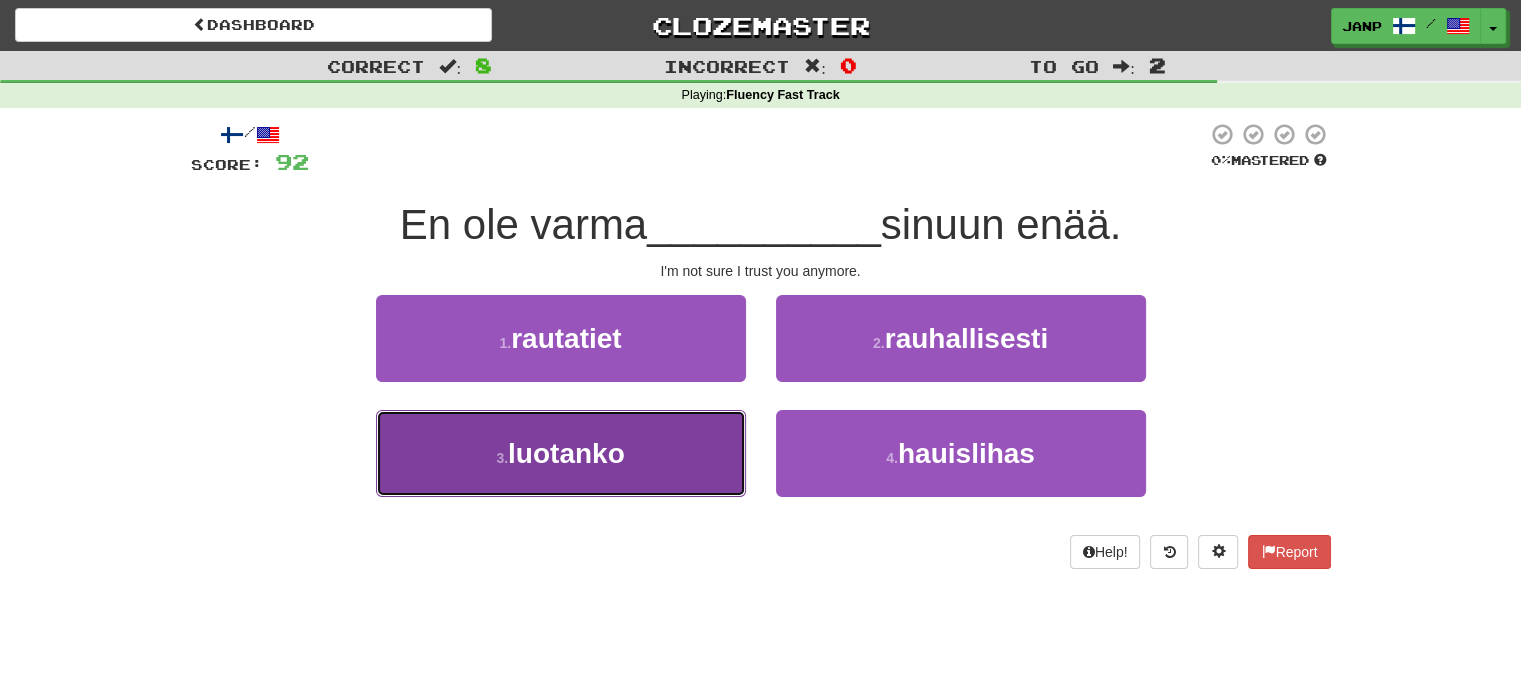 click on "3 .  luotanko" at bounding box center [561, 453] 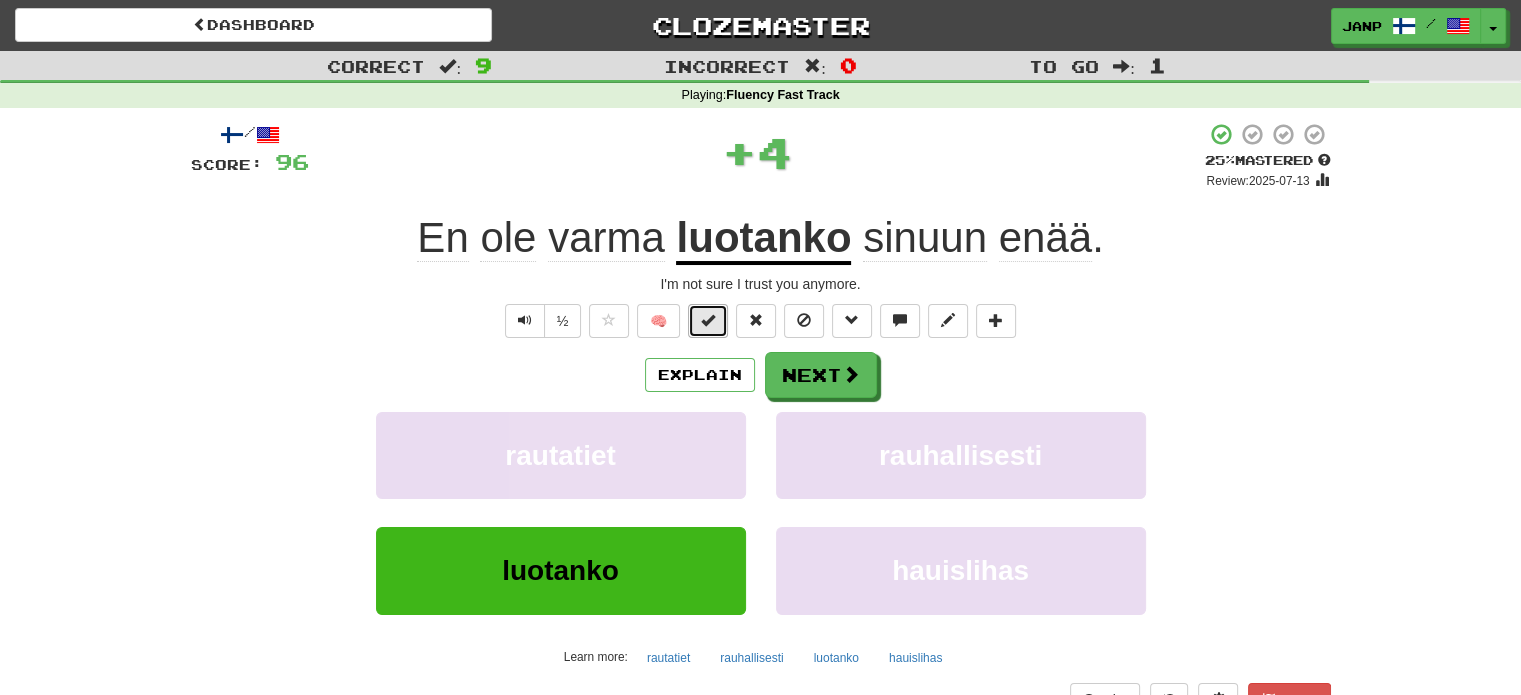 click at bounding box center (708, 321) 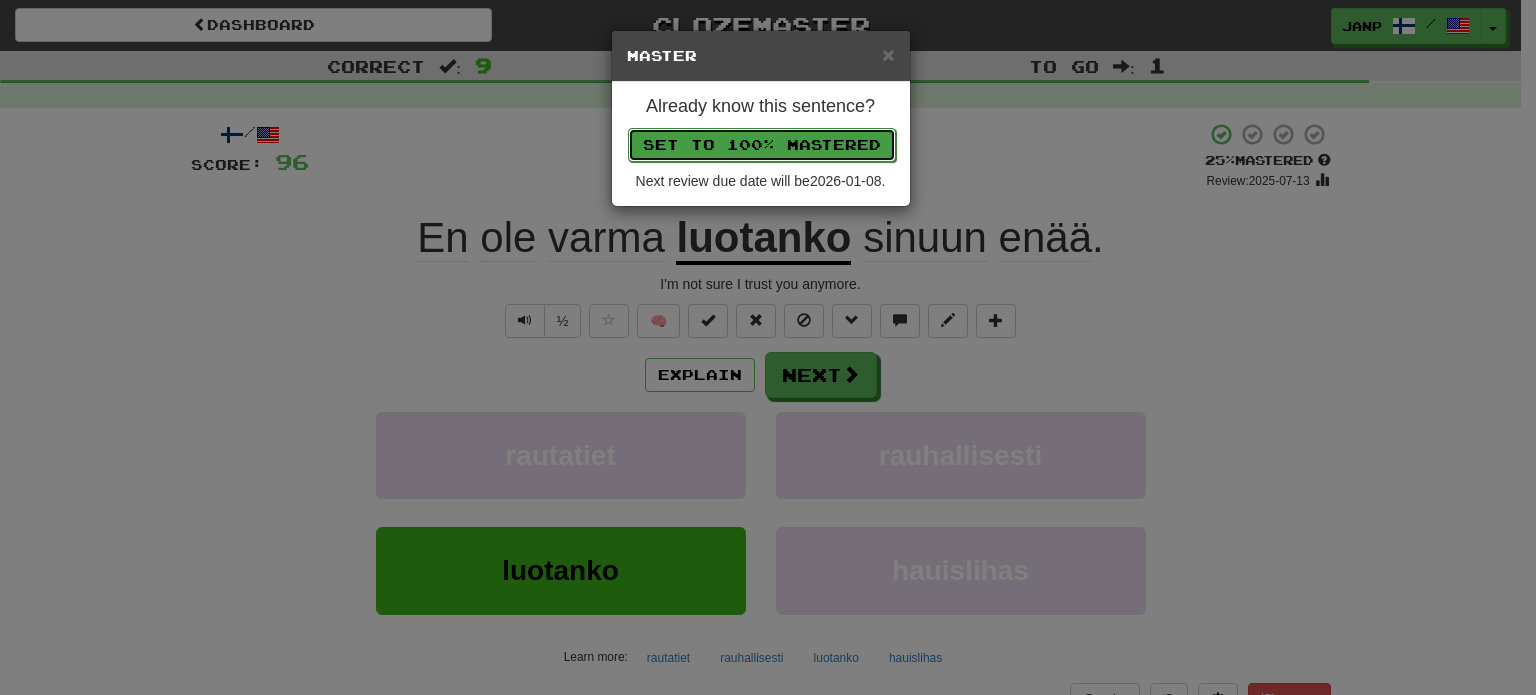 click on "Set to 100% Mastered" at bounding box center (762, 145) 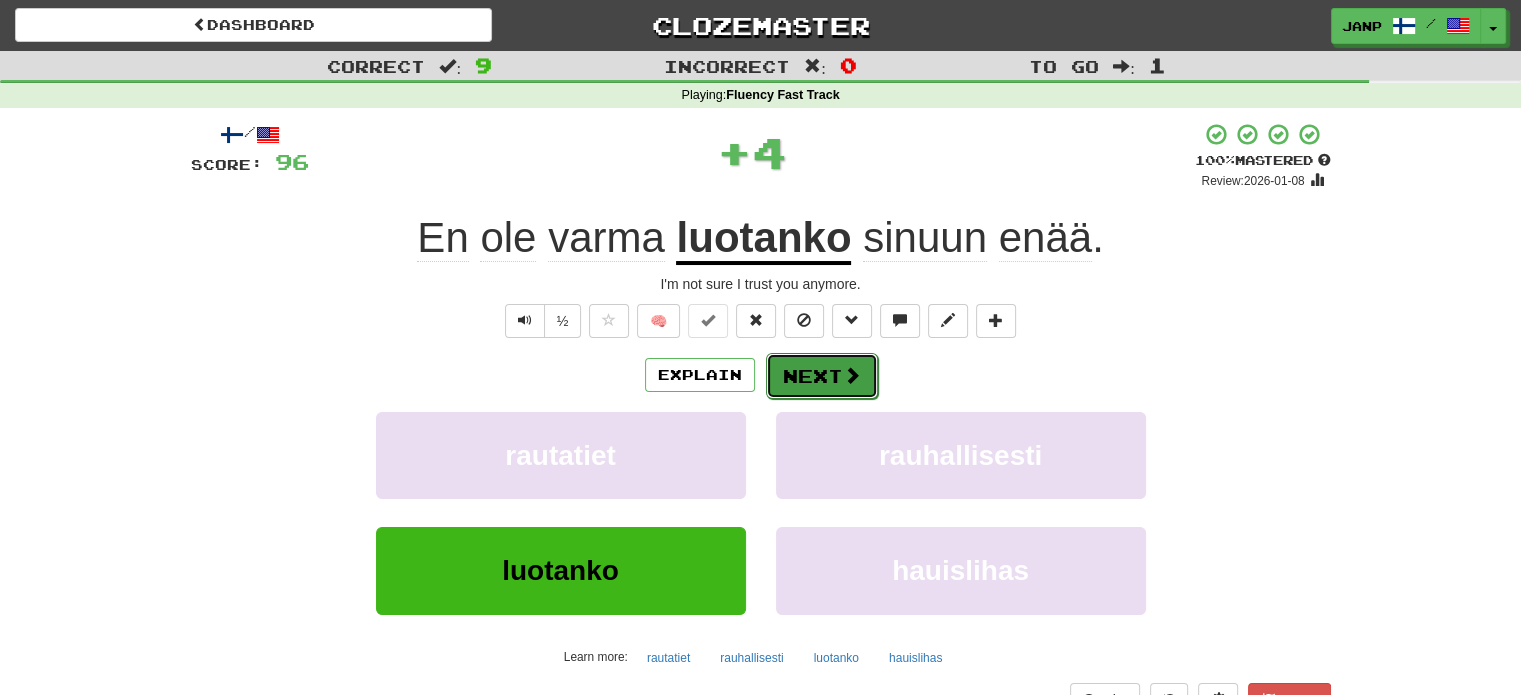 click on "Next" at bounding box center (822, 376) 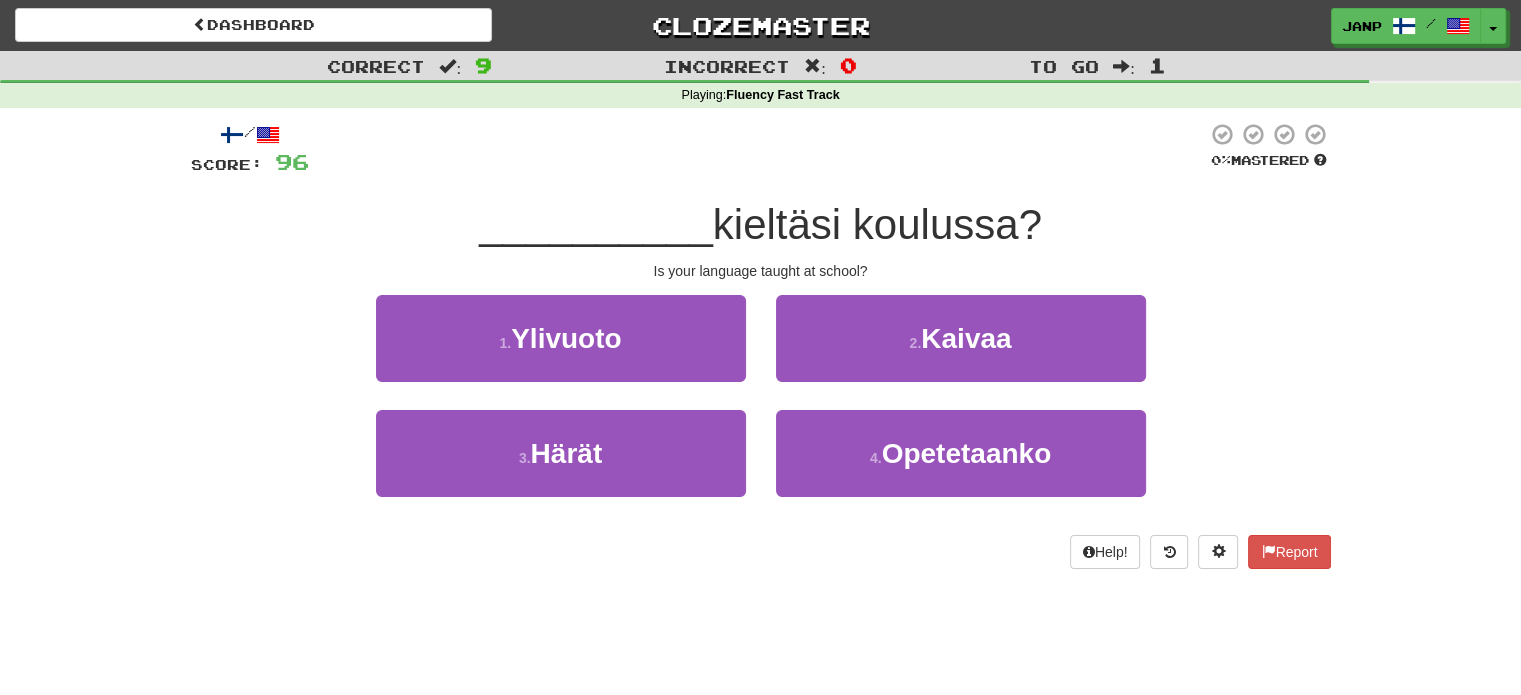 click on "2 .  Kaivaa" at bounding box center [961, 352] 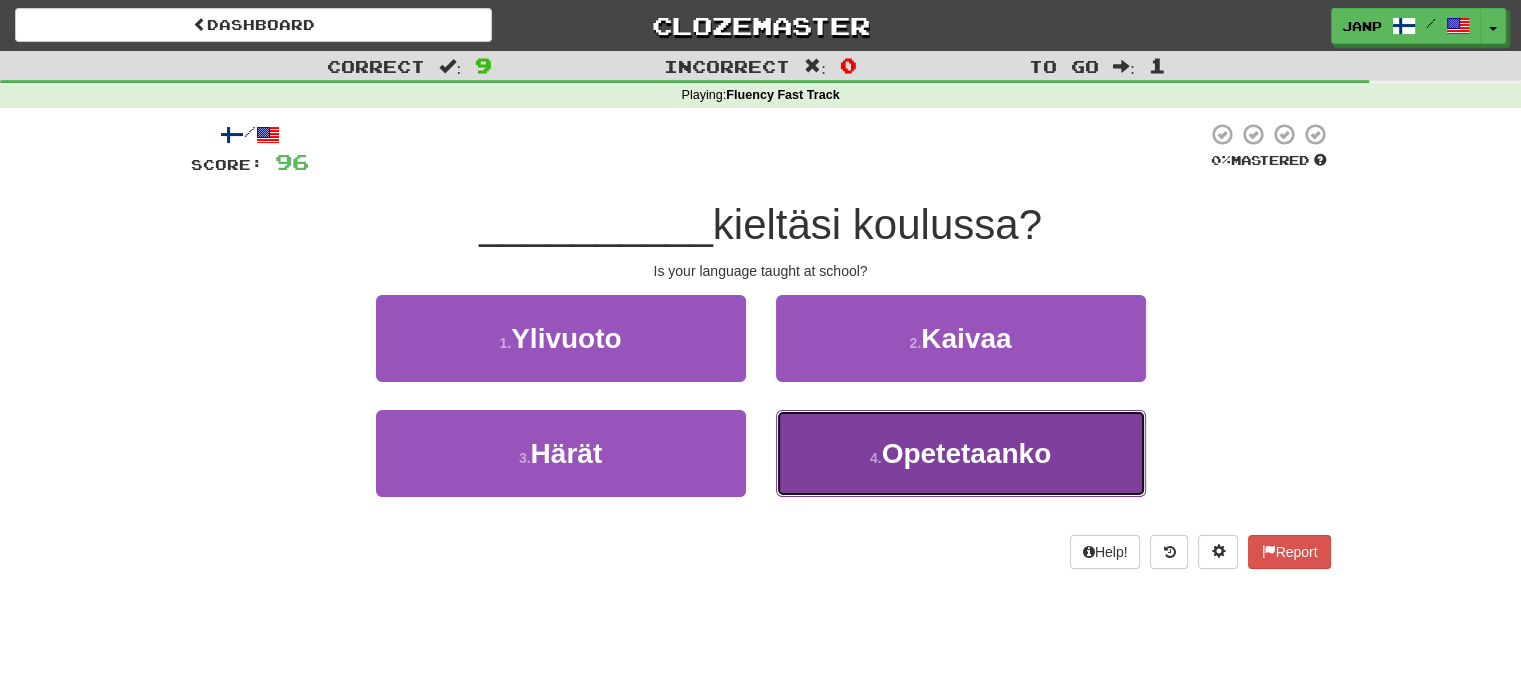 click on "4 .  Opetetaanko" at bounding box center (961, 453) 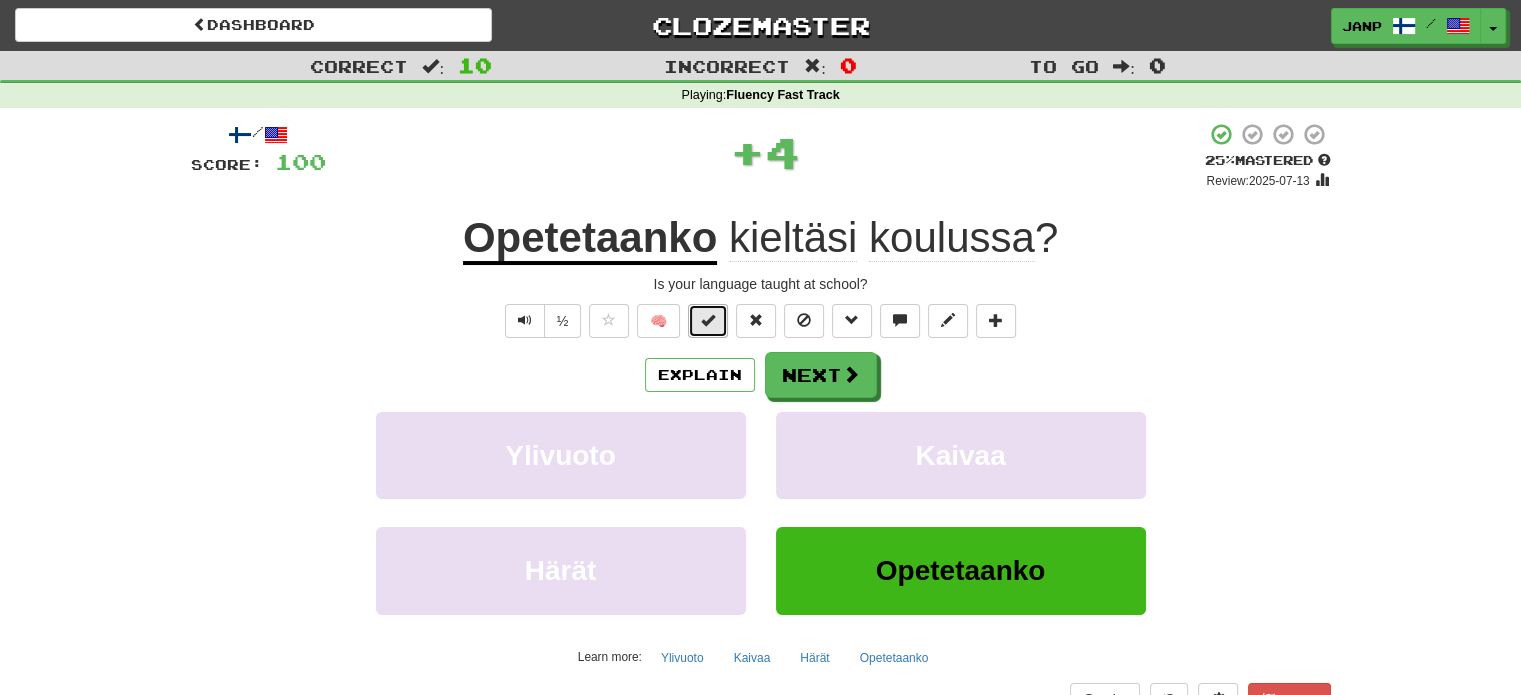 click at bounding box center [708, 320] 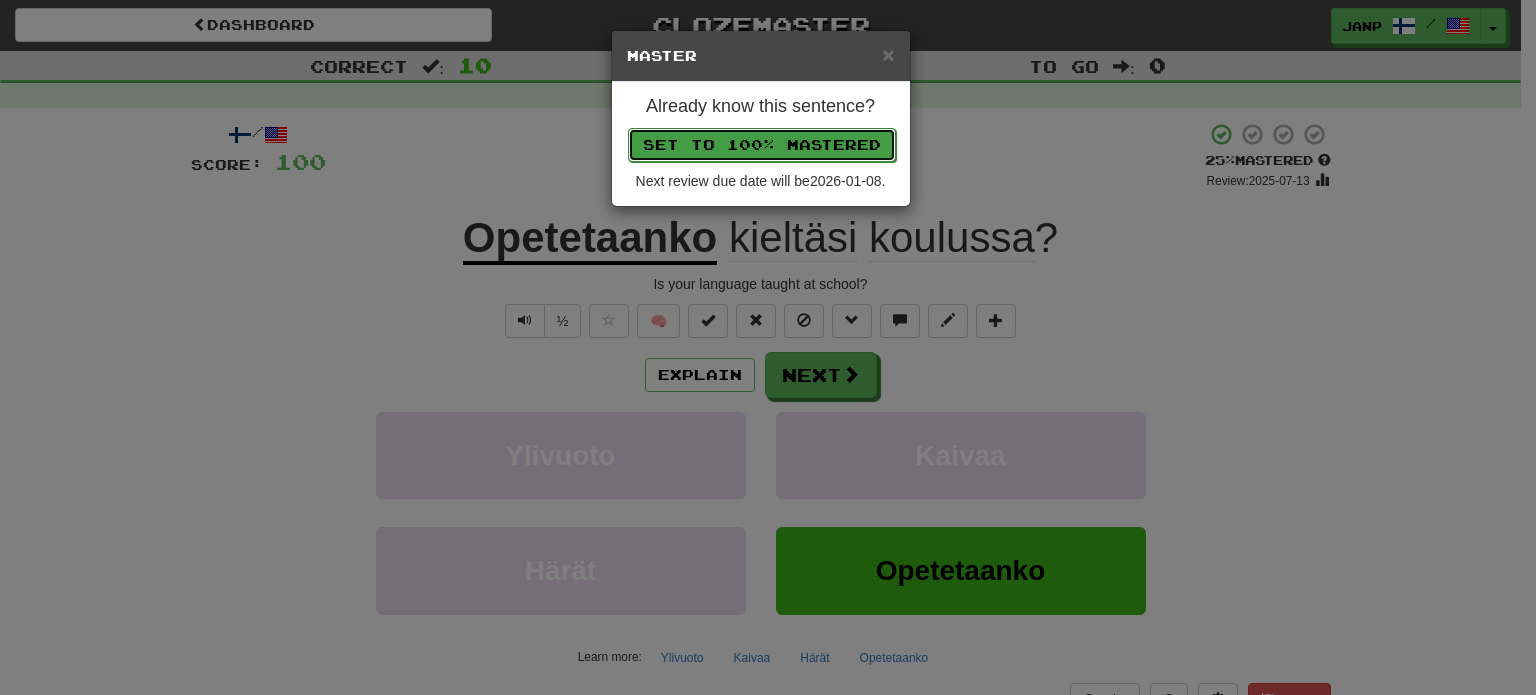 click on "Set to 100% Mastered" at bounding box center [762, 145] 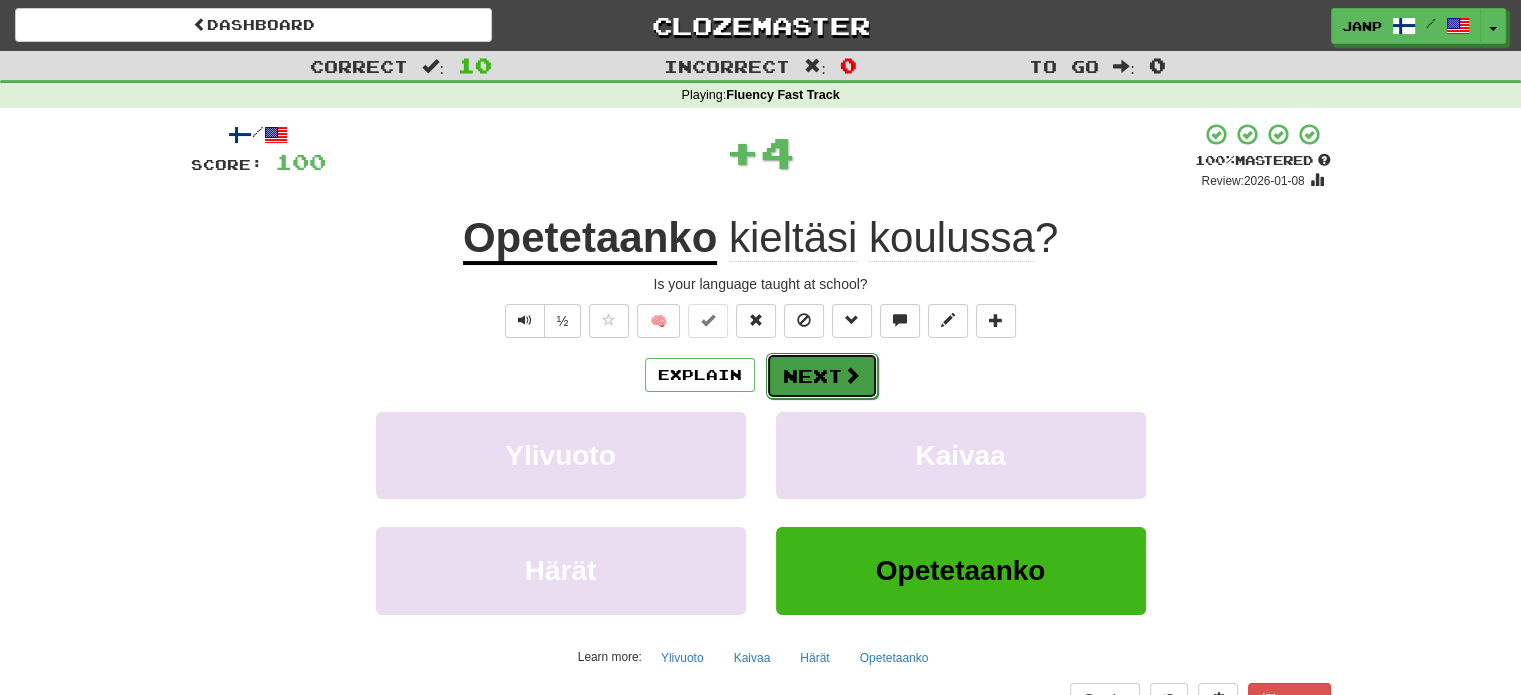 click at bounding box center (852, 375) 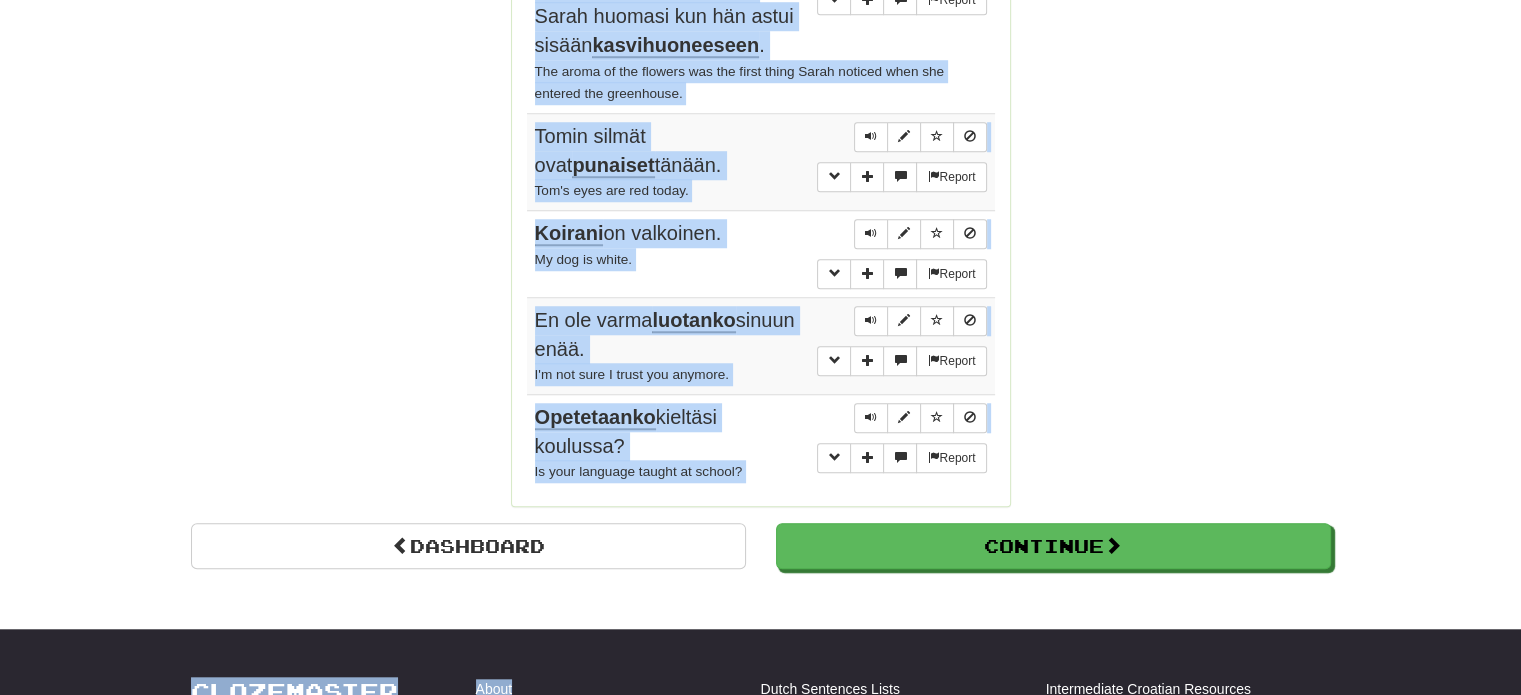 scroll, scrollTop: 1667, scrollLeft: 0, axis: vertical 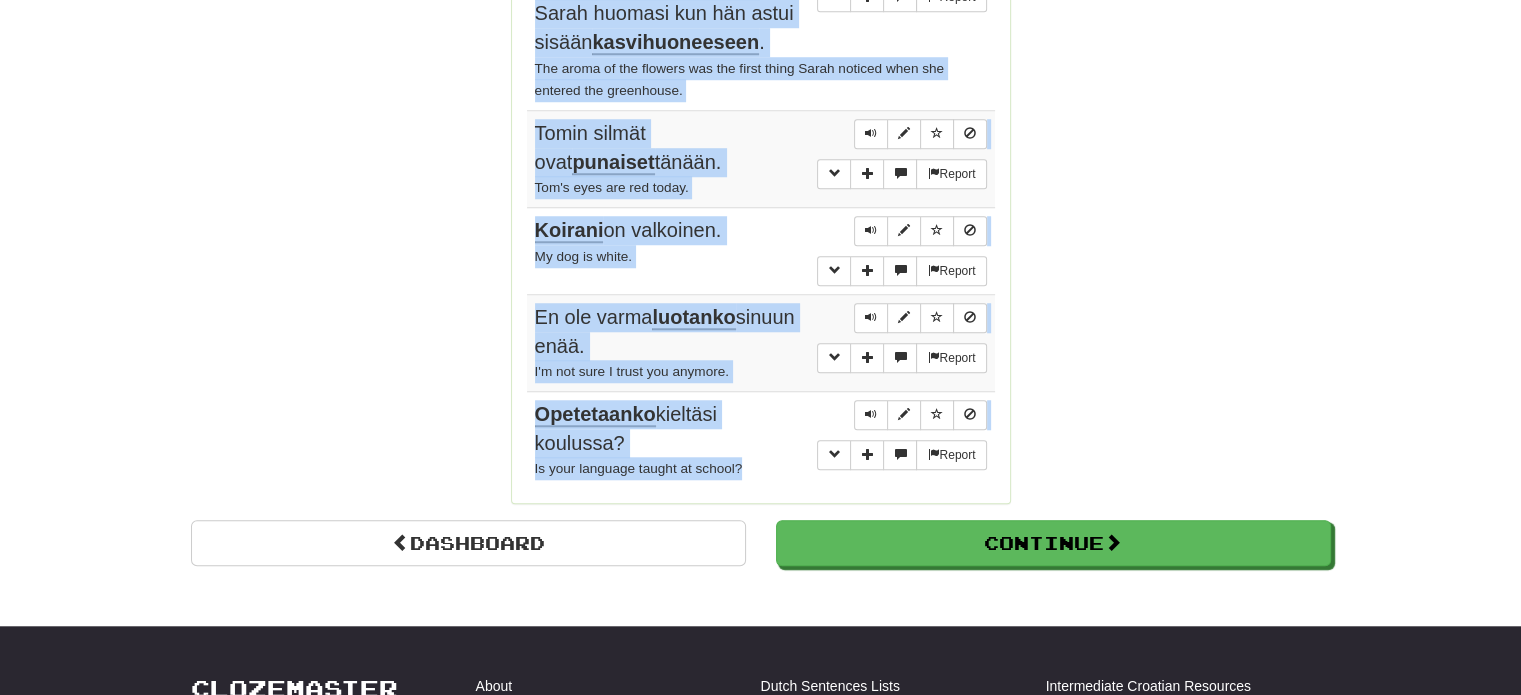 drag, startPoint x: 524, startPoint y: 94, endPoint x: 772, endPoint y: 471, distance: 451.25714 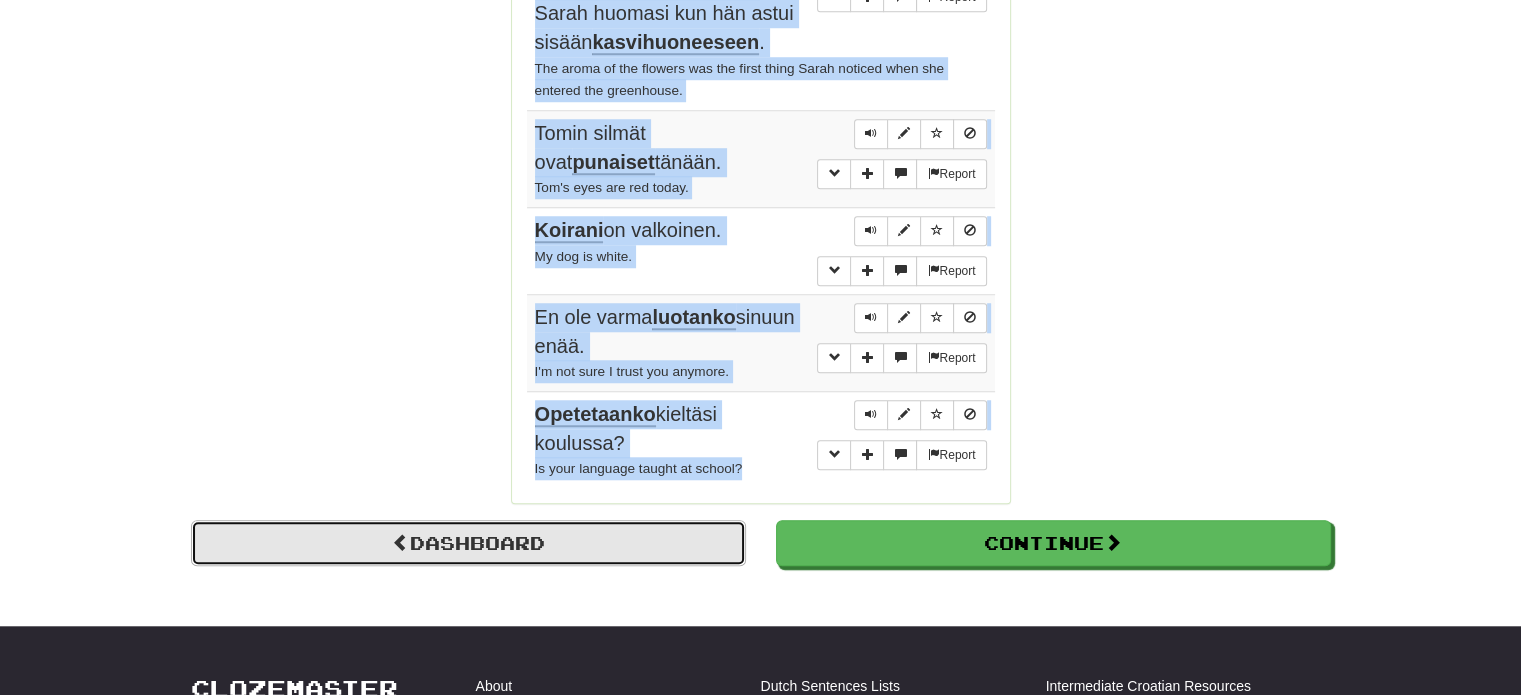 click on "Dashboard" at bounding box center (468, 543) 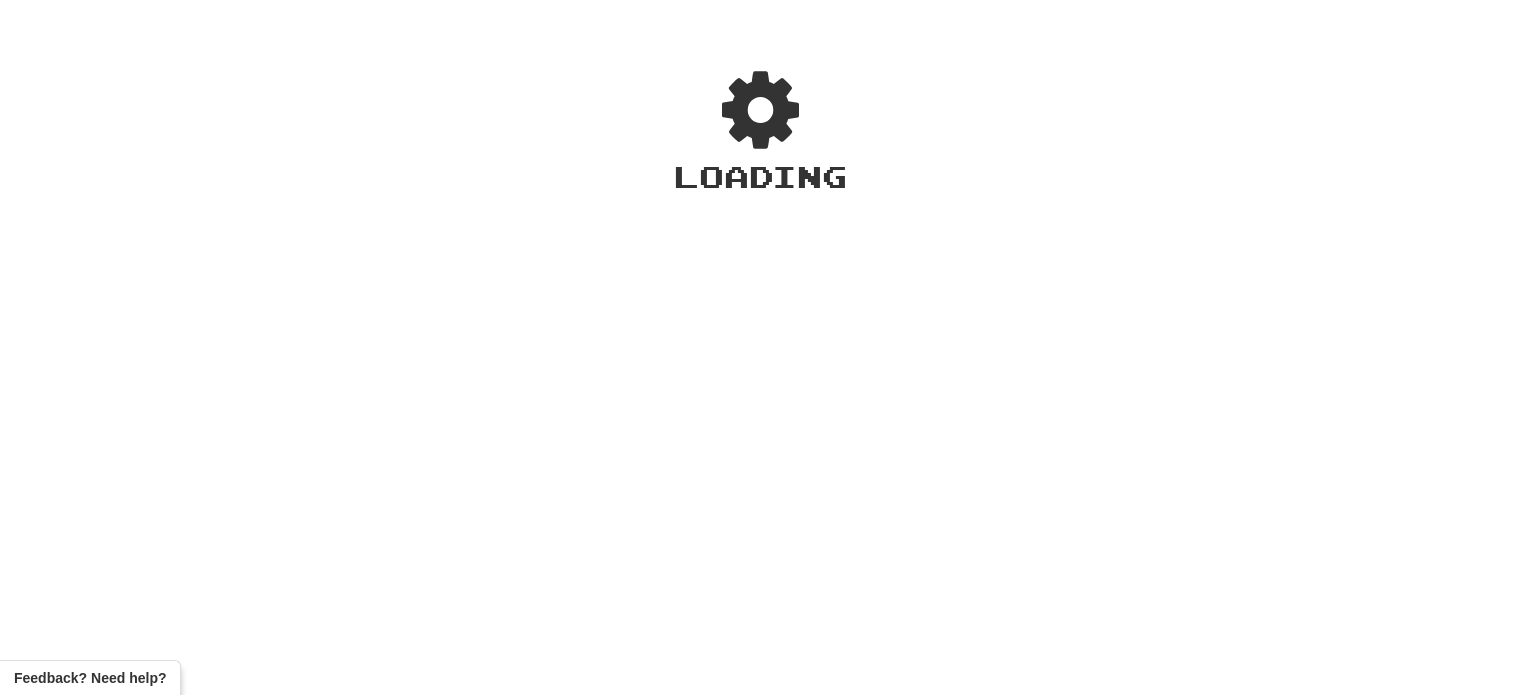 scroll, scrollTop: 0, scrollLeft: 0, axis: both 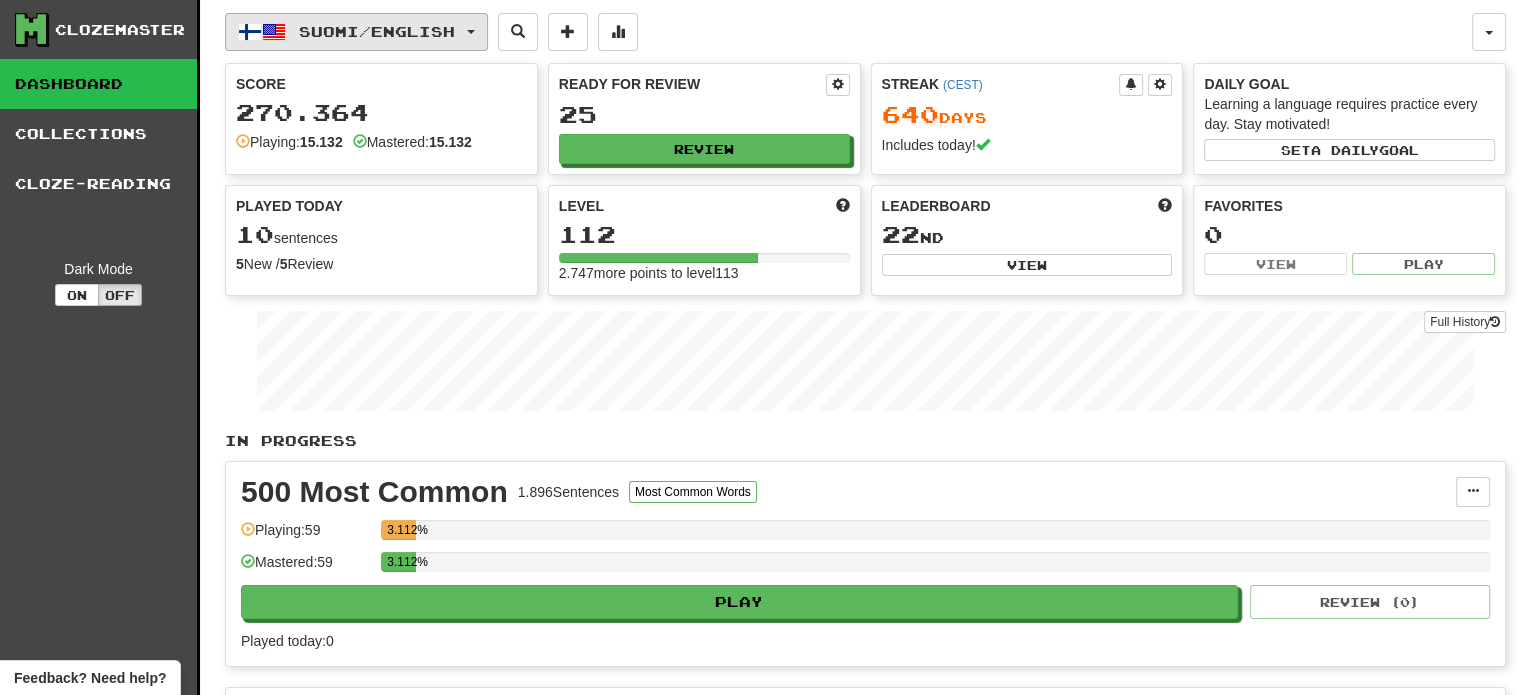 click on "Suomi  /  English" at bounding box center [377, 31] 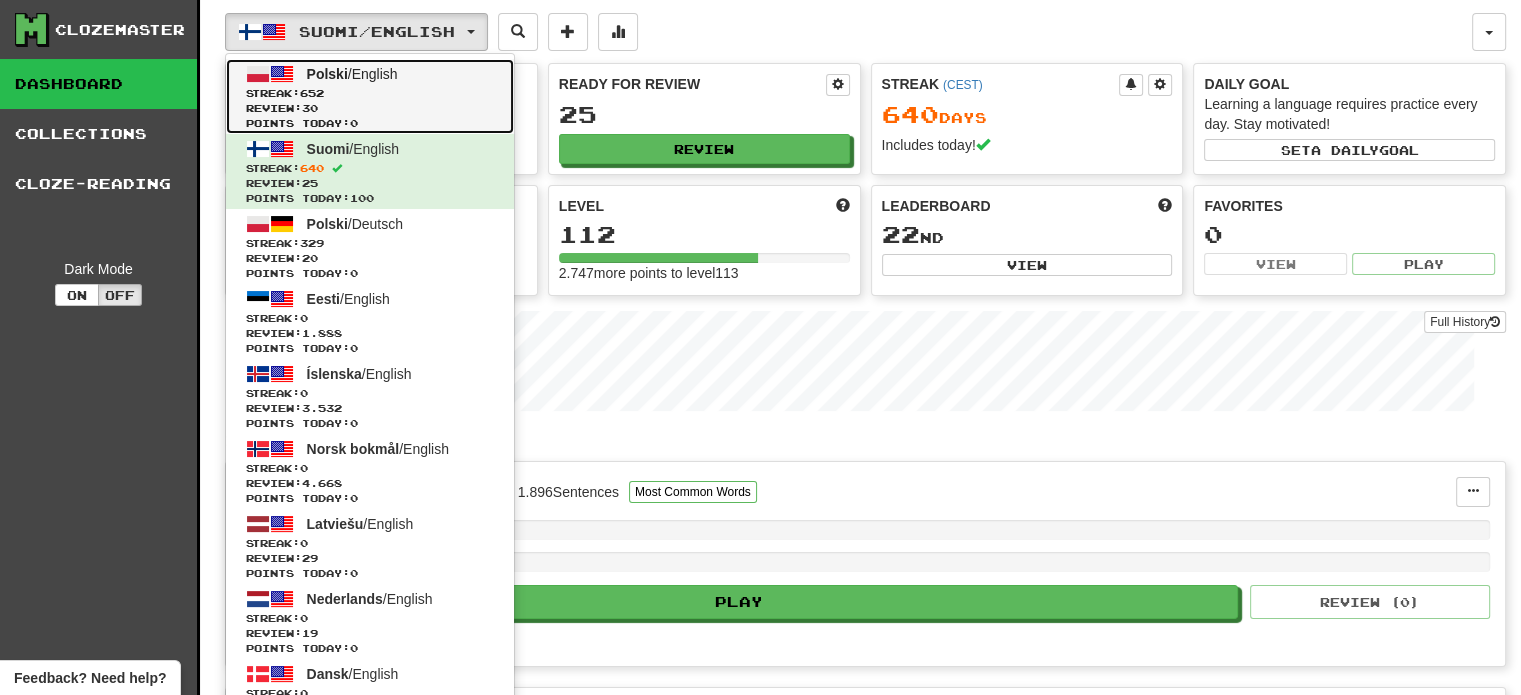 click on "Polski  /  English Streak:  652   Review:  30 Points today:  0" at bounding box center [370, 96] 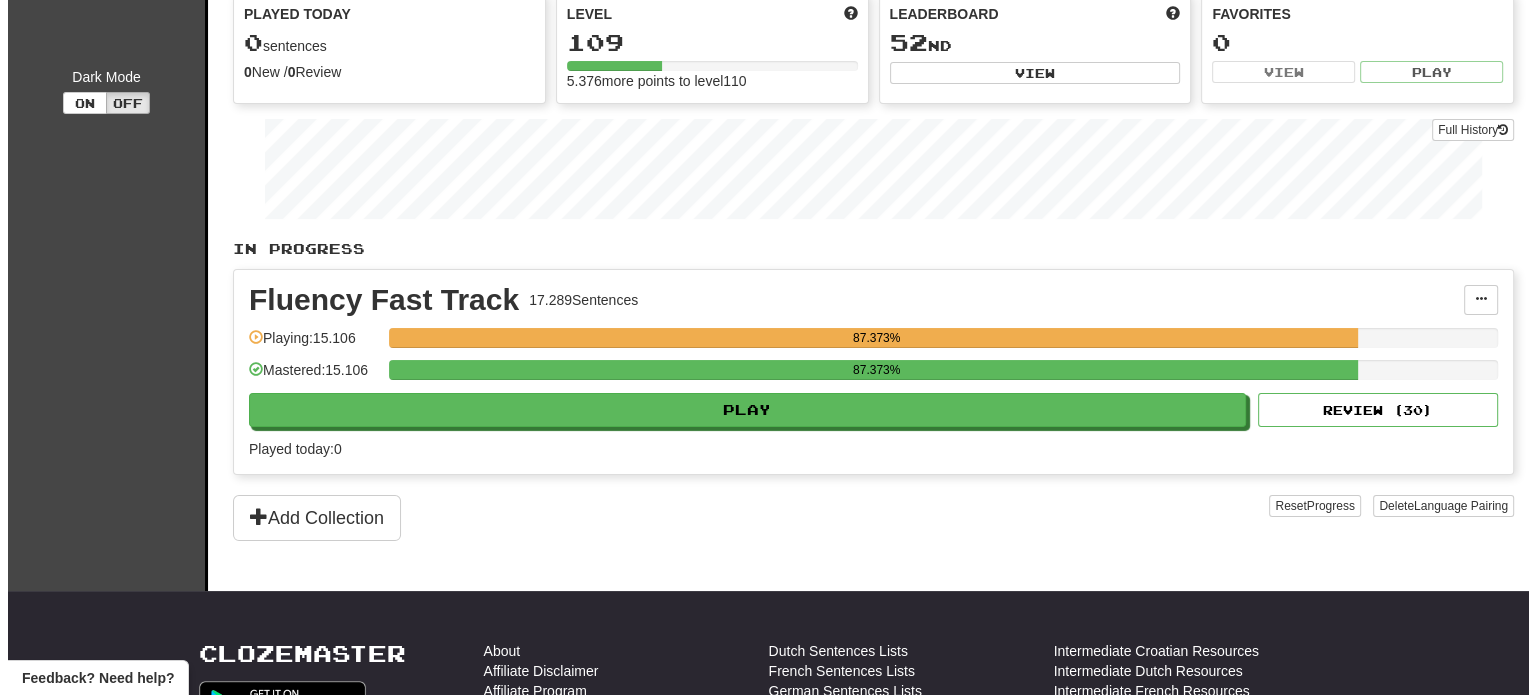 scroll, scrollTop: 200, scrollLeft: 0, axis: vertical 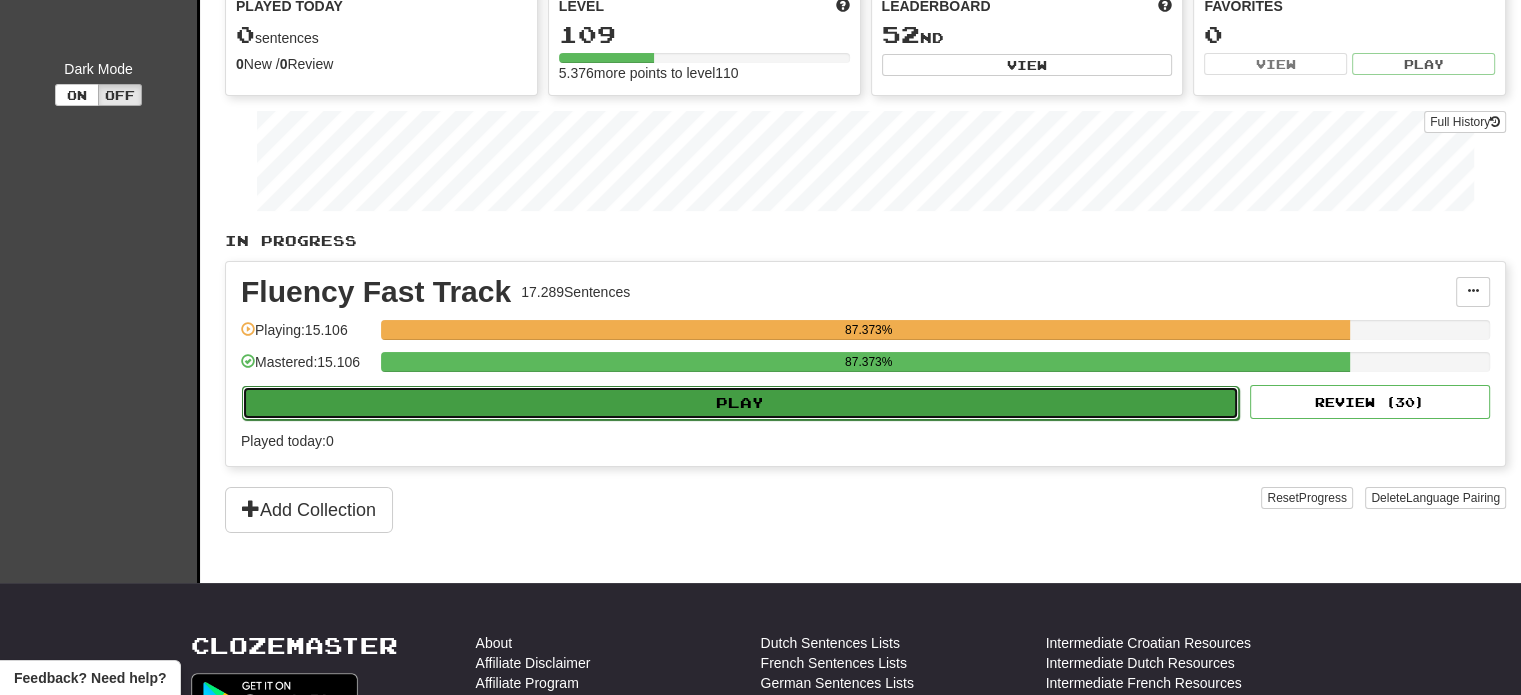 click on "Play" at bounding box center [740, 403] 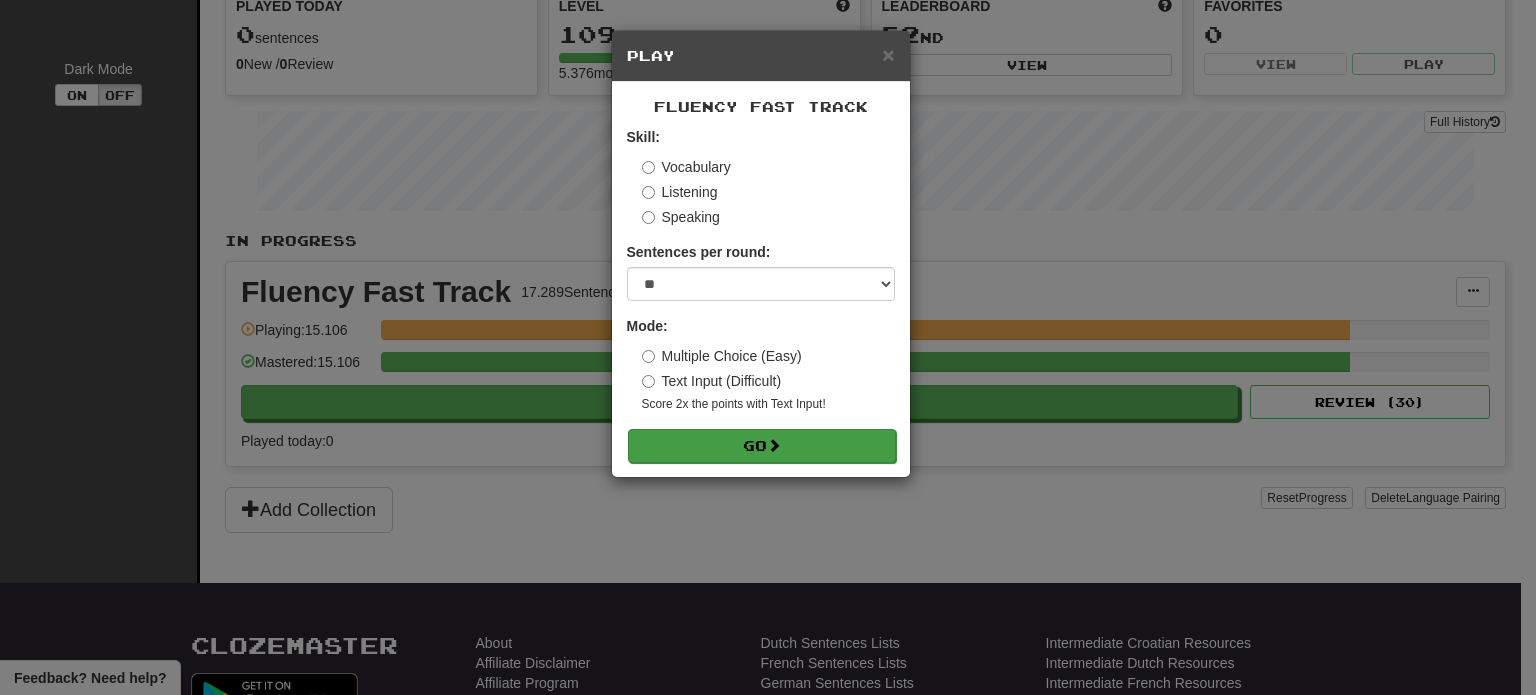 click on "Skill: Vocabulary Listening Speaking Sentences per round: * ** ** ** ** ** *** ******** Mode: Multiple Choice (Easy) Text Input (Difficult) Score 2x the points with Text Input ! Go" at bounding box center (761, 294) 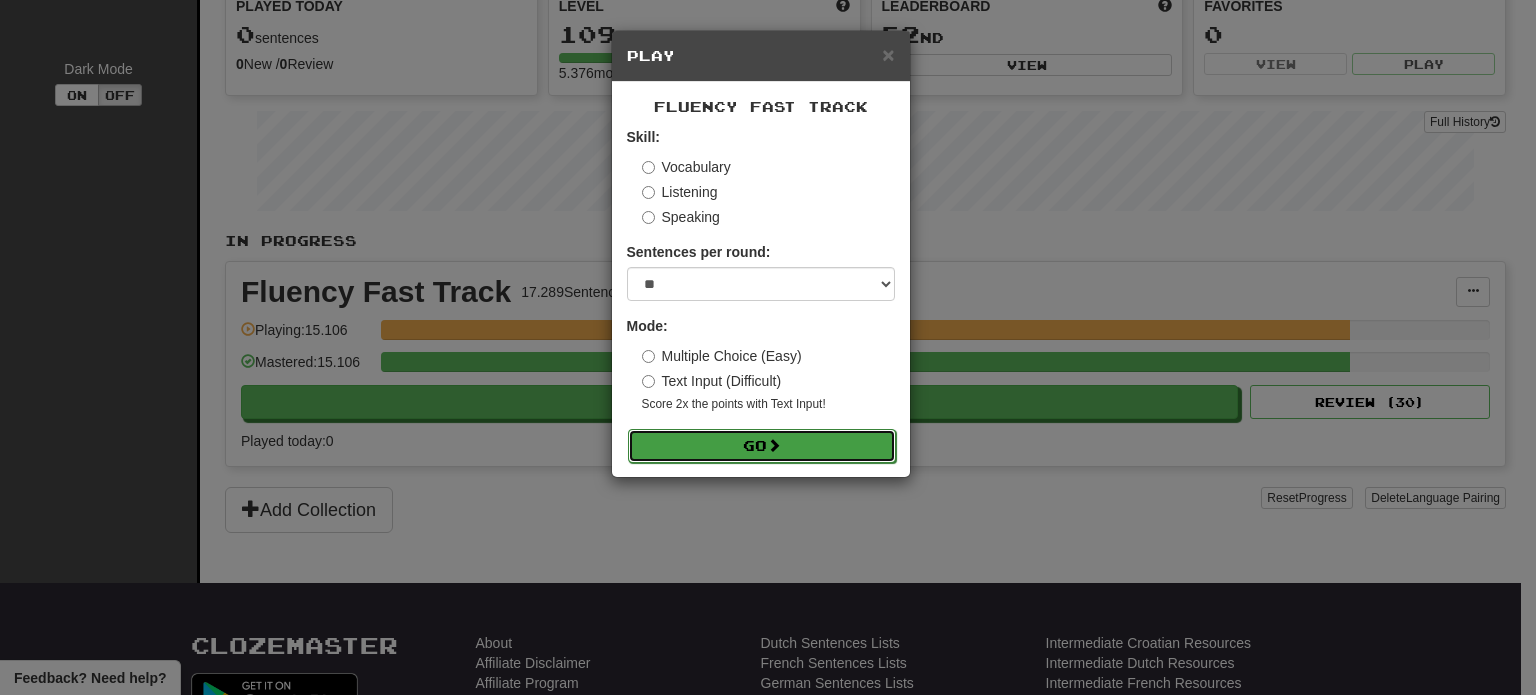 click on "Go" at bounding box center (762, 446) 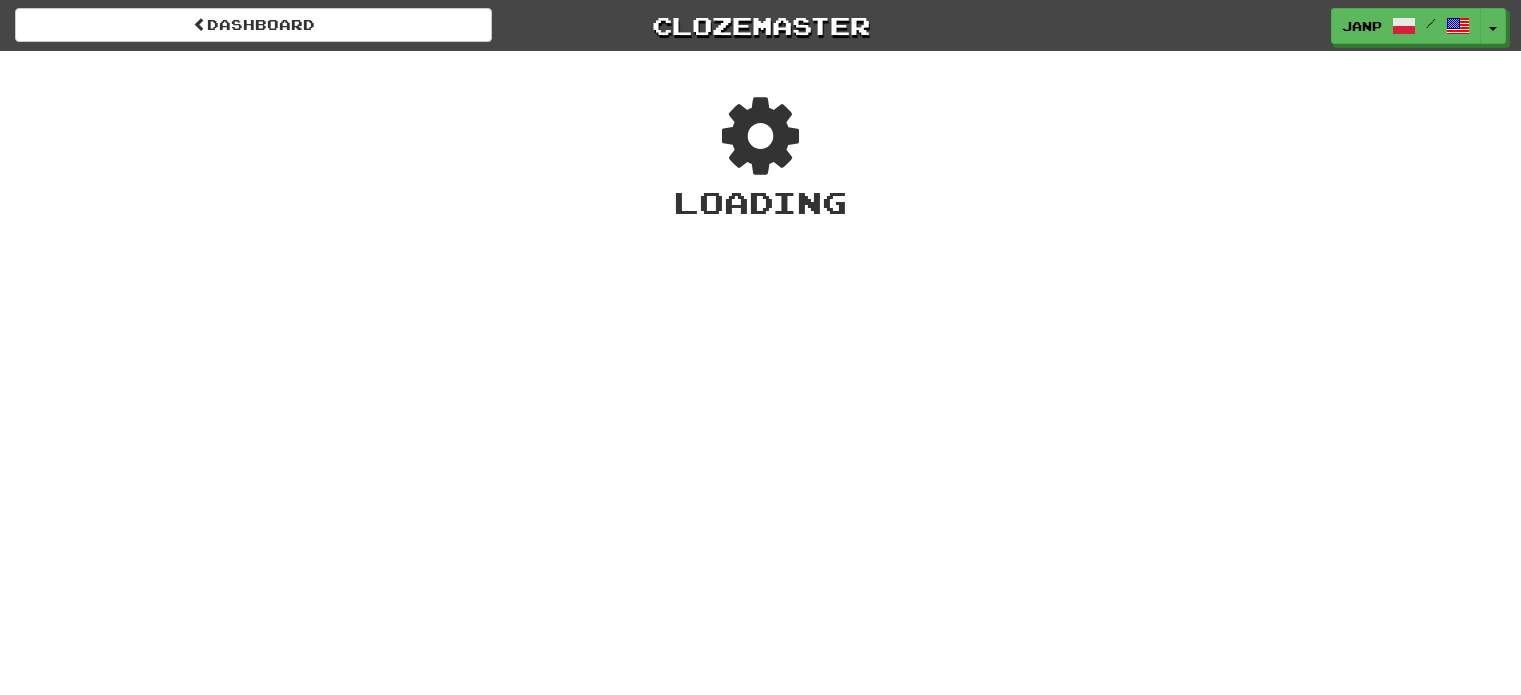 scroll, scrollTop: 0, scrollLeft: 0, axis: both 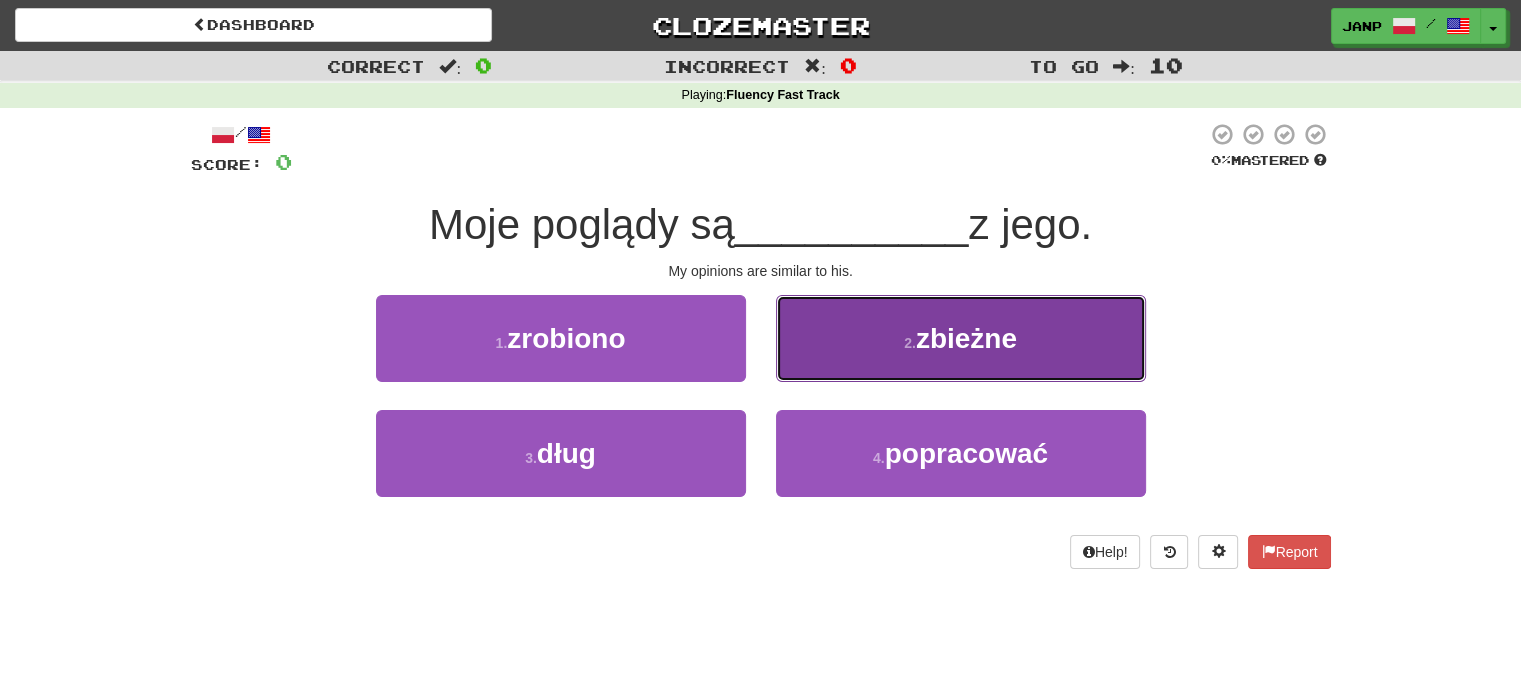 click on "2 .  zbieżne" at bounding box center [961, 338] 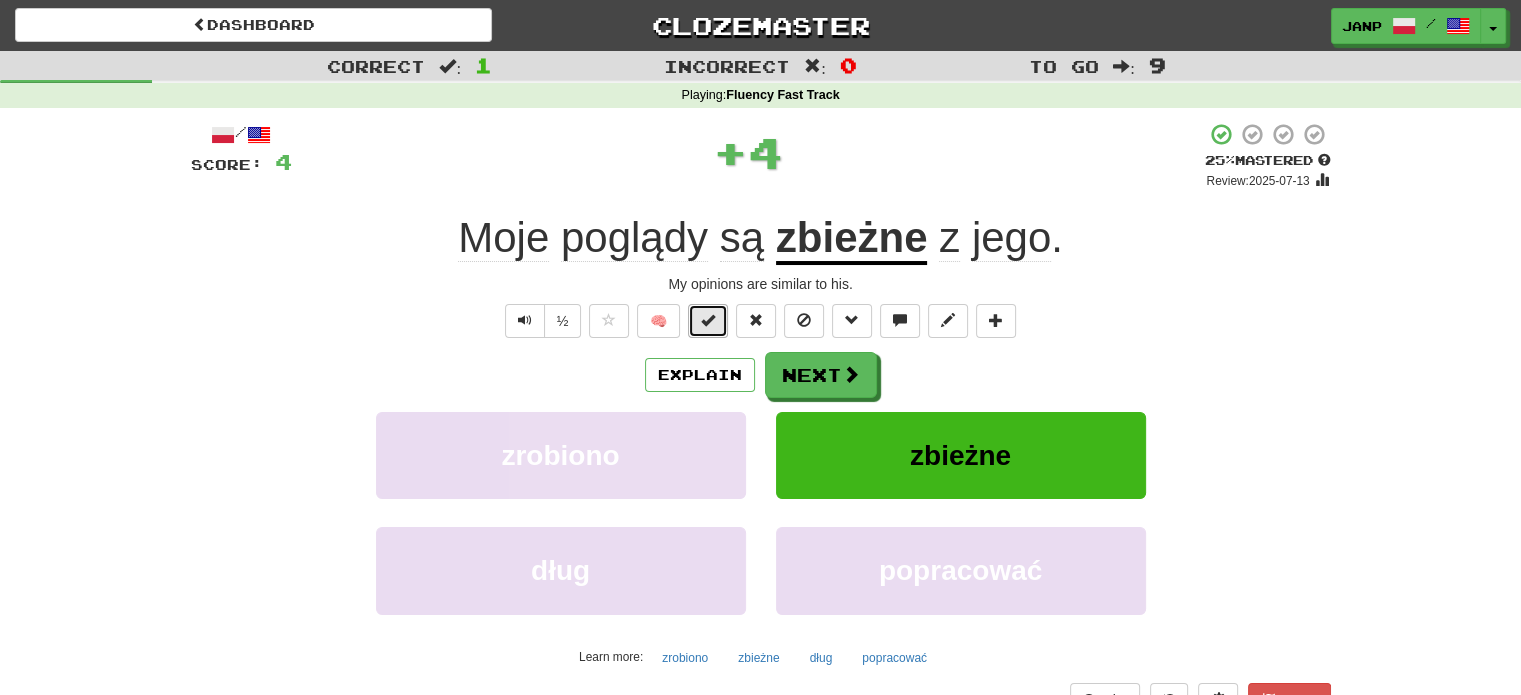 click at bounding box center [708, 320] 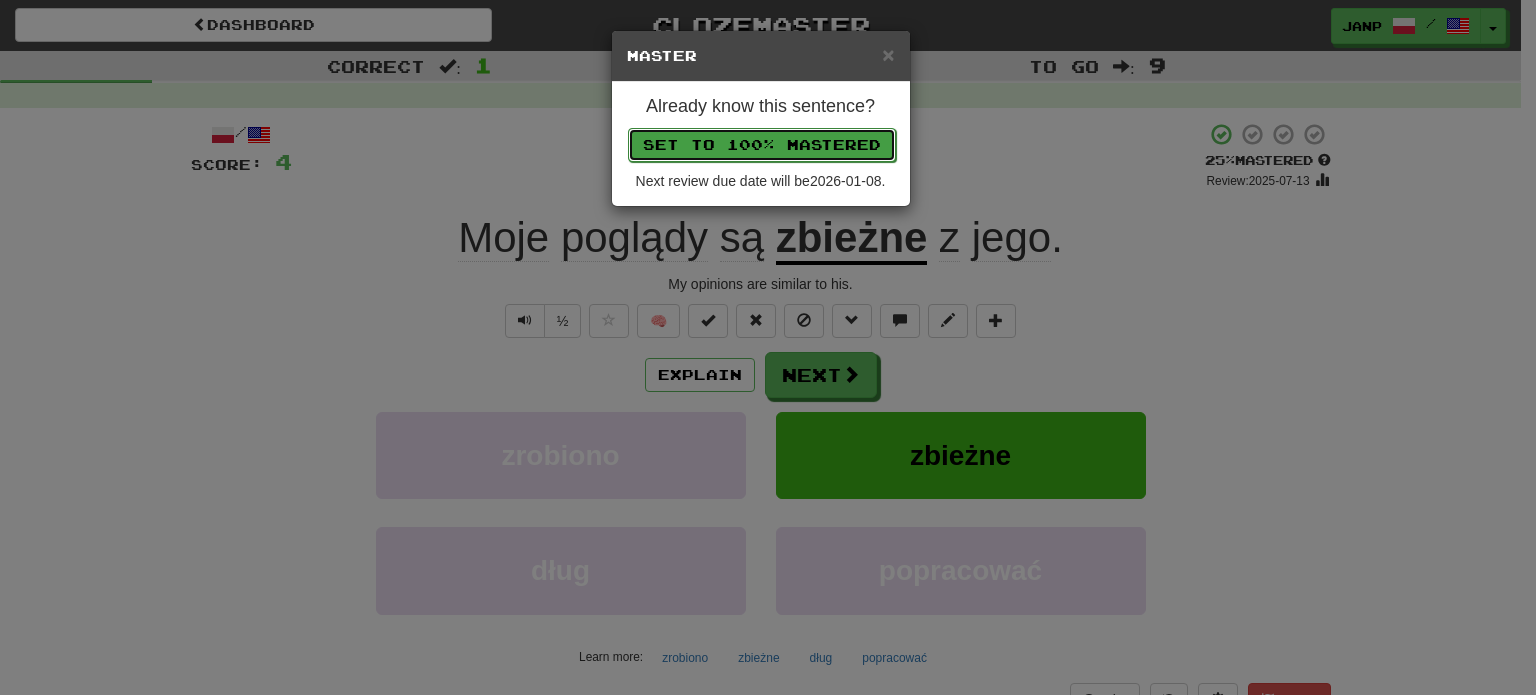 click on "Set to 100% Mastered" at bounding box center [762, 145] 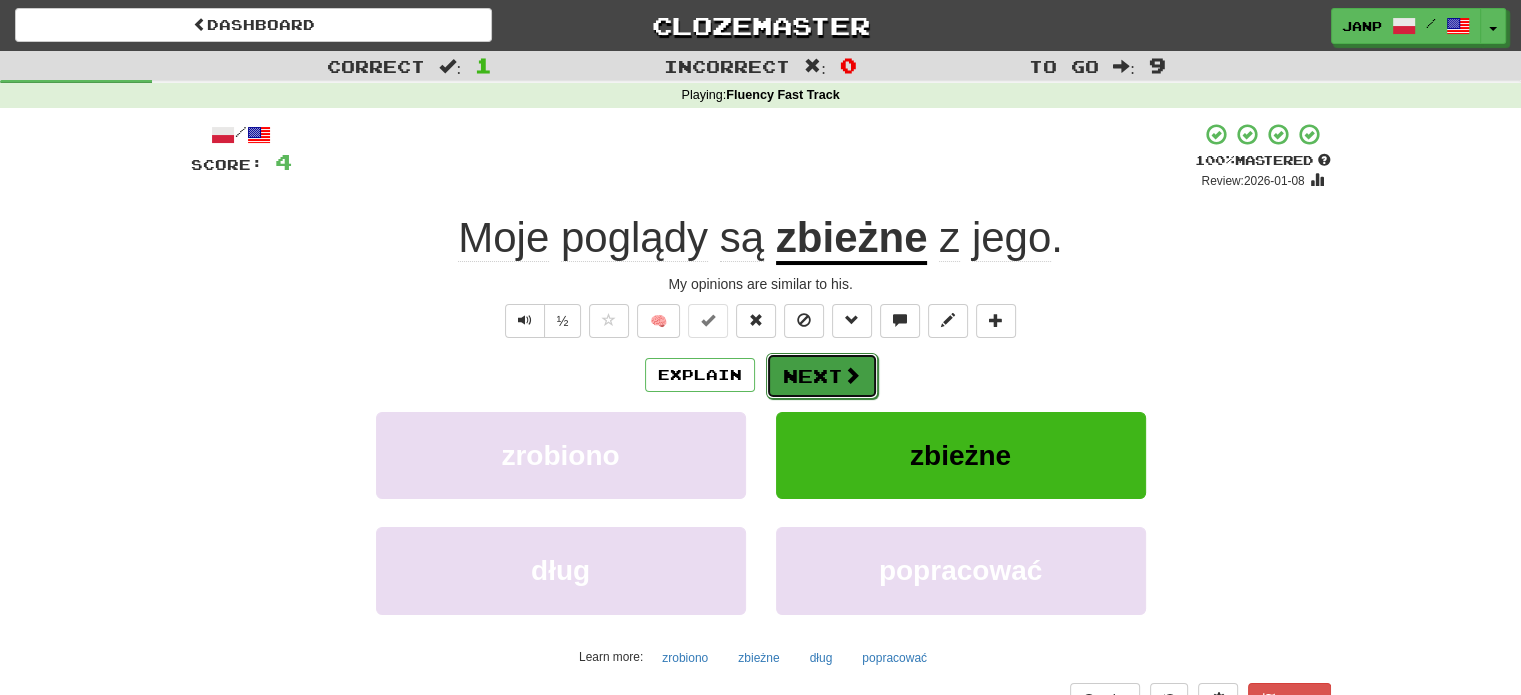 click on "Next" at bounding box center (822, 376) 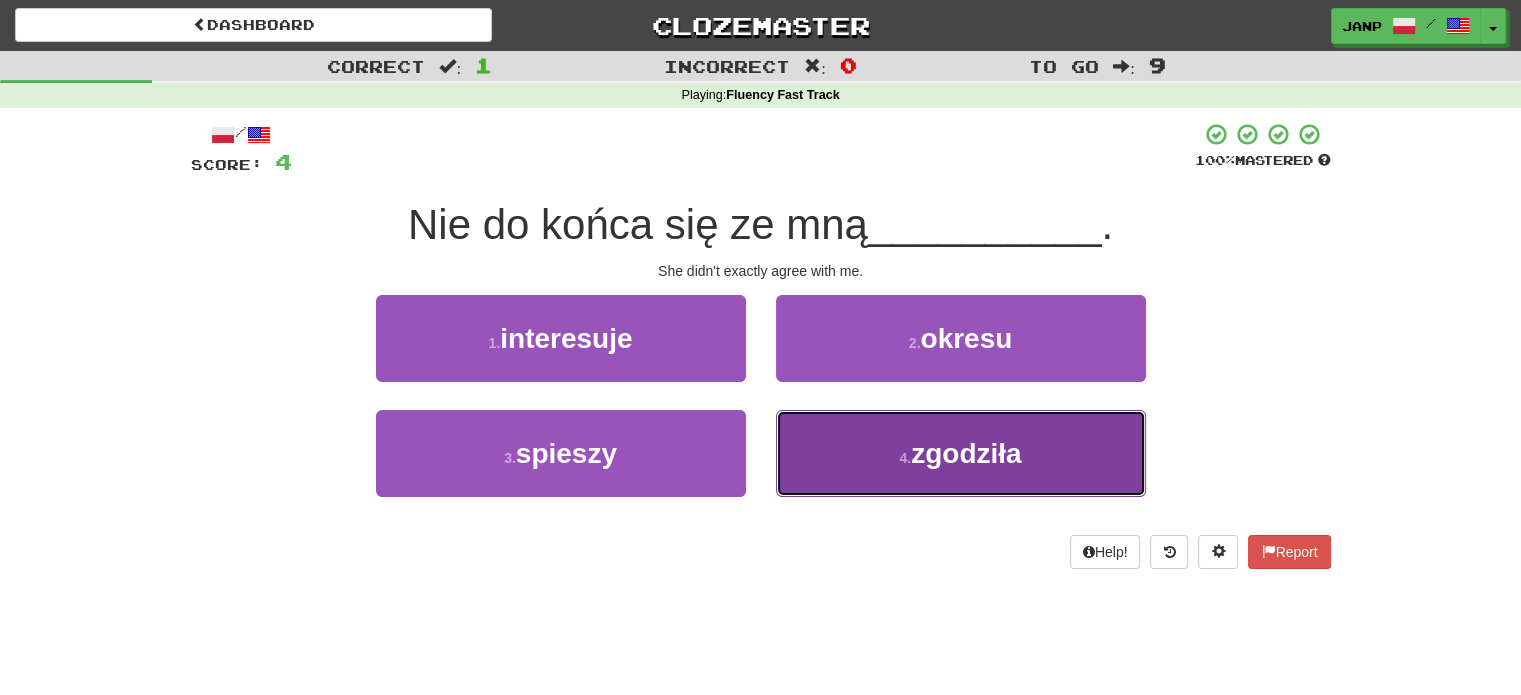click on "4 .  zgodziła" at bounding box center (961, 453) 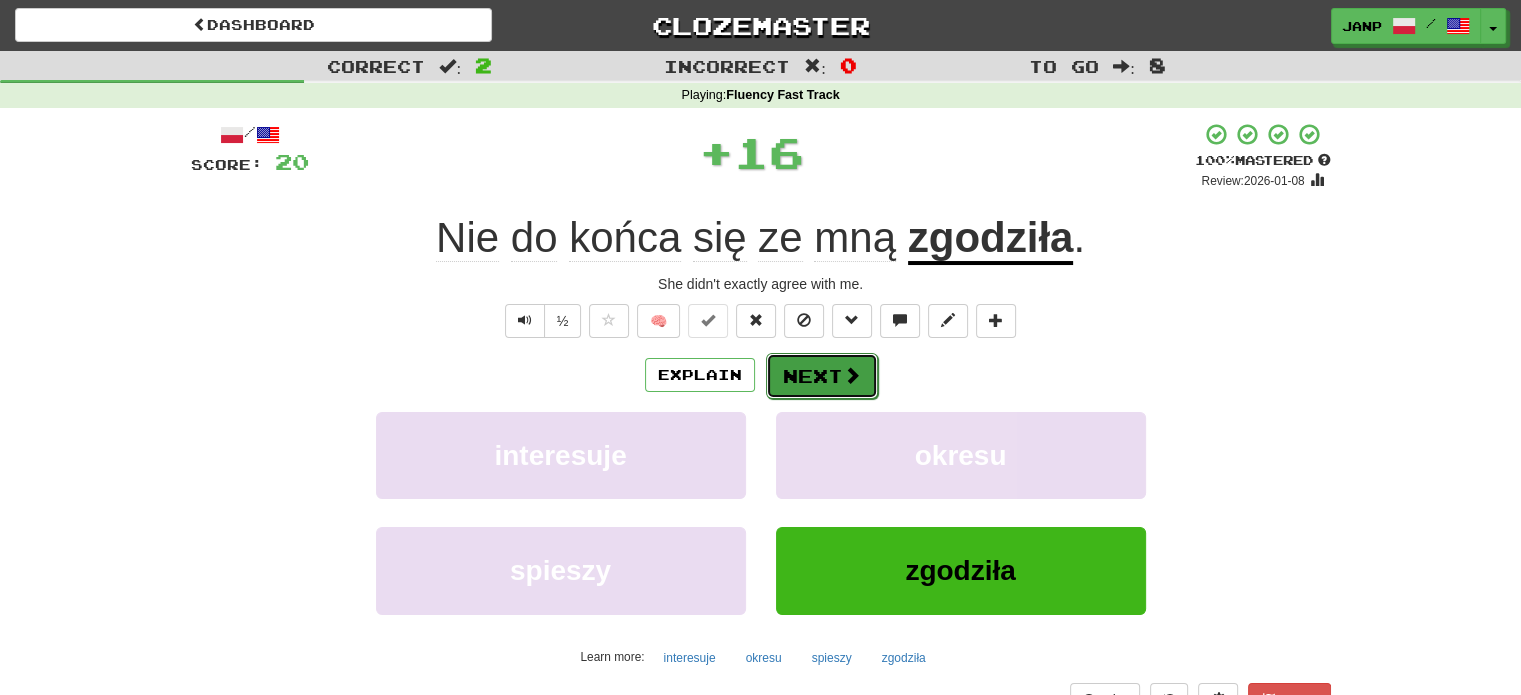 click on "Next" at bounding box center (822, 376) 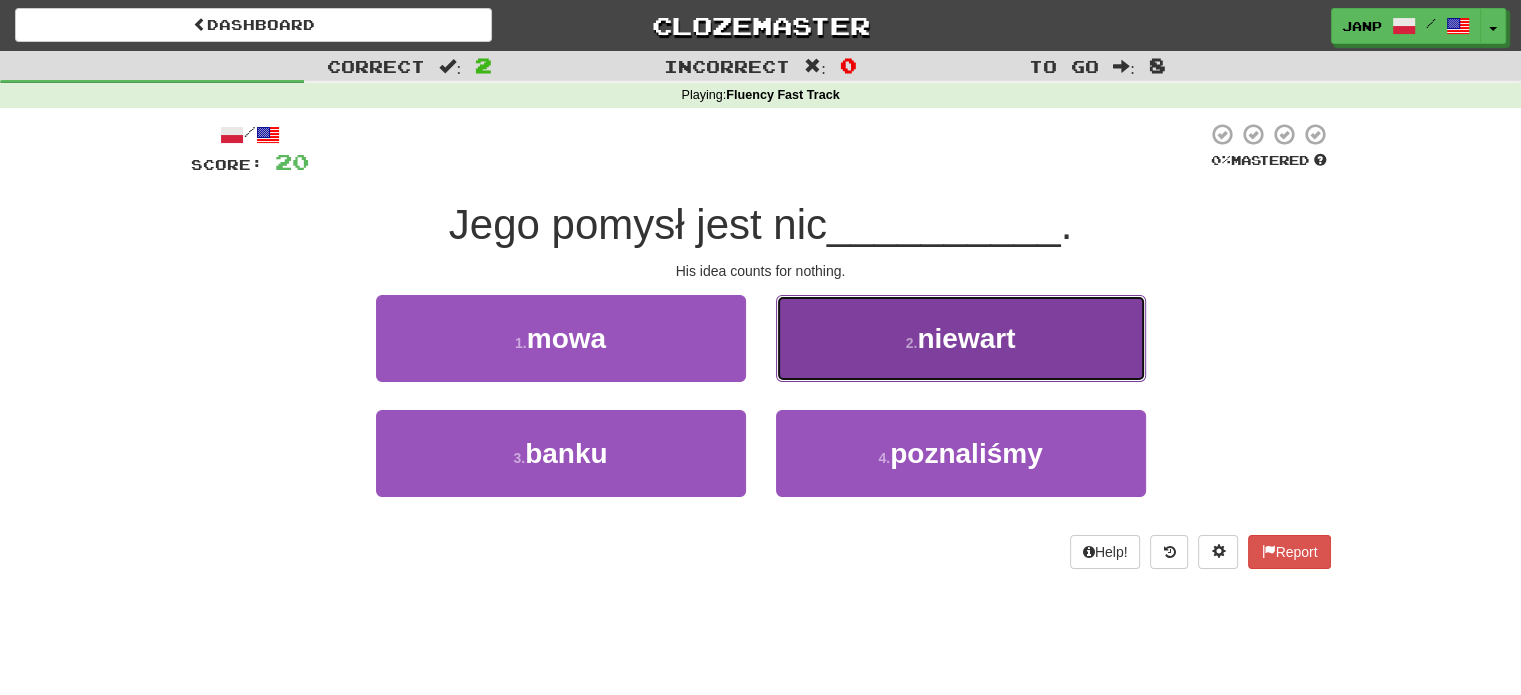 click on "2 .  niewart" at bounding box center (961, 338) 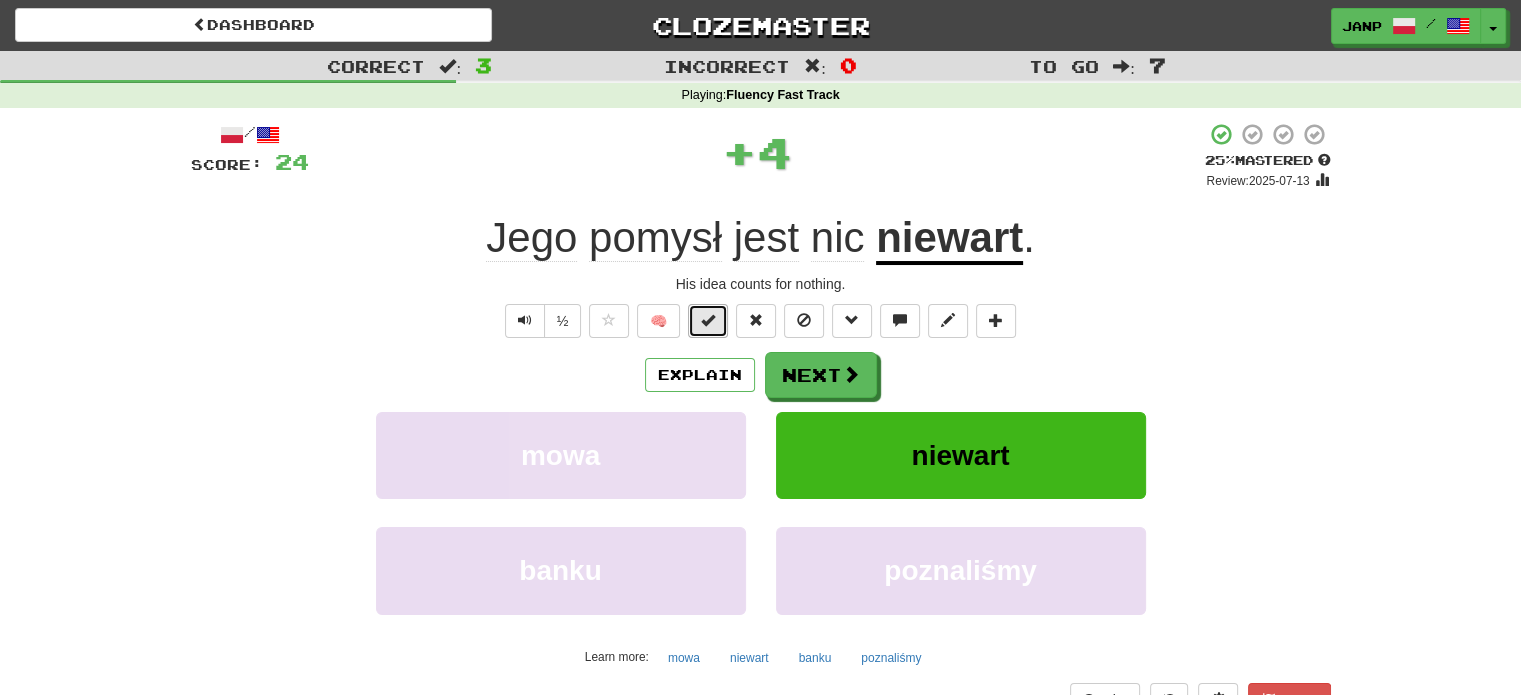 click at bounding box center [708, 320] 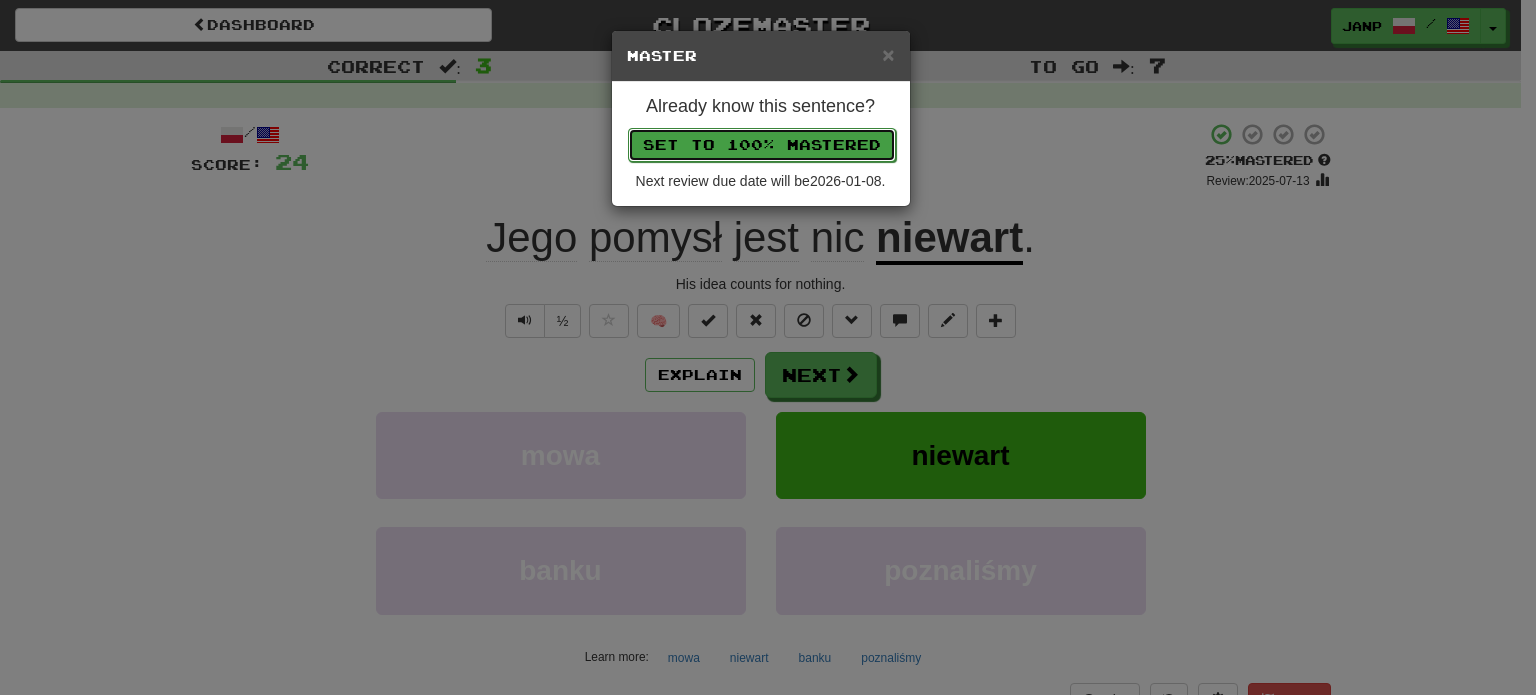 click on "Set to 100% Mastered" at bounding box center (762, 145) 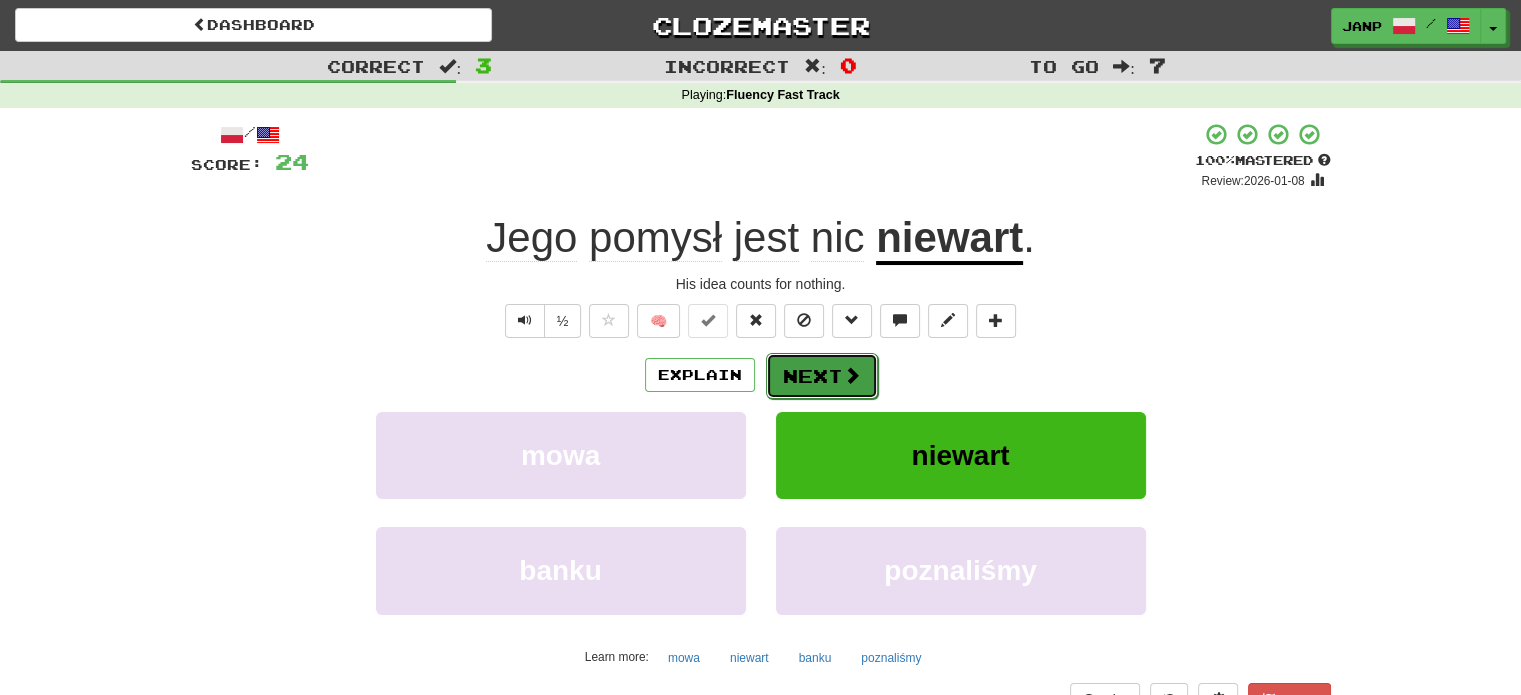 click on "Next" at bounding box center (822, 376) 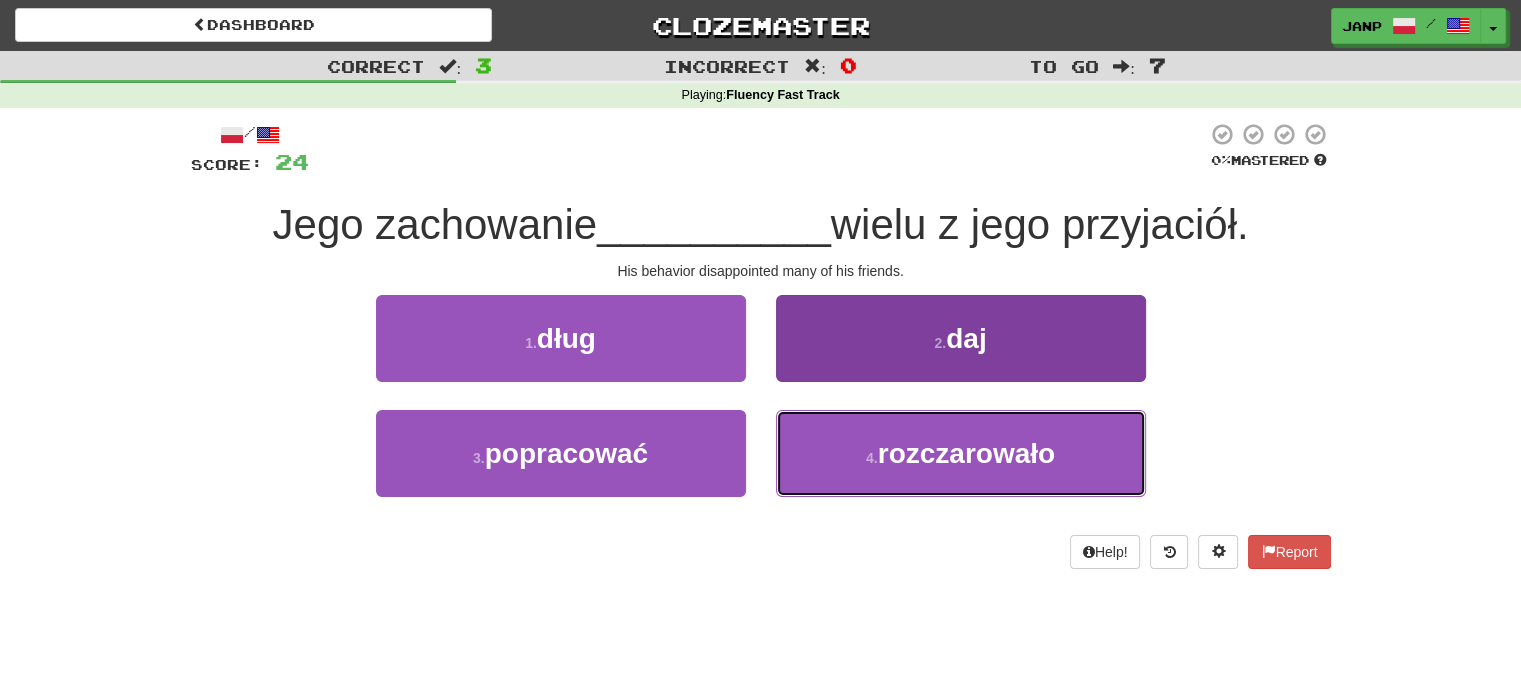 click on "4 .  rozczarowało" at bounding box center [961, 453] 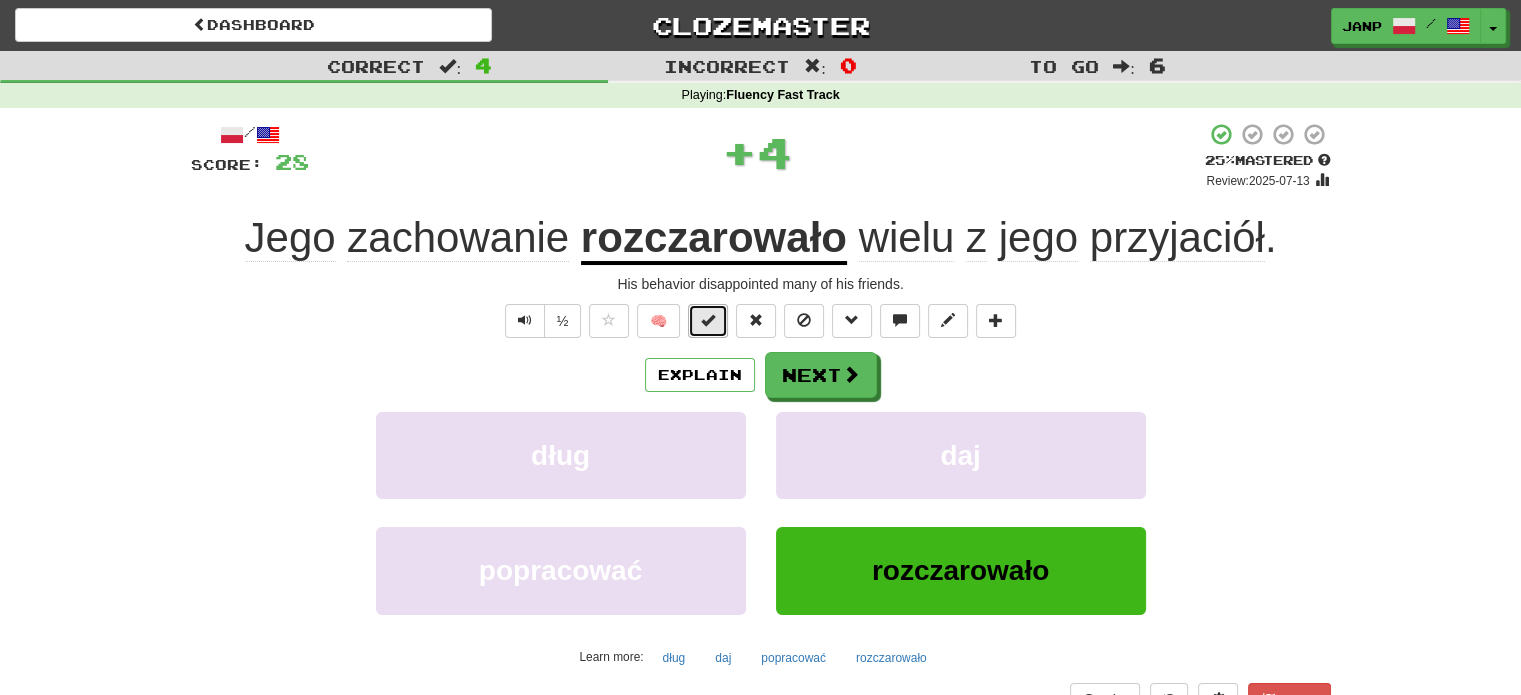click at bounding box center (708, 320) 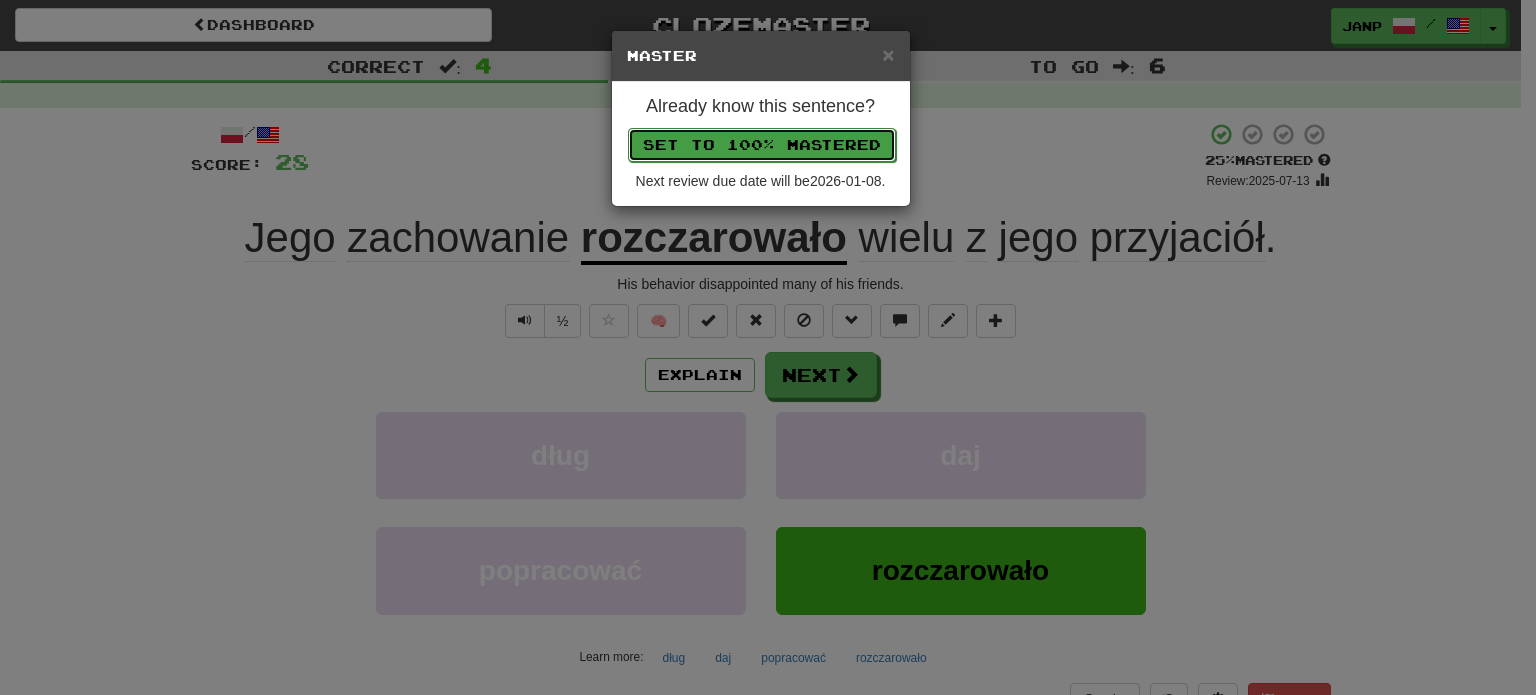 click on "Set to 100% Mastered" at bounding box center [762, 145] 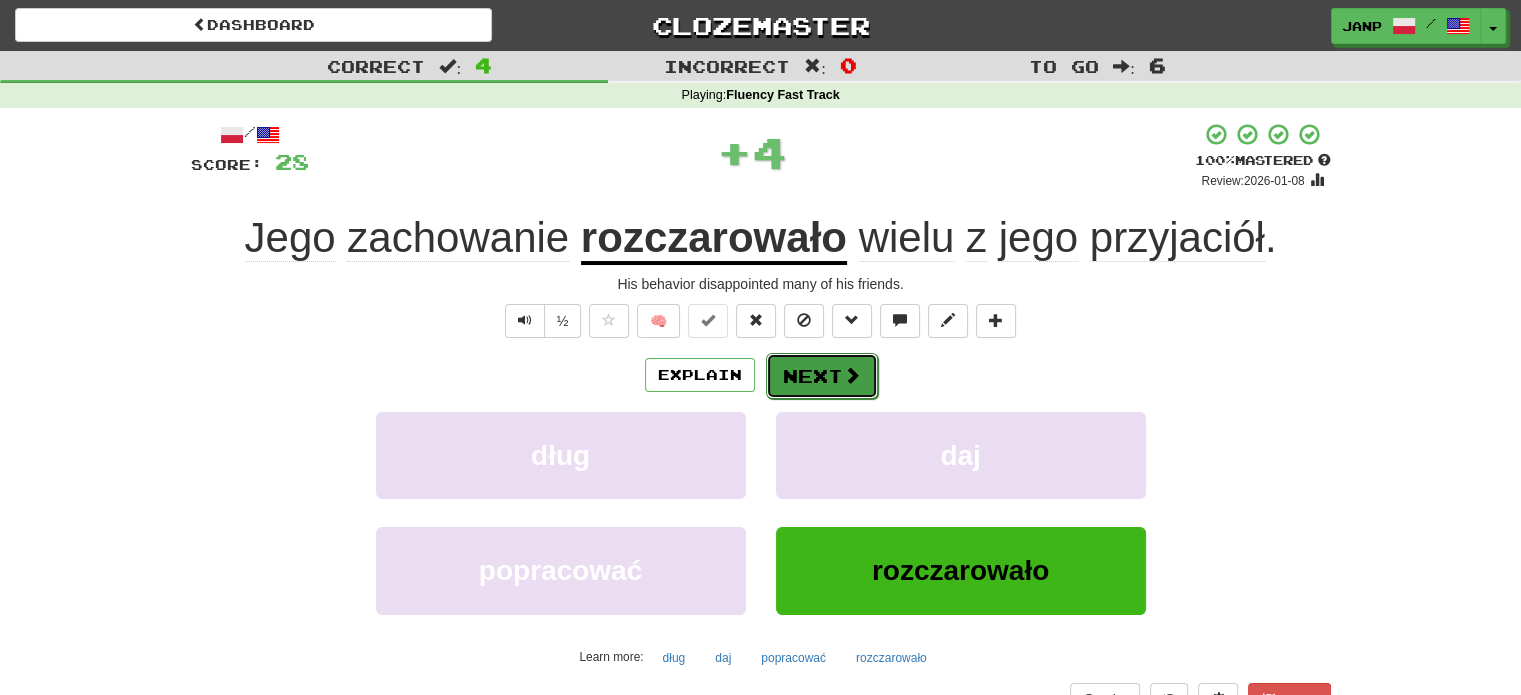 click on "Next" at bounding box center [822, 376] 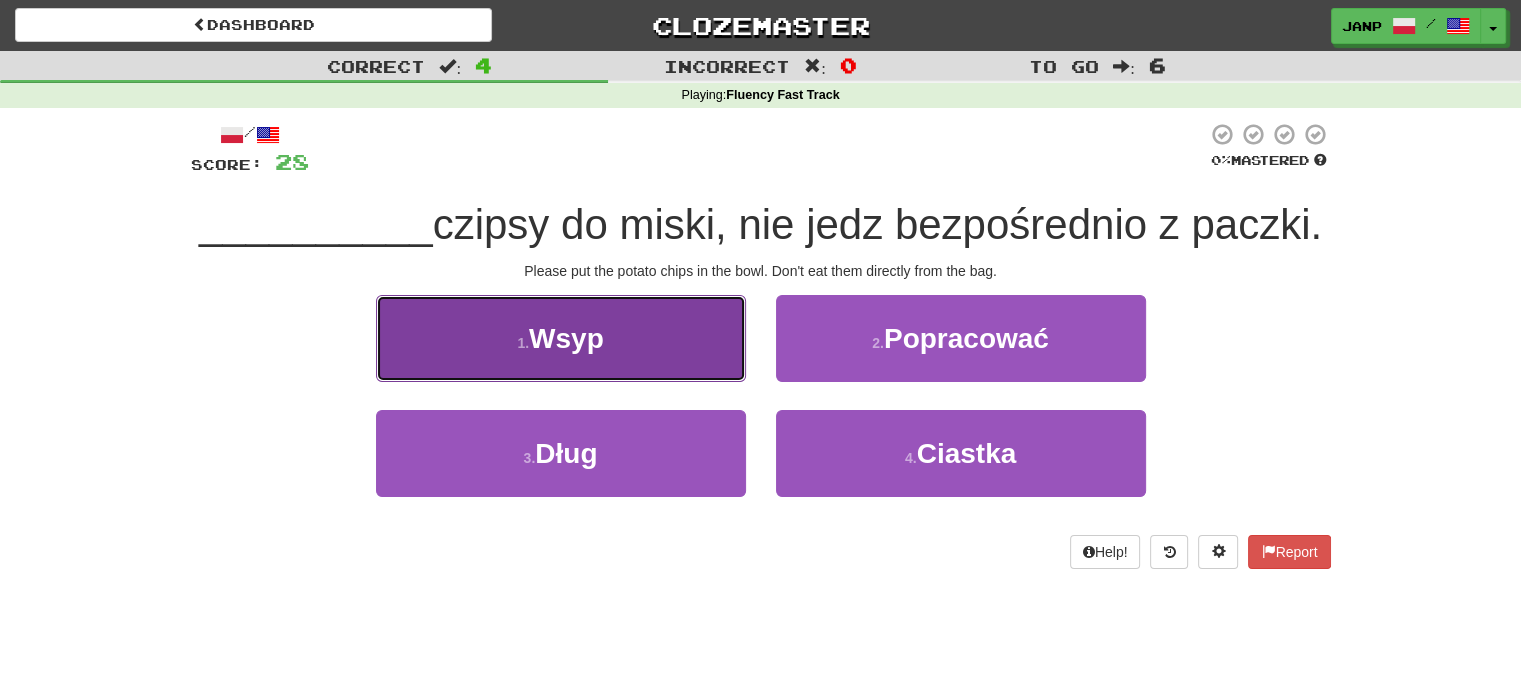 click on "1 .  Wsyp" at bounding box center [561, 338] 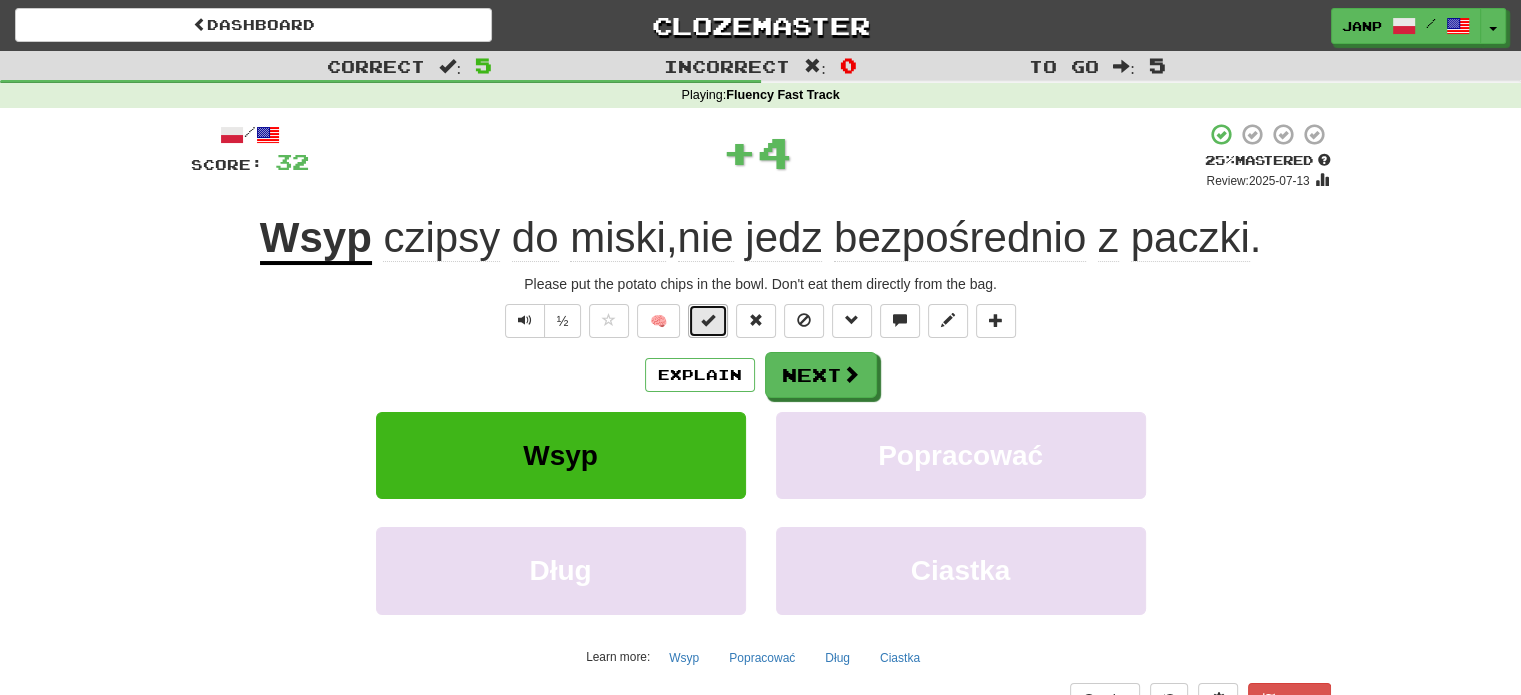 click at bounding box center (708, 320) 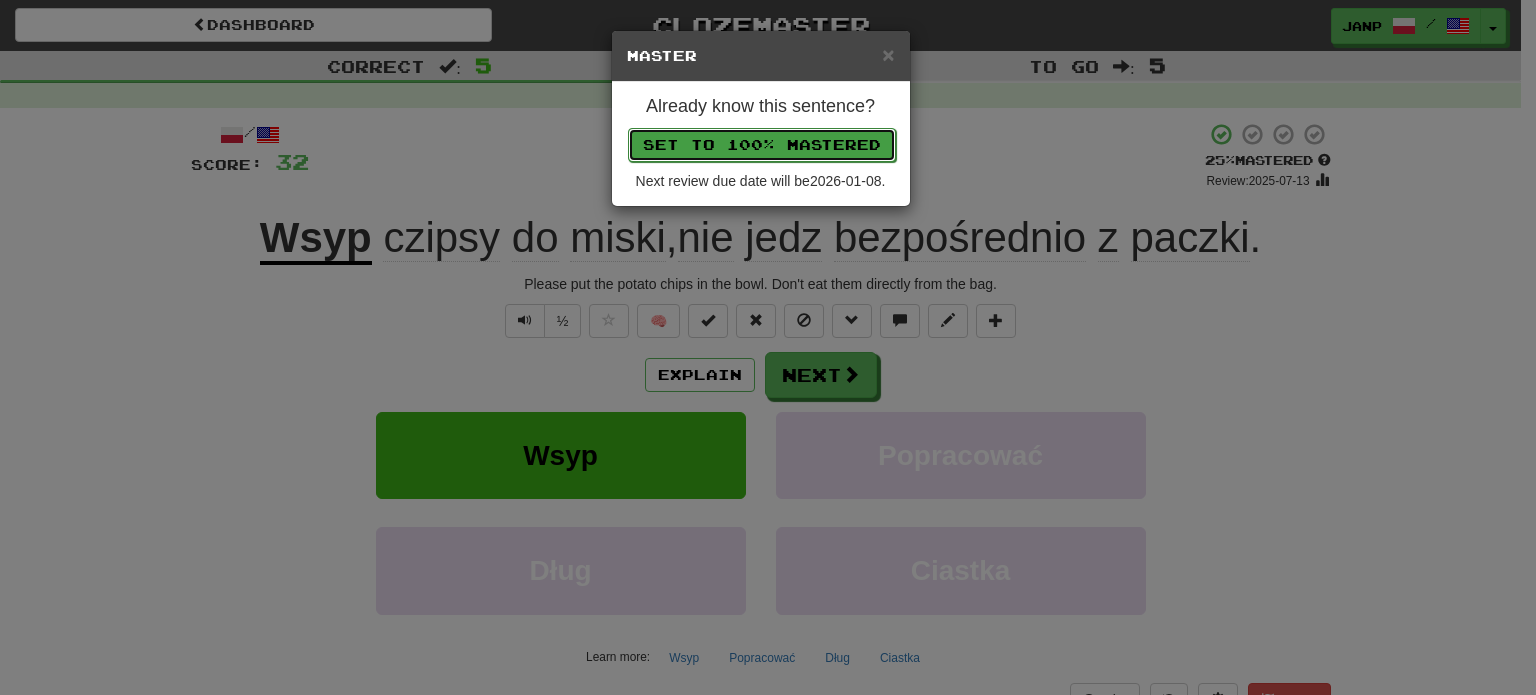 click on "Set to 100% Mastered" at bounding box center [762, 145] 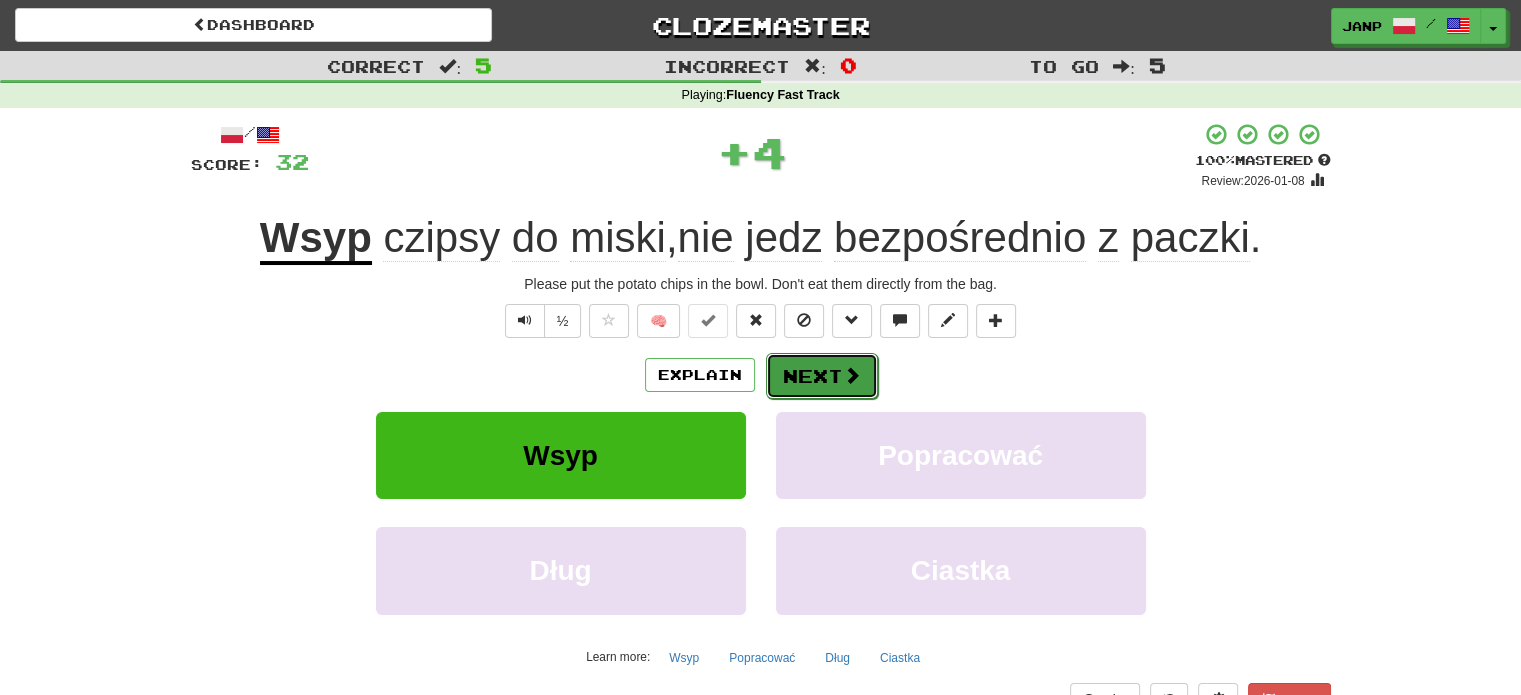 click on "Next" at bounding box center [822, 376] 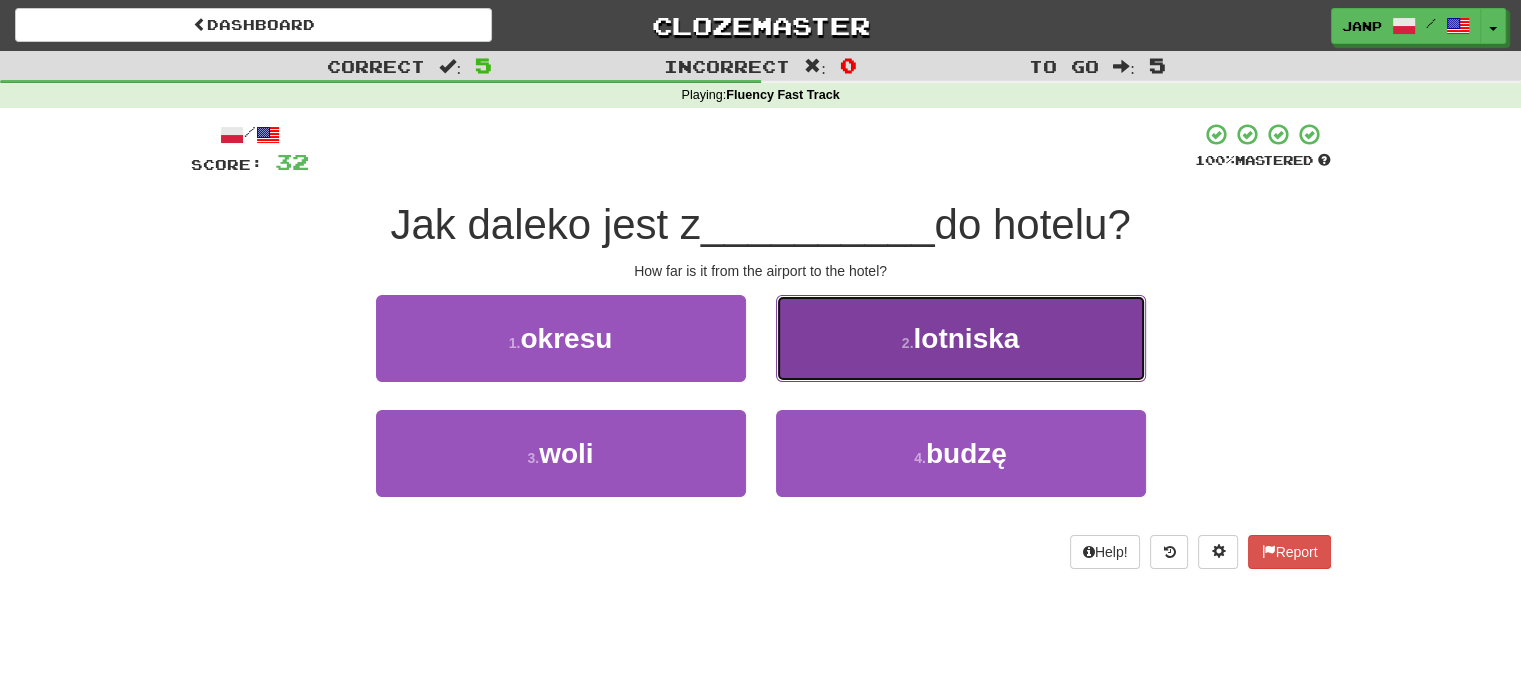 click on "2 .  lotniska" at bounding box center [961, 338] 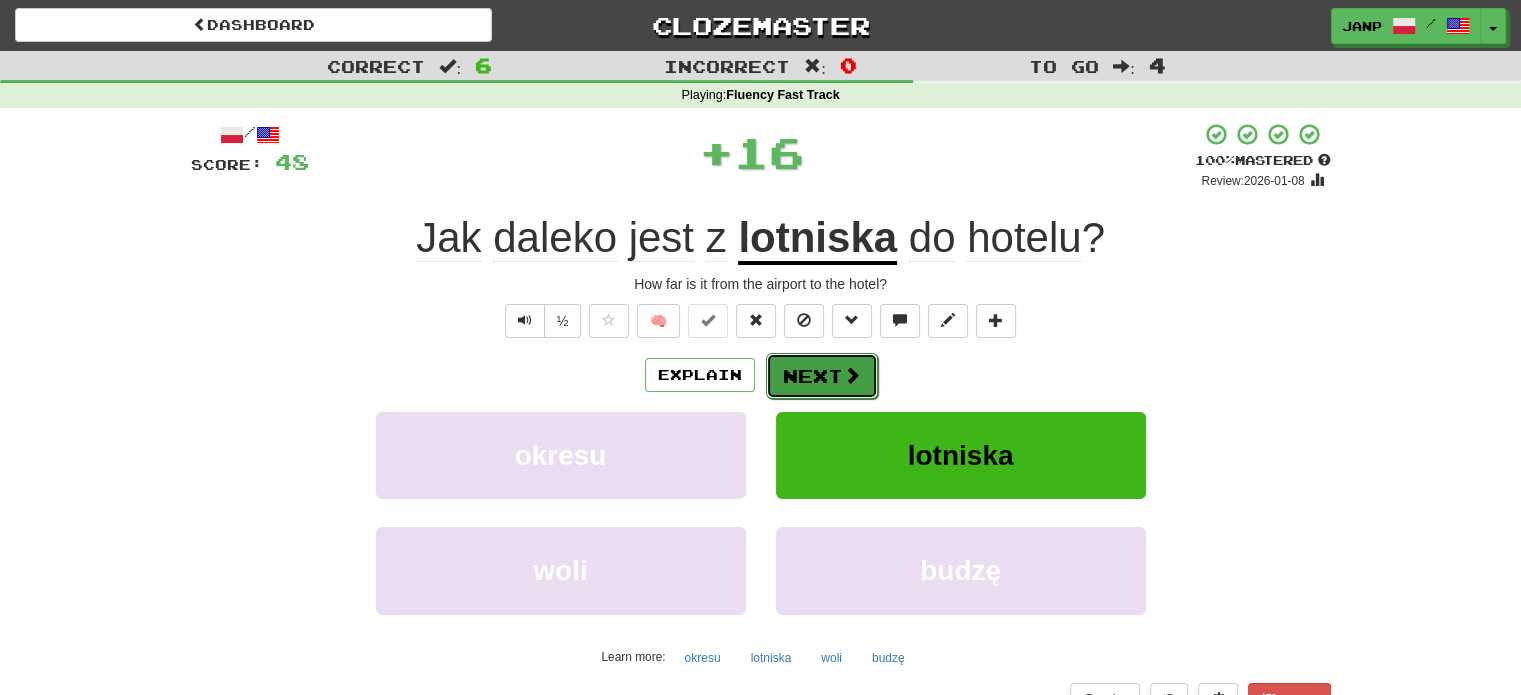 click on "Next" at bounding box center (822, 376) 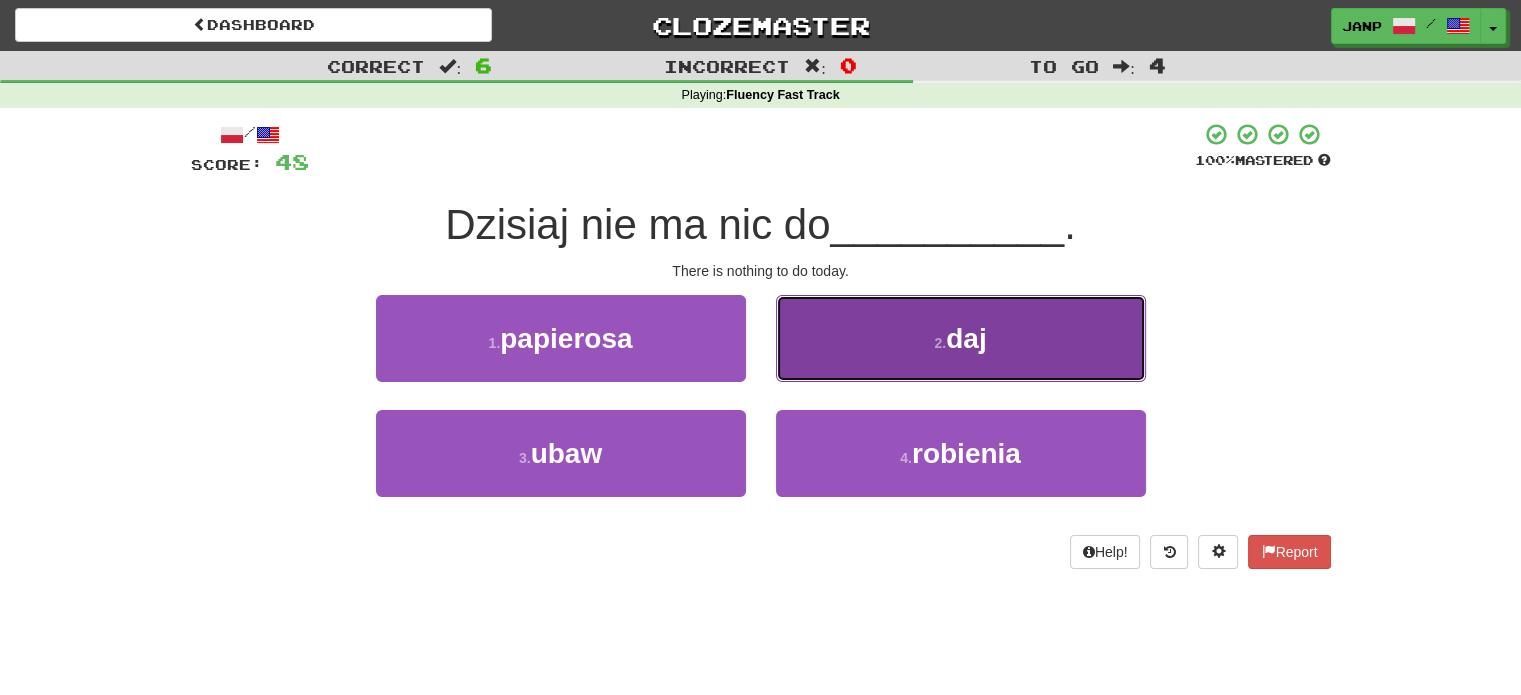 click on "2 .  daj" at bounding box center [961, 338] 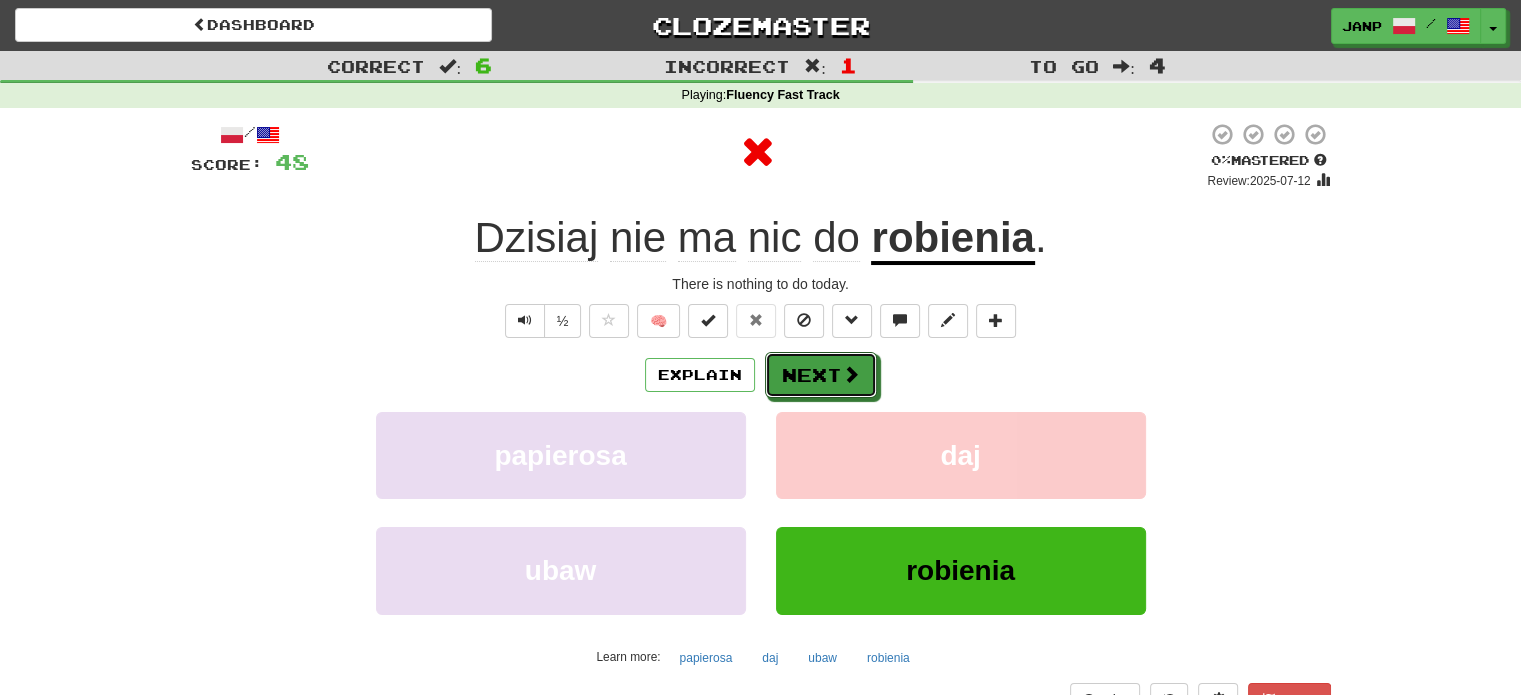 click on "Next" at bounding box center (821, 375) 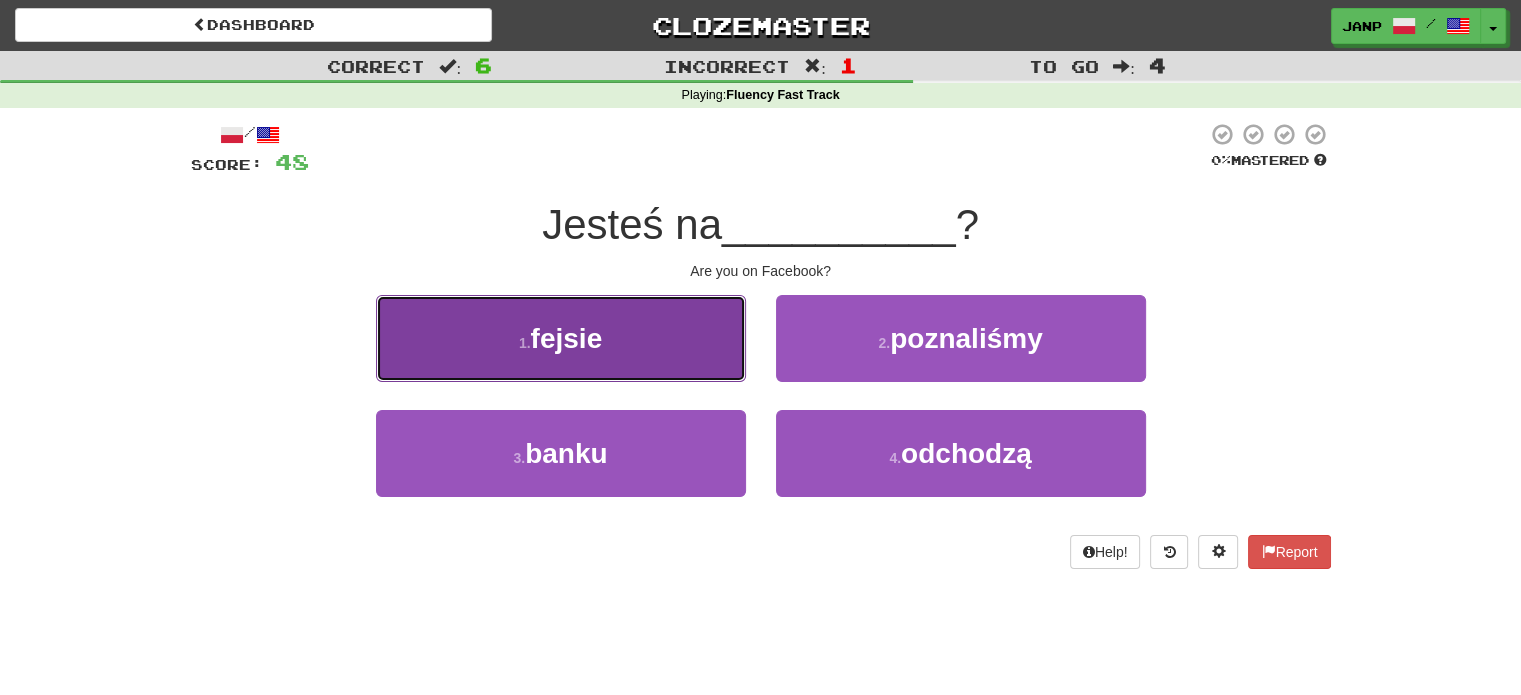 click on "1 .  fejsie" at bounding box center (561, 338) 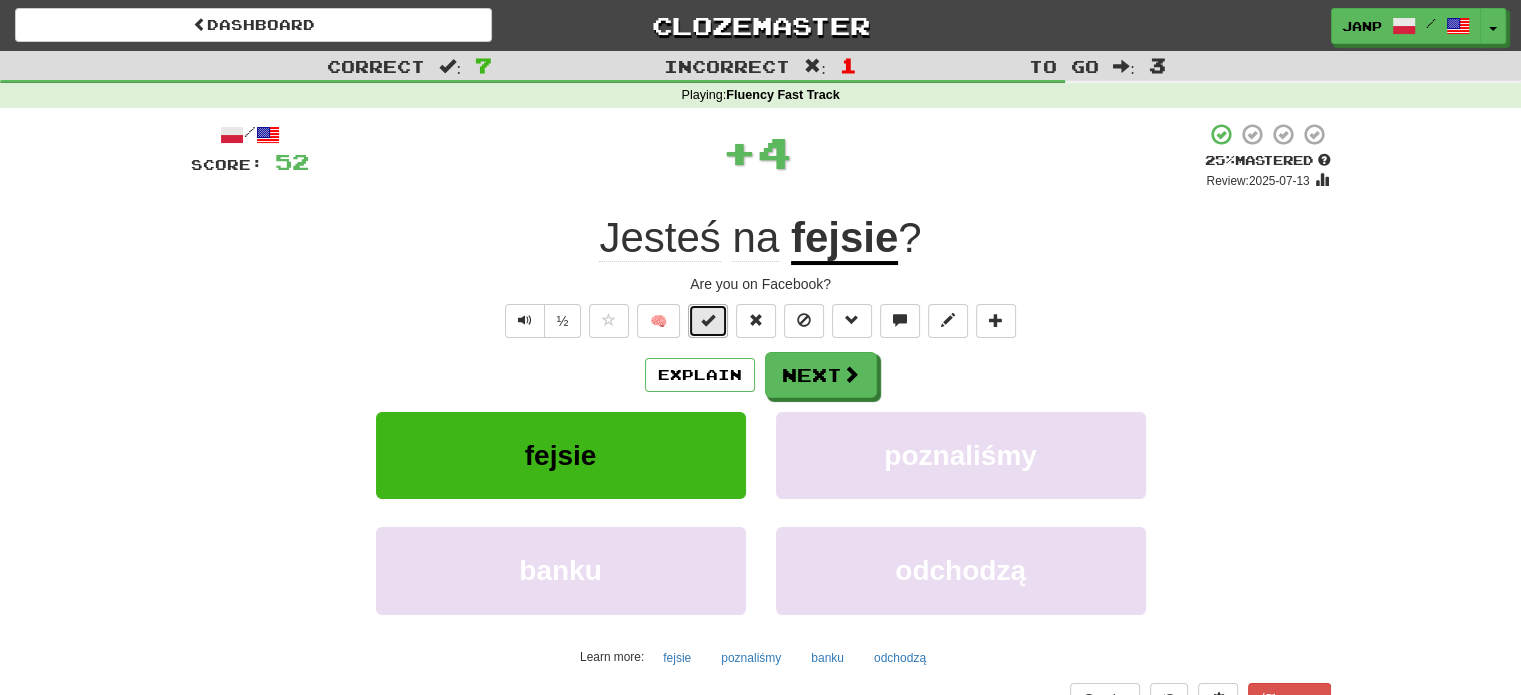 click at bounding box center (708, 320) 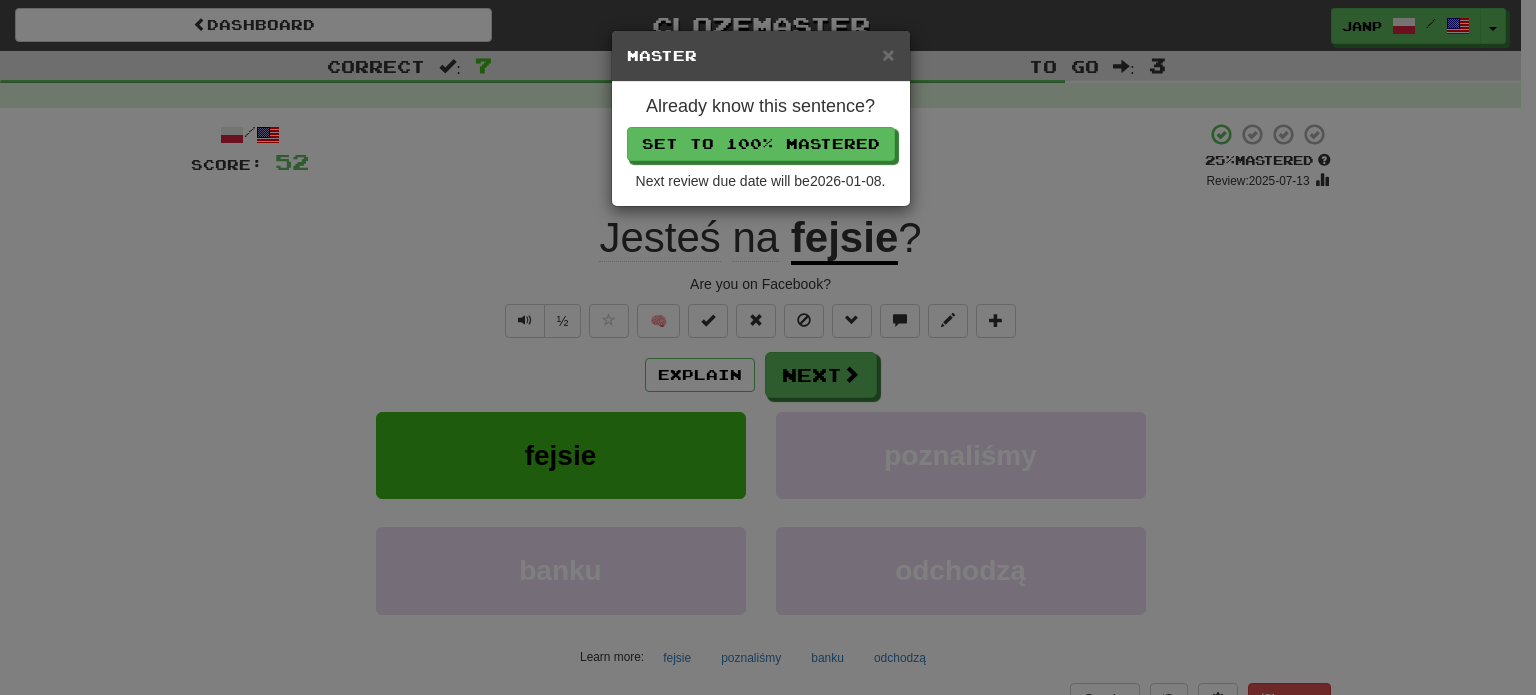 click on "Already know this sentence? Set to 100% Mastered Next review due date will be  2026-01-08 ." at bounding box center (761, 144) 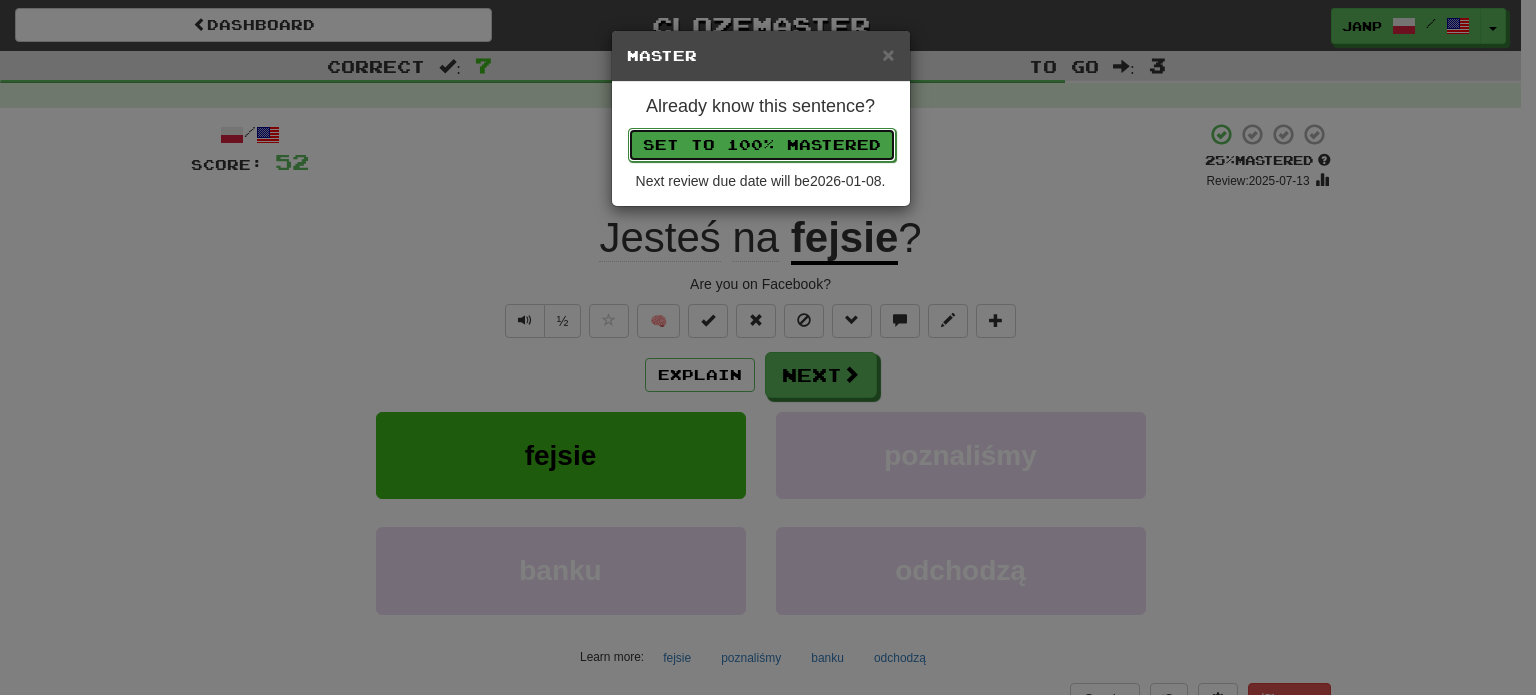 click on "Set to 100% Mastered" at bounding box center [762, 145] 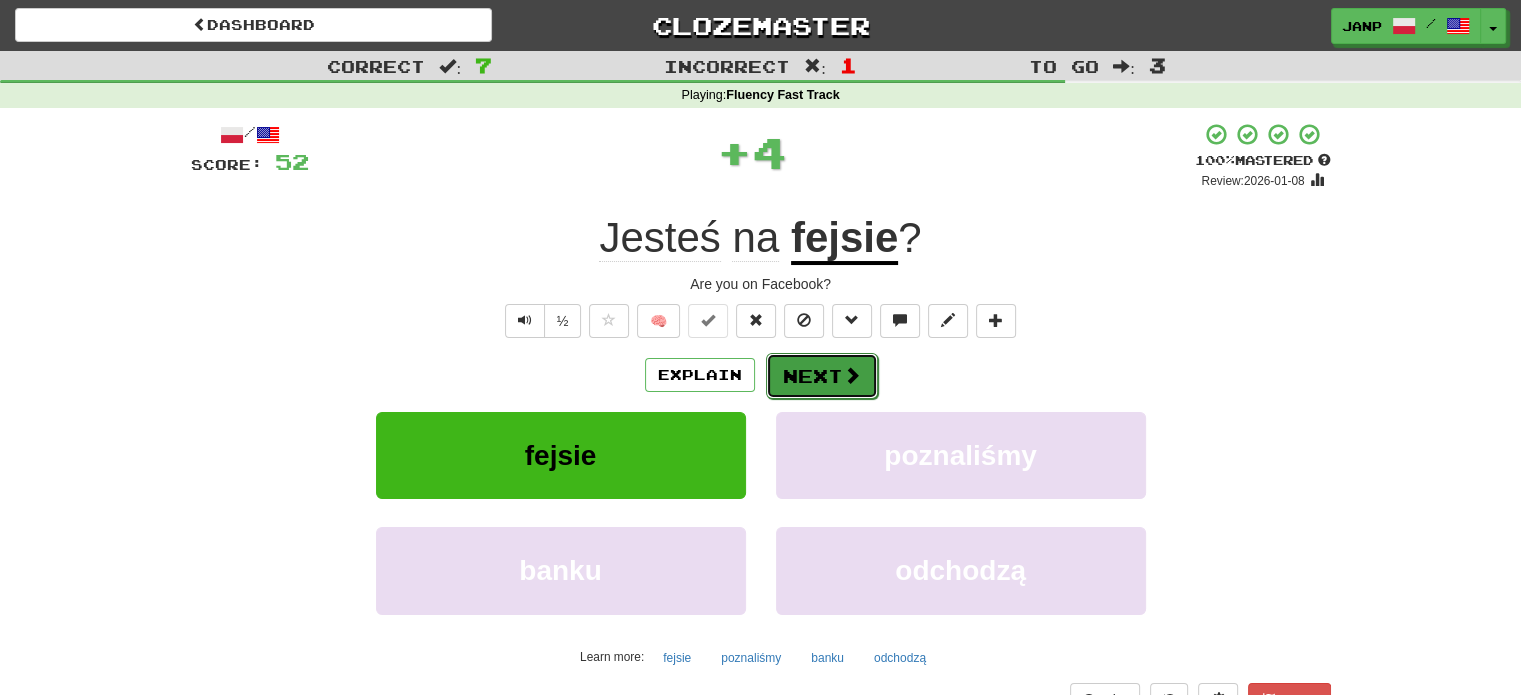 click on "Next" at bounding box center [822, 376] 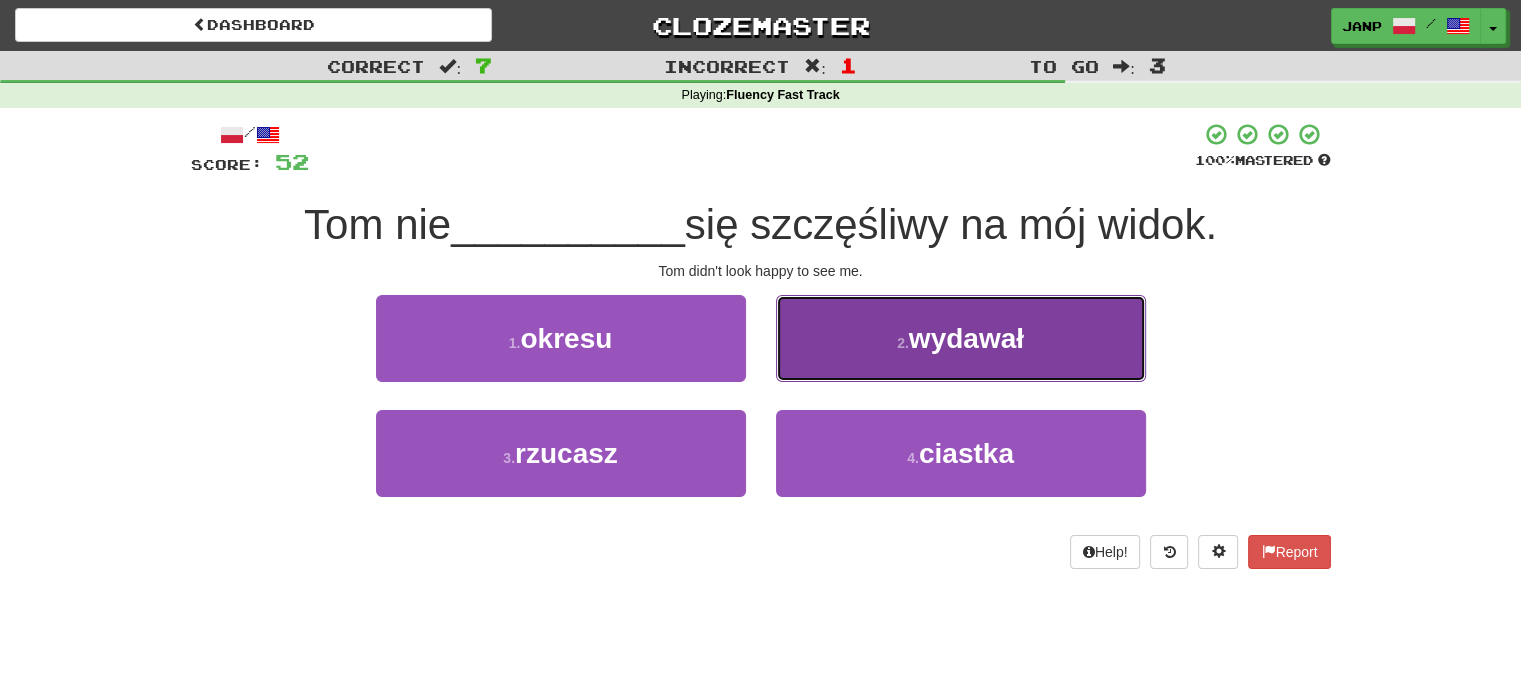 click on "2 .  wydawał" at bounding box center (961, 338) 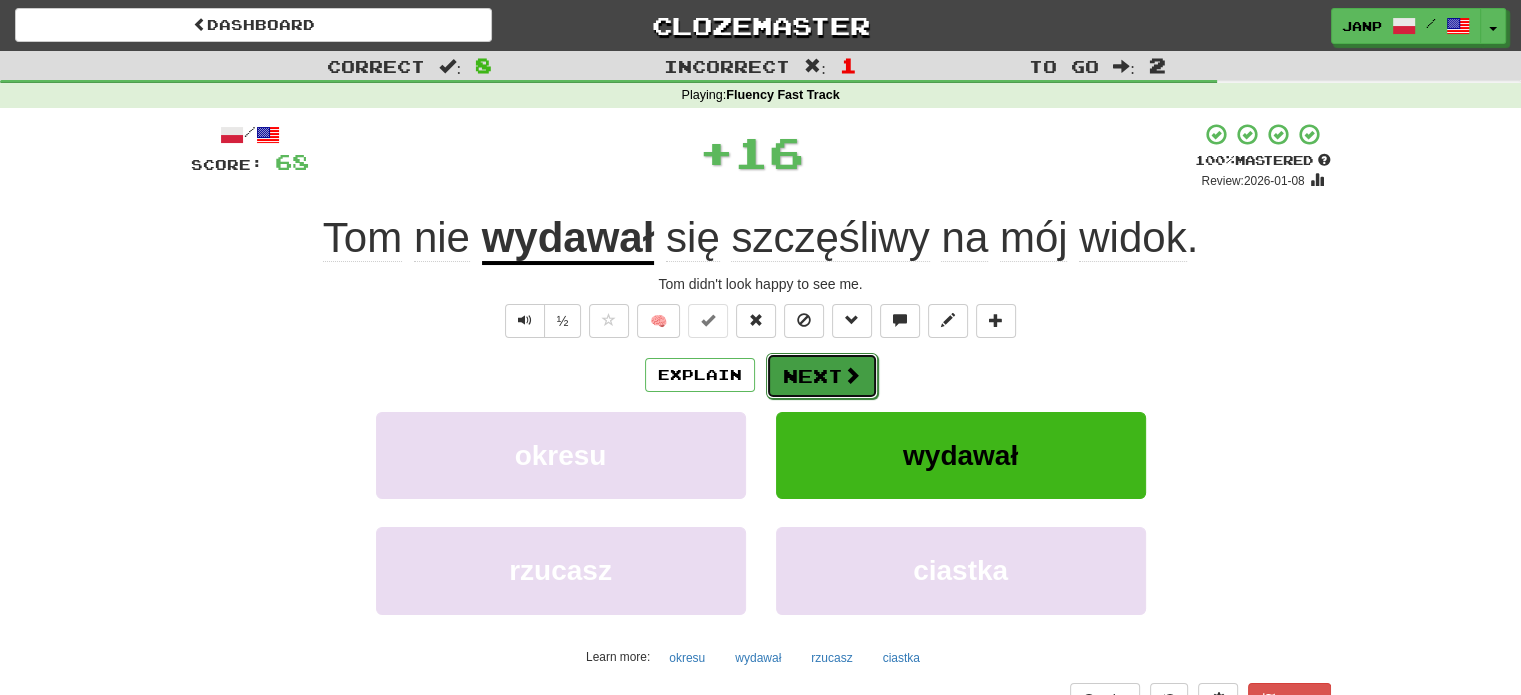 click on "Next" at bounding box center [822, 376] 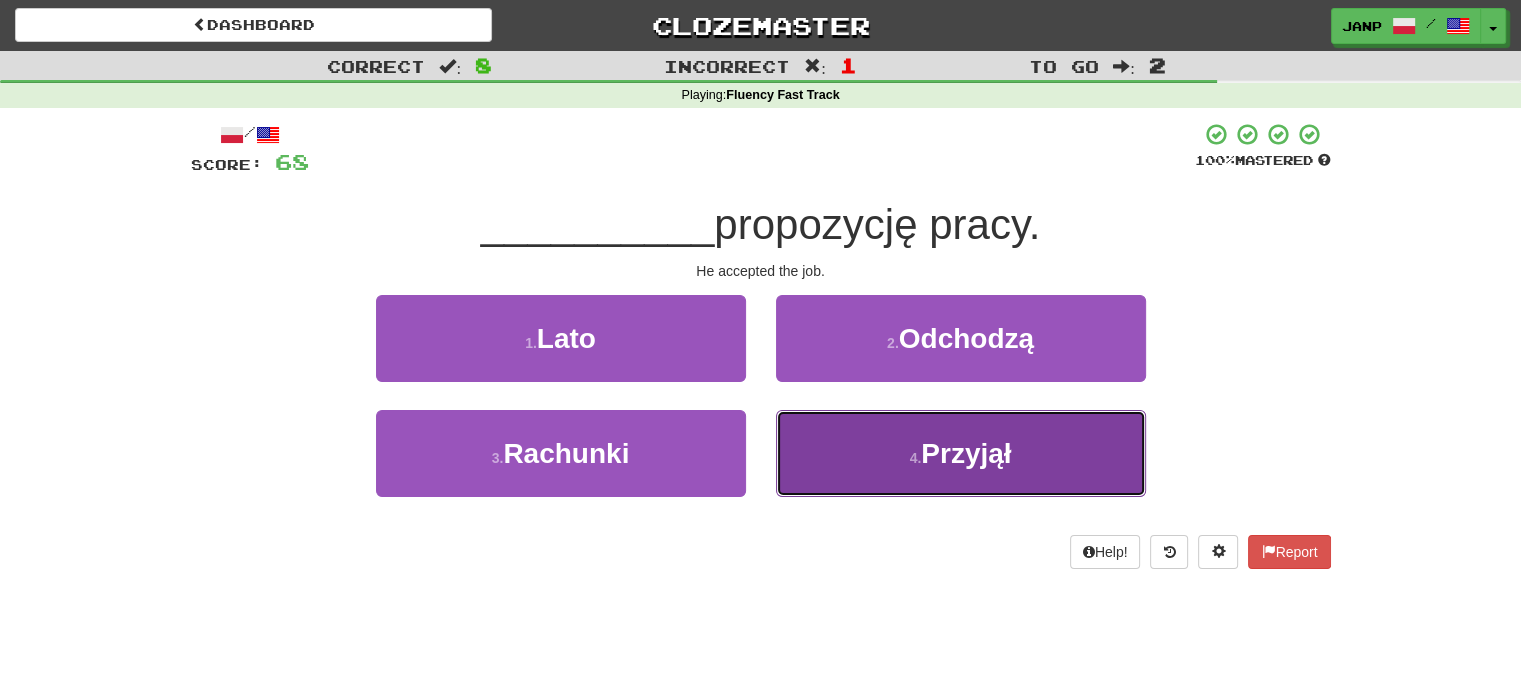 click on "4 .  Przyjął" at bounding box center (961, 453) 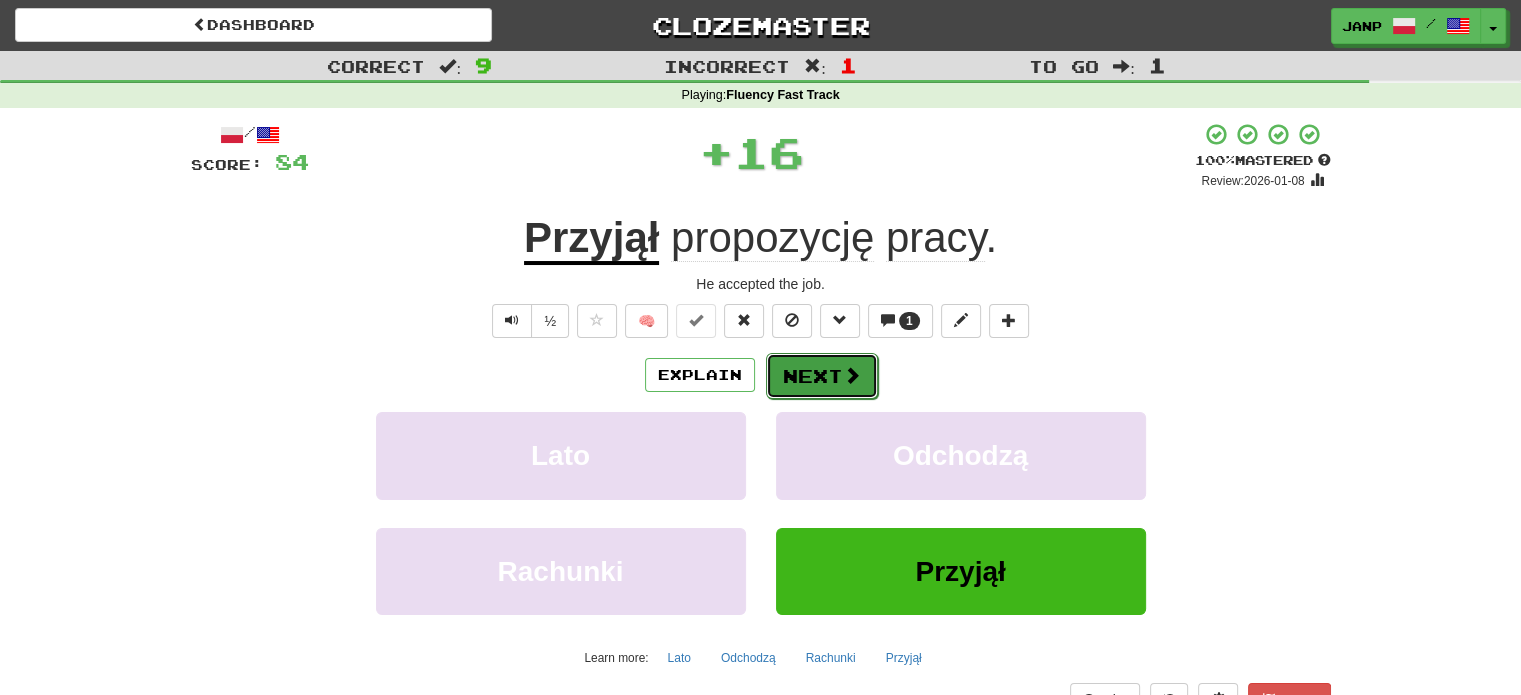 click on "Next" at bounding box center (822, 376) 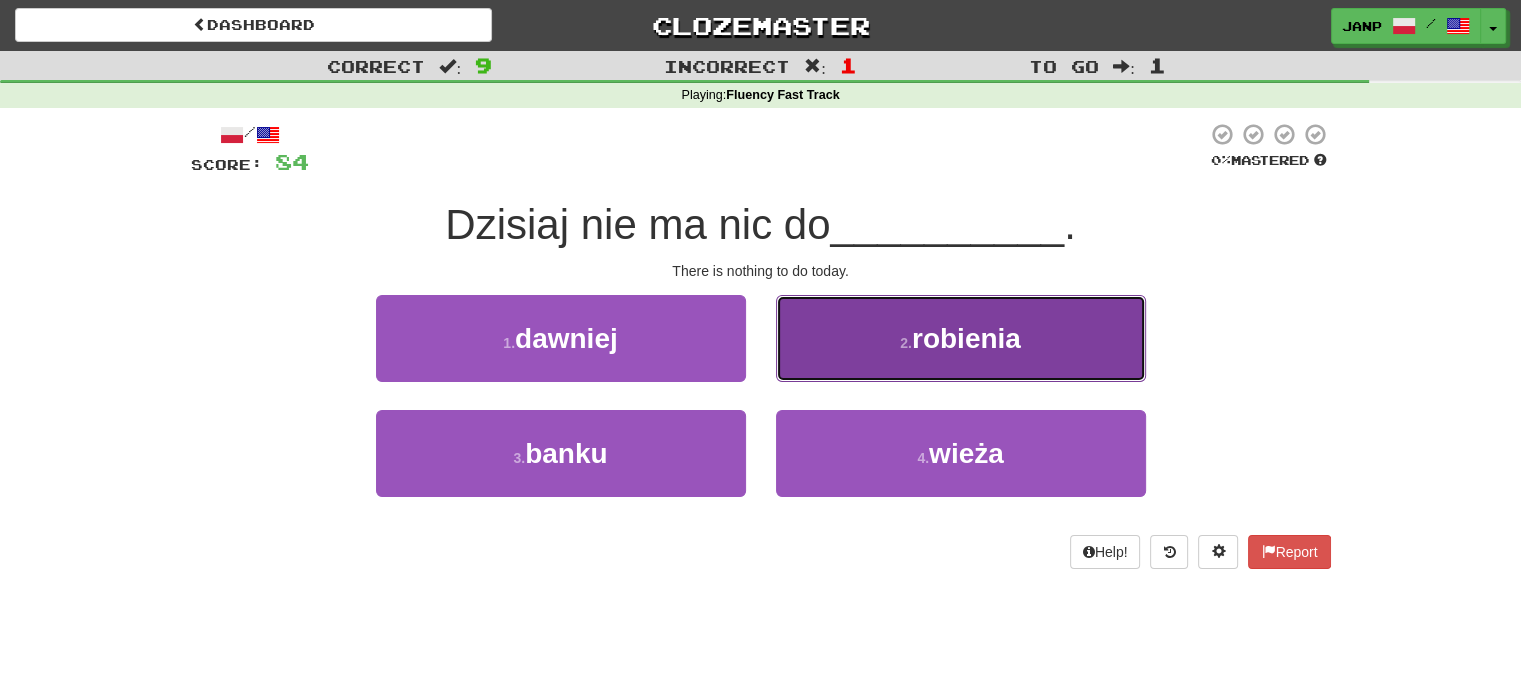 click on "2 .  robienia" at bounding box center [961, 338] 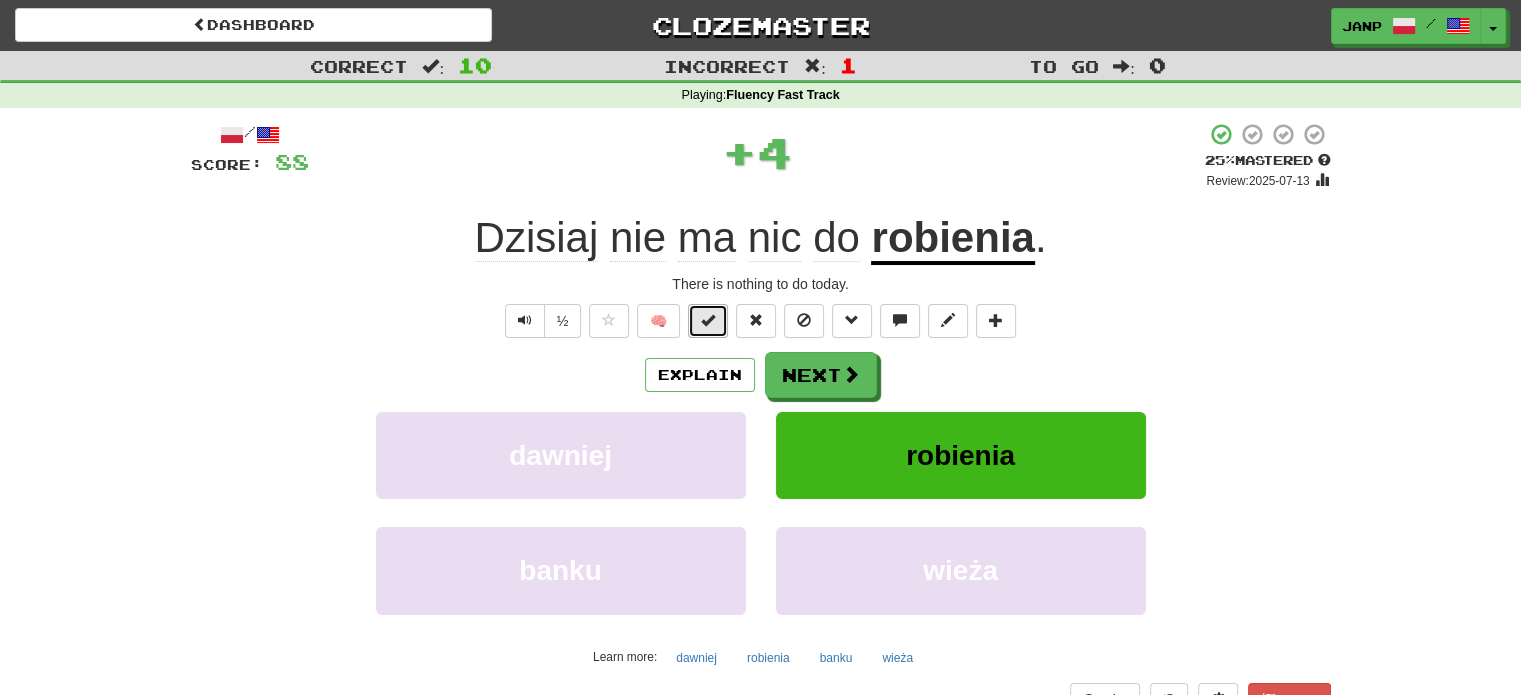 click at bounding box center (708, 320) 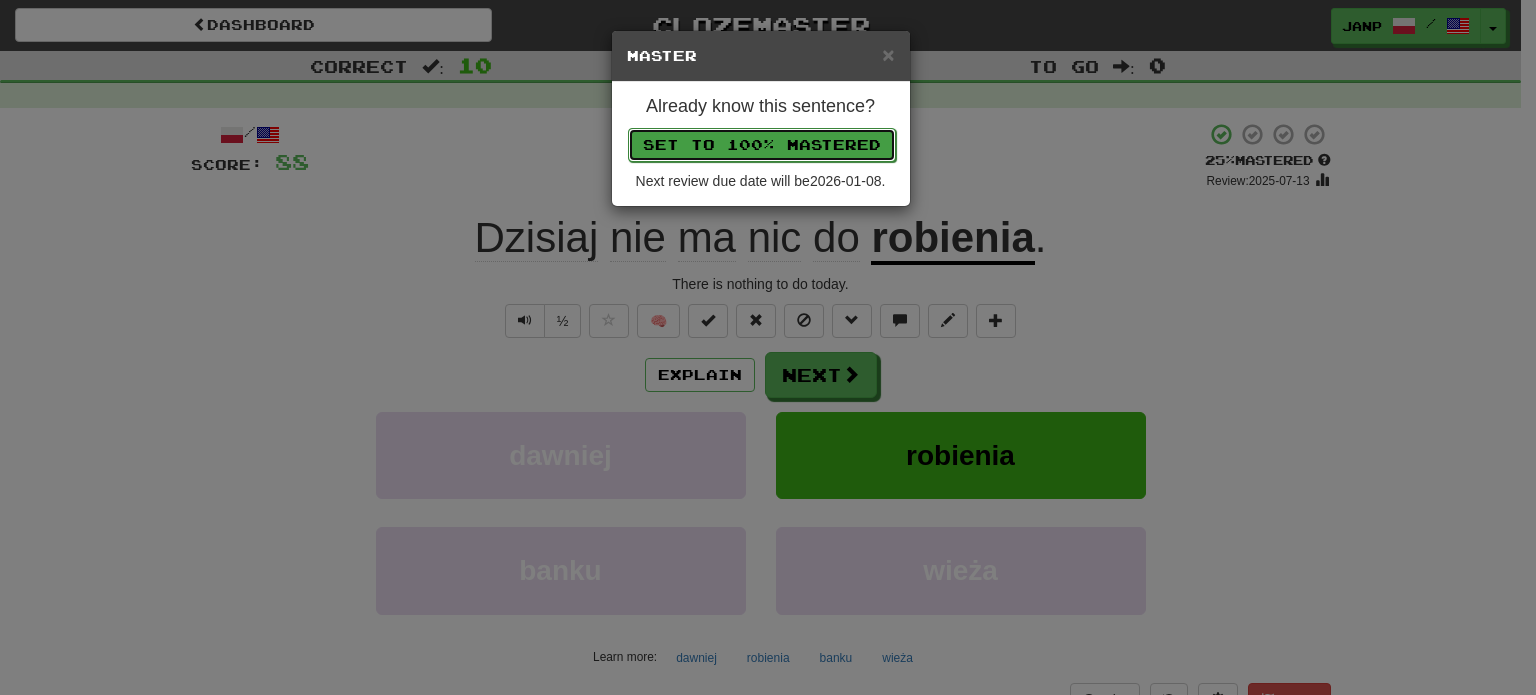 click on "Set to 100% Mastered" at bounding box center [762, 145] 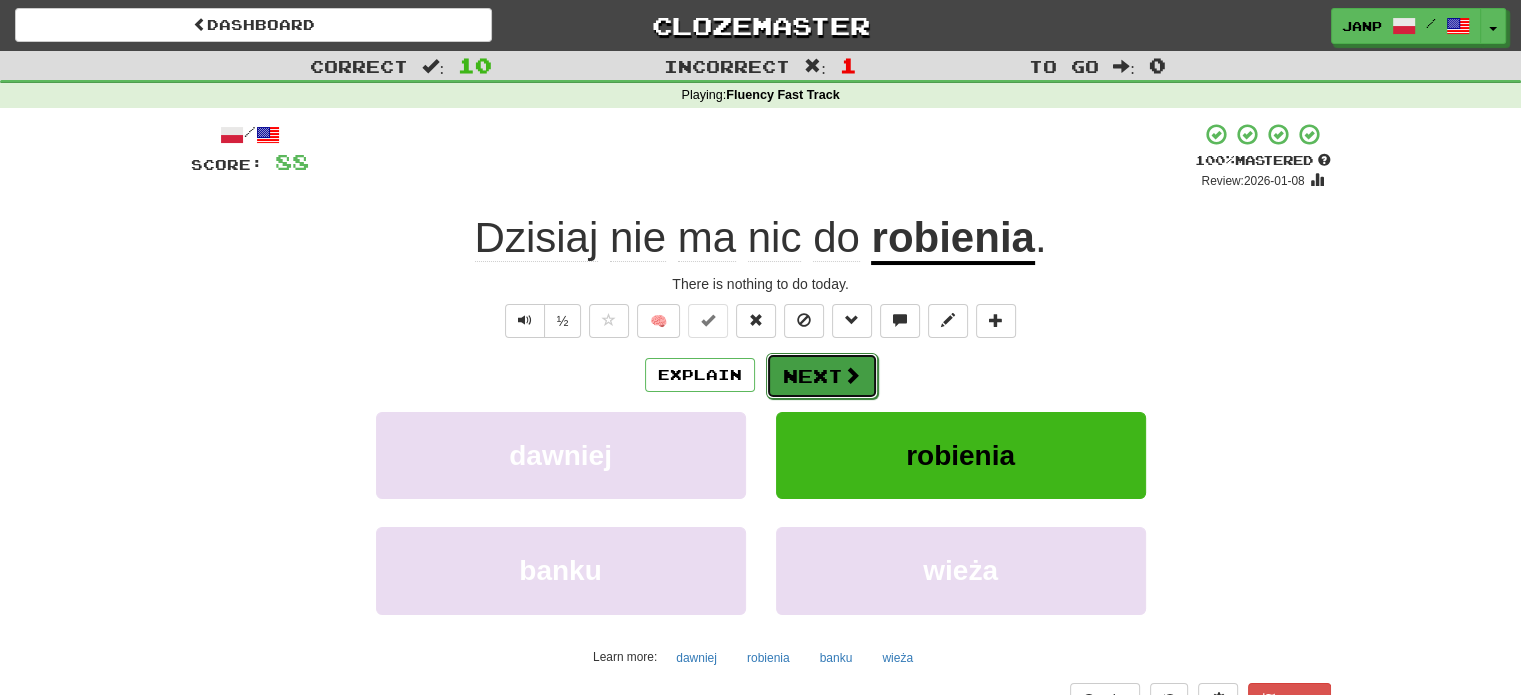 click on "Next" at bounding box center (822, 376) 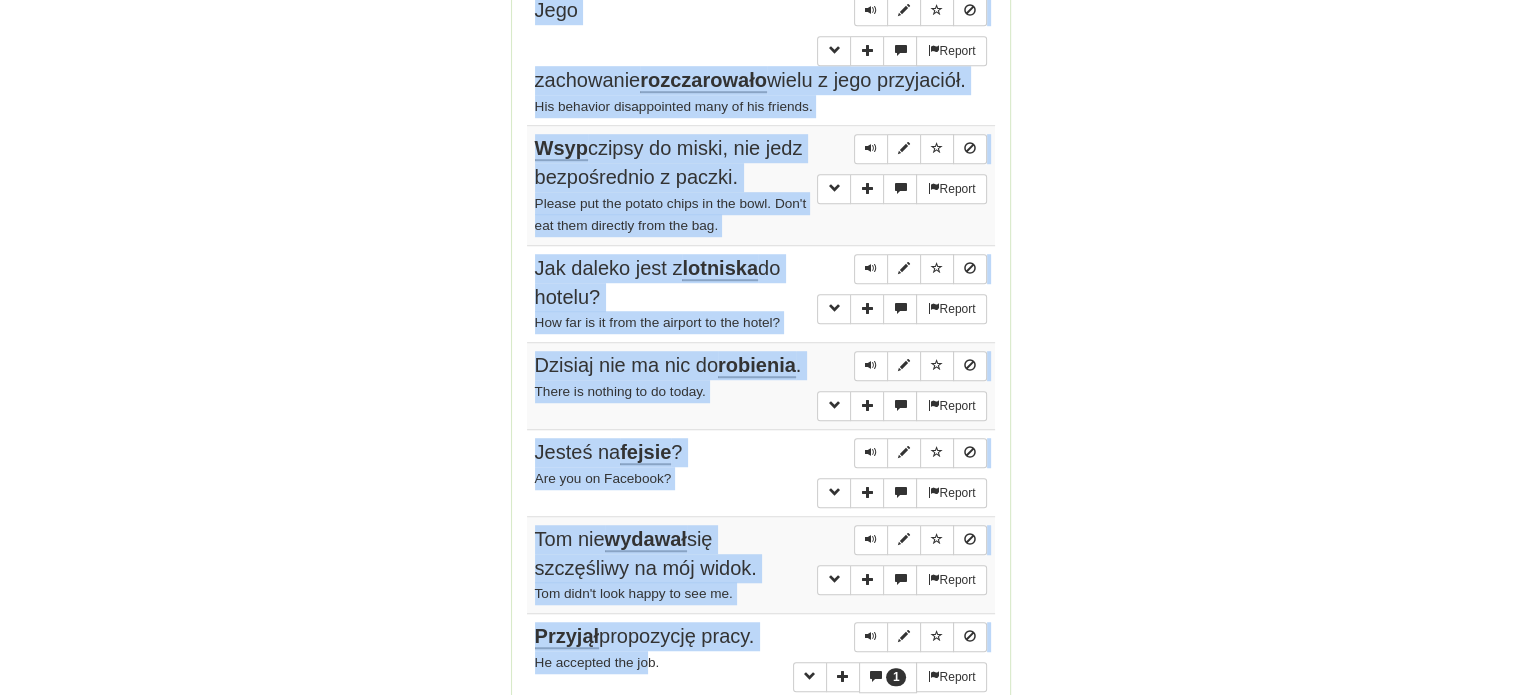 scroll, scrollTop: 1400, scrollLeft: 0, axis: vertical 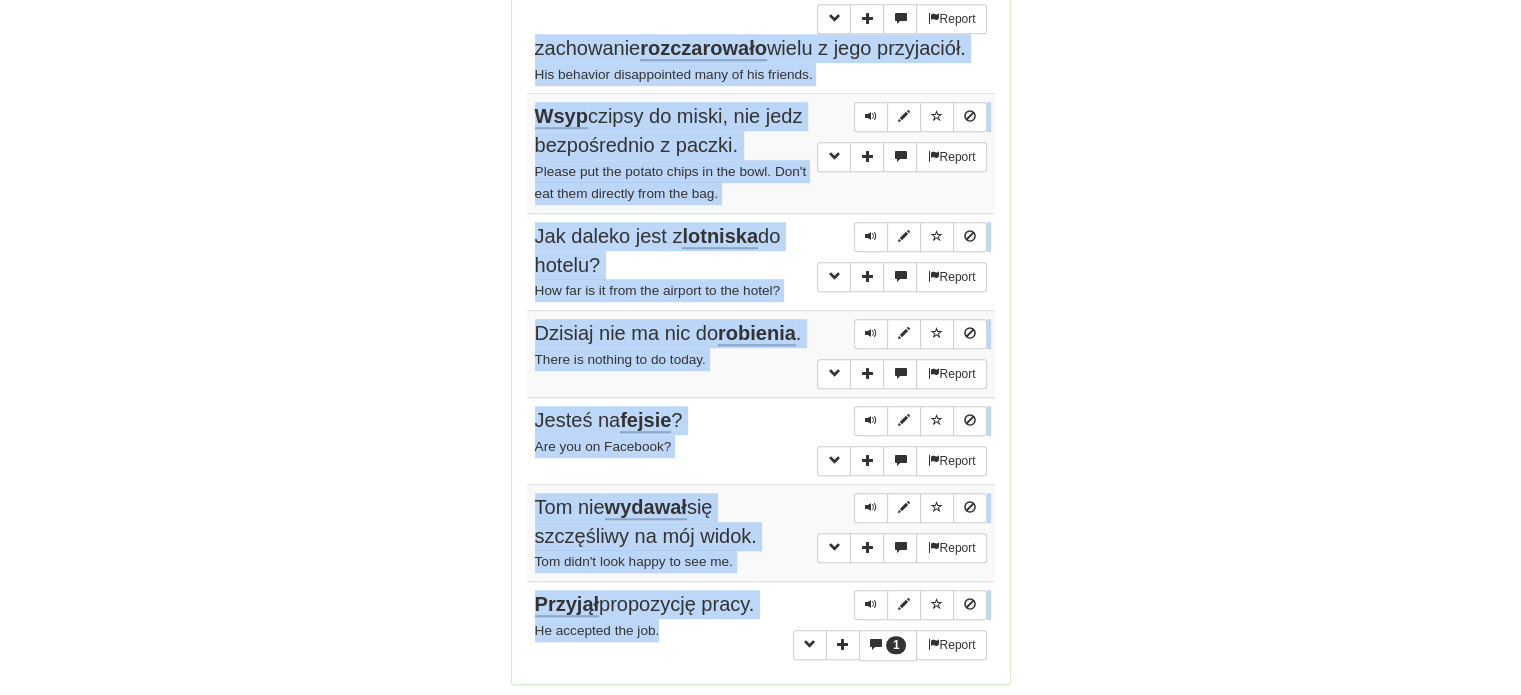 drag, startPoint x: 532, startPoint y: 287, endPoint x: 573, endPoint y: 591, distance: 306.75235 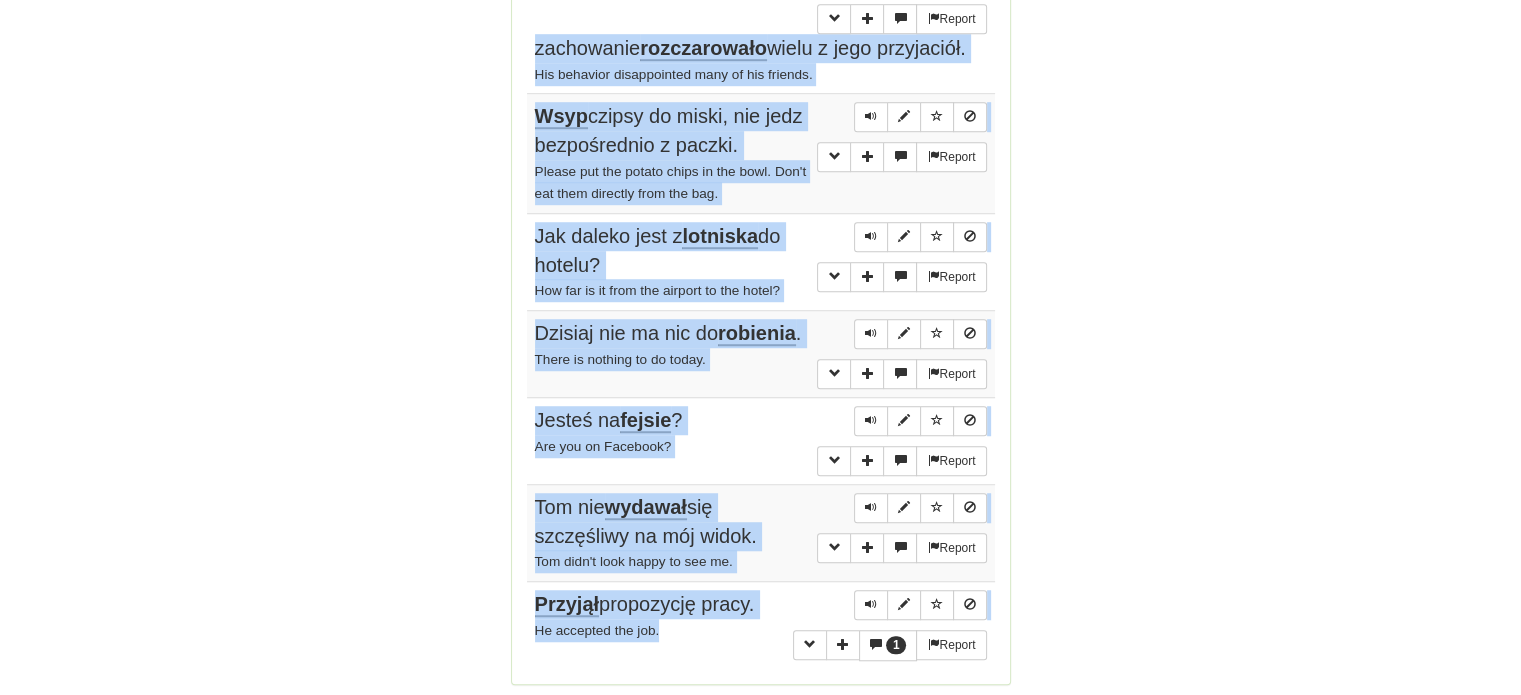 click on "Report Moje poglądy są  zbieżne  z jego. My opinions are similar to his.  Report Nie do końca się ze mną  zgodziła . She didn't exactly agree with me.  Report Jego pomysł jest nic  niewart . His idea counts for nothing.  Report Jego zachowanie  rozczarowało  wielu z jego przyjaciół. His behavior disappointed many of his friends.  Report Wsyp  czipsy do miski, nie jedz bezpośrednio z paczki. Please put the potato chips in the bowl. Don't eat them directly from the bag.  Report Jak daleko jest z  lotniska  do hotelu? How far is it from the airport to the hotel?  Report Dzisiaj nie ma nic do  robienia . There is nothing to do today.  Report Jesteś na  fejsie ? Are you on Facebook?  Report Tom nie  wydawał  się szczęśliwy na mój widok. Tom didn't look happy to see me. 1  Report Przyjął  propozycję pracy. He accepted the job." at bounding box center (761, 172) 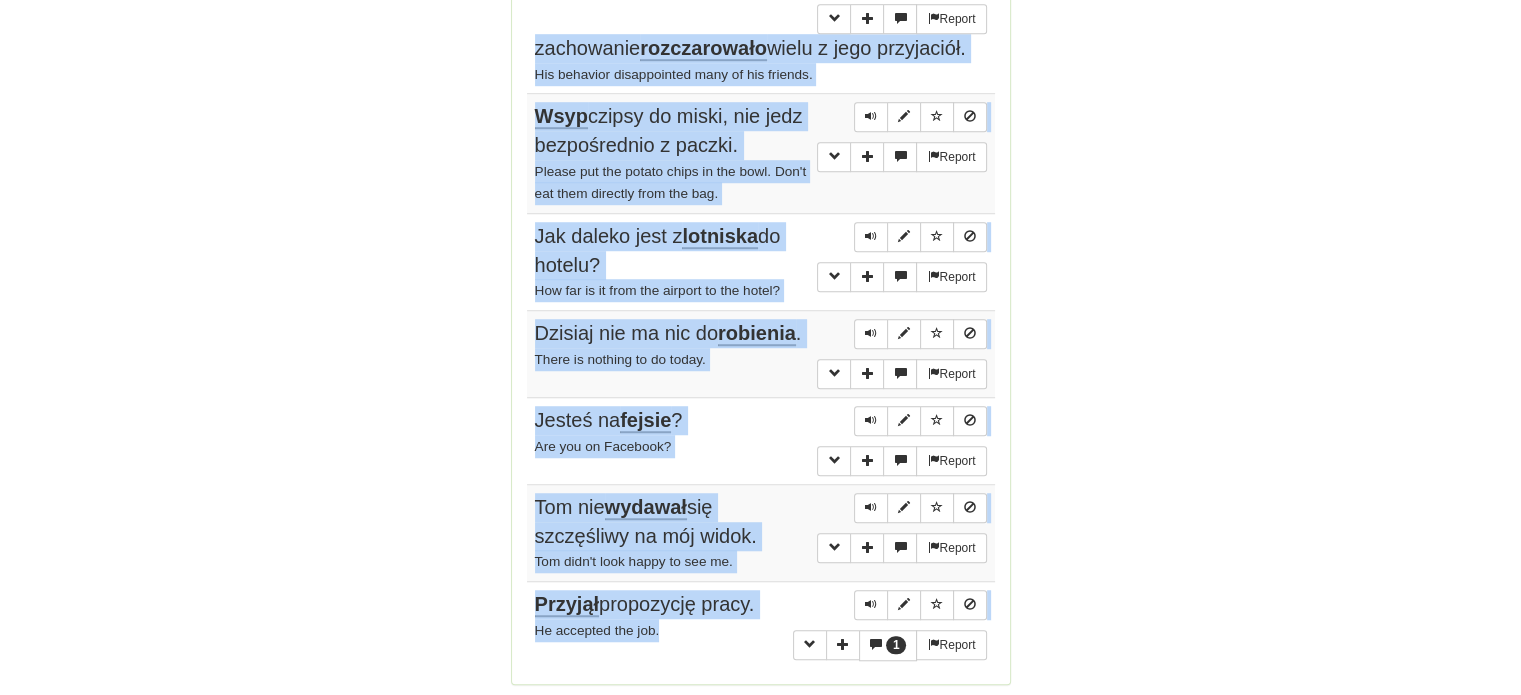 copy on "Moje poglądy są  zbieżne  z jego. My opinions are similar to his.  Report Nie do końca się ze mną  zgodziła . She didn't exactly agree with me.  Report Jego pomysł jest nic  niewart . His idea counts for nothing.  Report Jego zachowanie  rozczarowało  wielu z jego przyjaciół. His behavior disappointed many of his friends.  Report Wsyp  czipsy do miski, nie jedz bezpośrednio z paczki. Please put the potato chips in the bowl. Don't eat them directly from the bag.  Report Jak daleko jest z  lotniska  do hotelu? How far is it from the airport to the hotel?  Report Dzisiaj nie ma nic do  robienia . There is nothing to do today.  Report Jesteś na  fejsie ? Are you on Facebook?  Report Tom nie  wydawał  się szczęśliwy na mój widok. Tom didn't look happy to see me. 1  Report Przyjął  propozycję pracy. He accepted the job." 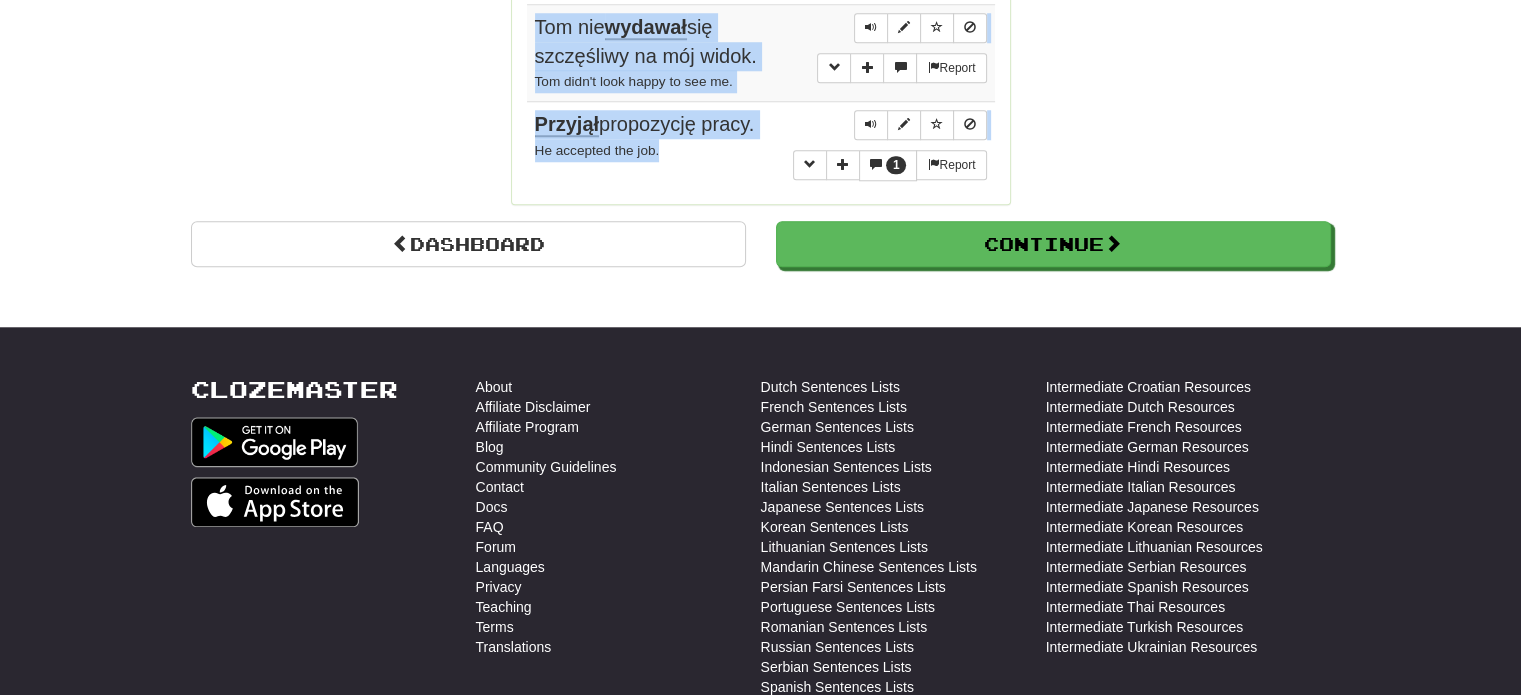 scroll, scrollTop: 1900, scrollLeft: 0, axis: vertical 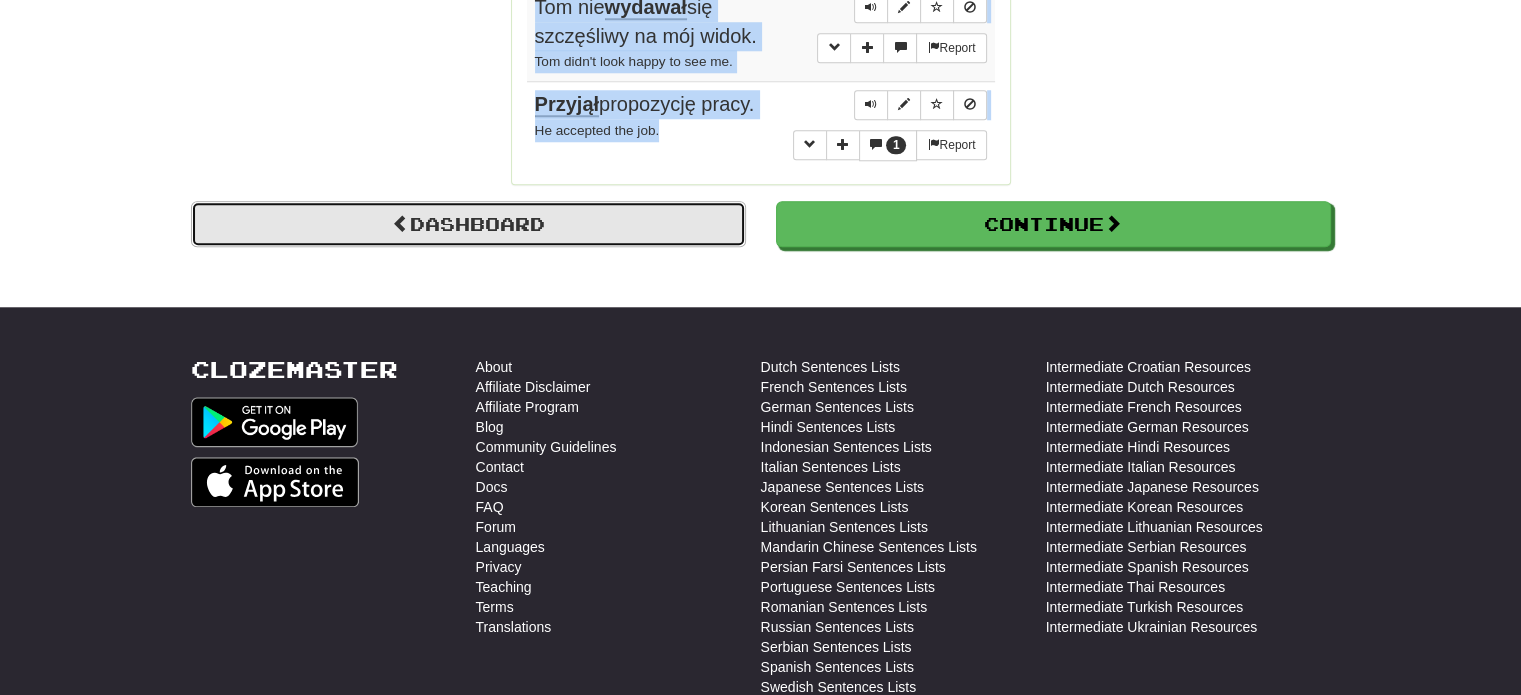 click on "Dashboard" at bounding box center (468, 224) 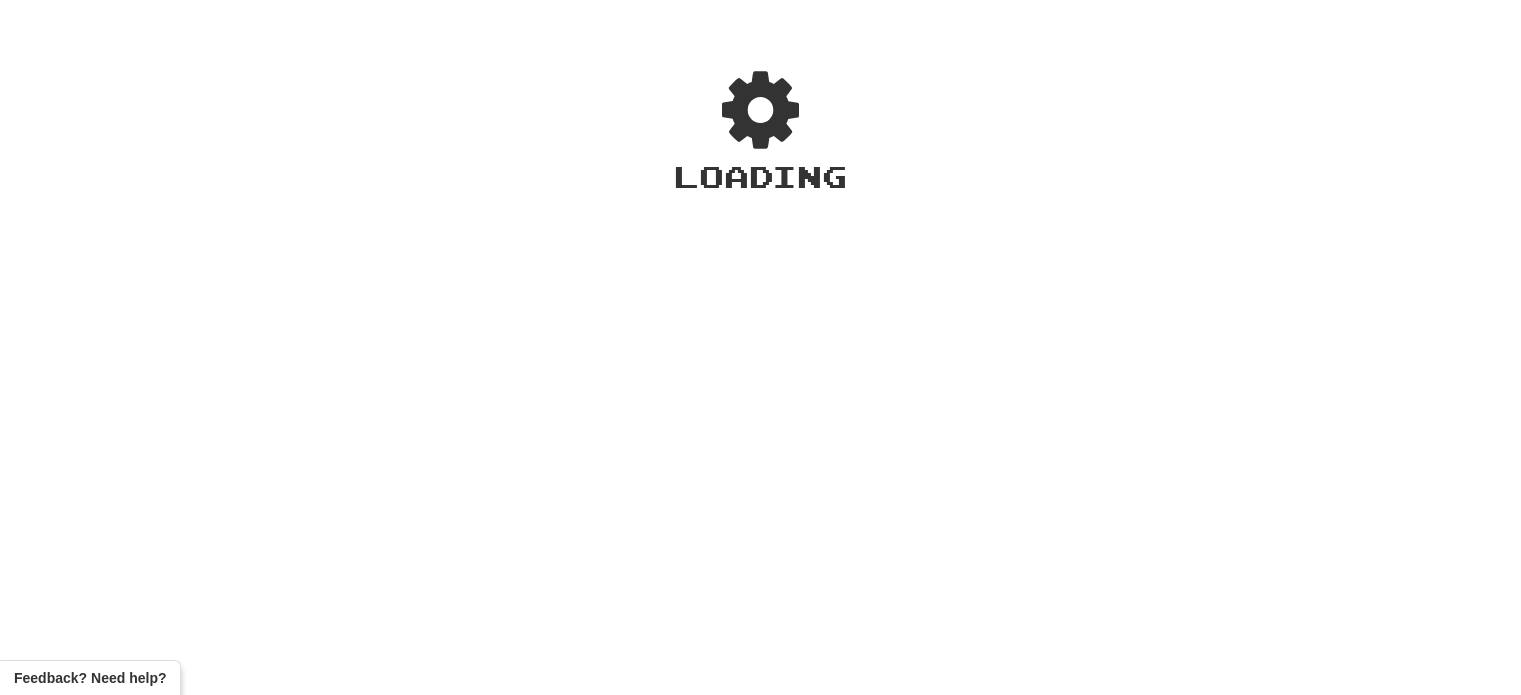 scroll, scrollTop: 0, scrollLeft: 0, axis: both 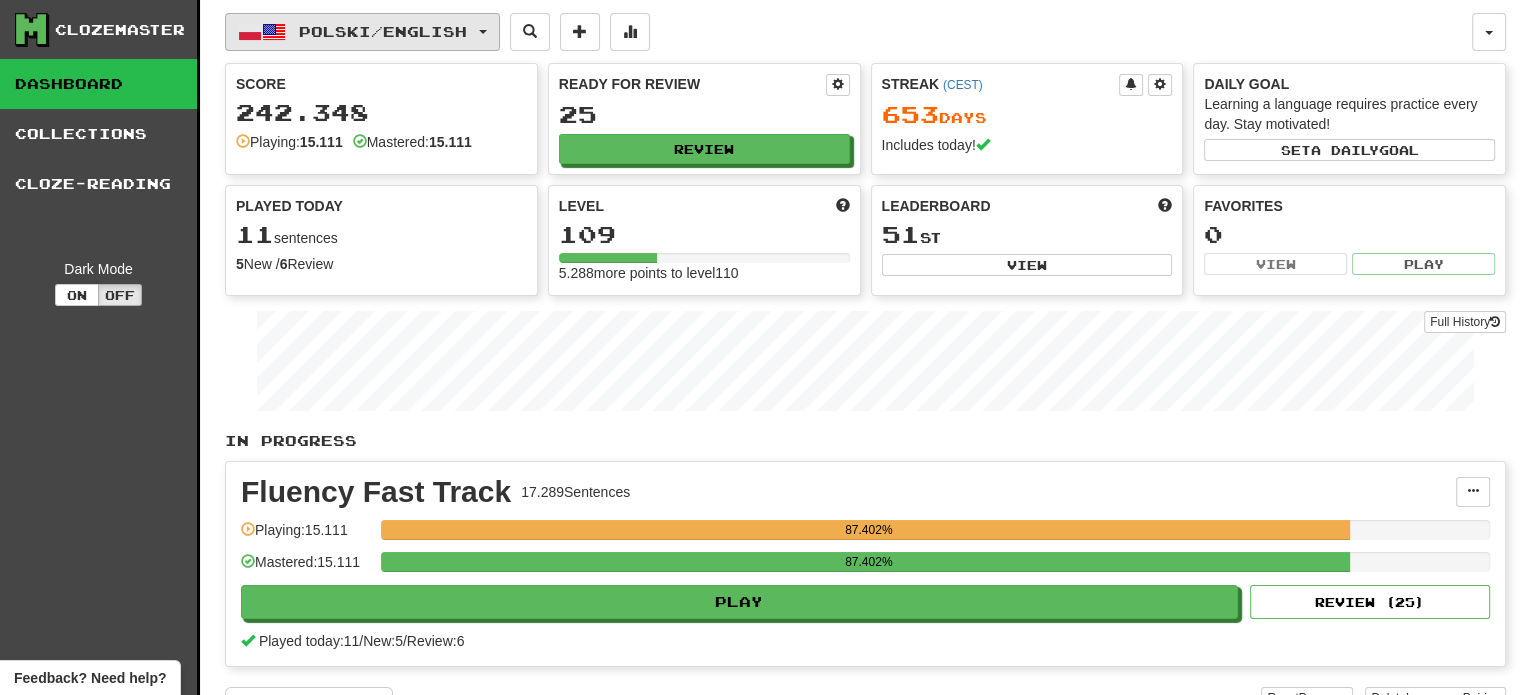 click on "Polski  /  English" at bounding box center [362, 32] 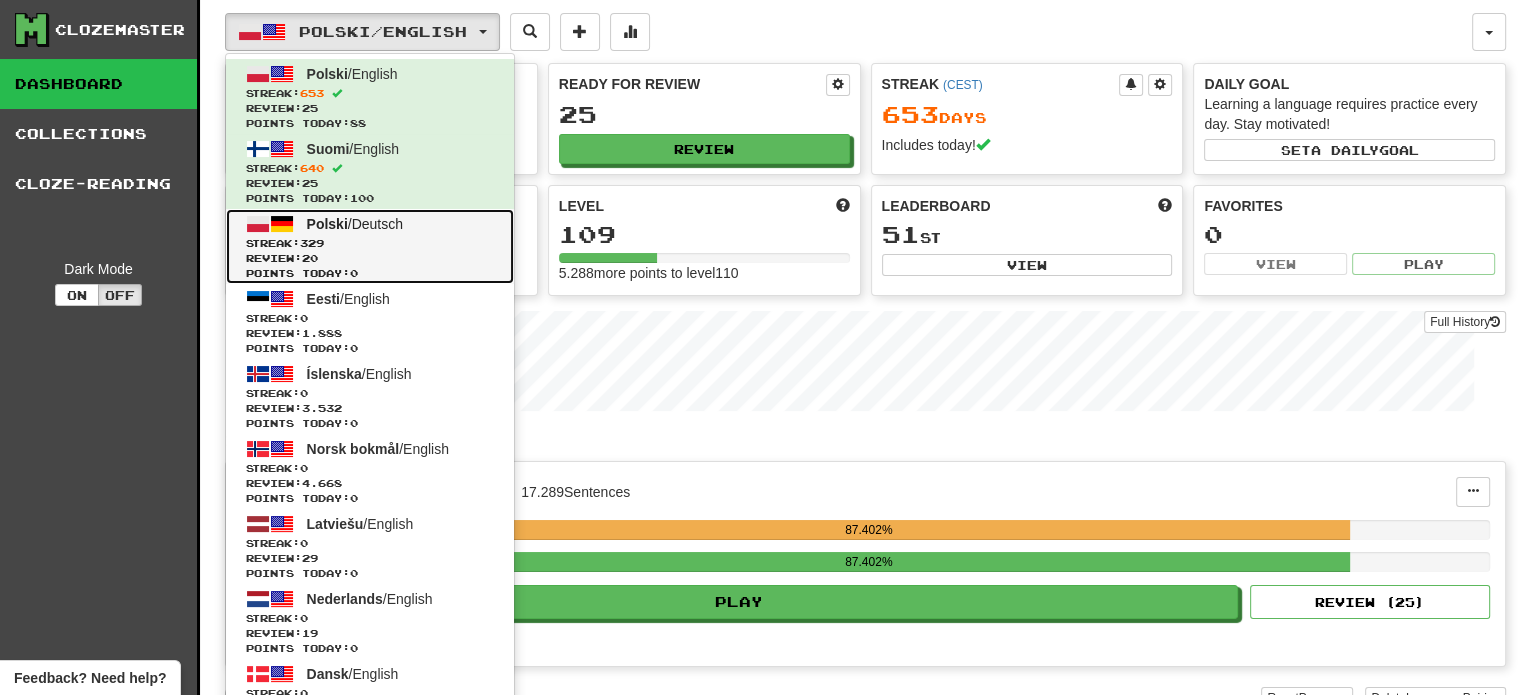 click on "Streak:  329" at bounding box center (370, 243) 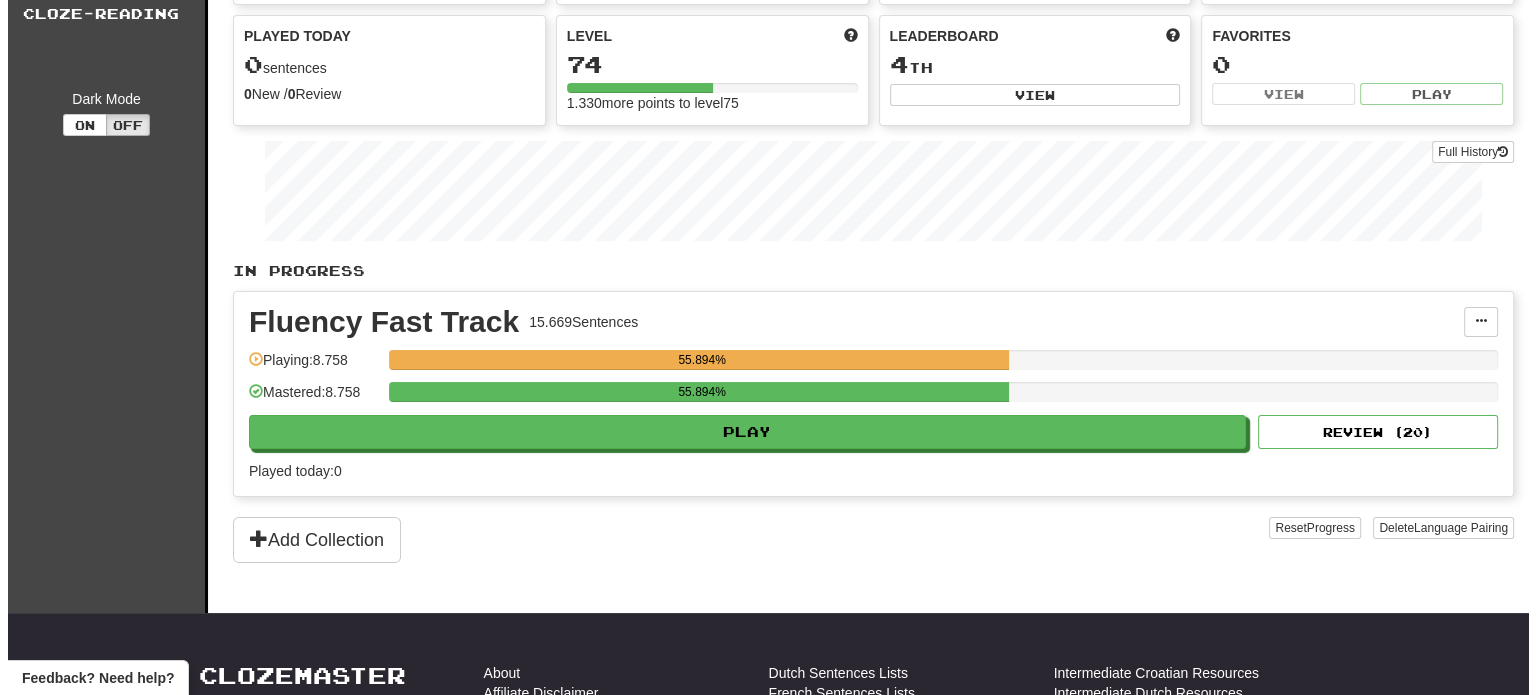 scroll, scrollTop: 200, scrollLeft: 0, axis: vertical 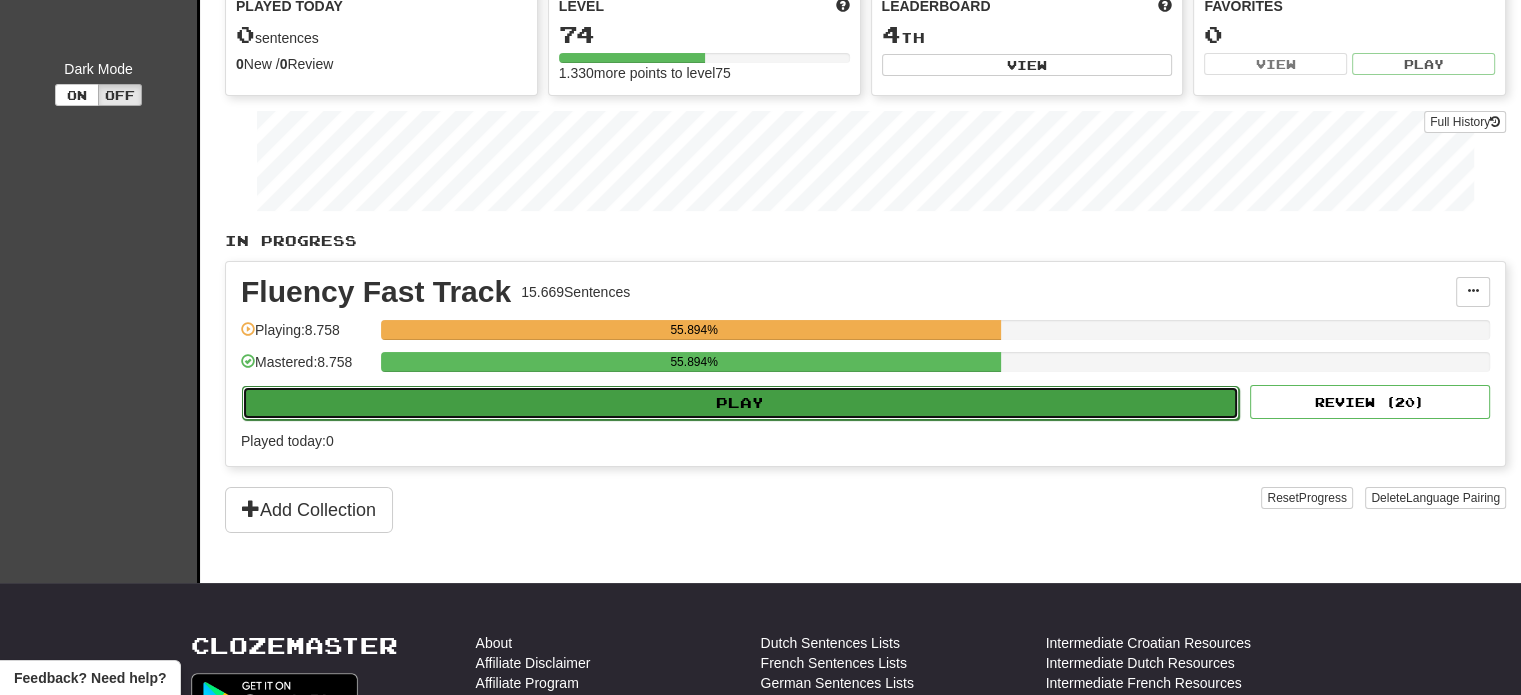 click on "Play" at bounding box center (740, 403) 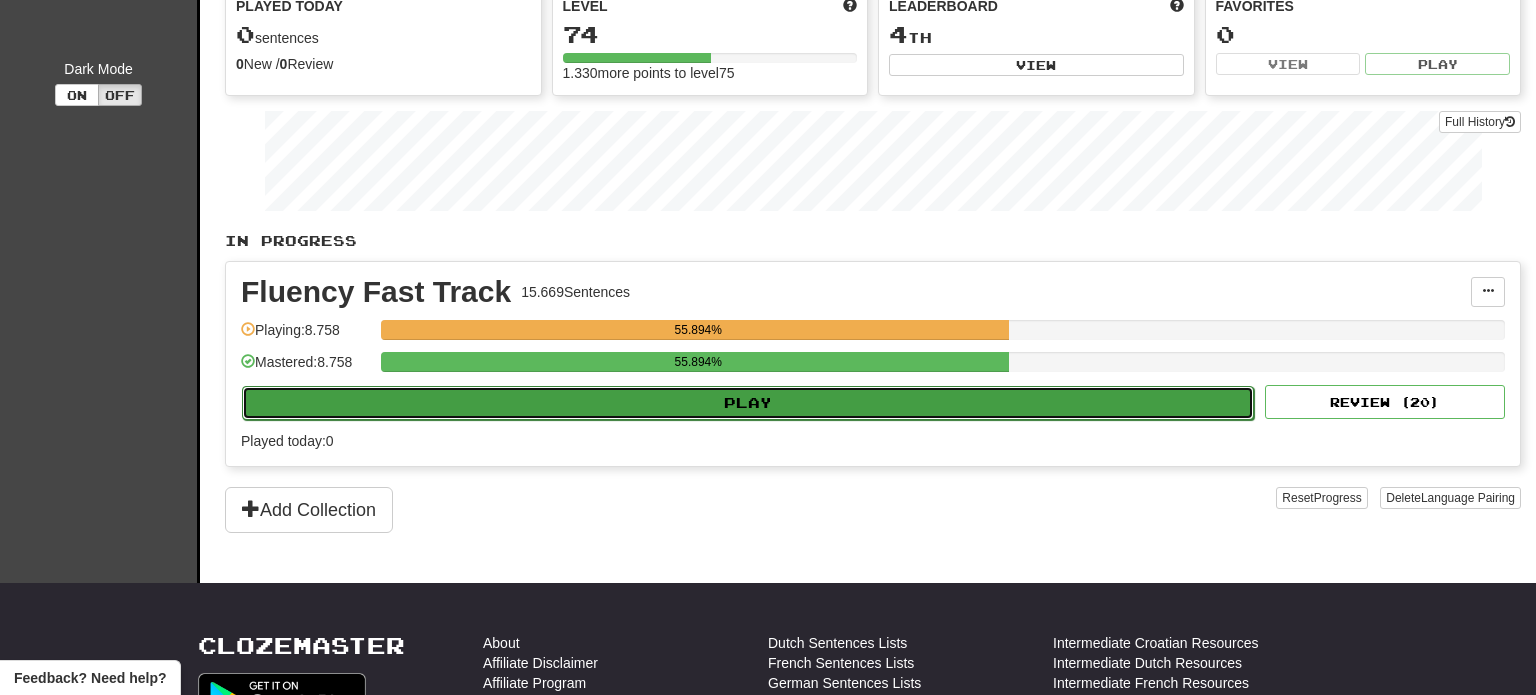 select on "**" 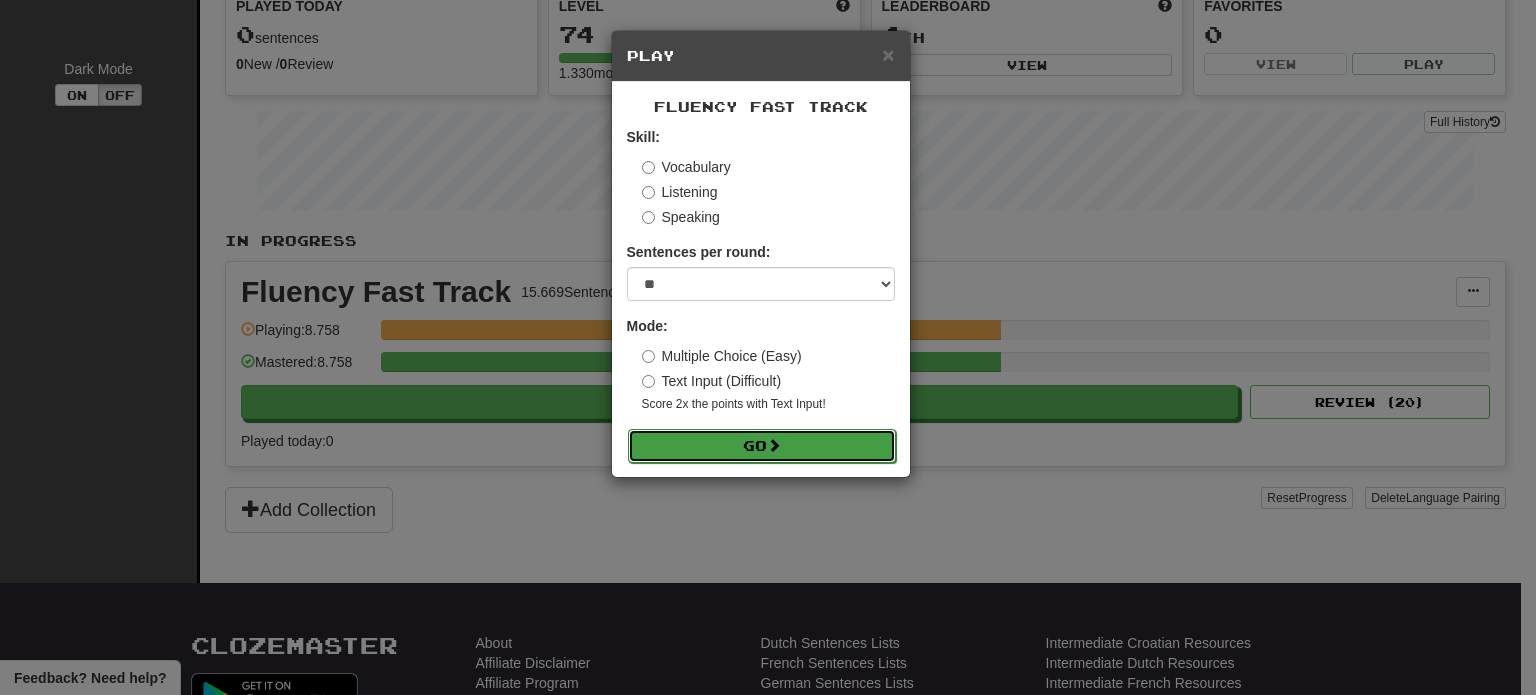 click on "Go" at bounding box center [762, 446] 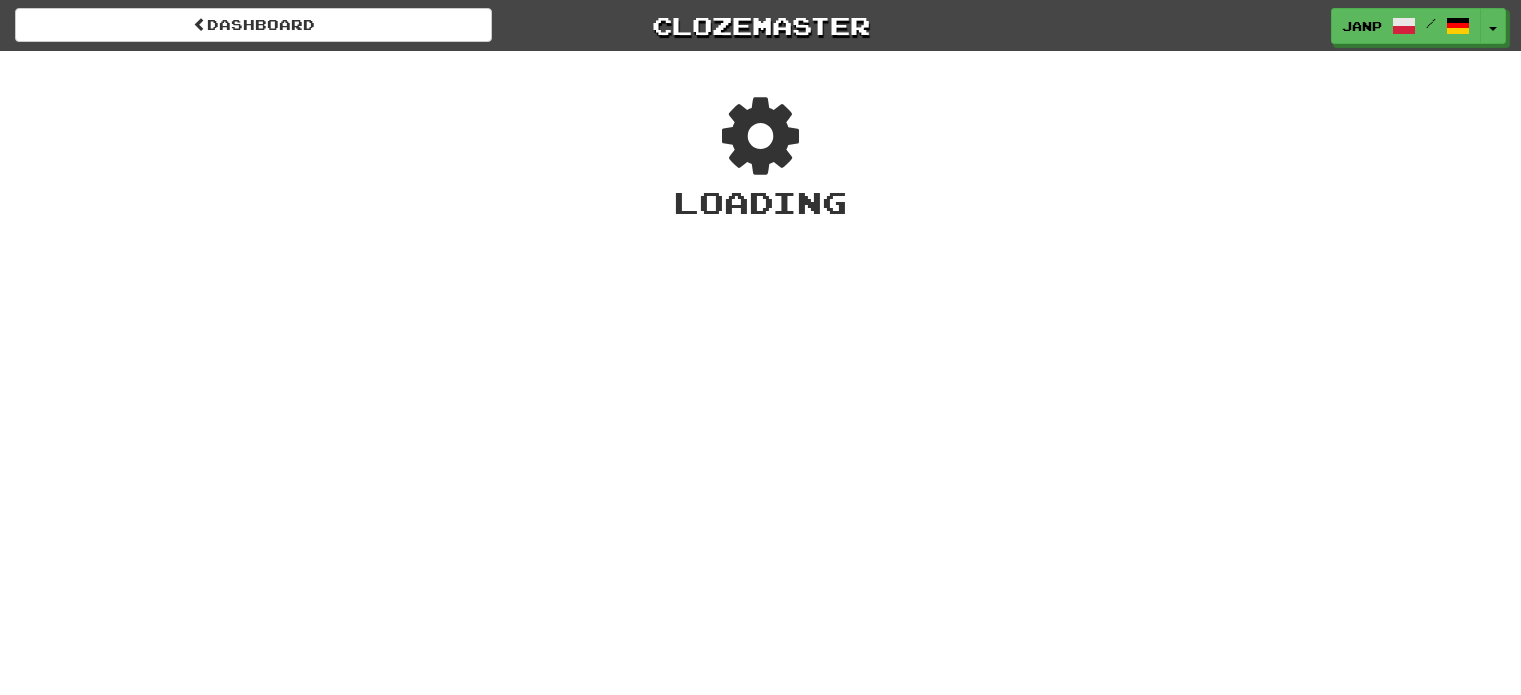 scroll, scrollTop: 0, scrollLeft: 0, axis: both 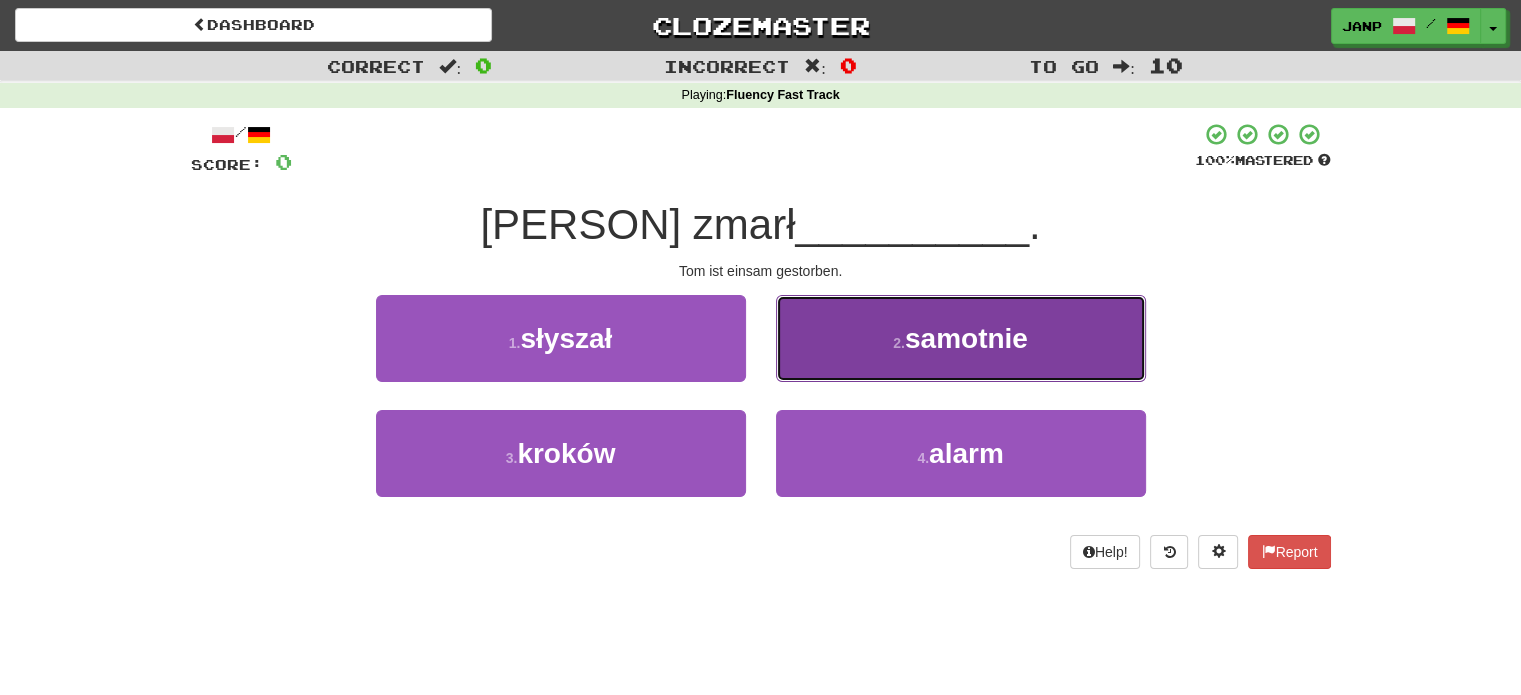 click on "2 .  samotnie" at bounding box center (961, 338) 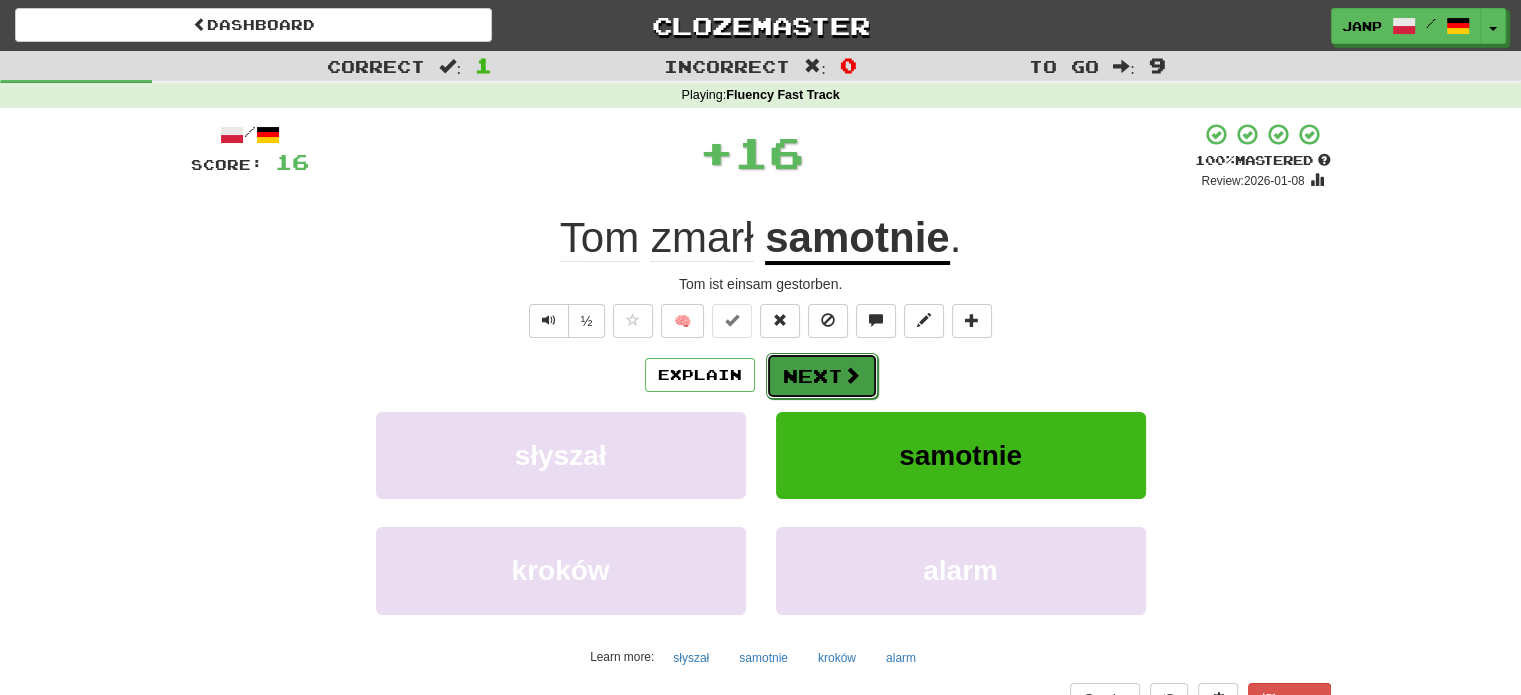 click on "Next" at bounding box center (822, 376) 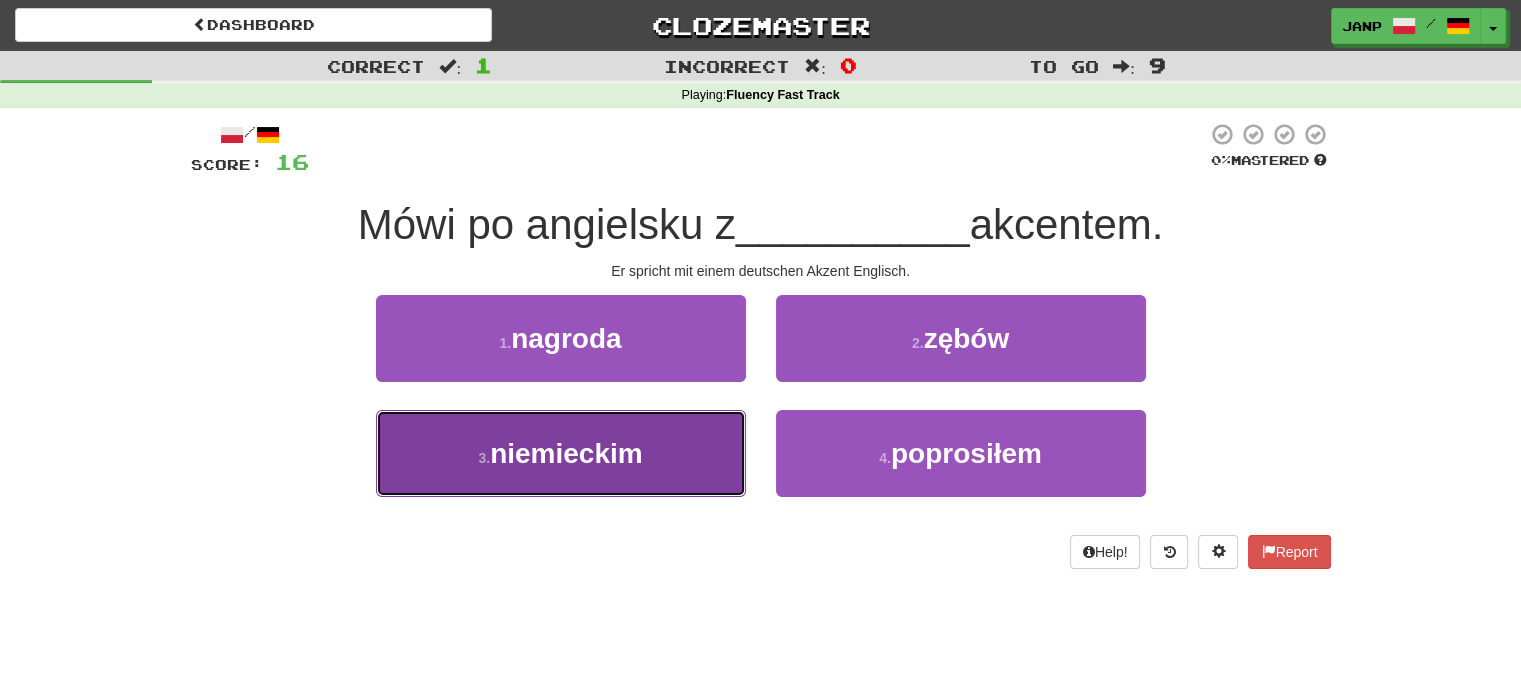 click on "3 .  niemieckim" at bounding box center [561, 453] 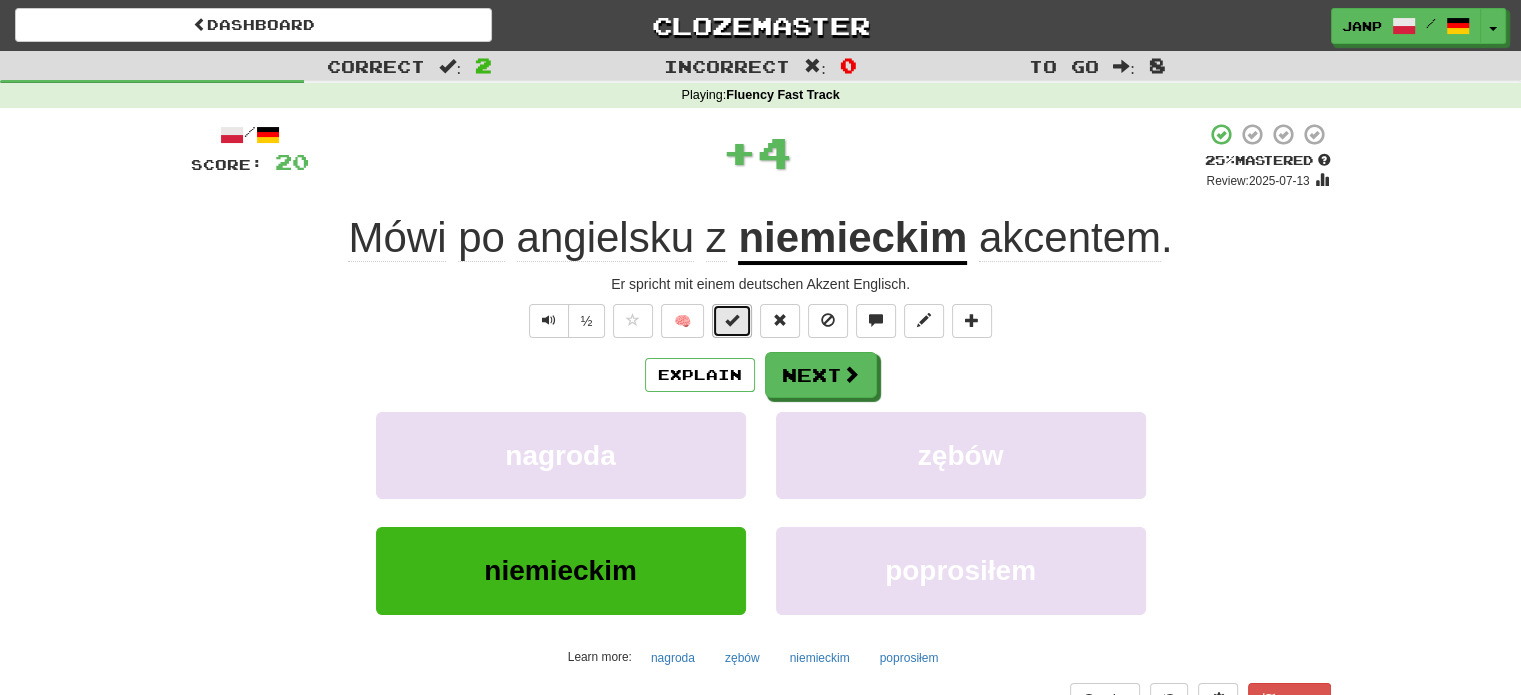 click at bounding box center [732, 321] 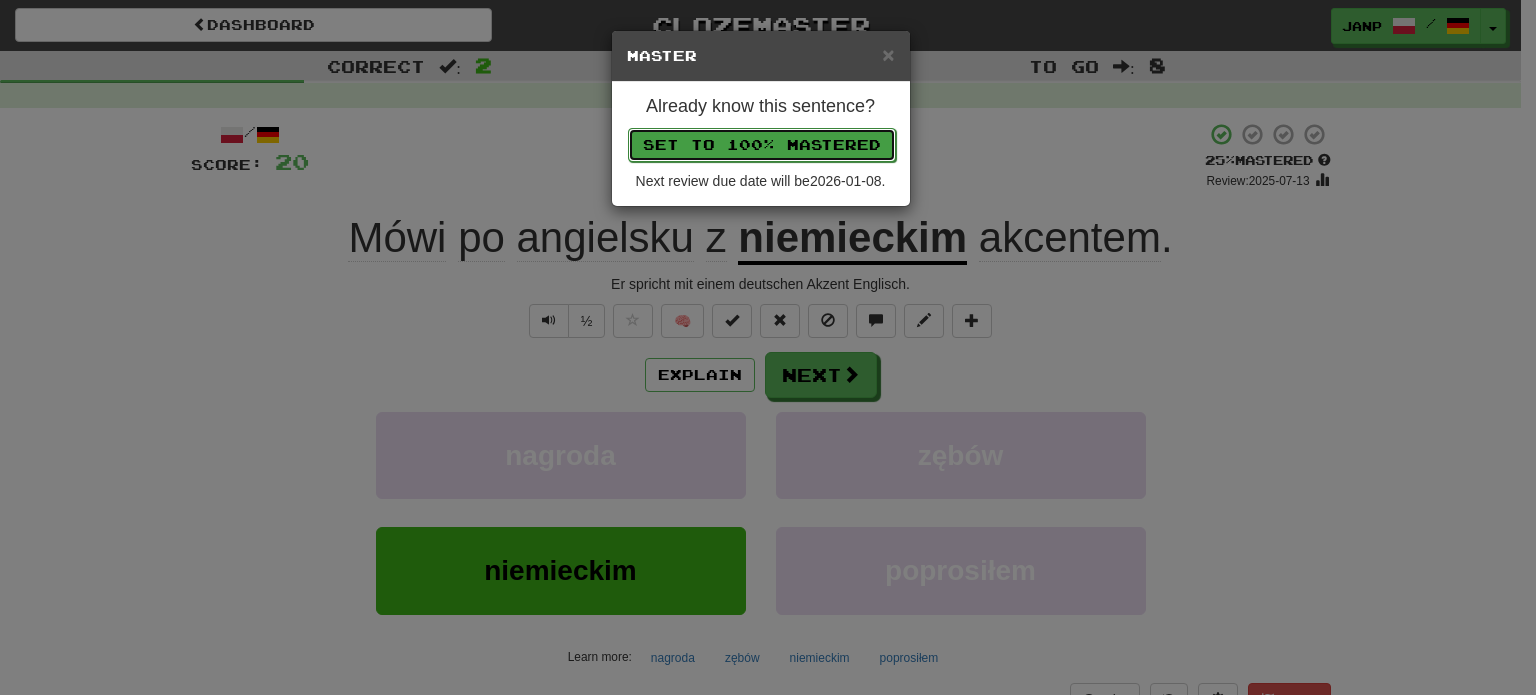 click on "Set to 100% Mastered" at bounding box center [762, 145] 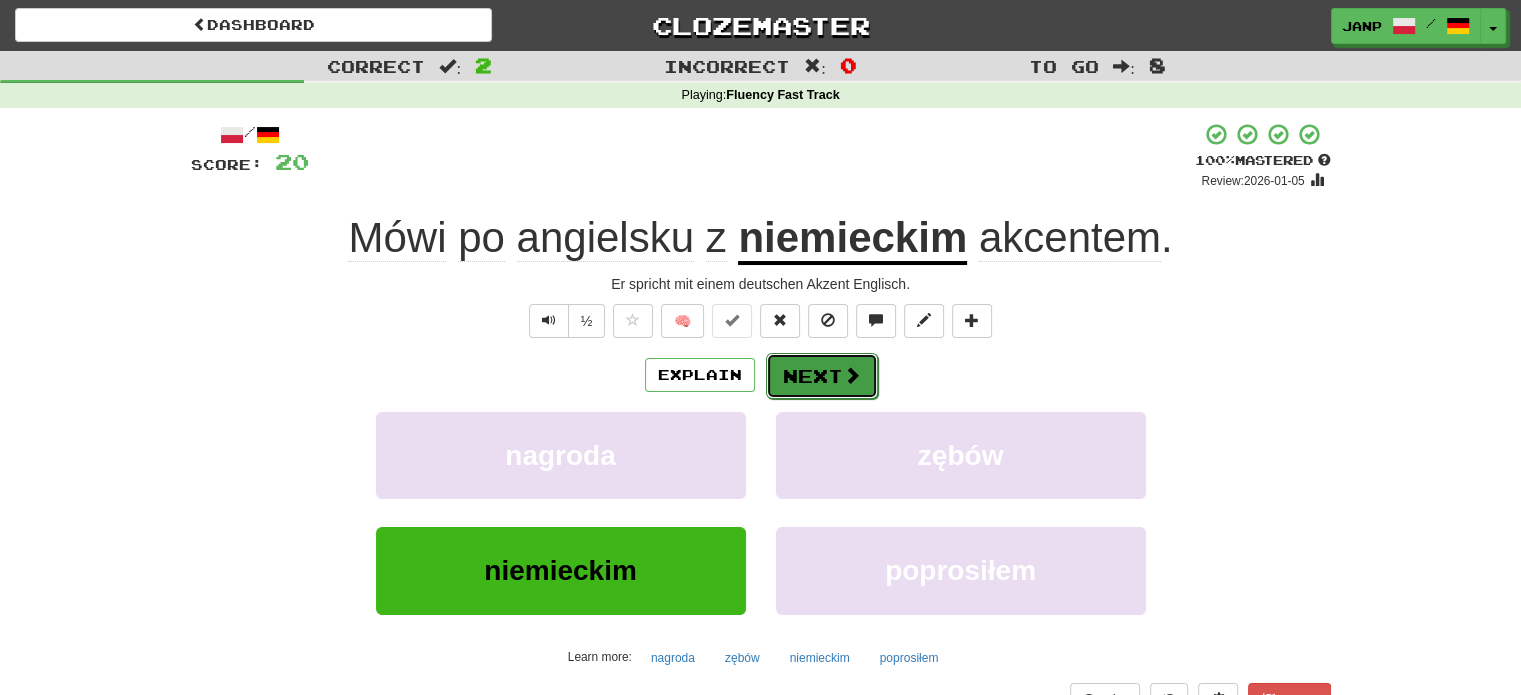 click on "Next" at bounding box center (822, 376) 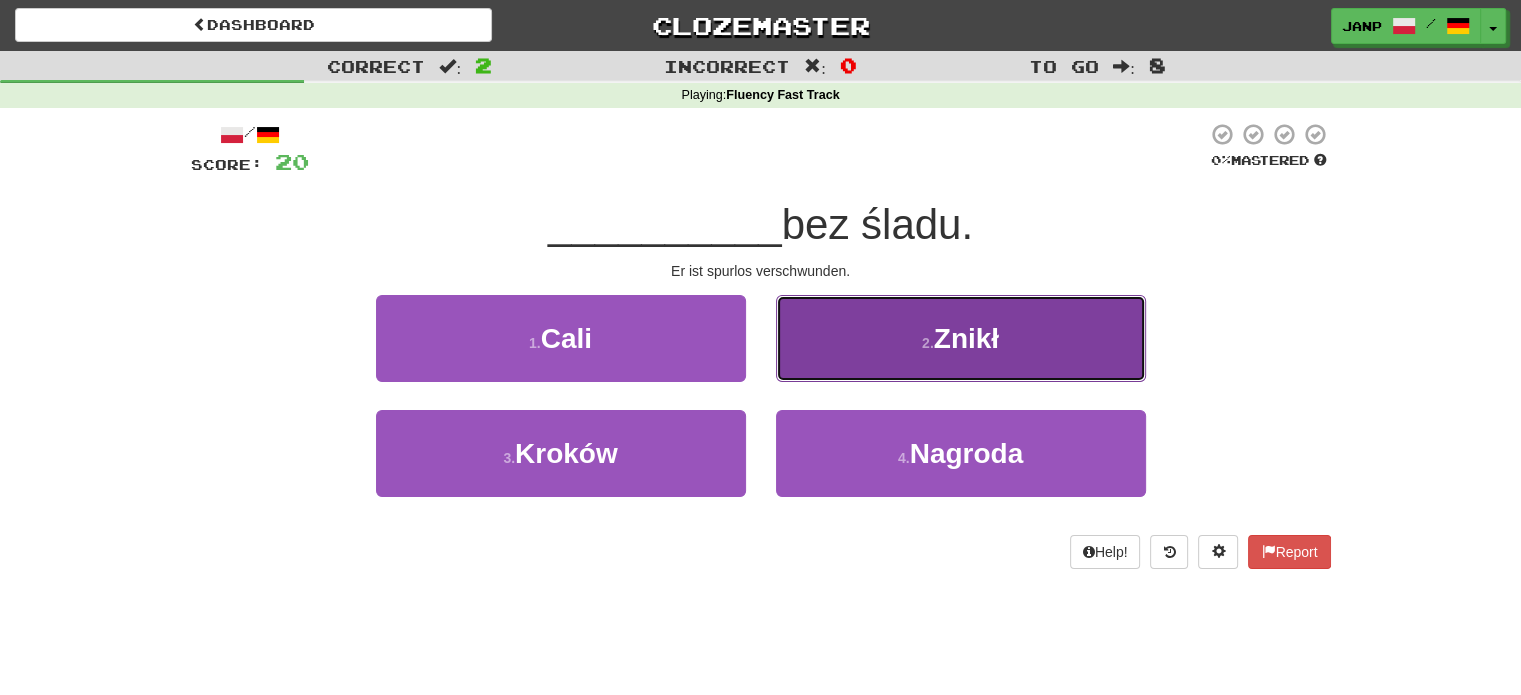 click on "2 .  Znikł" at bounding box center (961, 338) 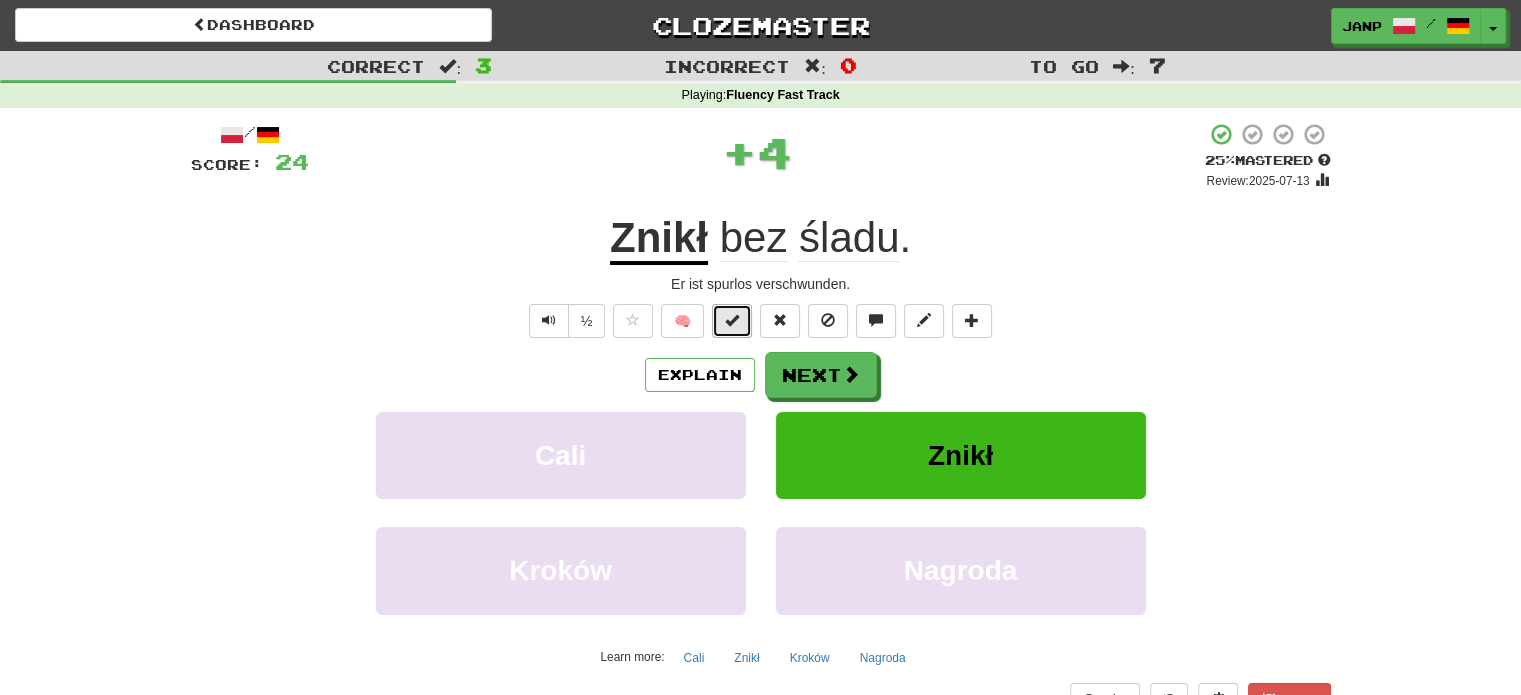 click at bounding box center [732, 320] 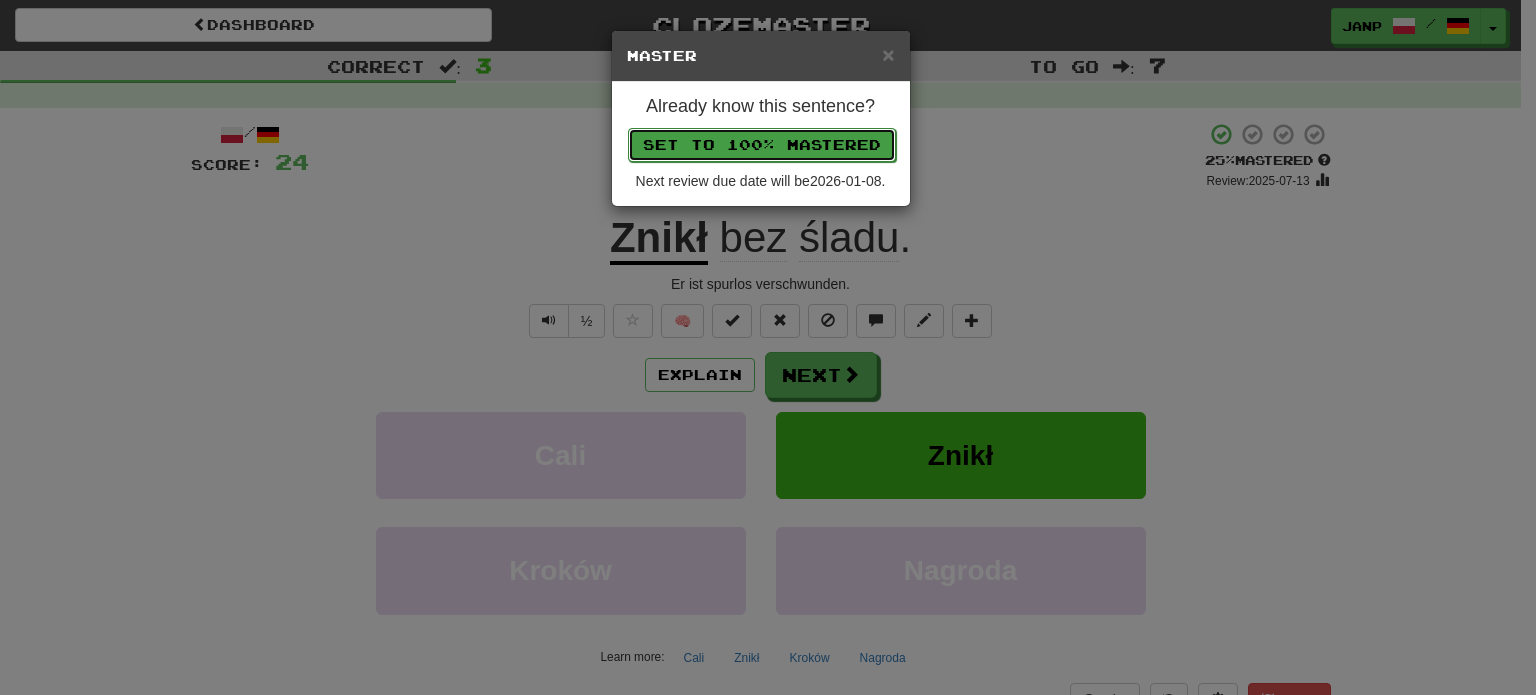 click on "Set to 100% Mastered" at bounding box center (762, 145) 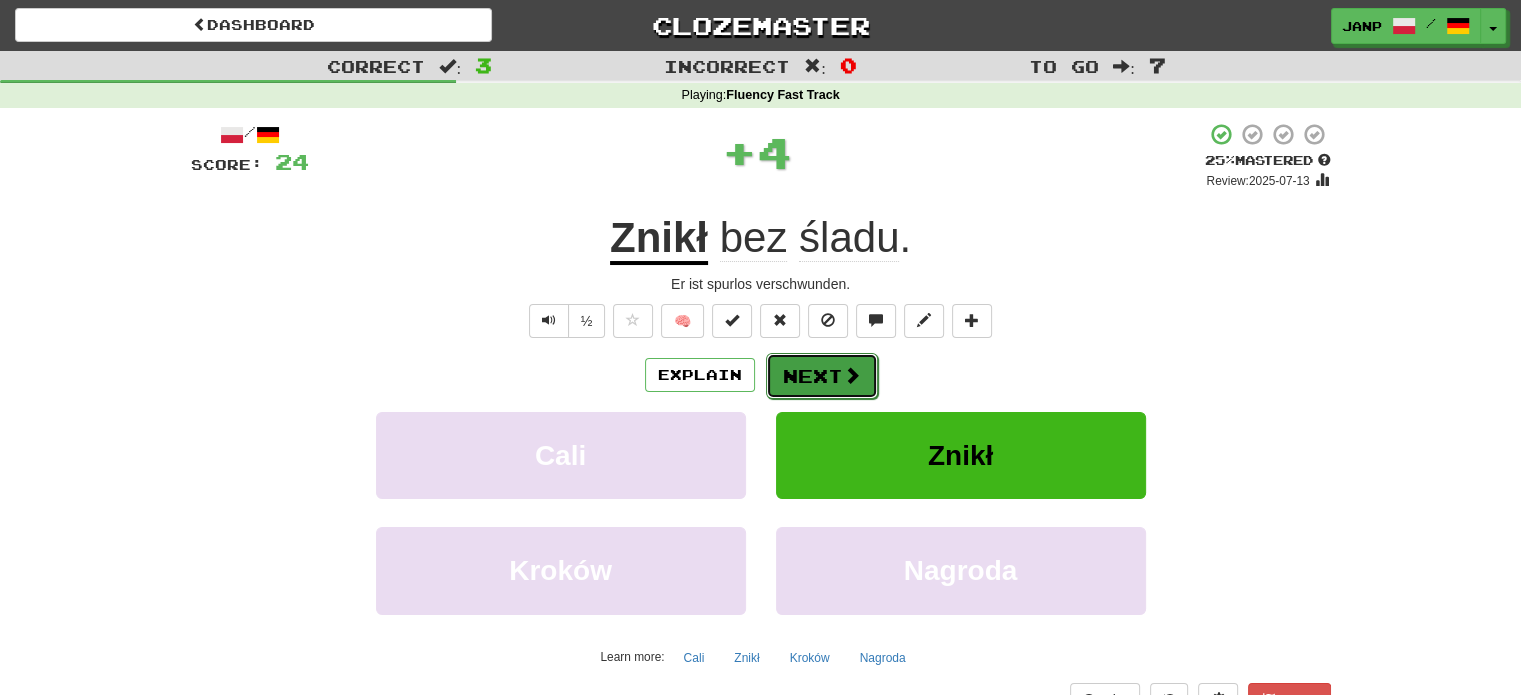 click on "Next" at bounding box center (822, 376) 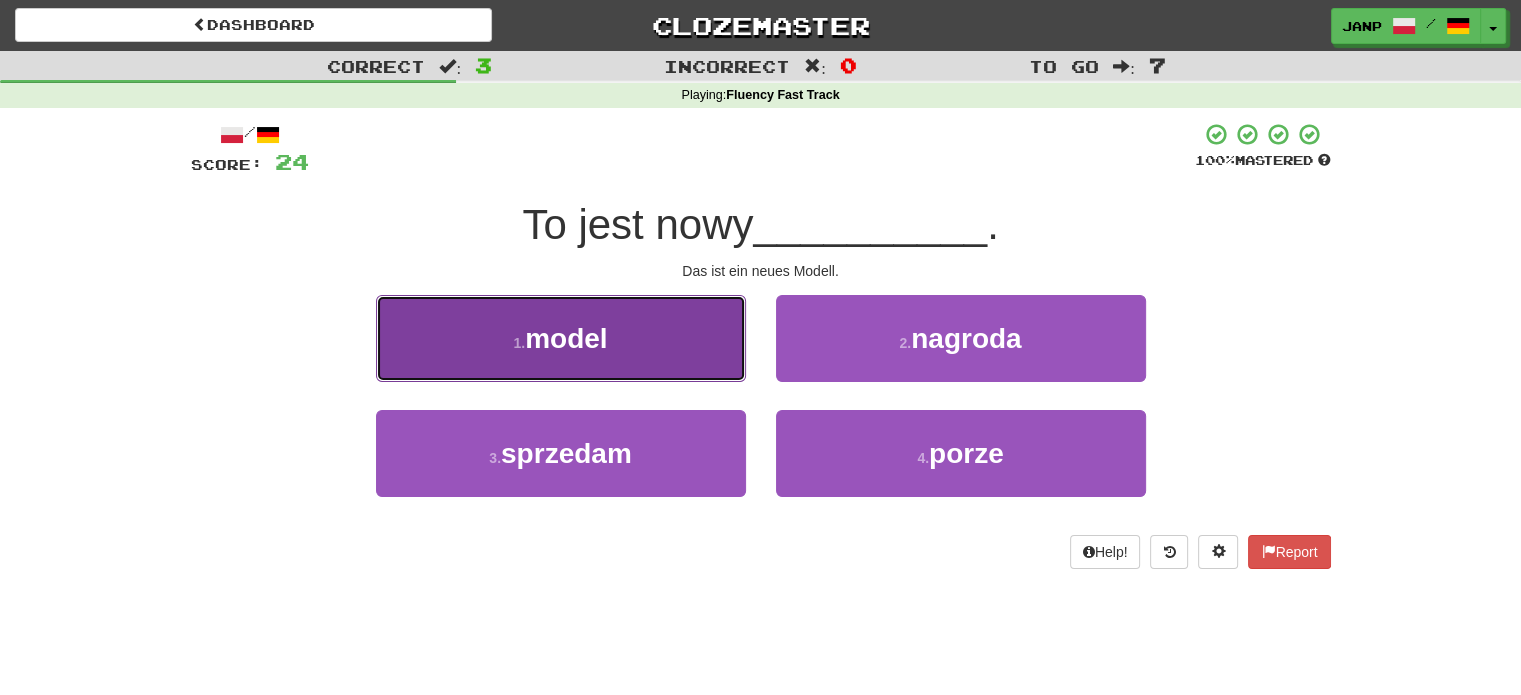 click on "1 .  model" at bounding box center [561, 338] 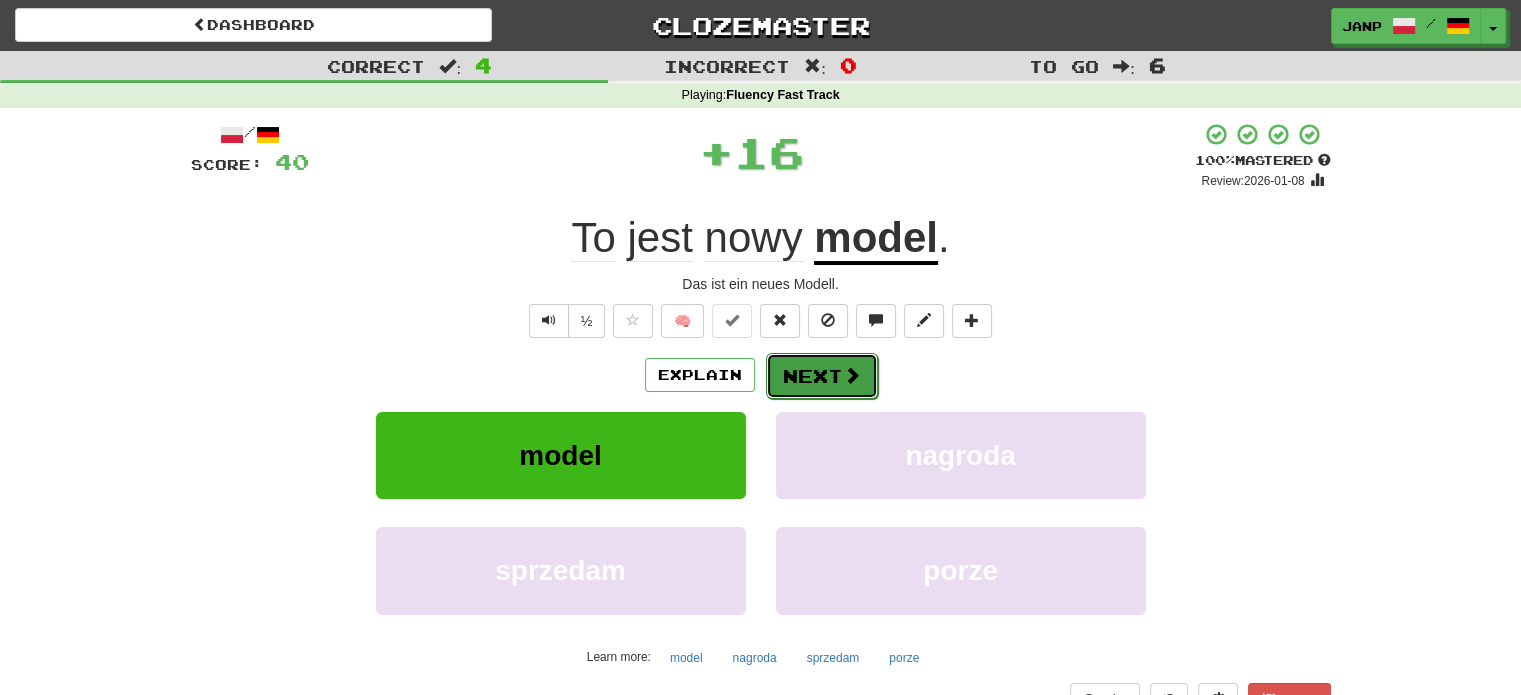 click on "Next" at bounding box center (822, 376) 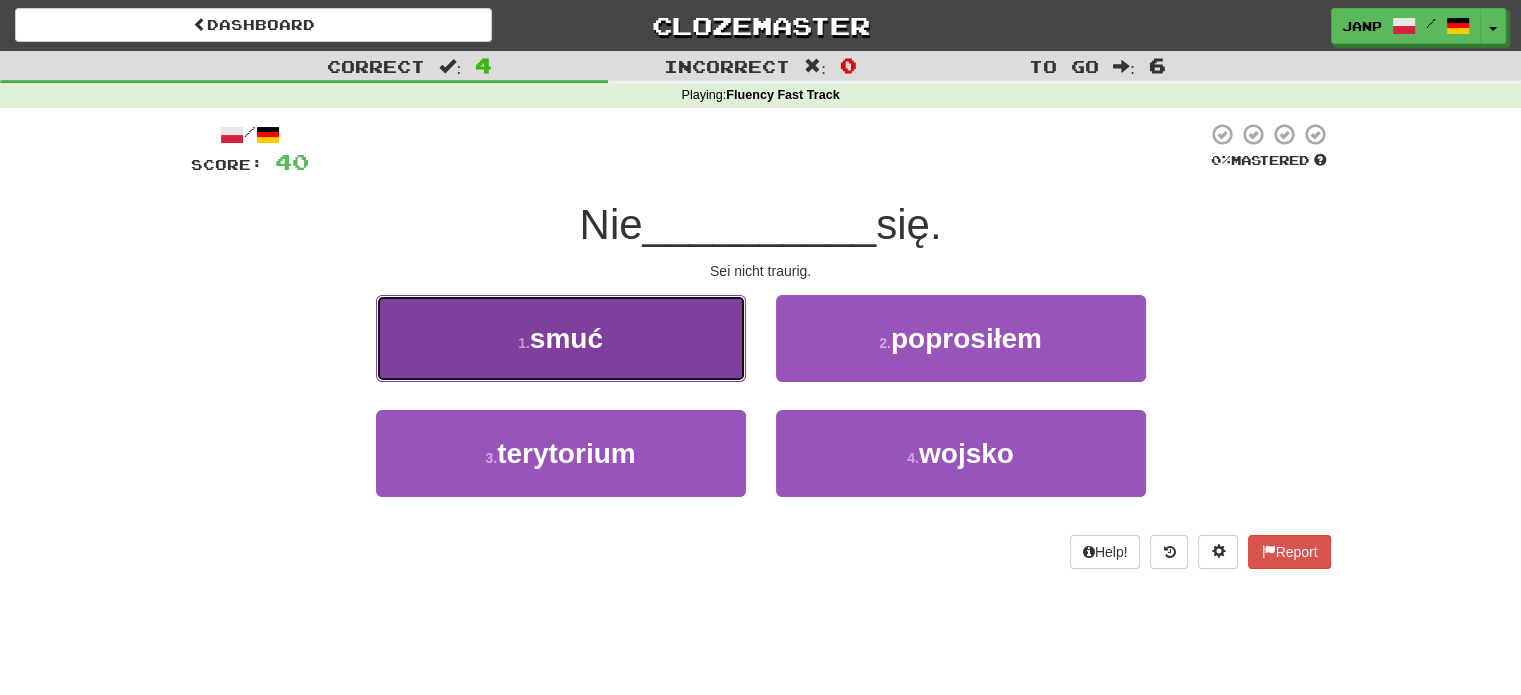 click on "1 .  smuć" at bounding box center [561, 338] 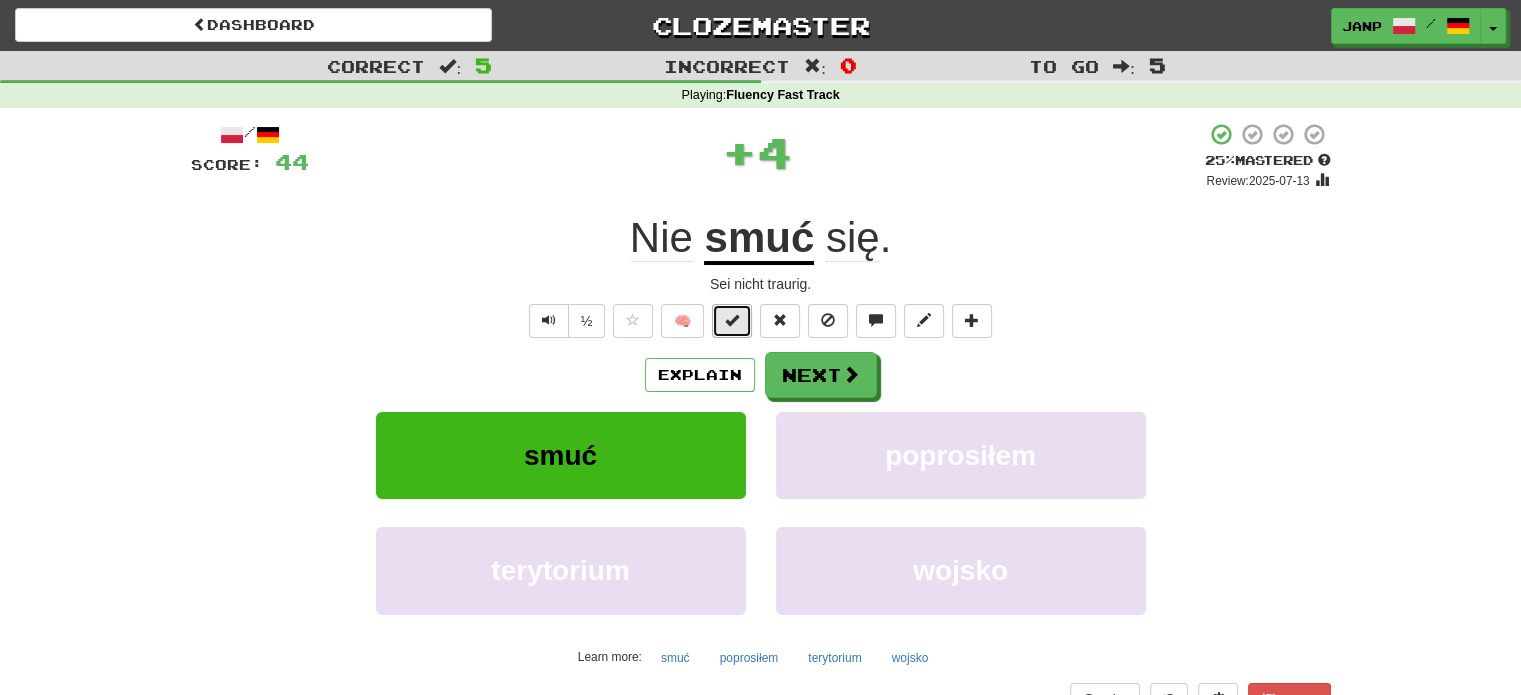 click at bounding box center [732, 321] 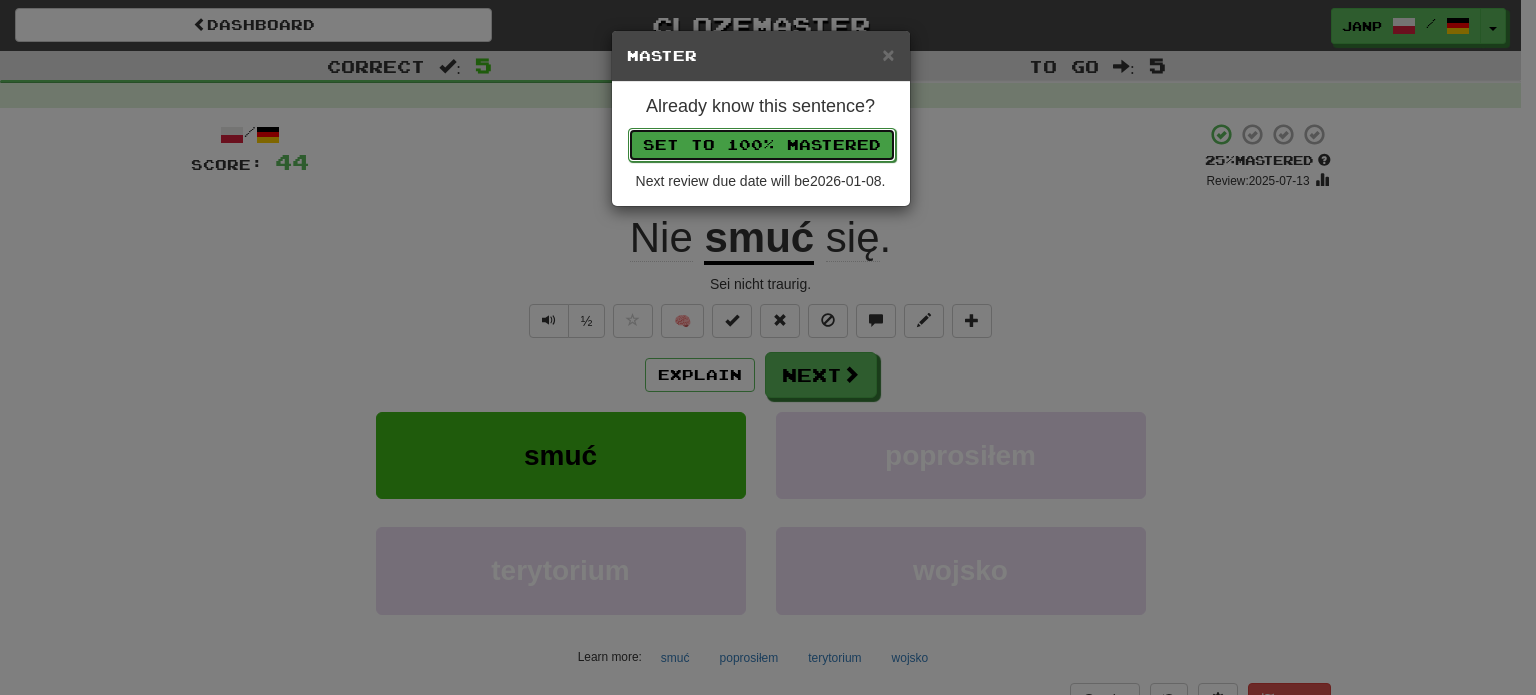 click on "Set to 100% Mastered" at bounding box center (762, 145) 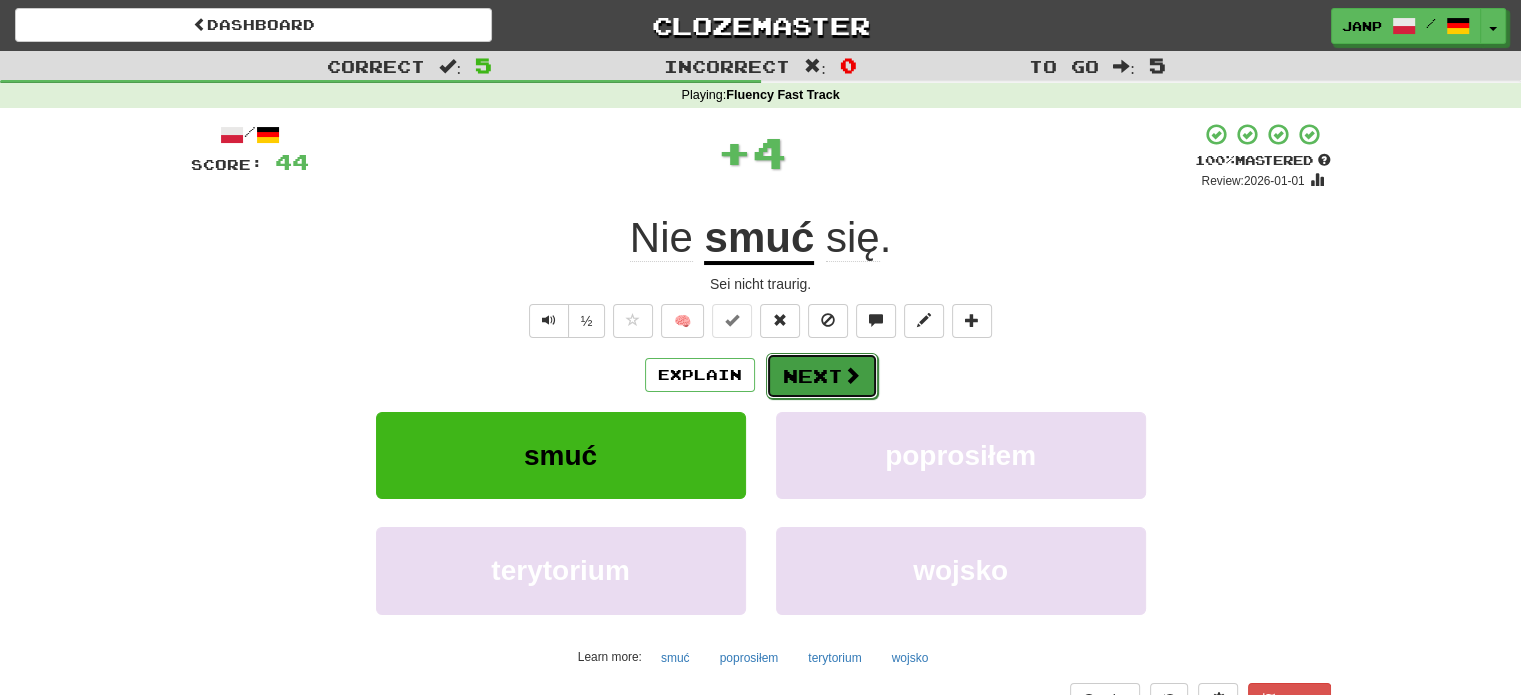 click on "Next" at bounding box center [822, 376] 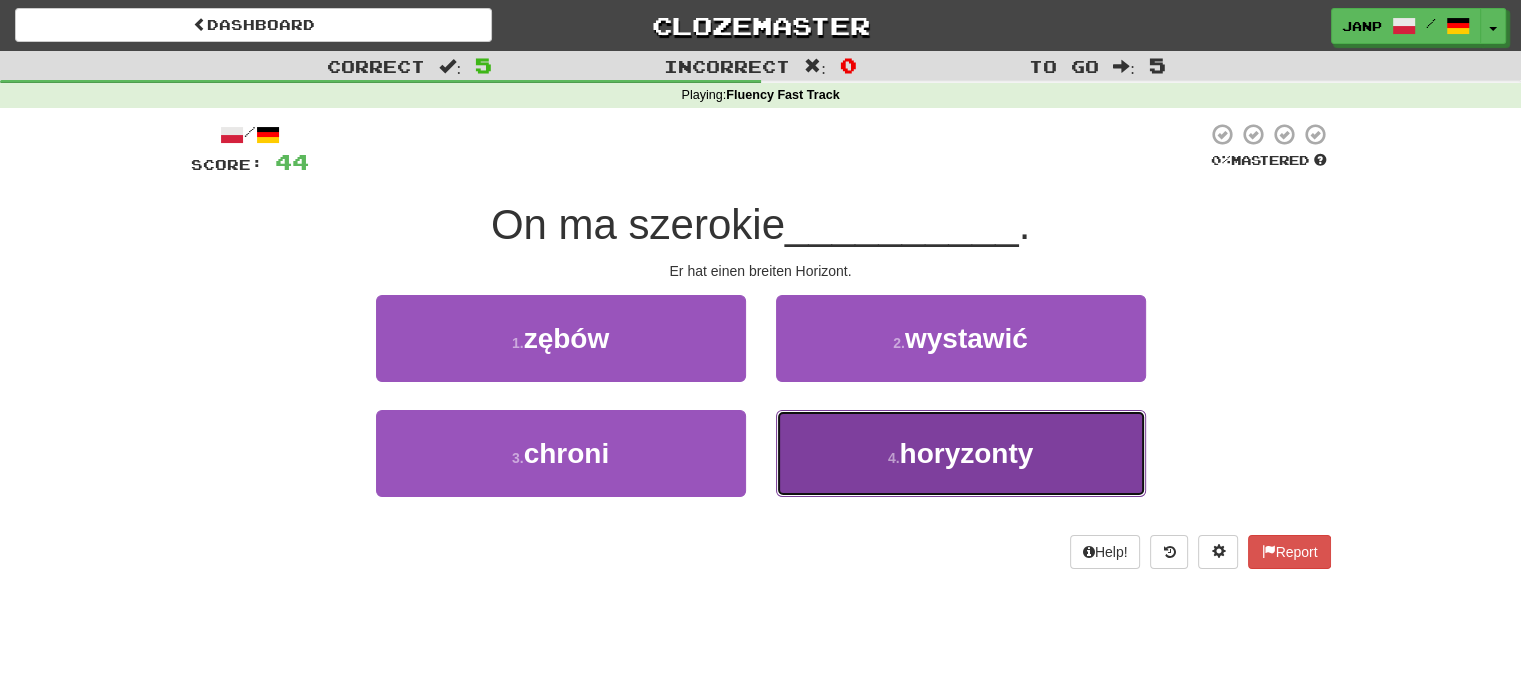 click on "4 .  horyzonty" at bounding box center (961, 453) 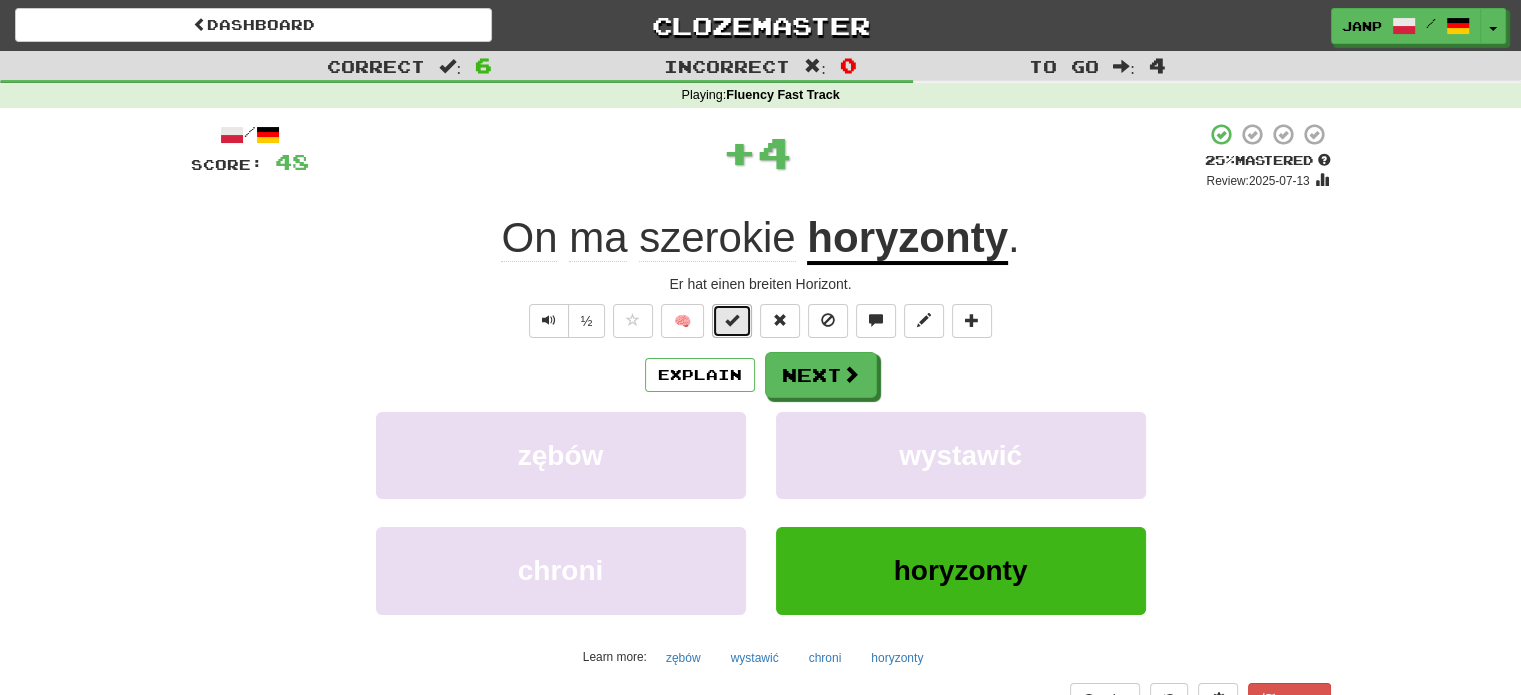 click at bounding box center [732, 320] 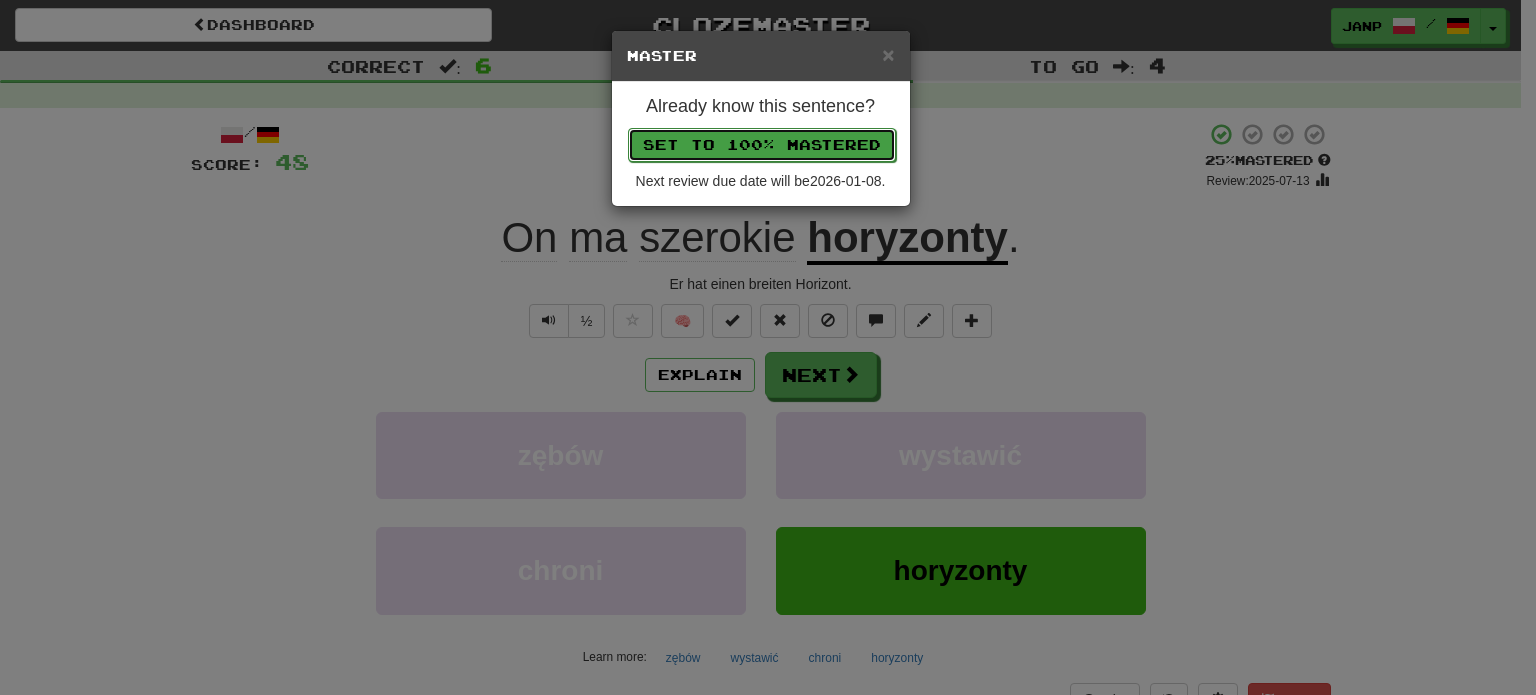 click on "Set to 100% Mastered" at bounding box center (762, 145) 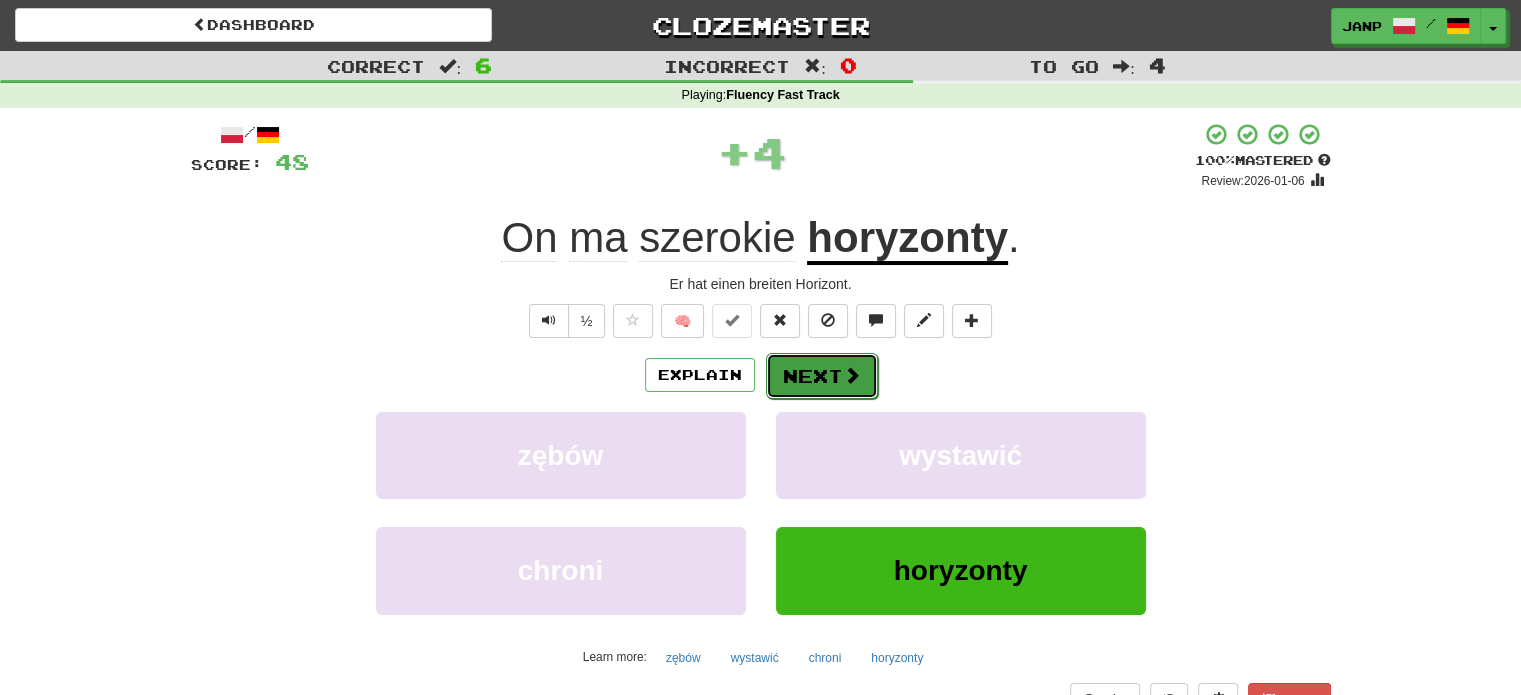 click at bounding box center [852, 375] 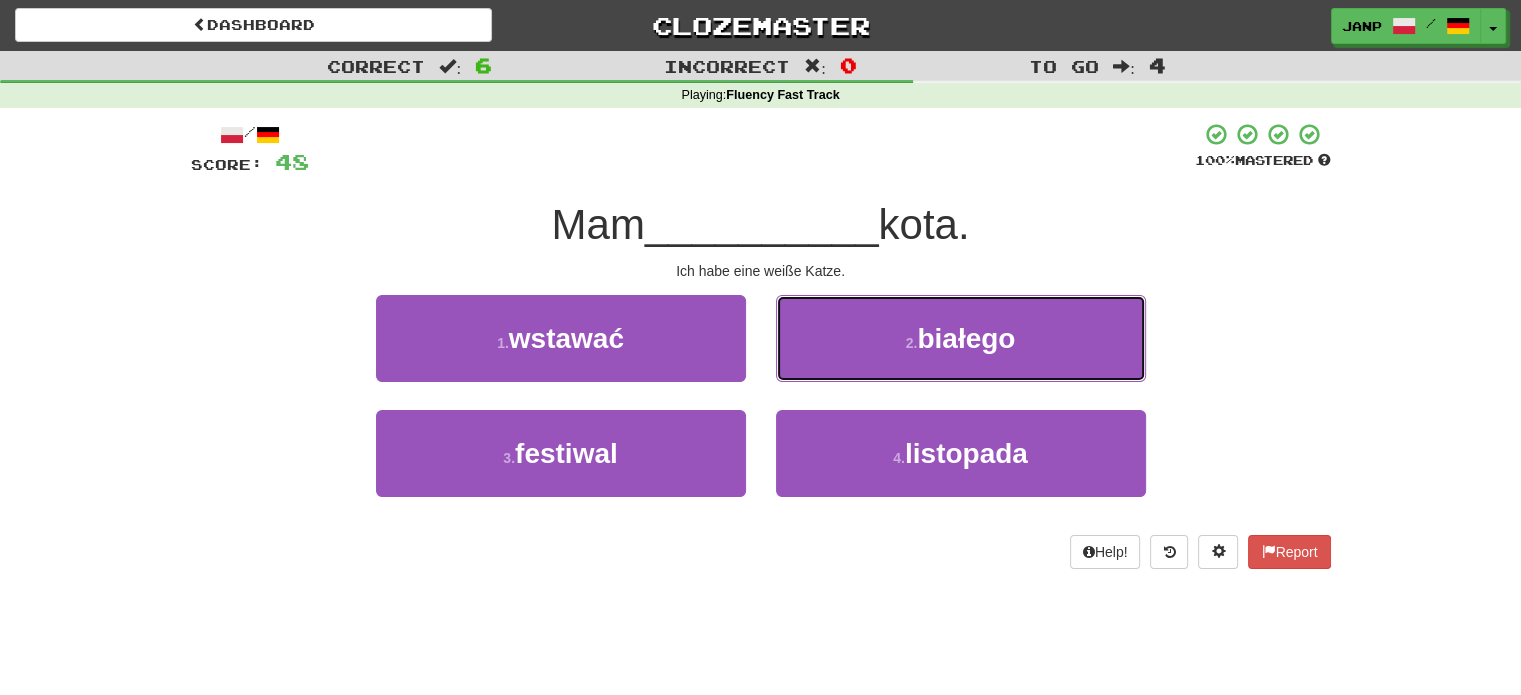 click on "2 .  białego" at bounding box center (961, 338) 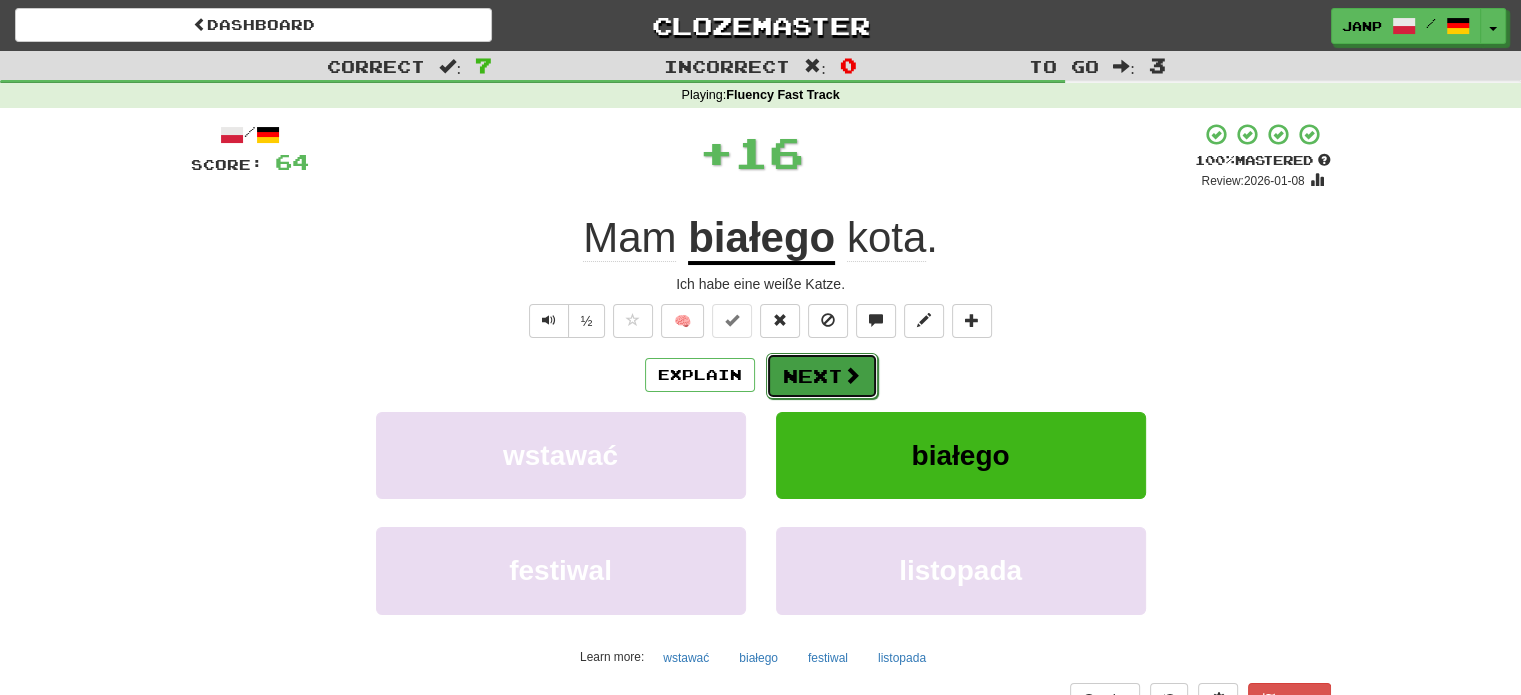 click on "Next" at bounding box center (822, 376) 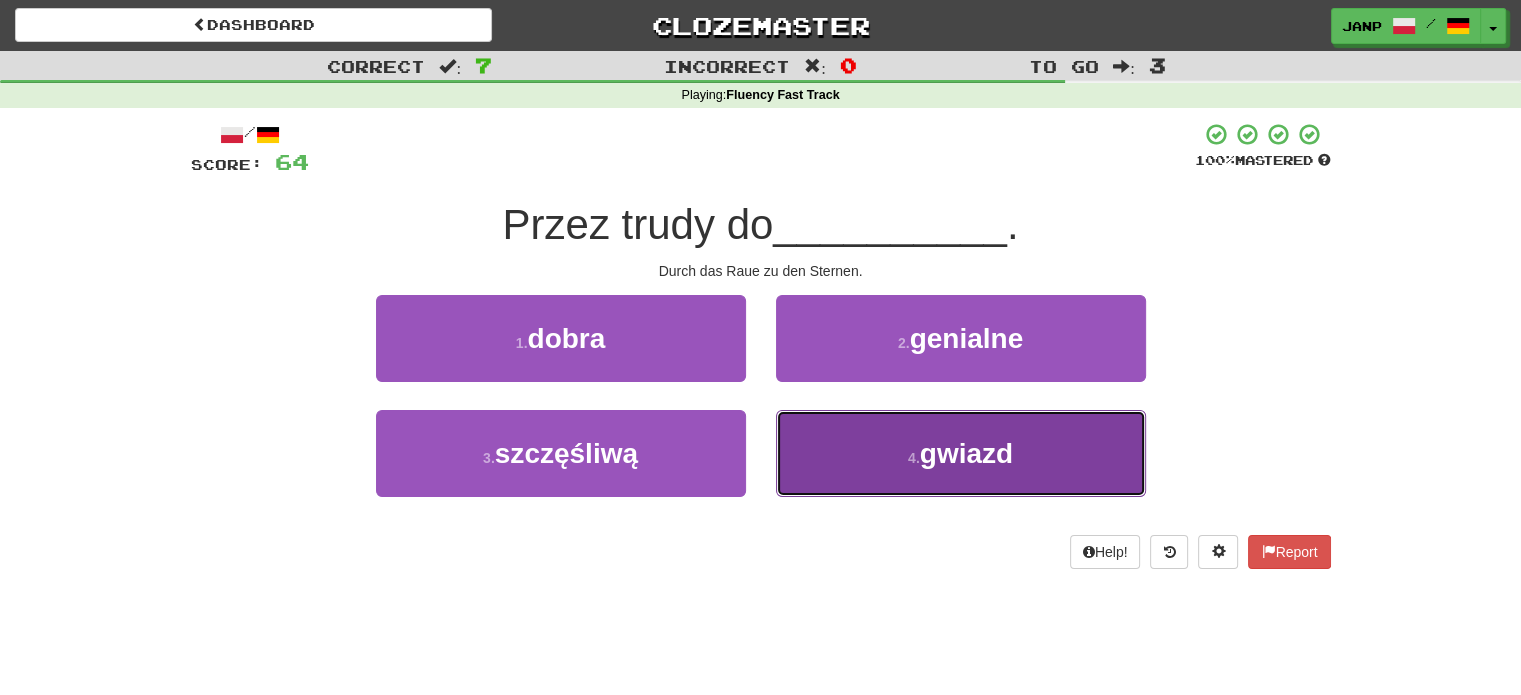 click on "4 .  gwiazd" at bounding box center (961, 453) 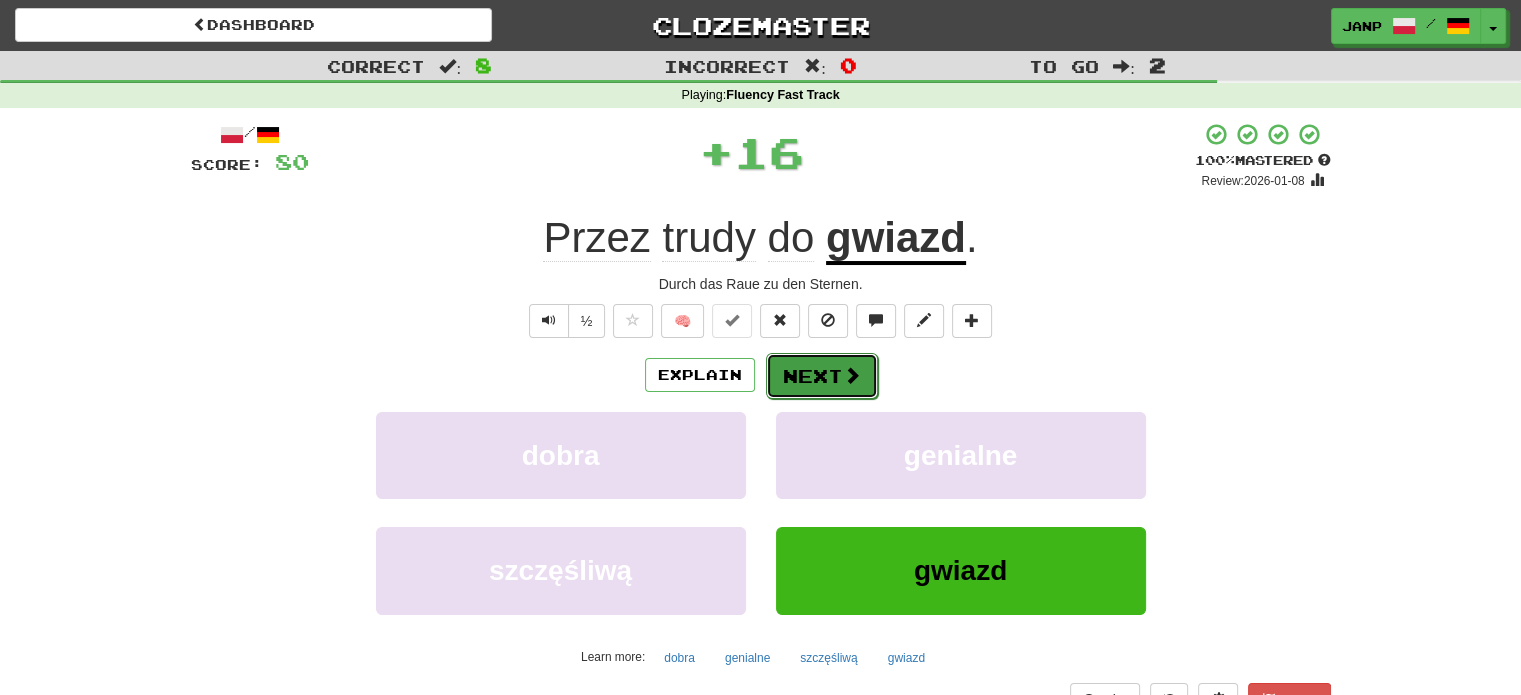 click on "Next" at bounding box center [822, 376] 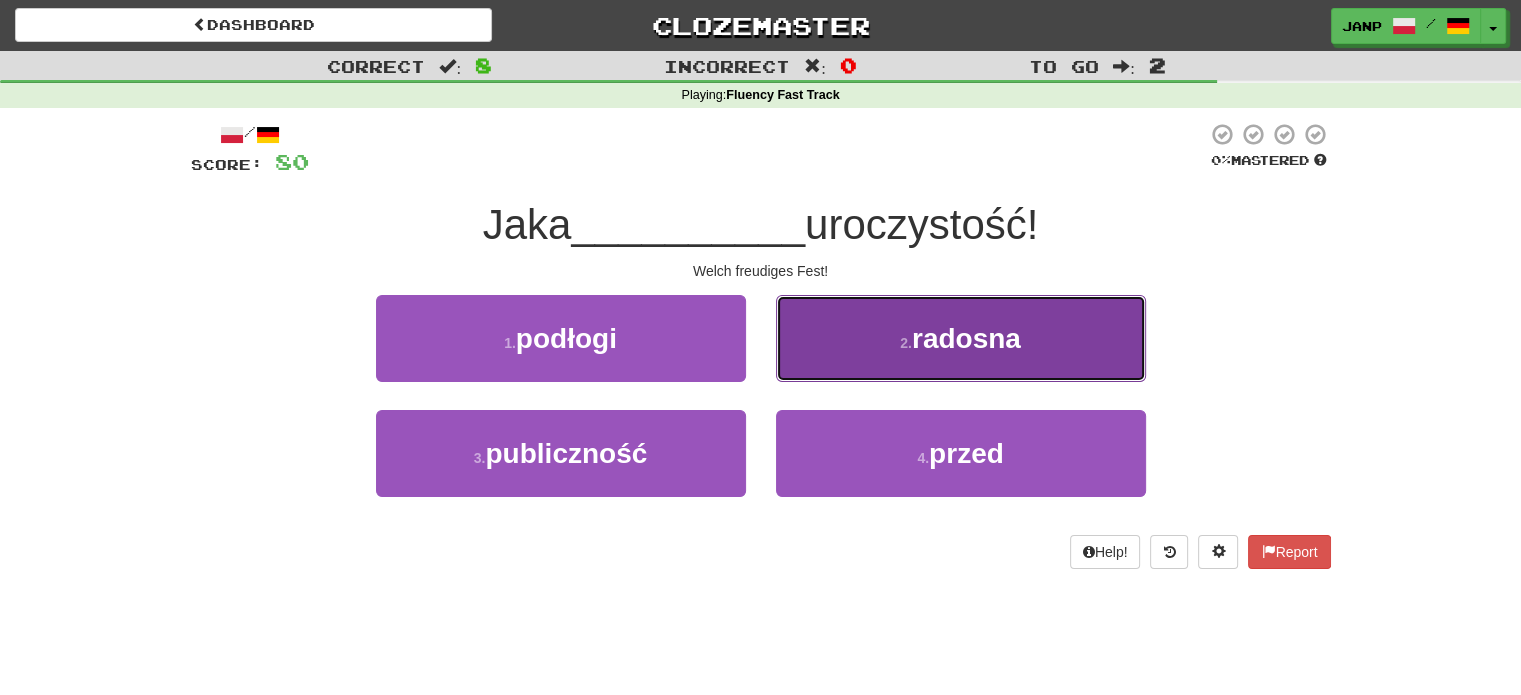 click on "2 .  radosna" at bounding box center [961, 338] 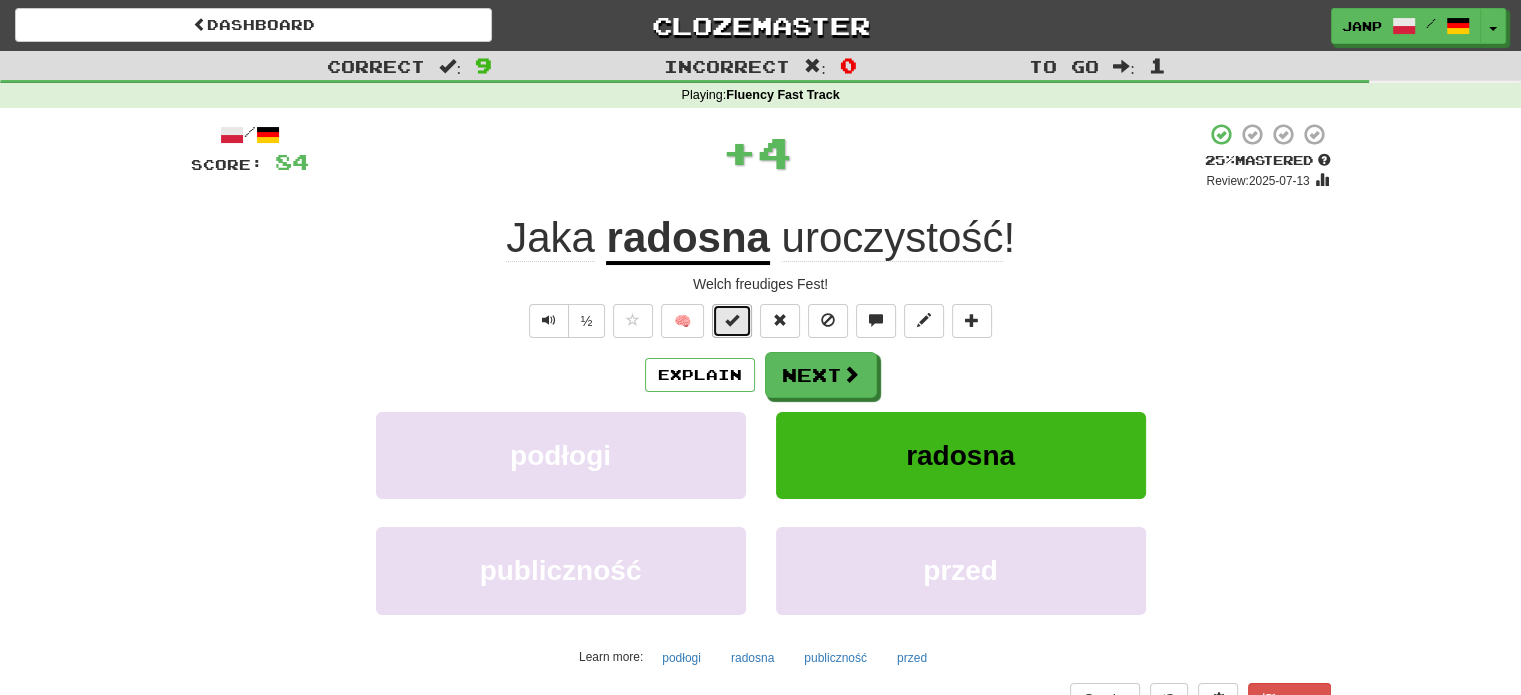 click at bounding box center (732, 321) 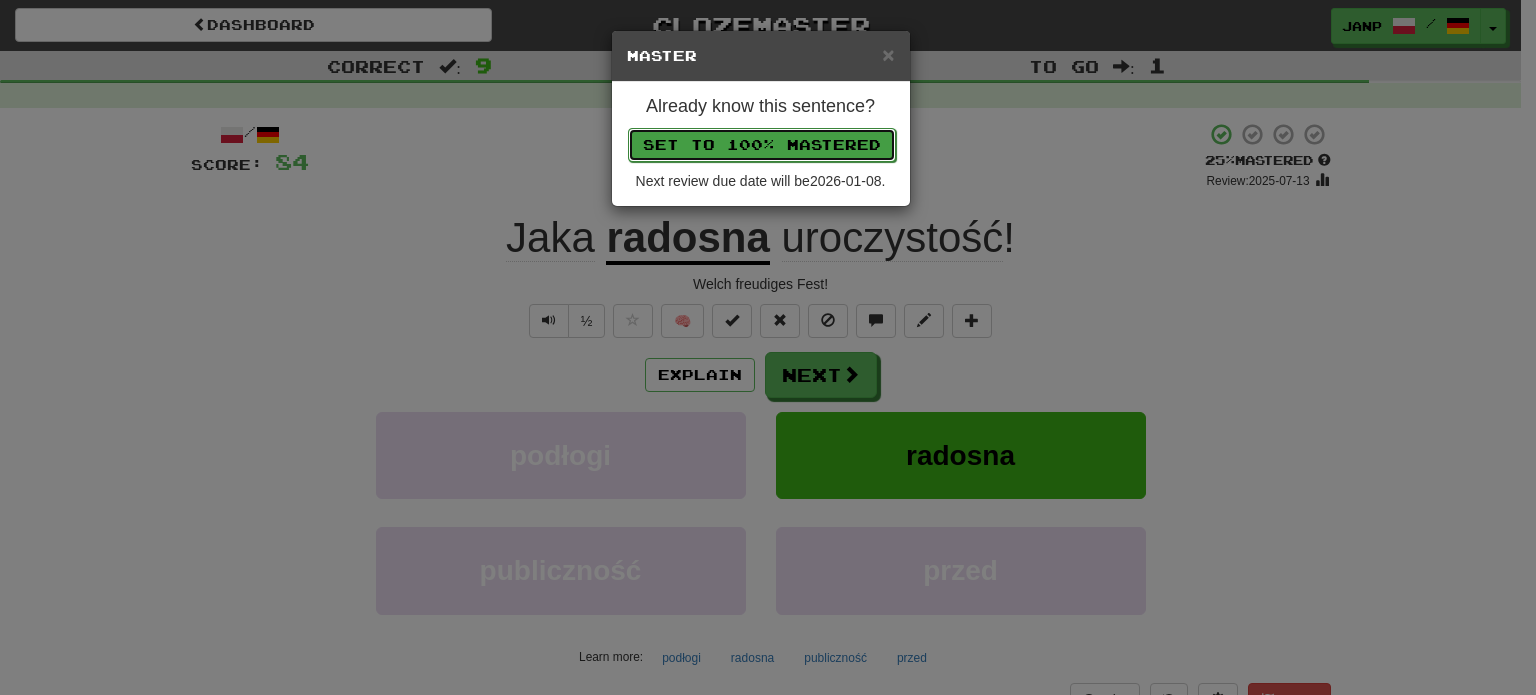 click on "Set to 100% Mastered" at bounding box center [762, 145] 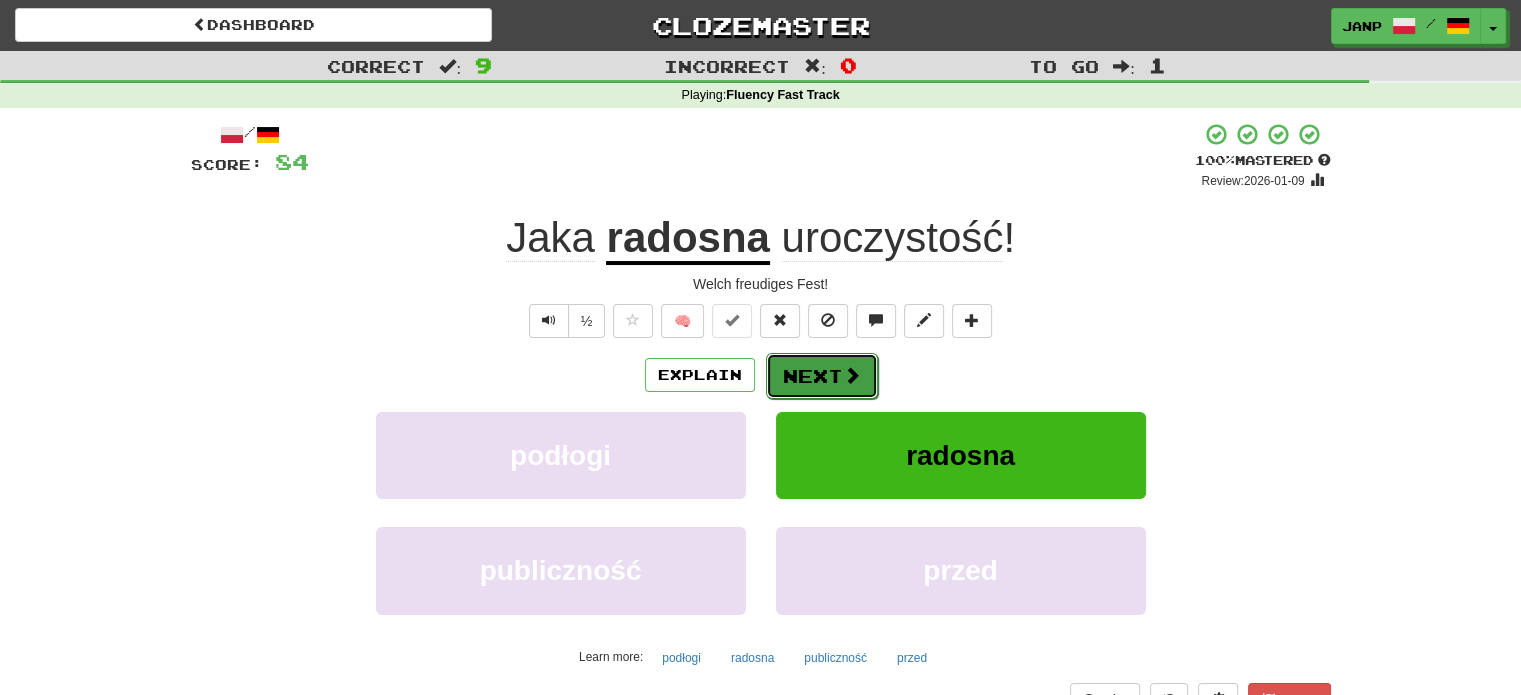 click on "Next" at bounding box center [822, 376] 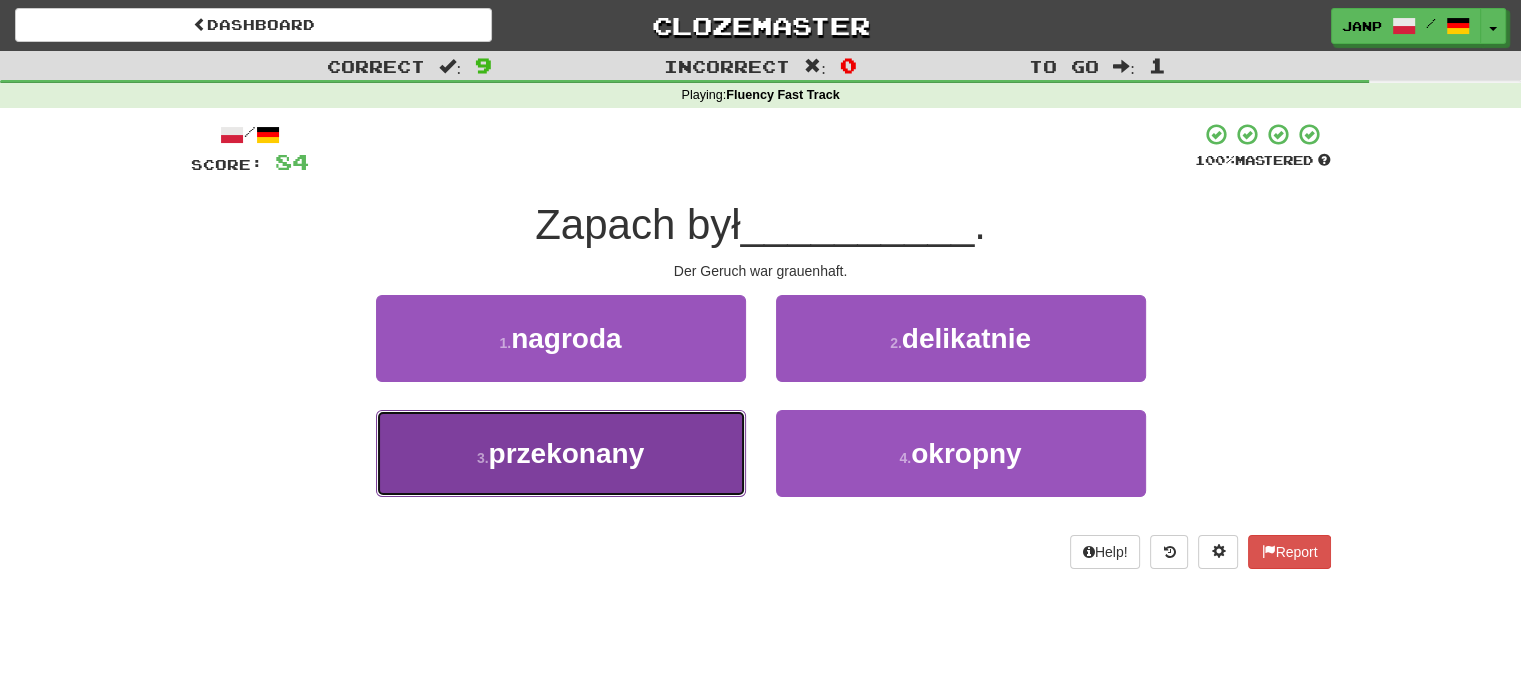 click on "3 .  przekonany" at bounding box center [561, 453] 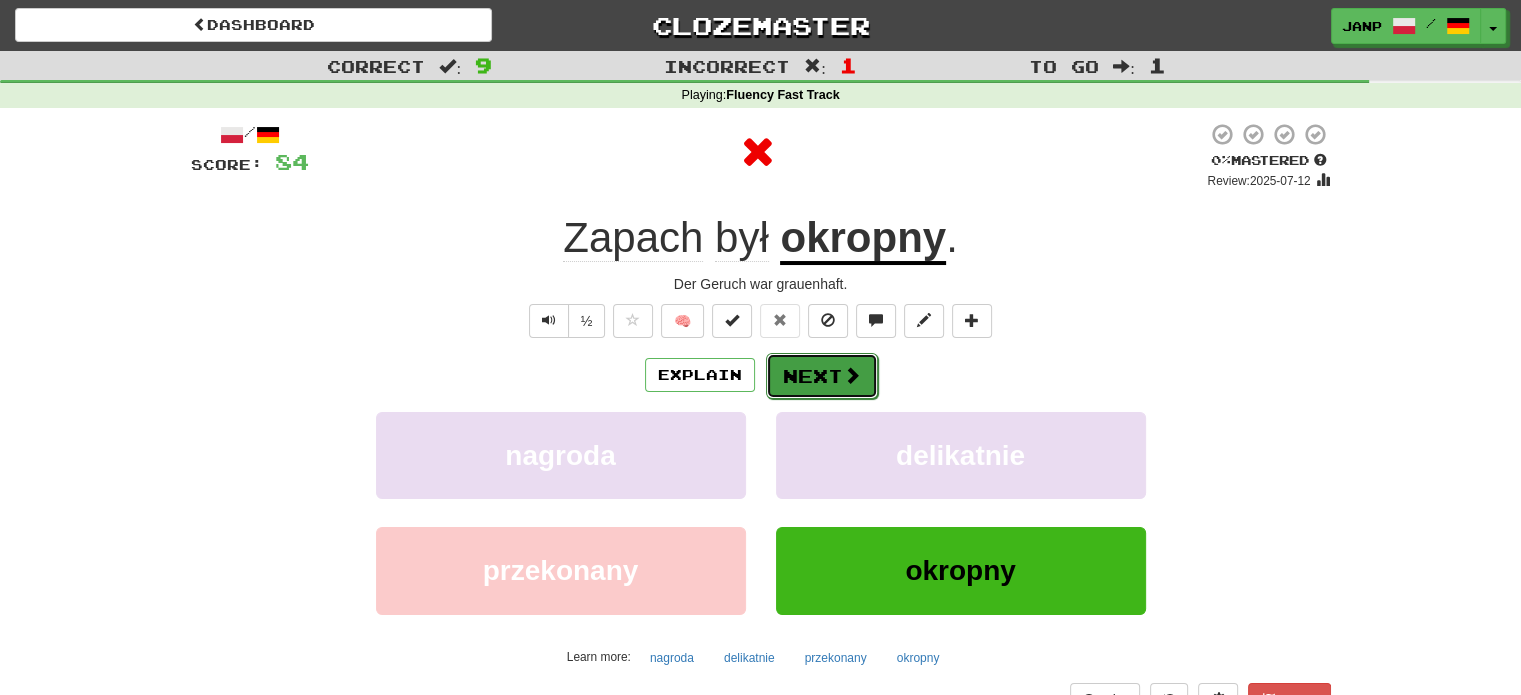 click on "Next" at bounding box center (822, 376) 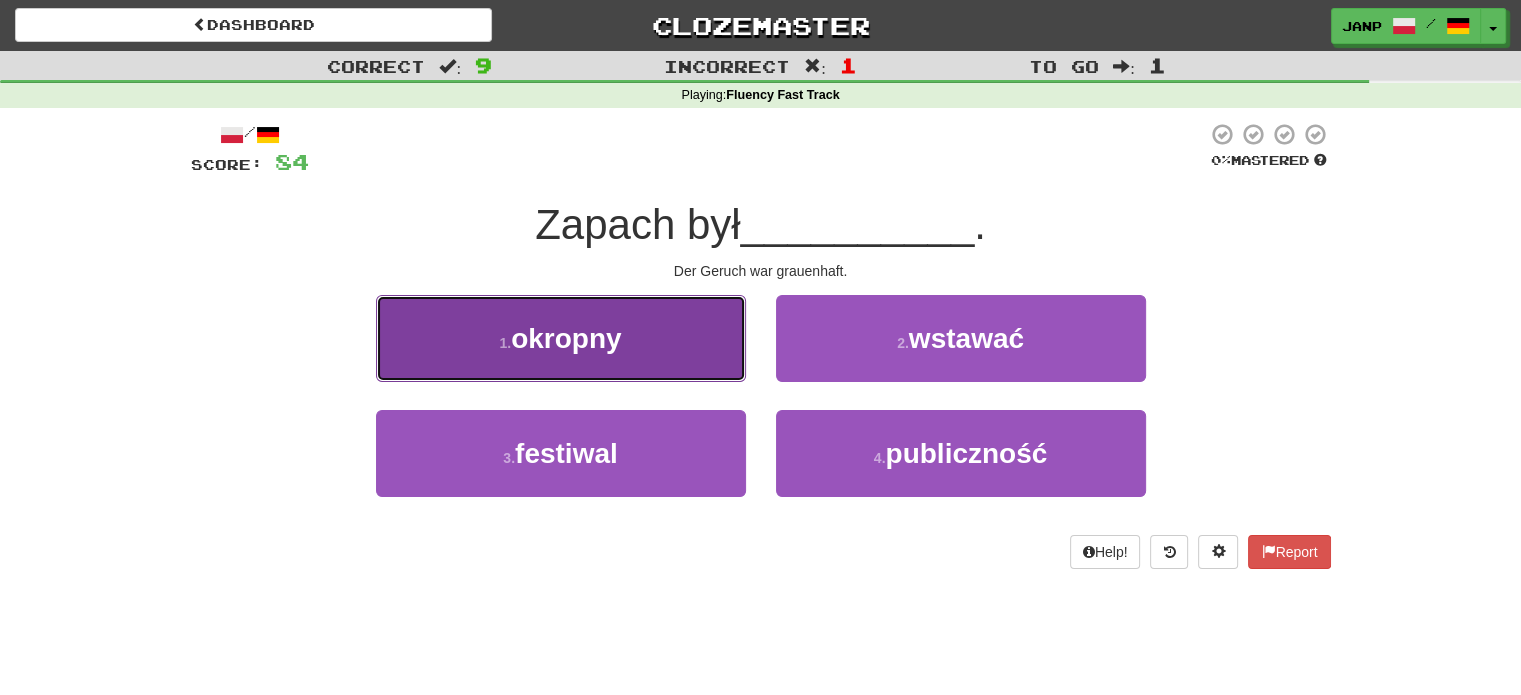 click on "1 .  okropny" at bounding box center [561, 338] 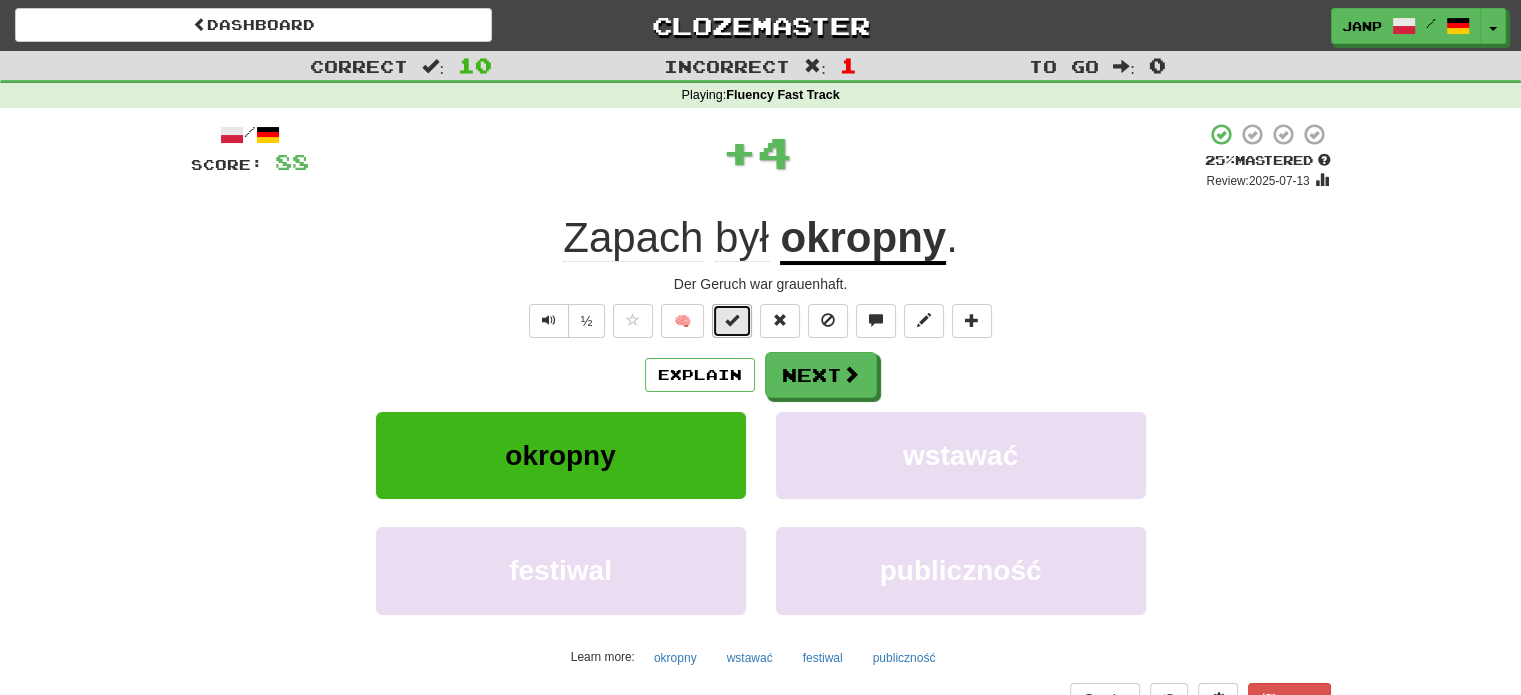 click at bounding box center [732, 320] 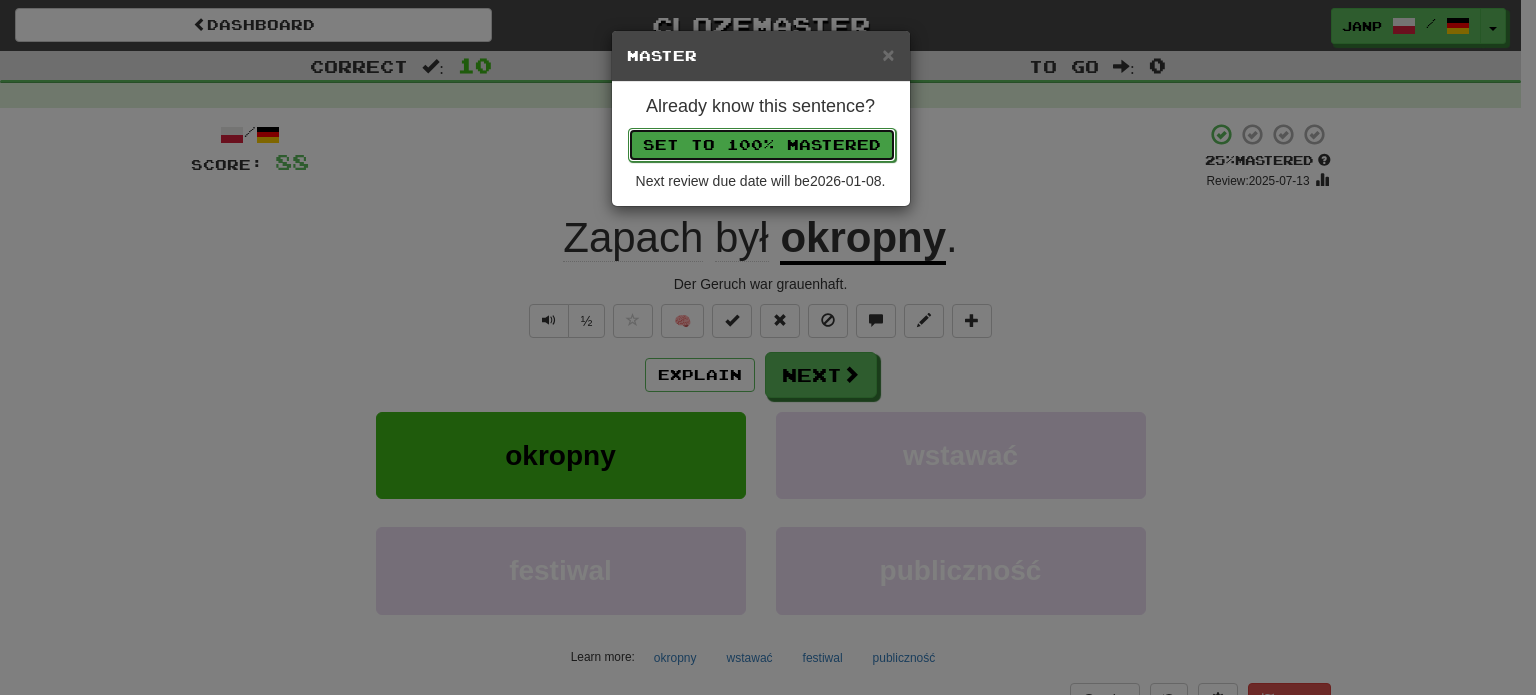 click on "Set to 100% Mastered" at bounding box center (762, 145) 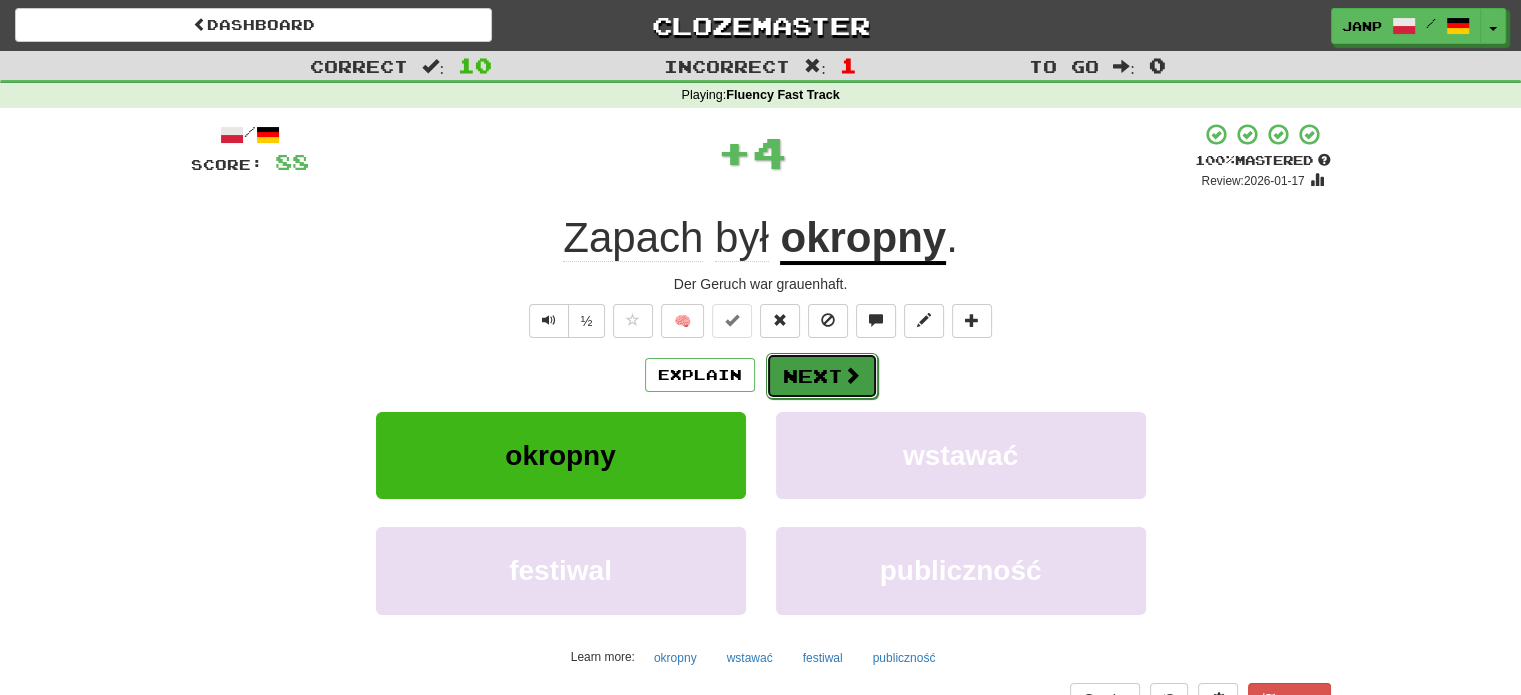 click on "Next" at bounding box center [822, 376] 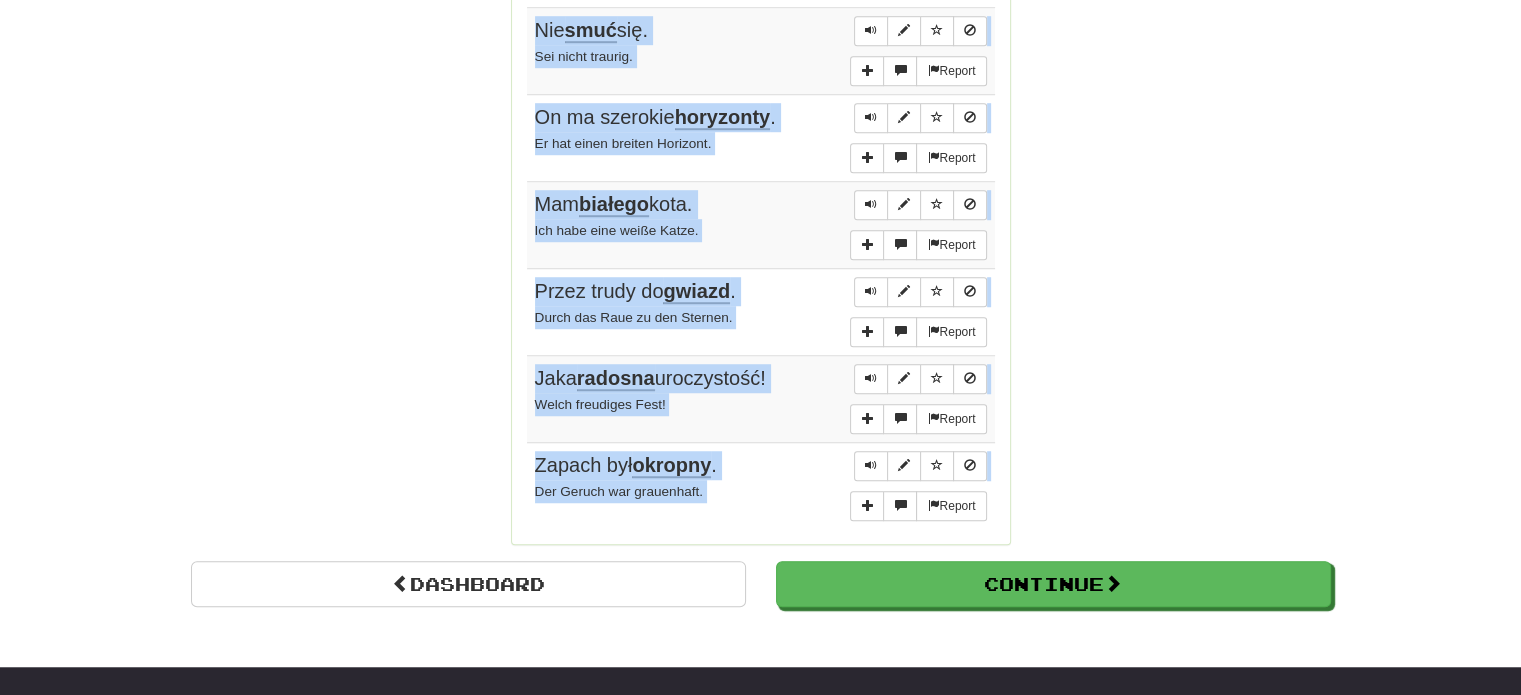 scroll, scrollTop: 1436, scrollLeft: 0, axis: vertical 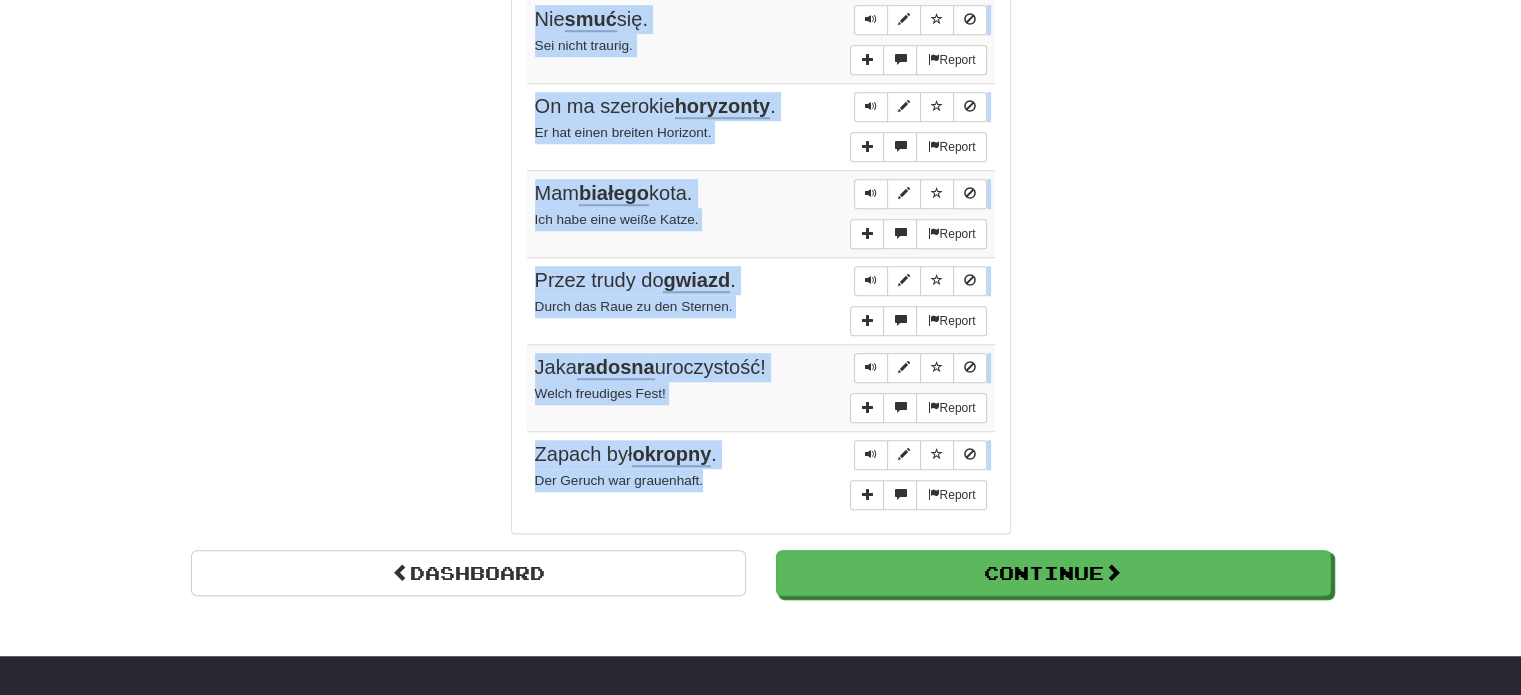 drag, startPoint x: 506, startPoint y: 282, endPoint x: 722, endPoint y: 479, distance: 292.34396 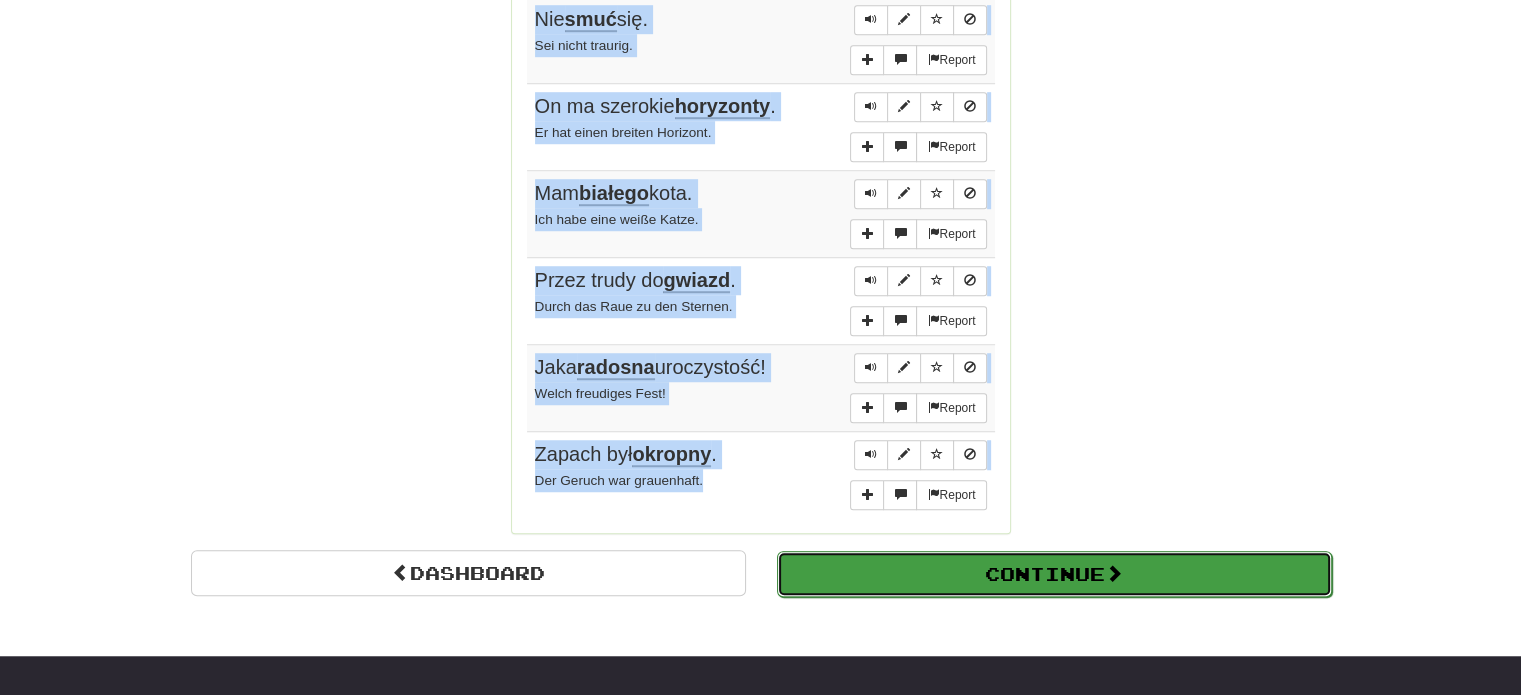 click on "Continue" at bounding box center (1054, 574) 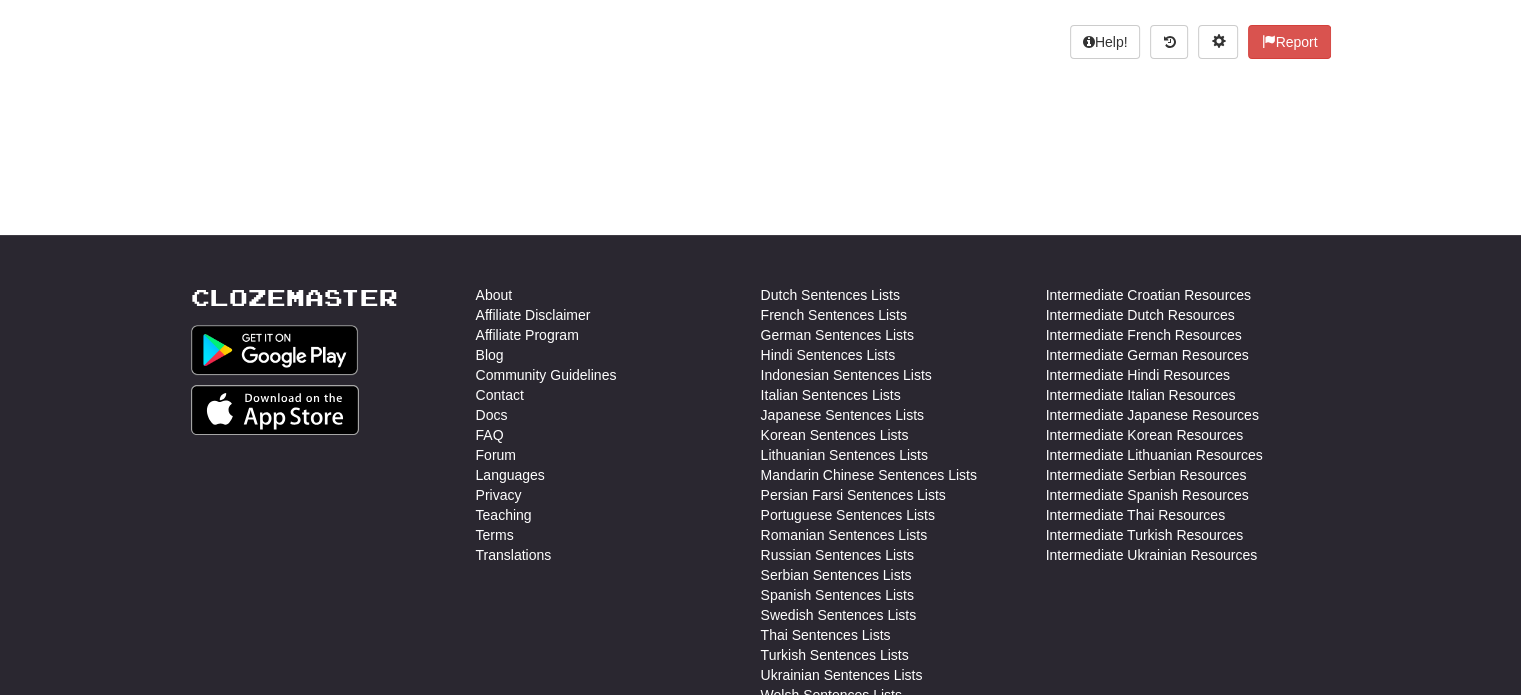 scroll, scrollTop: 10, scrollLeft: 0, axis: vertical 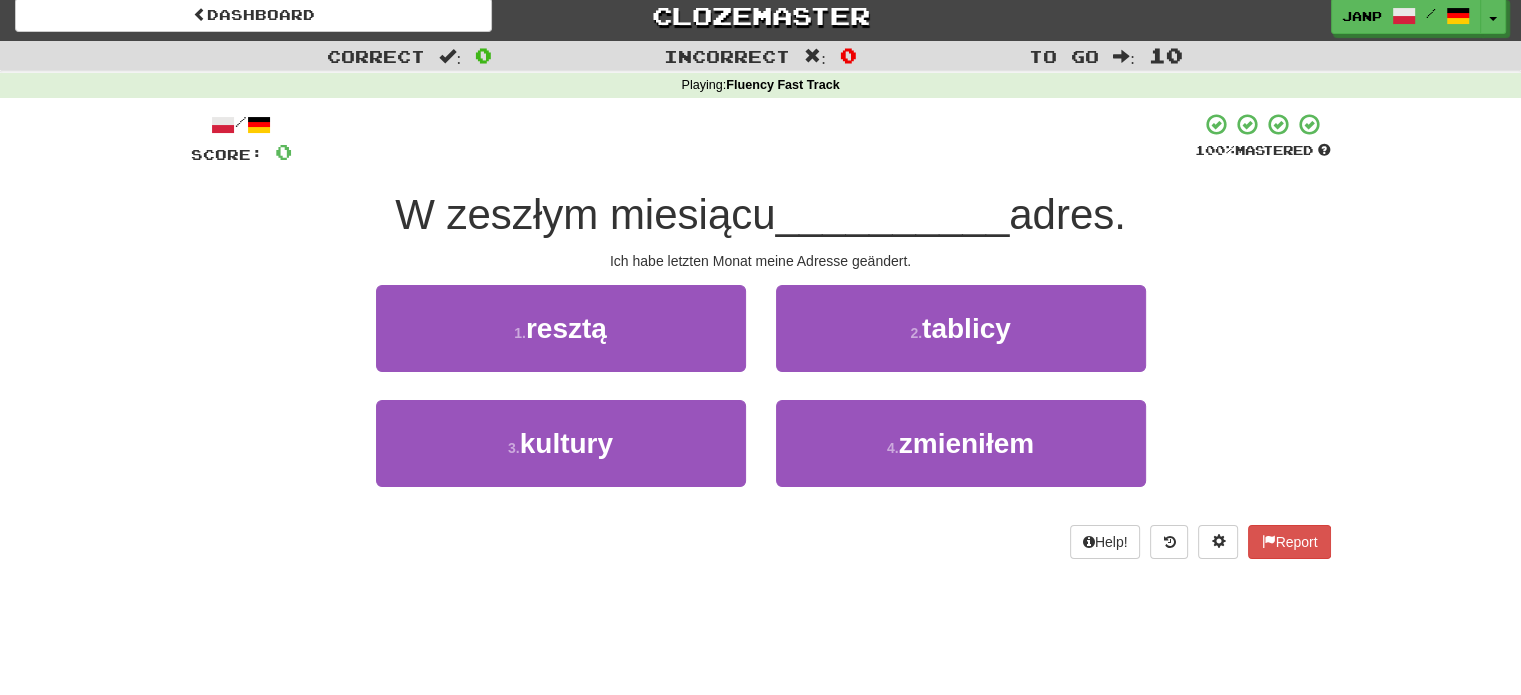 click on "4 .  zmieniłem" at bounding box center [961, 457] 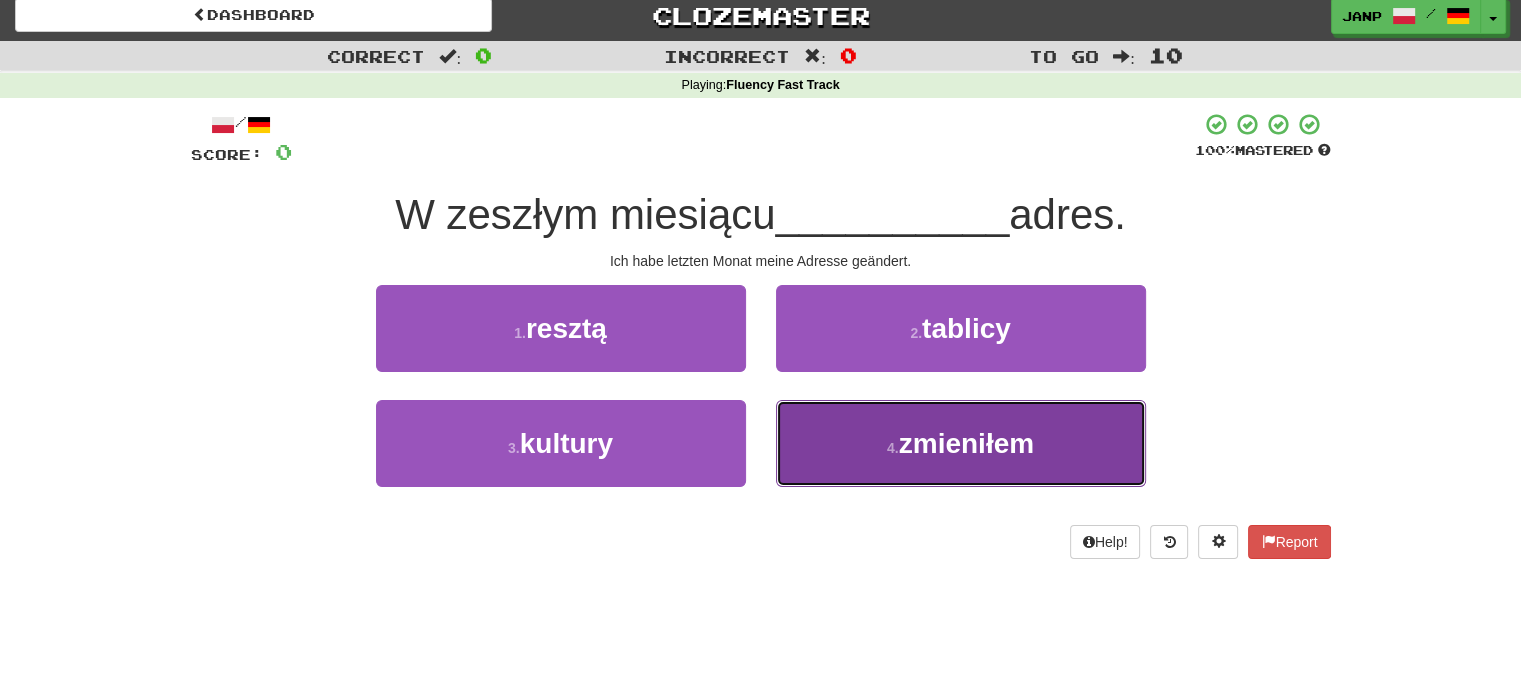 click on "4 .  zmieniłem" at bounding box center (961, 443) 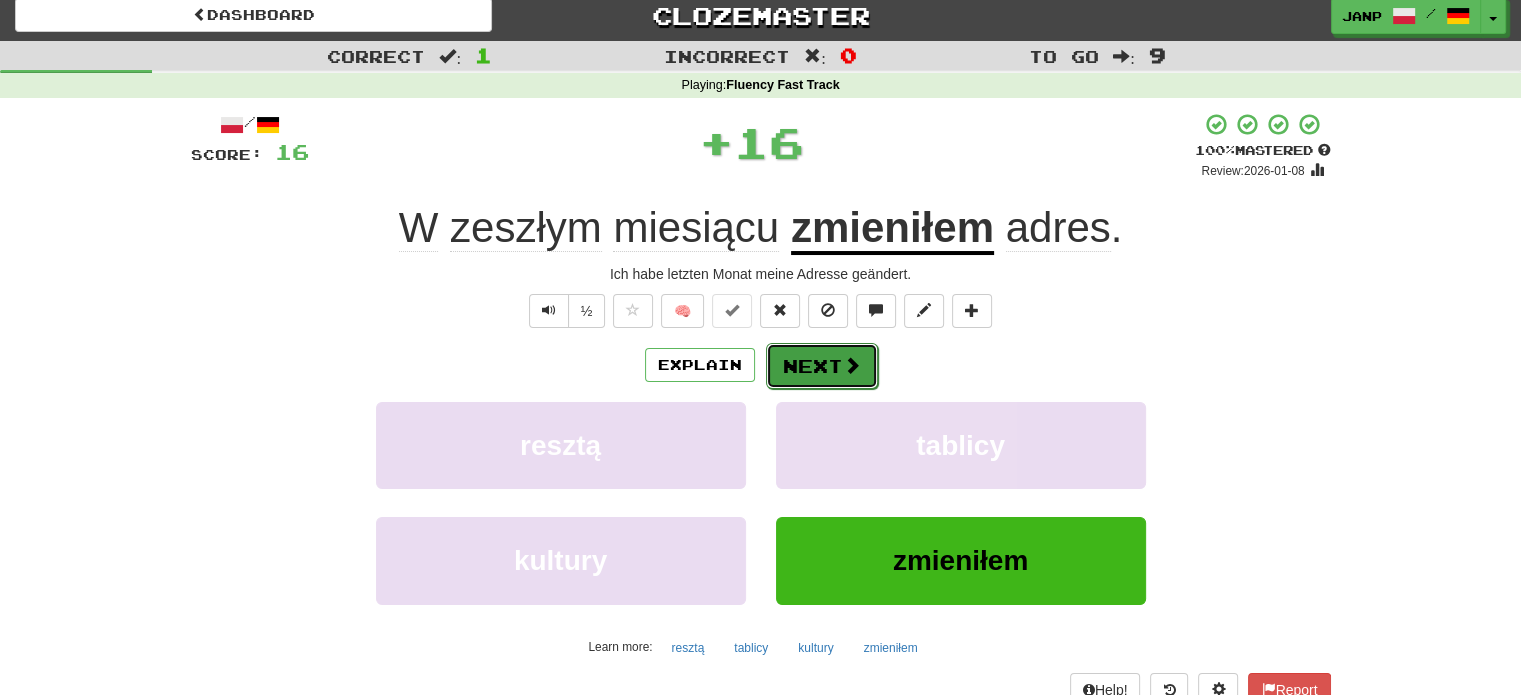 click on "Next" at bounding box center [822, 366] 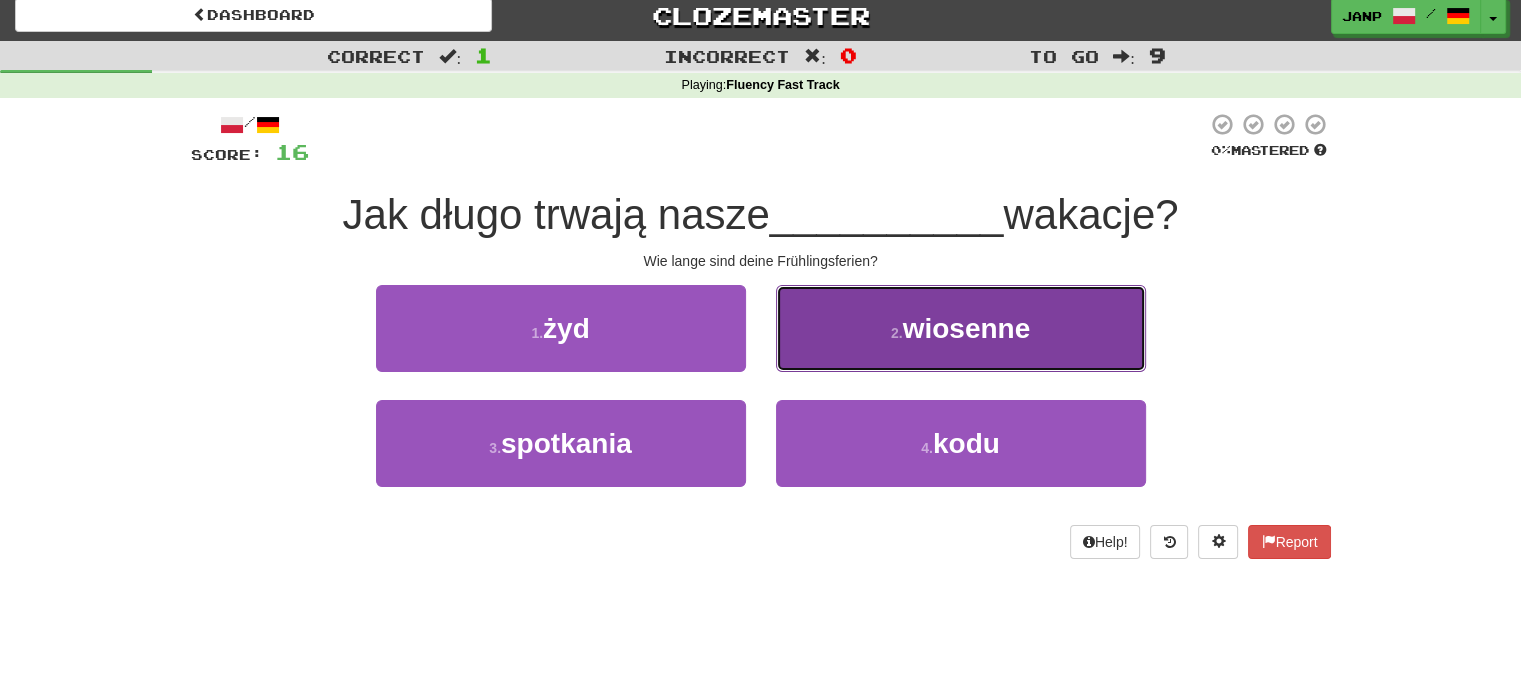 click on "2 .  wiosenne" at bounding box center (961, 328) 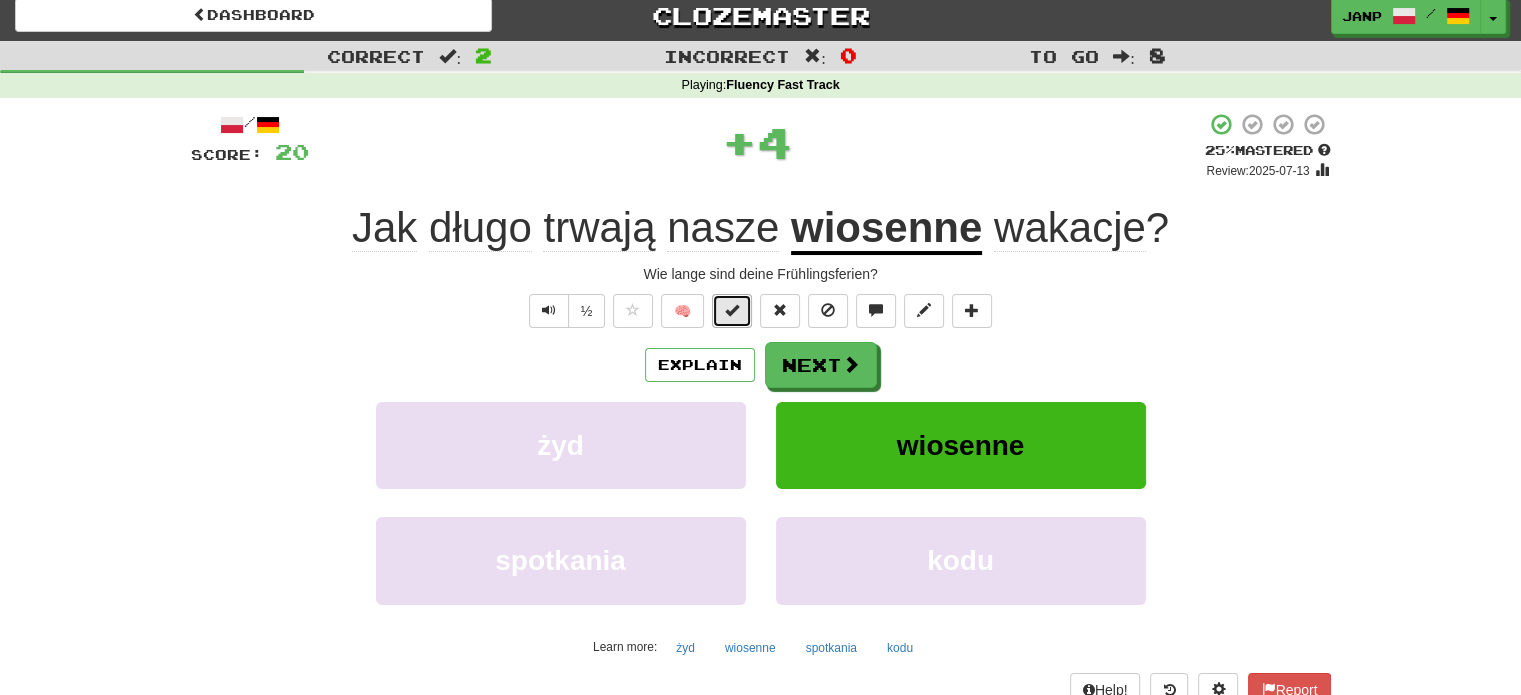 click at bounding box center (732, 310) 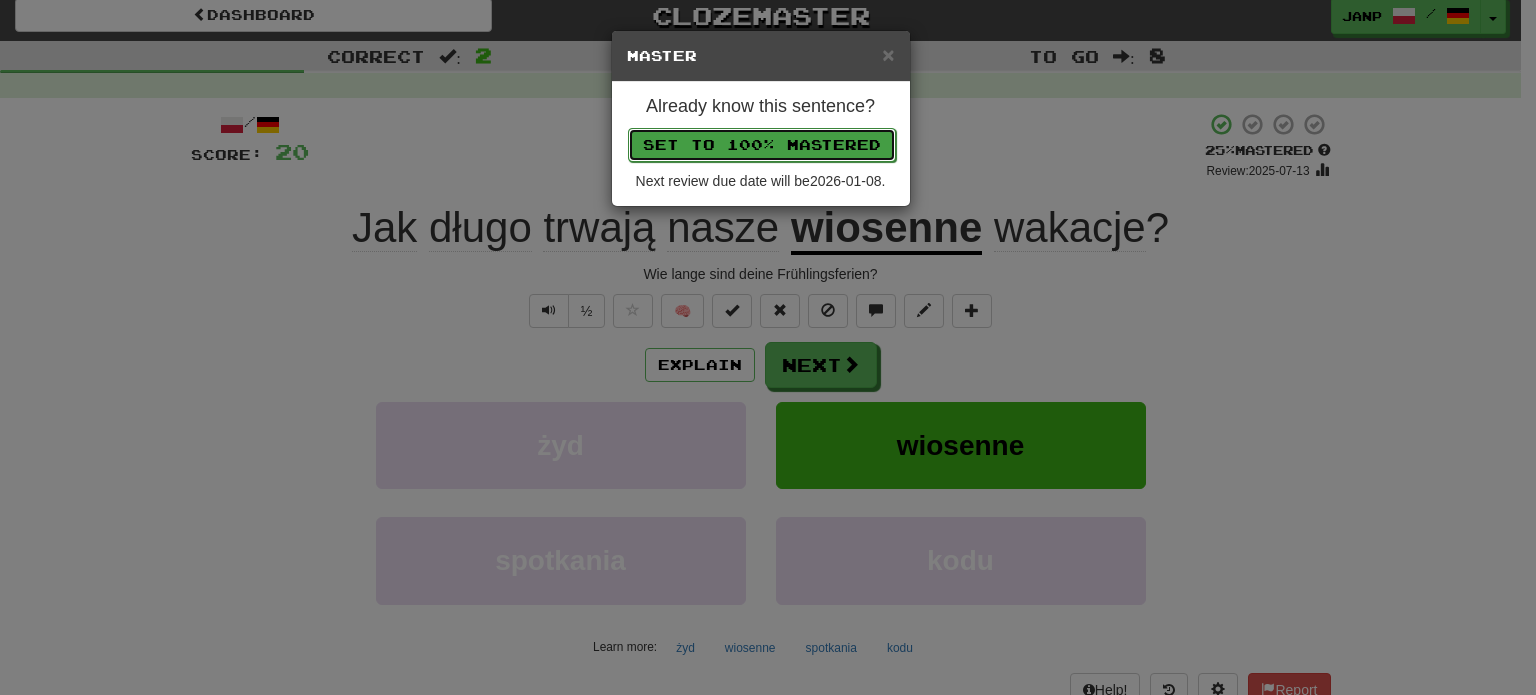click on "Set to 100% Mastered" at bounding box center (762, 145) 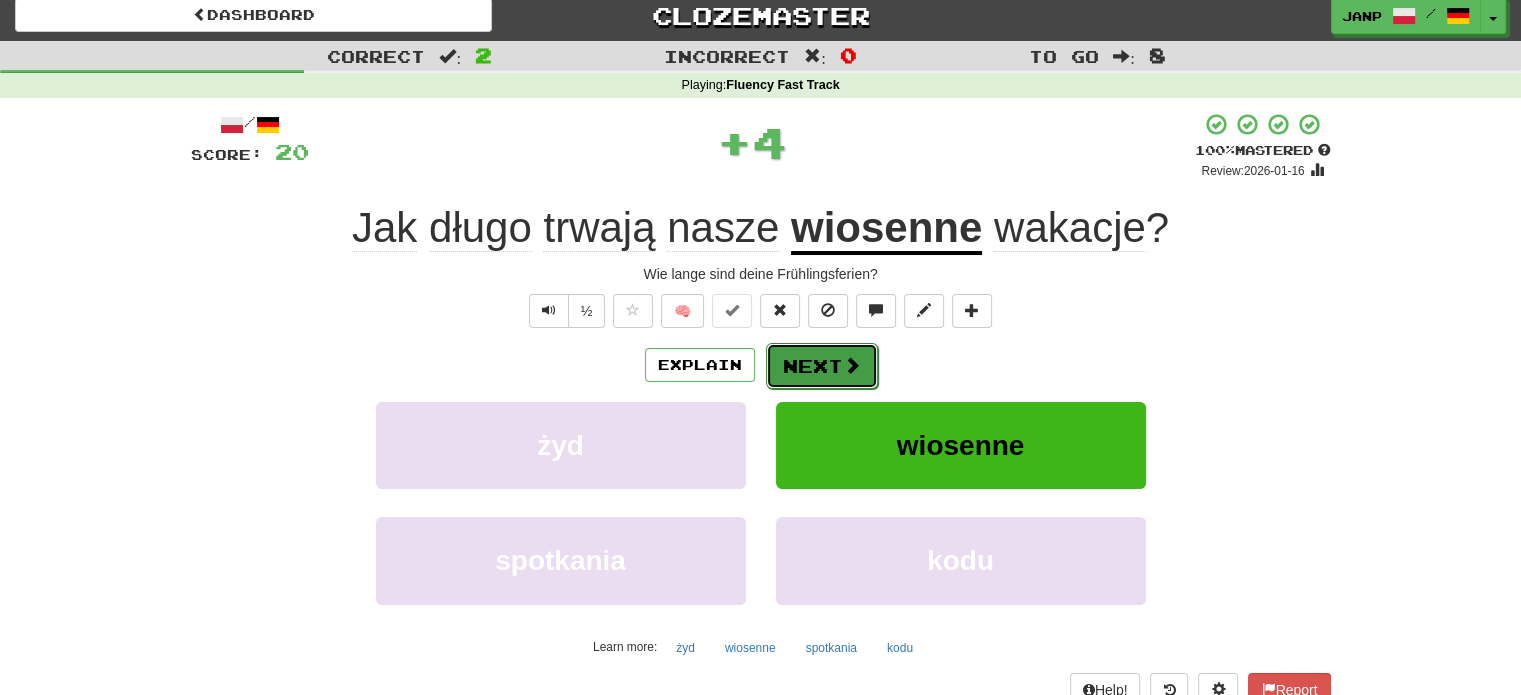 click on "Next" at bounding box center (822, 366) 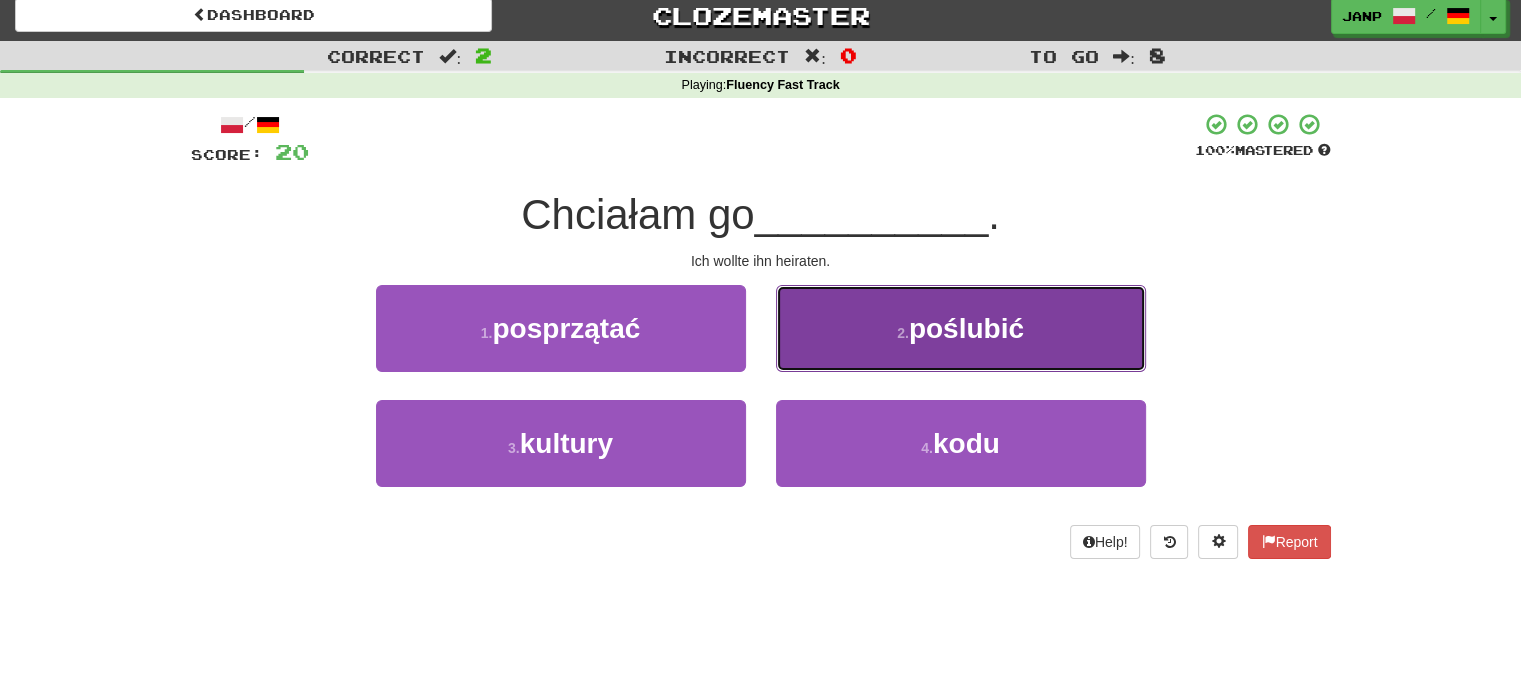 click on "2 .  poślubić" at bounding box center [961, 328] 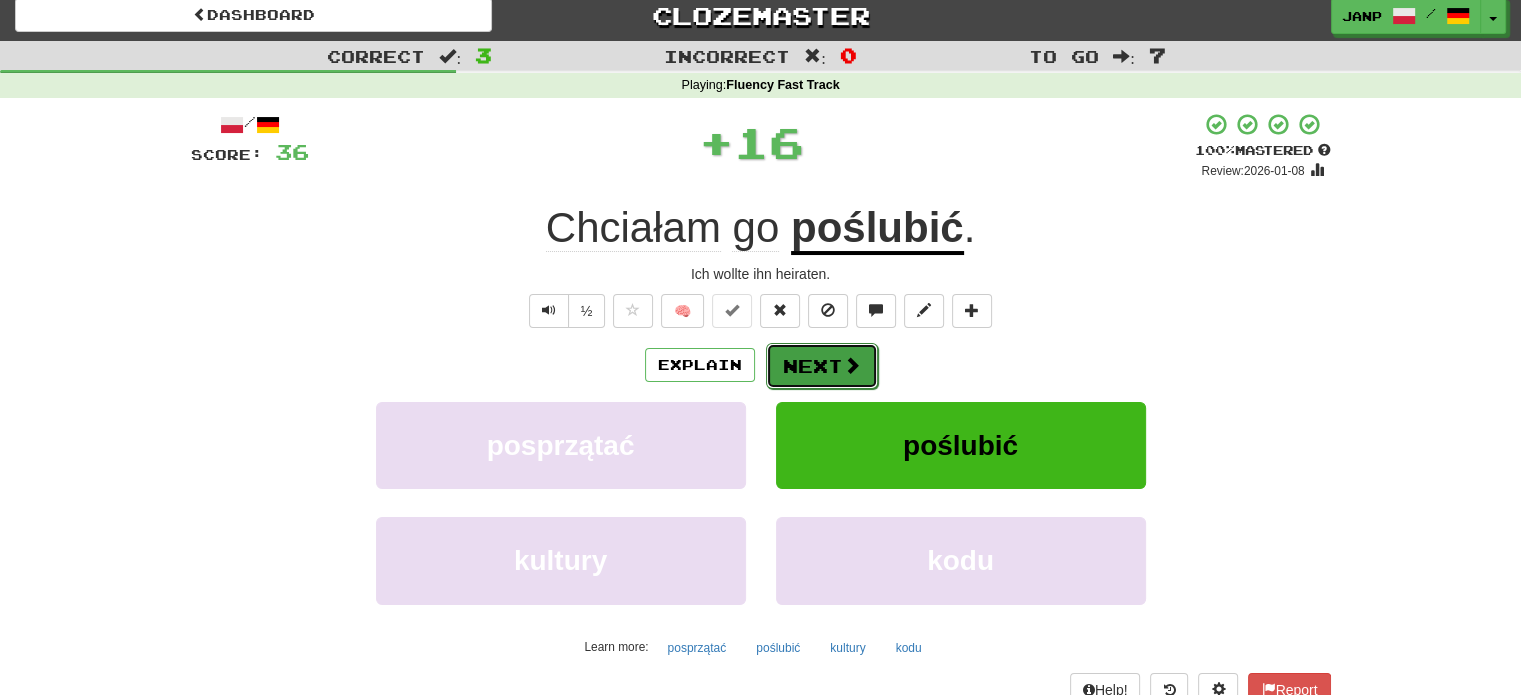 click on "Next" at bounding box center [822, 366] 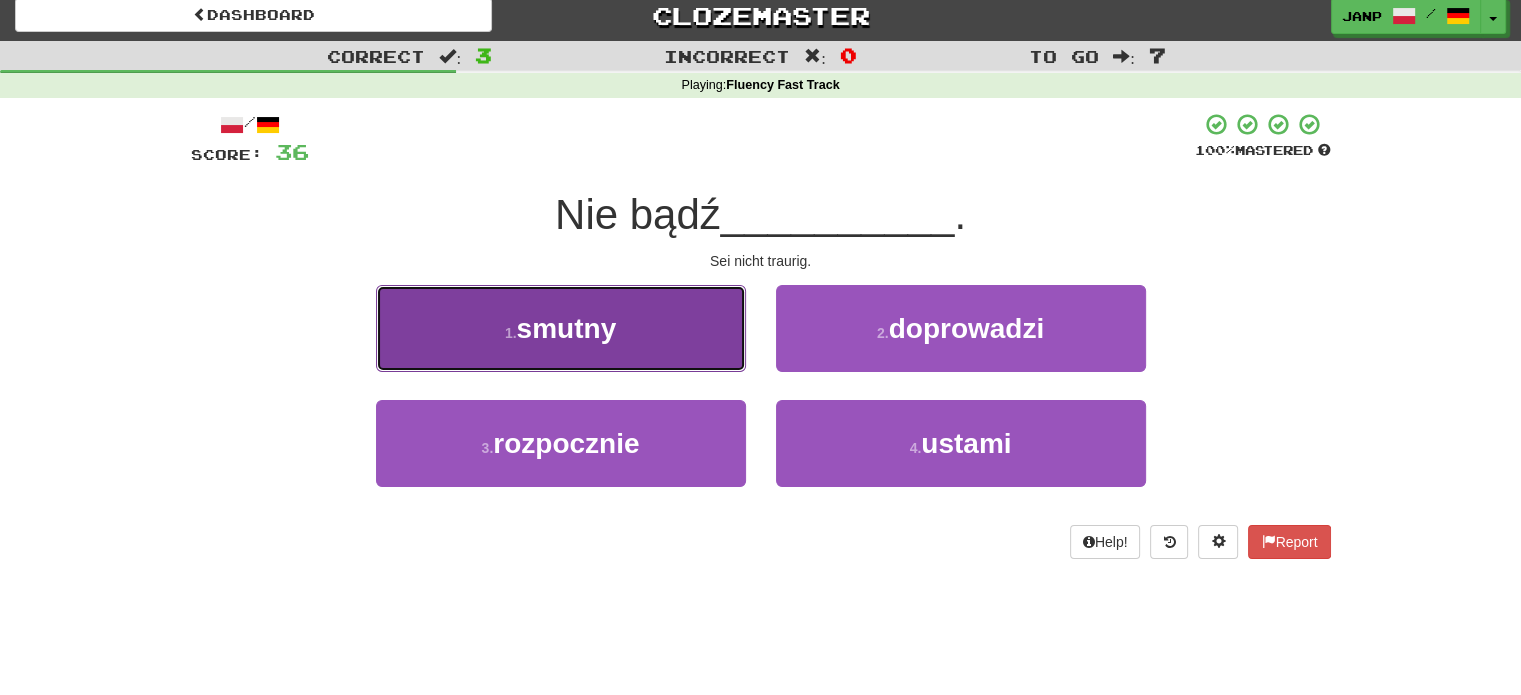click on "1 .  smutny" at bounding box center (561, 328) 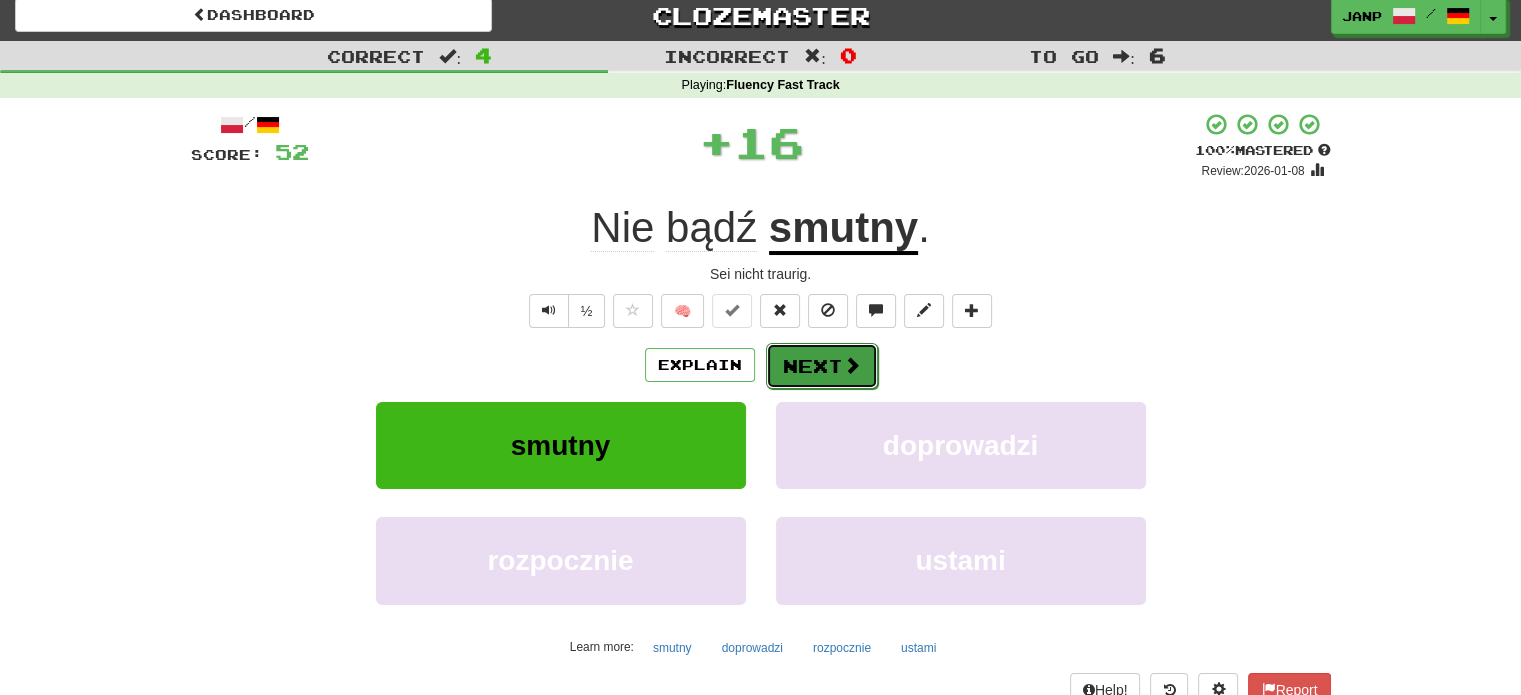 click on "Next" at bounding box center [822, 366] 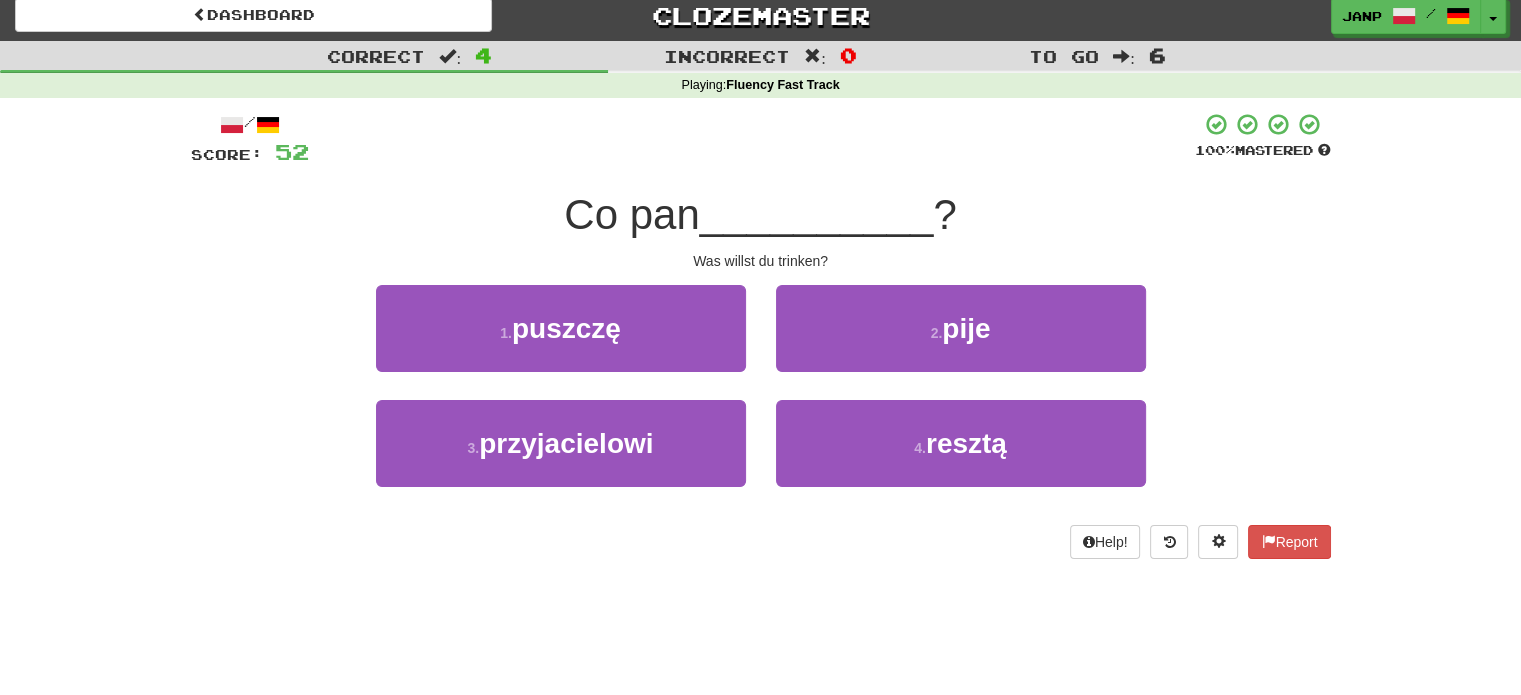 click on "2 .  pije" at bounding box center [961, 342] 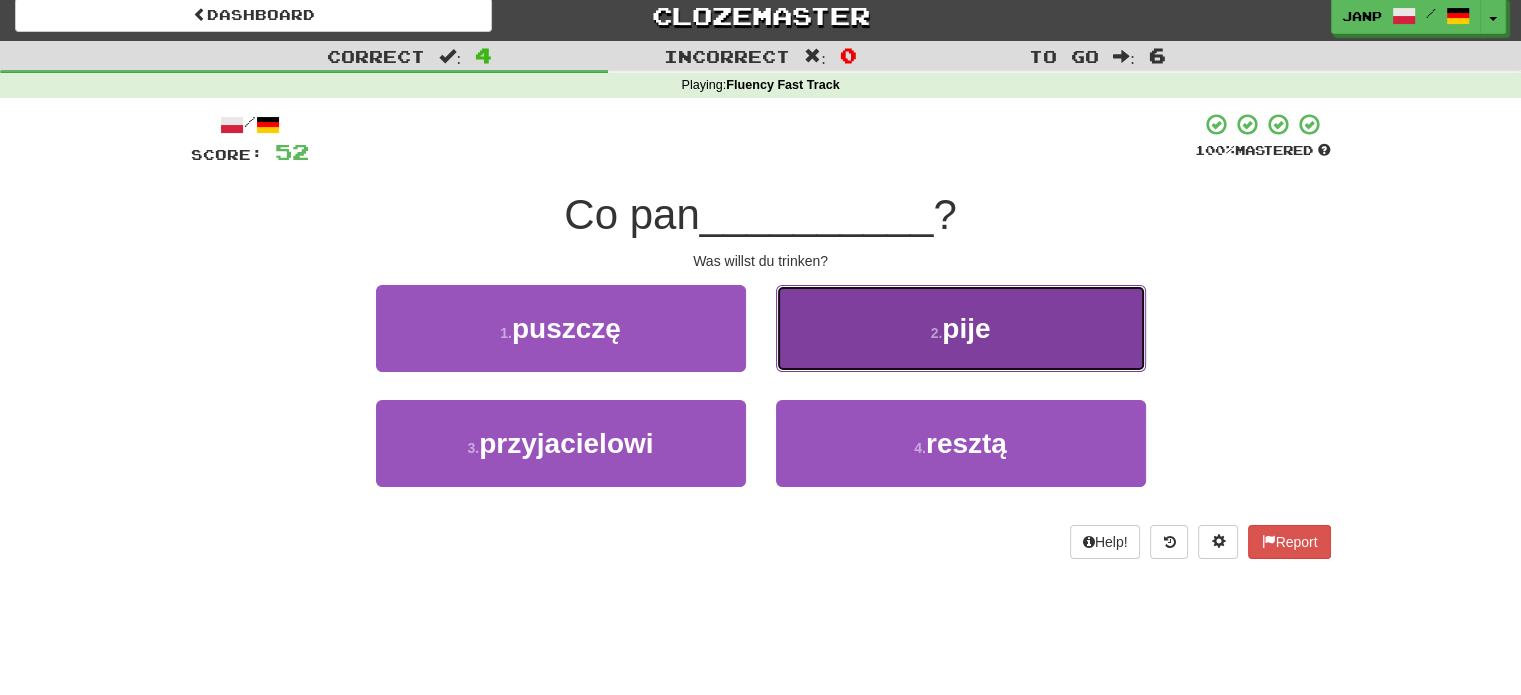 click on "2 .  pije" at bounding box center [961, 328] 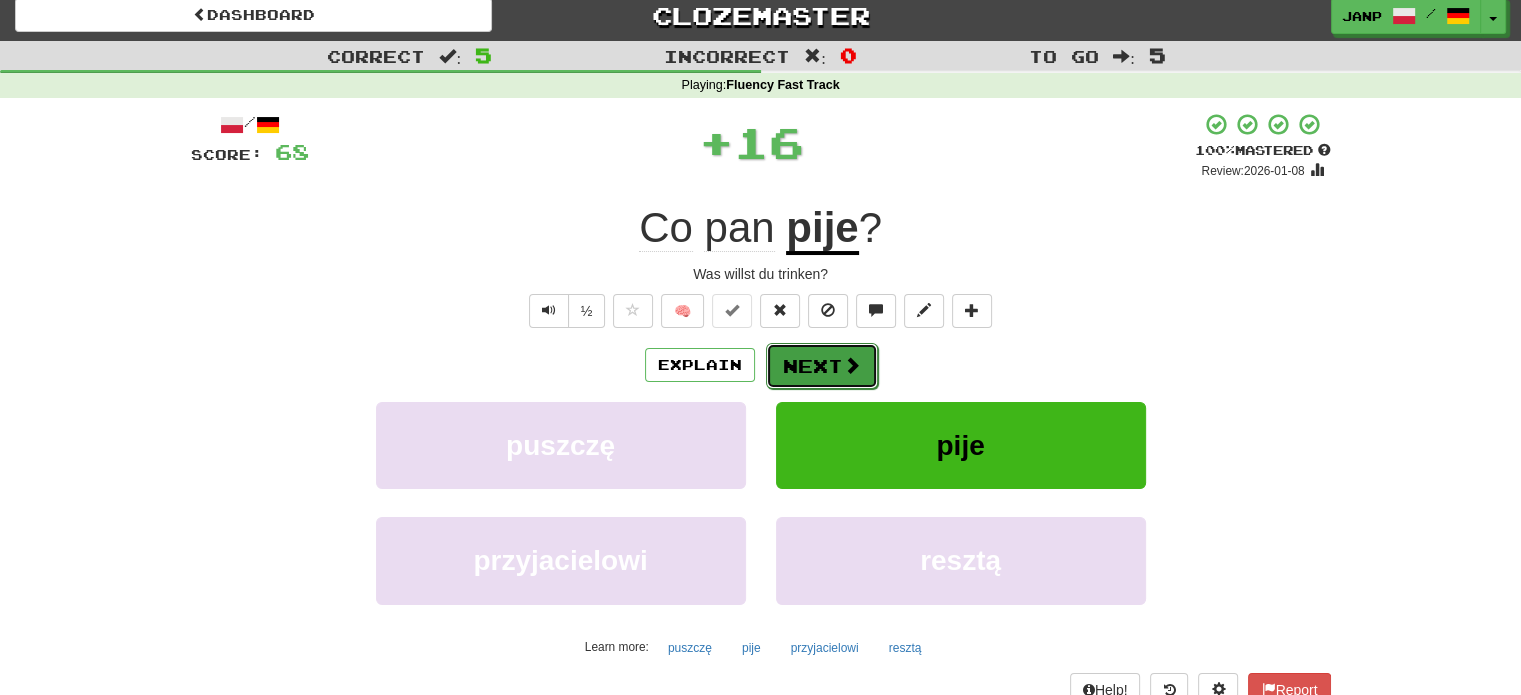 click on "Next" at bounding box center (822, 366) 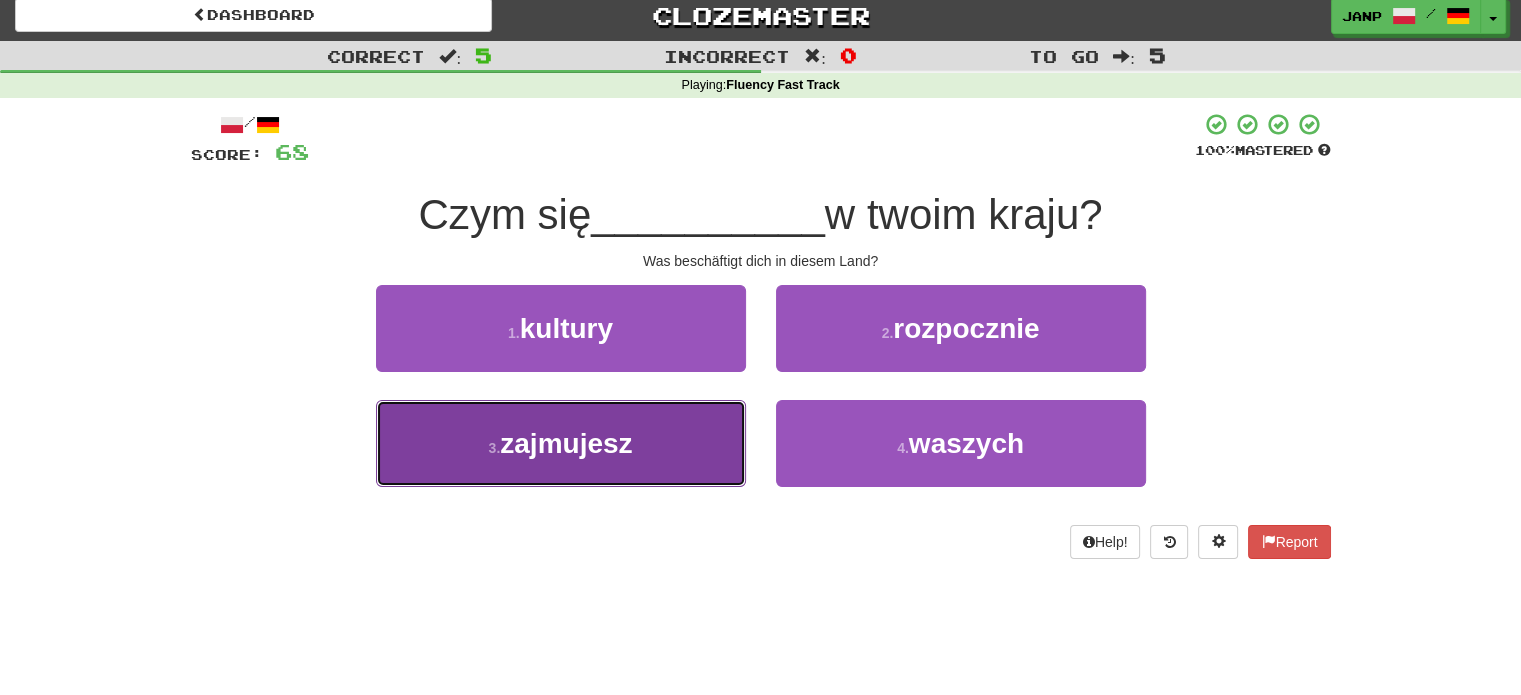 click on "3 .  zajmujesz" at bounding box center (561, 443) 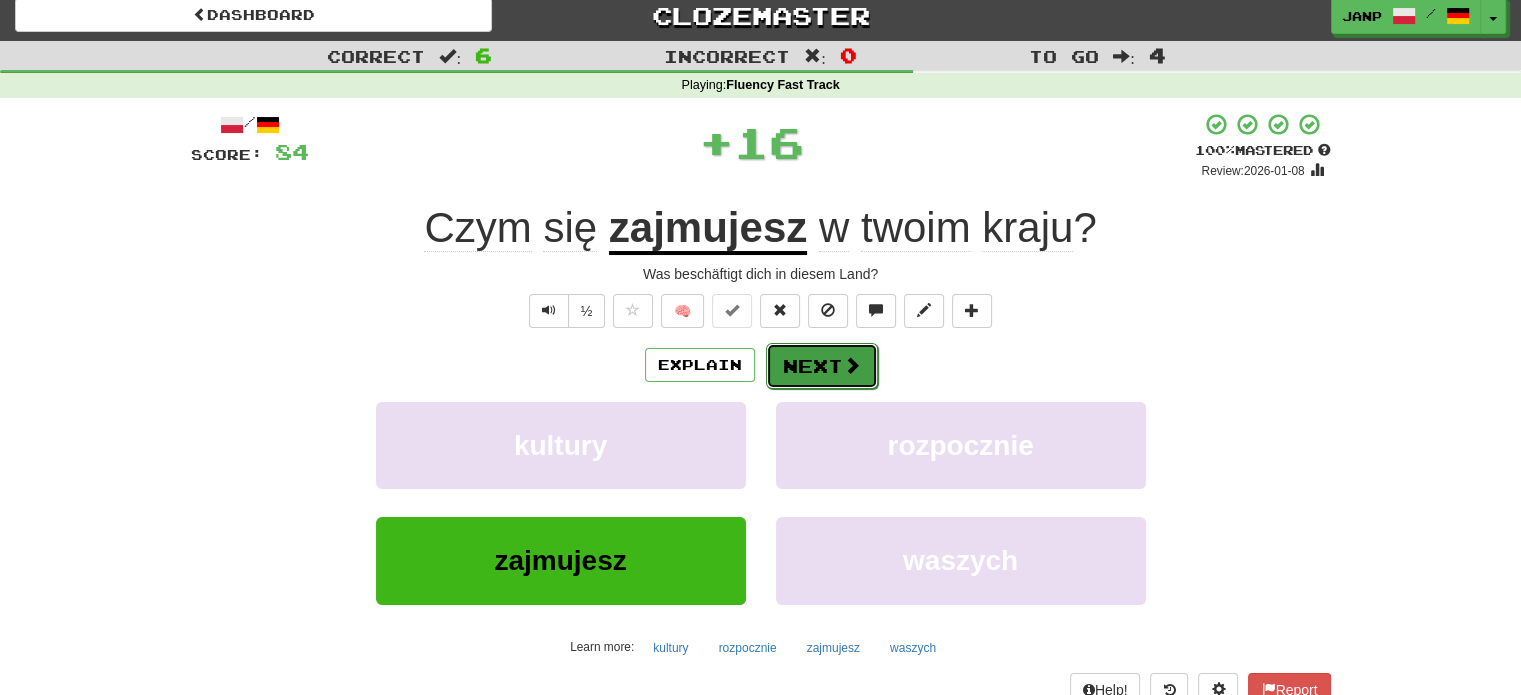 click on "Next" at bounding box center [822, 366] 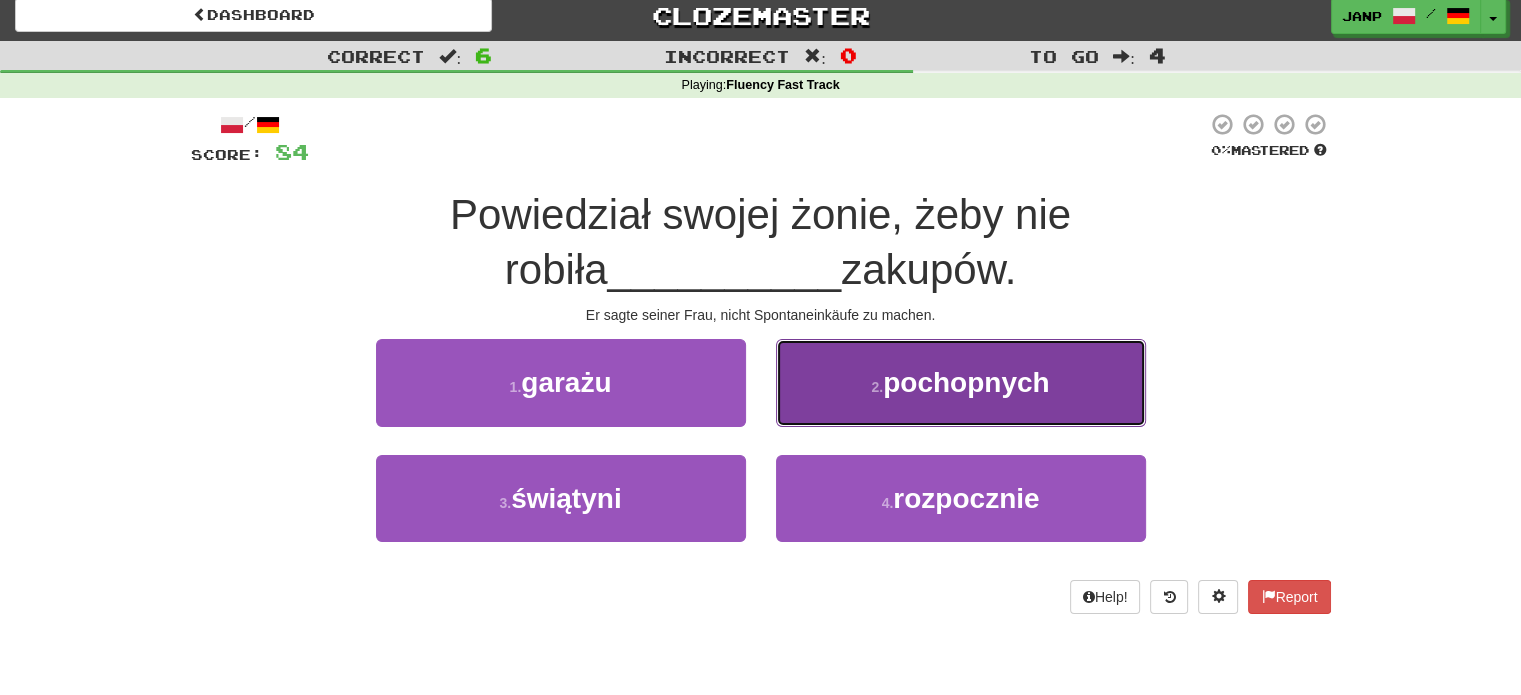 click on "2 .  pochopnych" at bounding box center (961, 382) 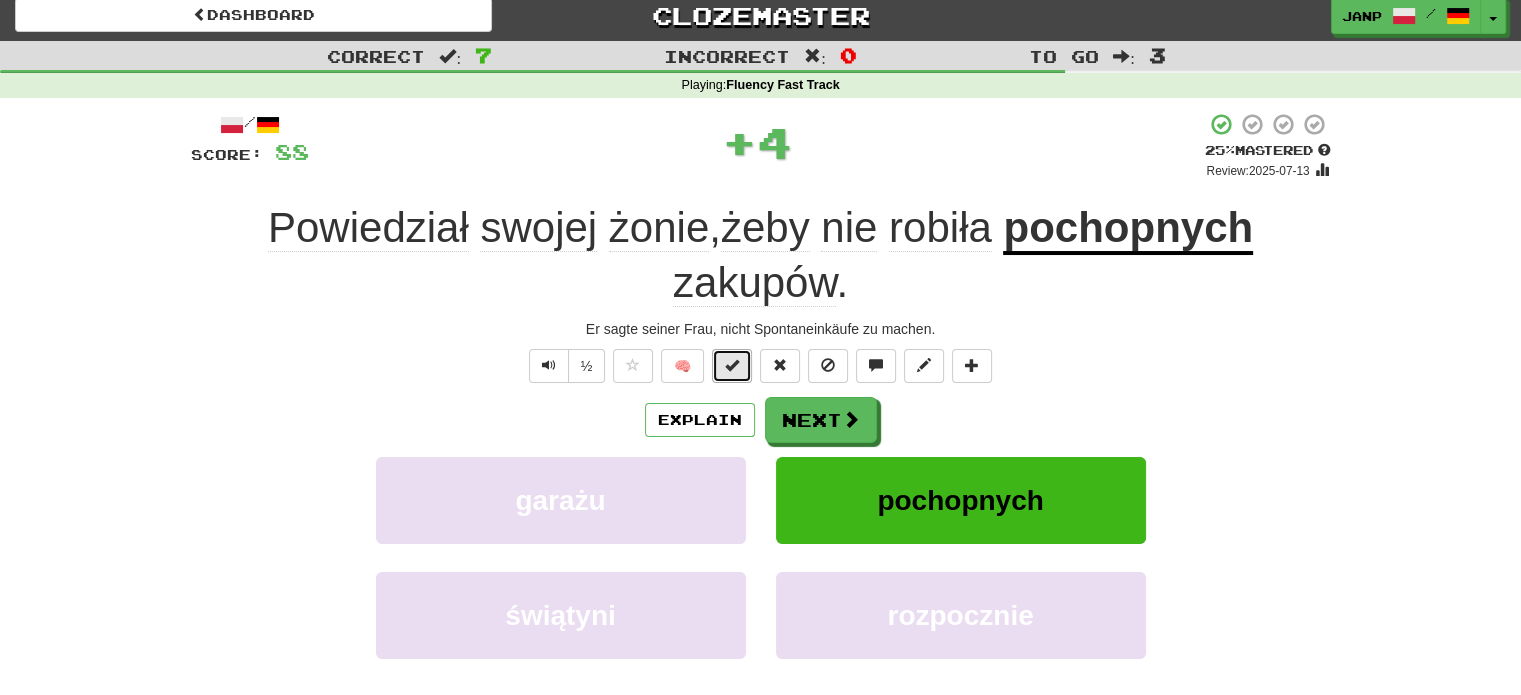 click at bounding box center [732, 366] 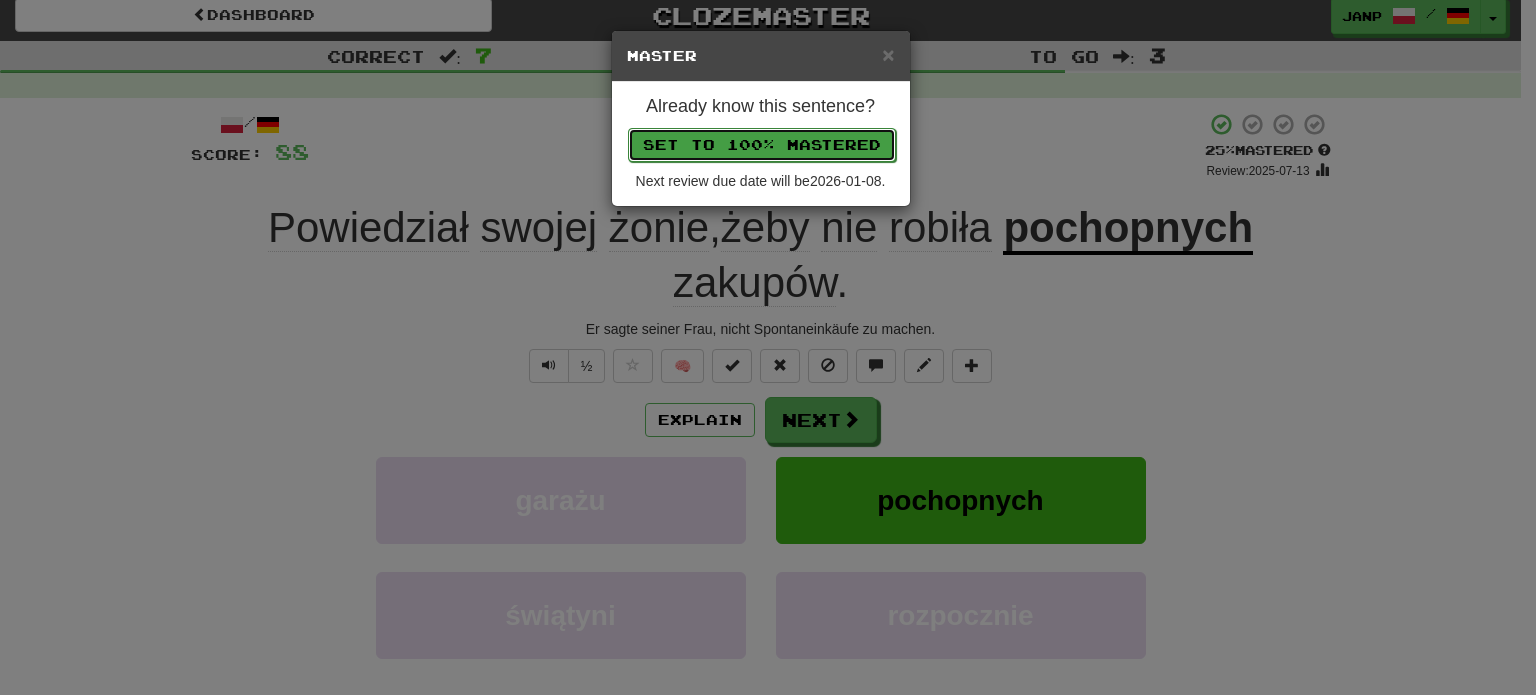 click on "Set to 100% Mastered" at bounding box center [762, 145] 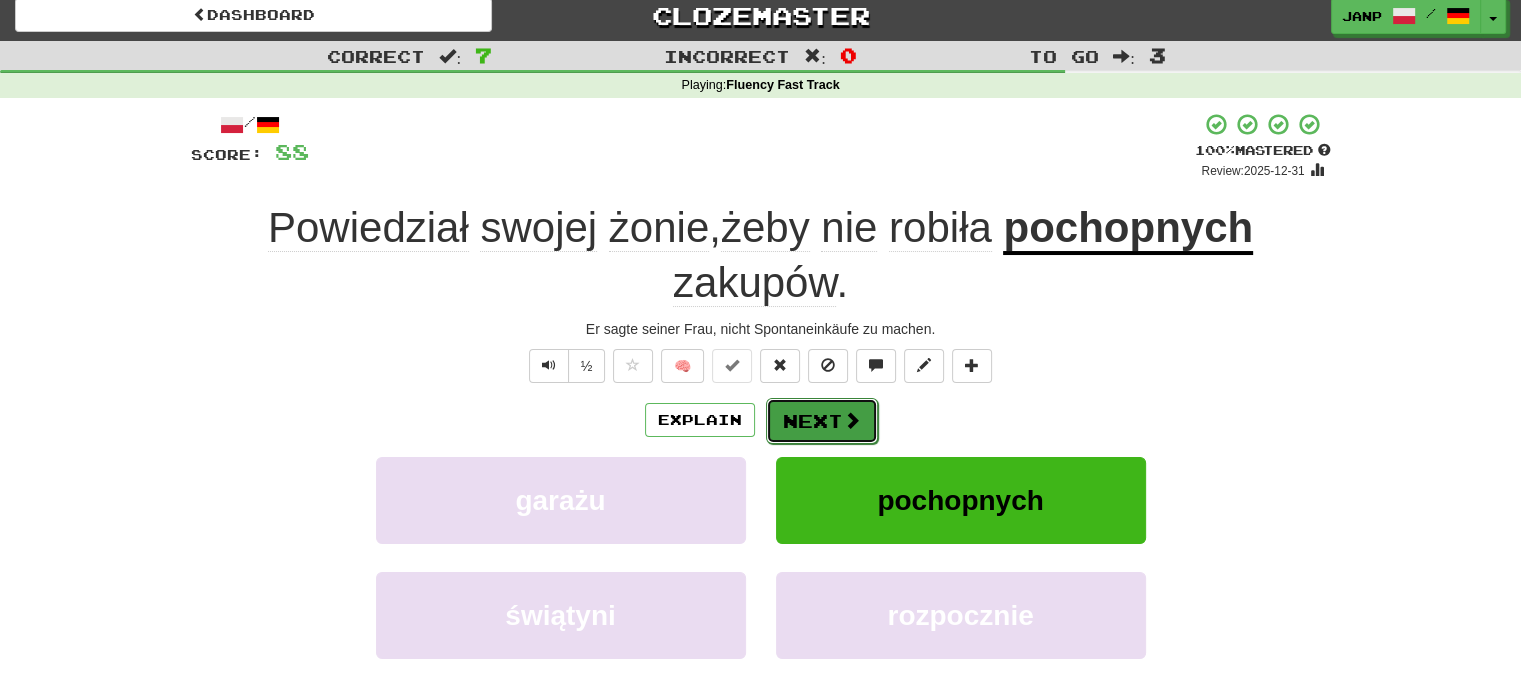 click on "Next" at bounding box center [822, 421] 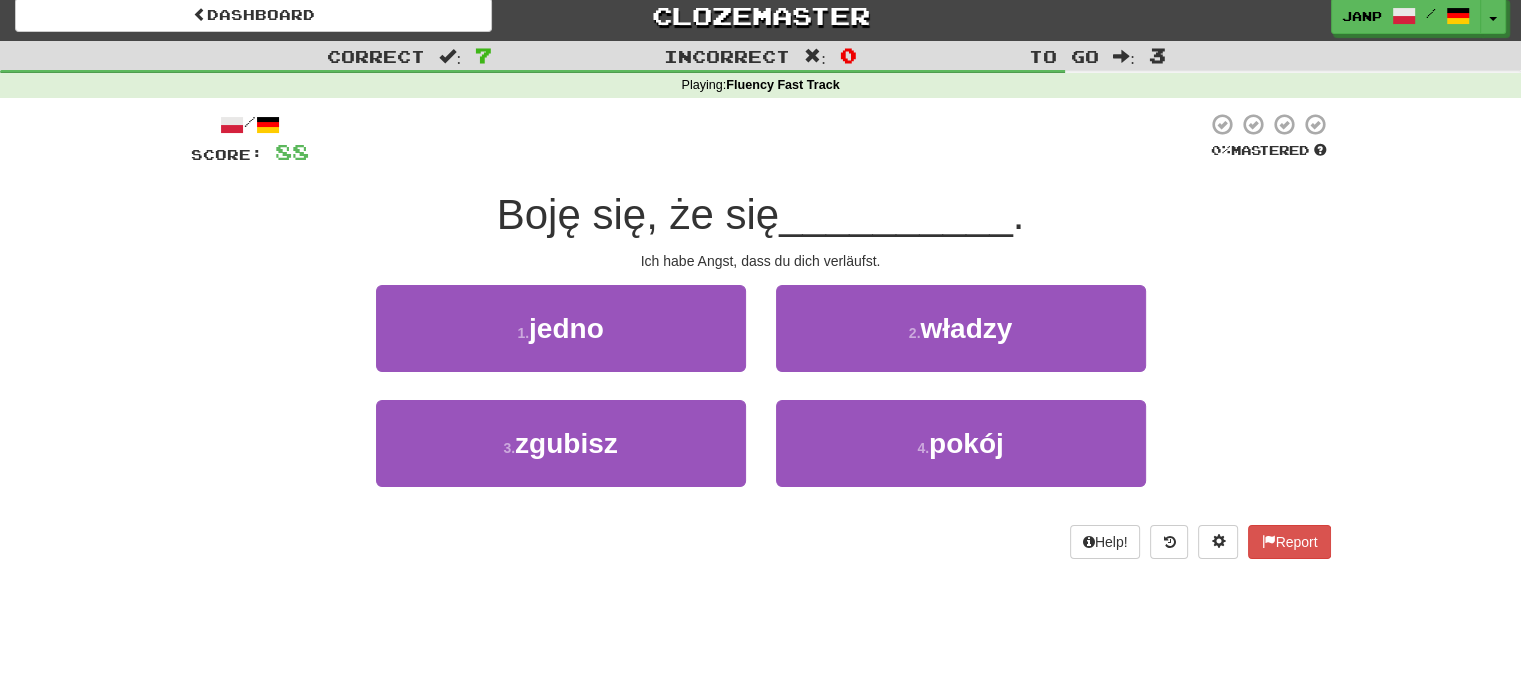 click on "3 .  zgubisz" at bounding box center [561, 457] 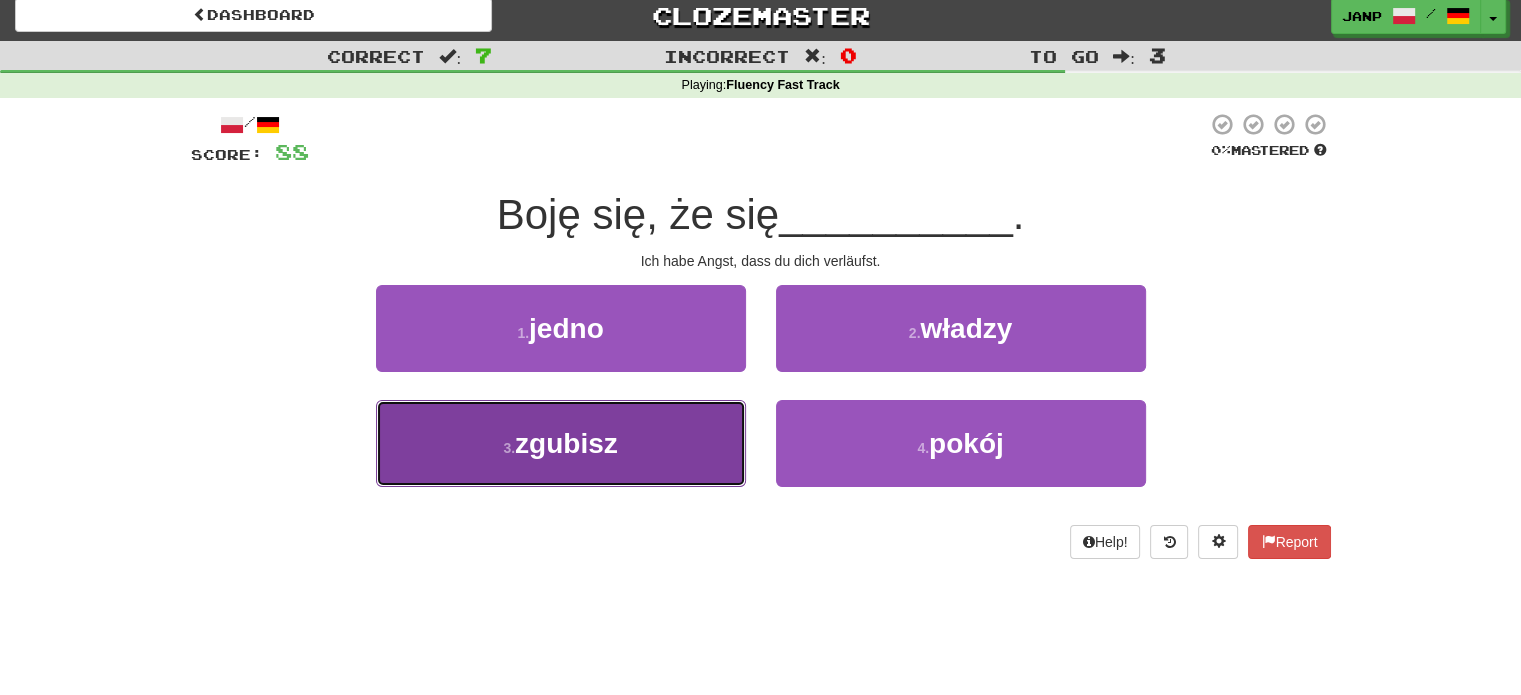 click on "3 .  zgubisz" at bounding box center (561, 443) 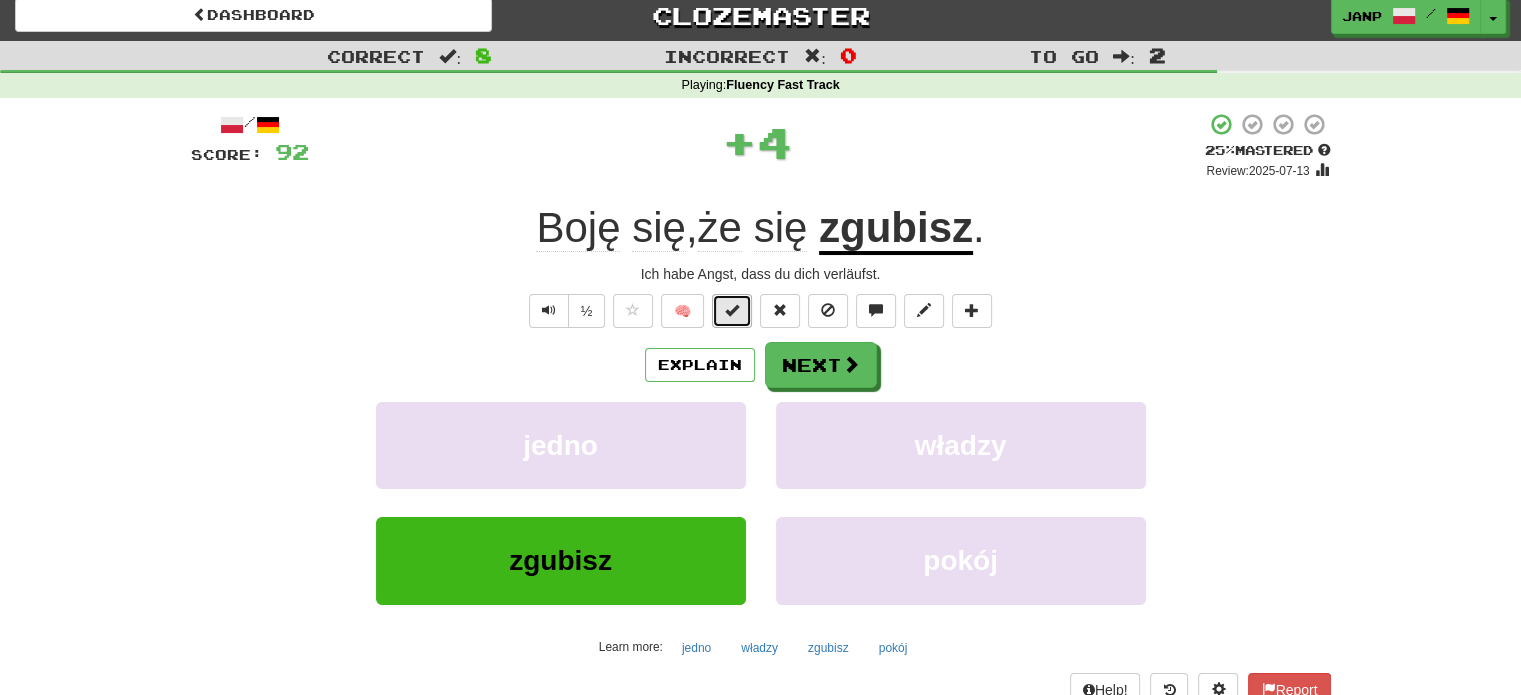 click at bounding box center (732, 310) 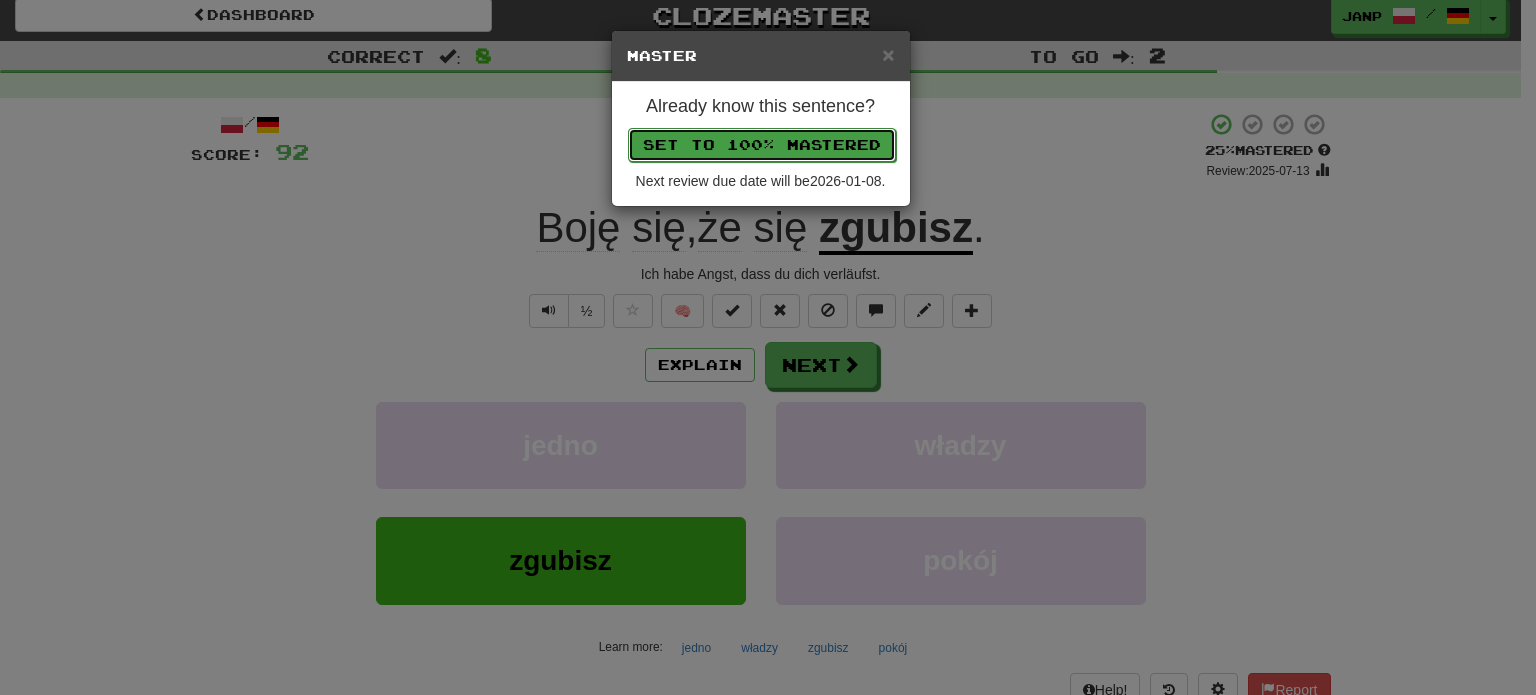 click on "Set to 100% Mastered" at bounding box center (762, 145) 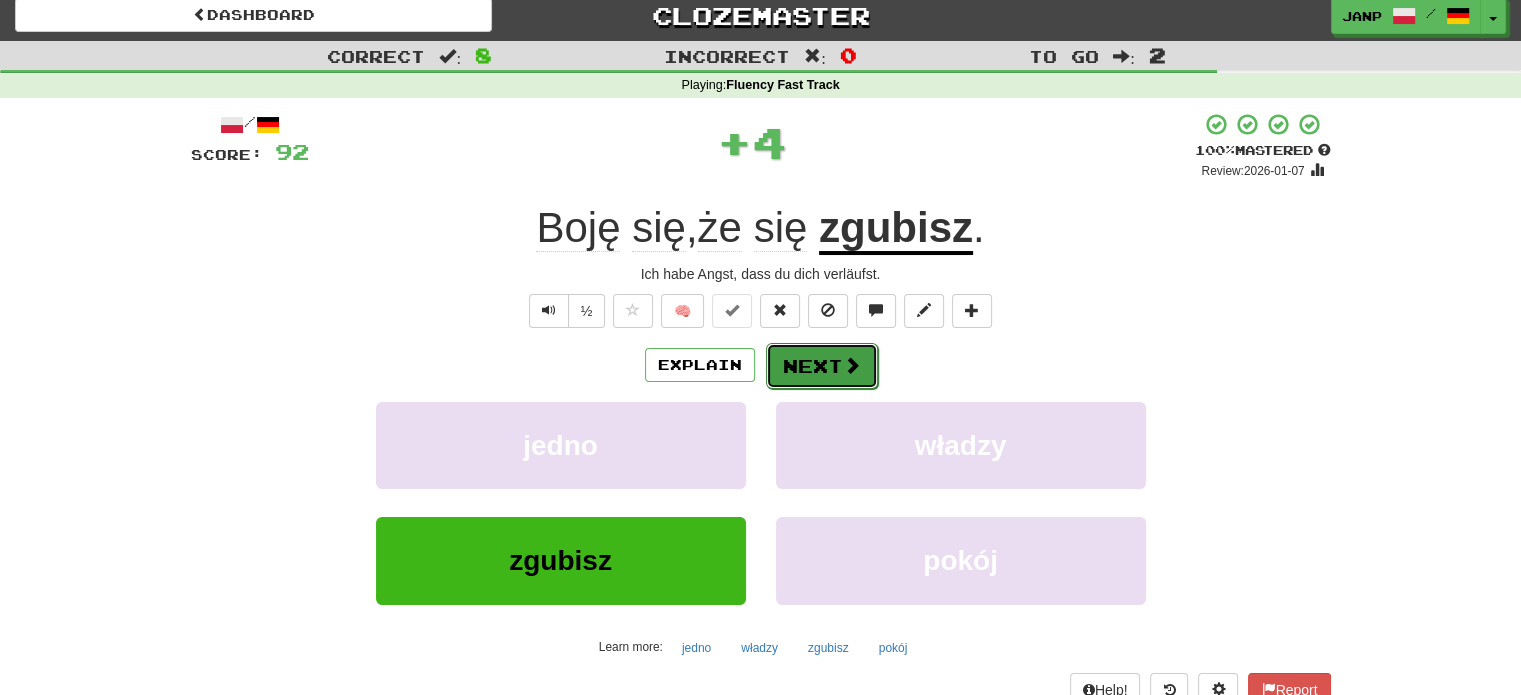 click on "Next" at bounding box center (822, 366) 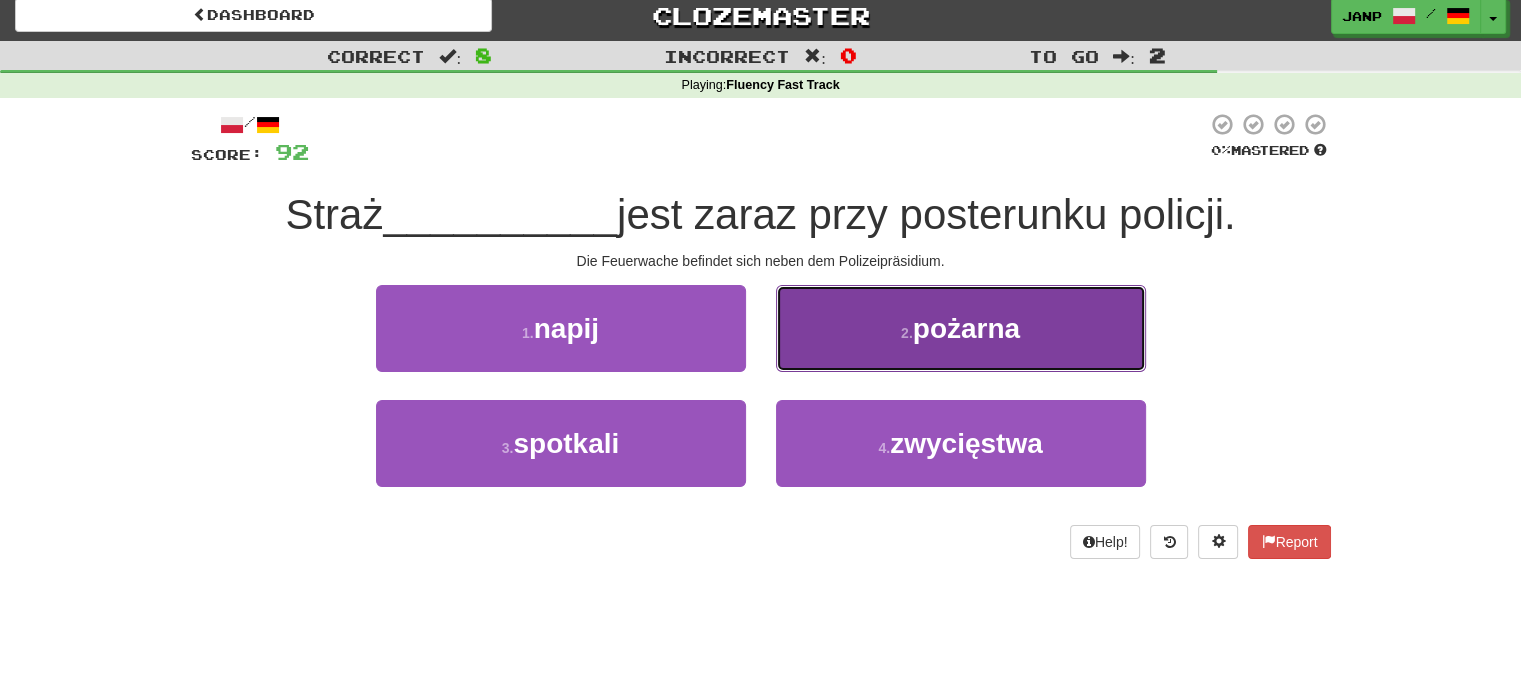 click on "2 .  pożarna" at bounding box center [961, 328] 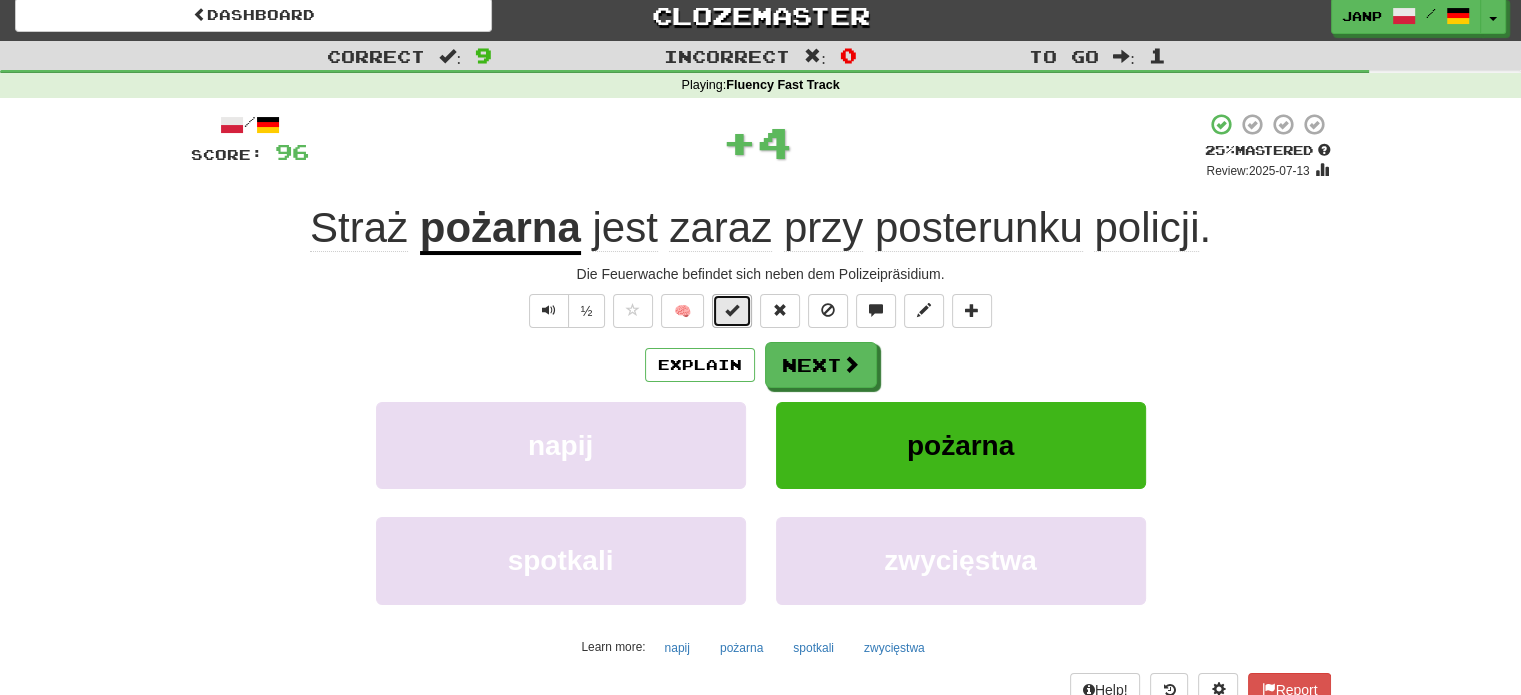 click at bounding box center [732, 311] 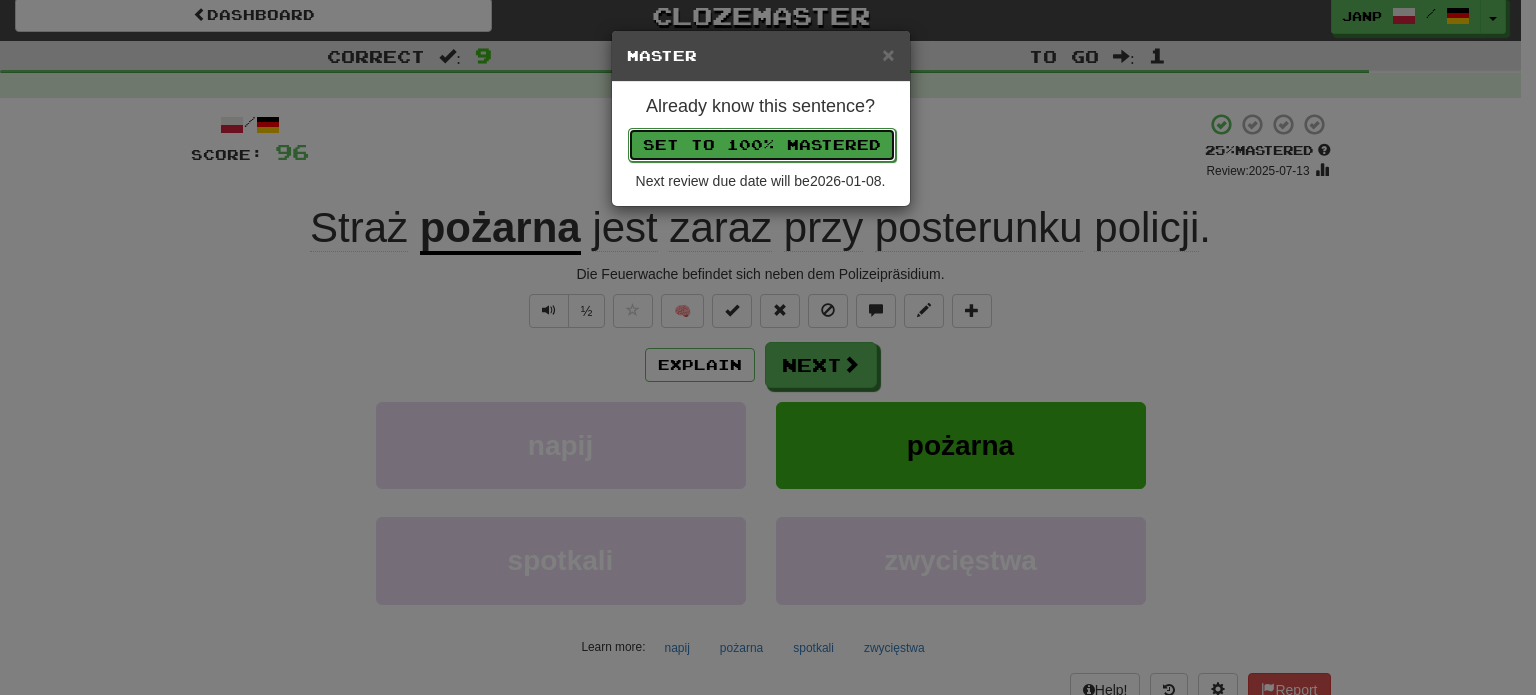 click on "Set to 100% Mastered" at bounding box center (762, 145) 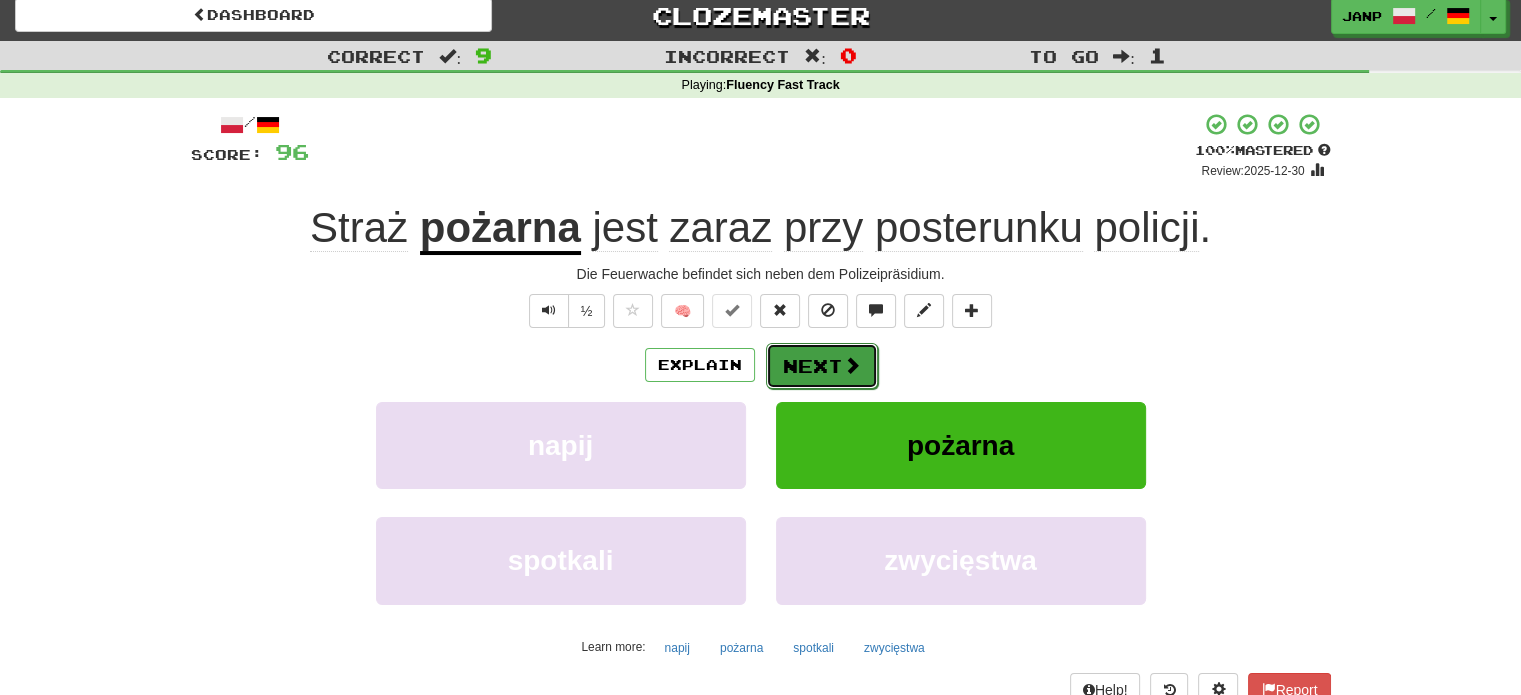 click on "Next" at bounding box center (822, 366) 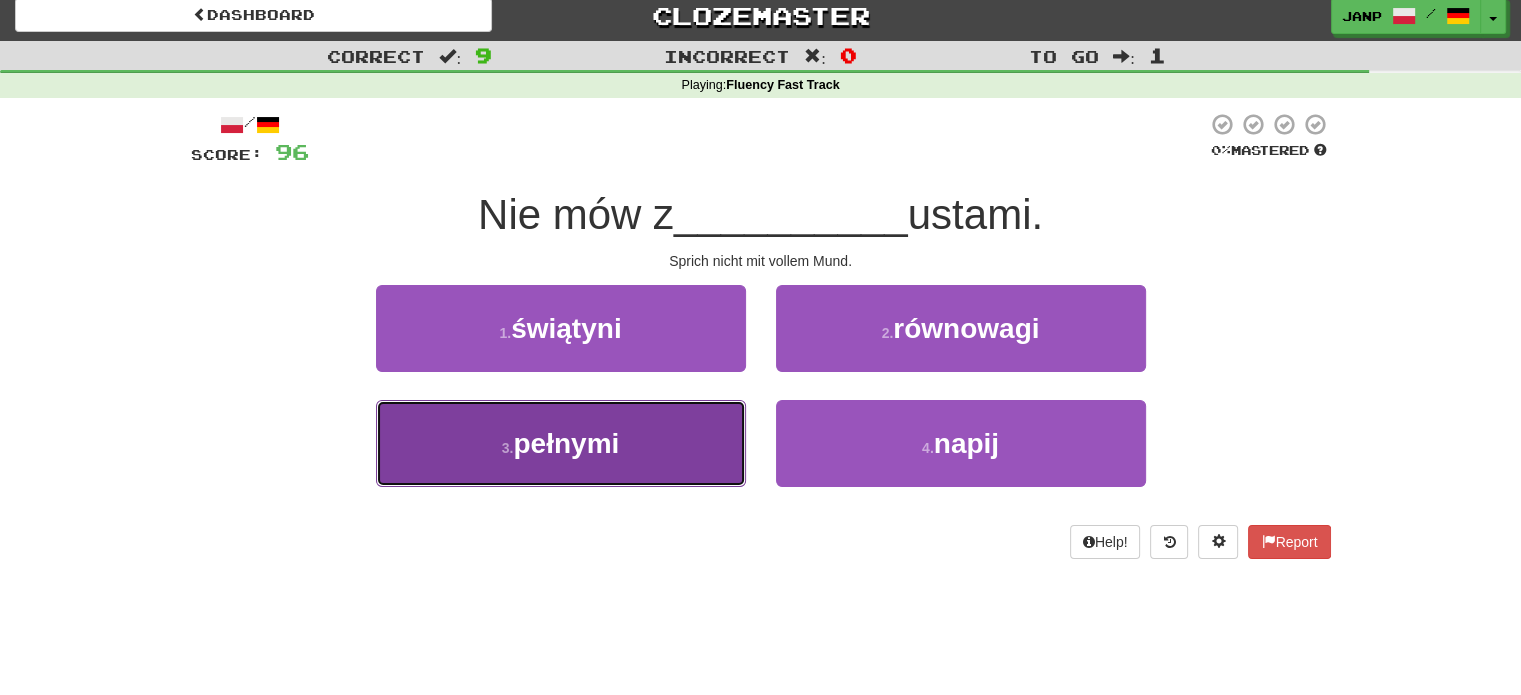 click on "3 .  pełnymi" at bounding box center [561, 443] 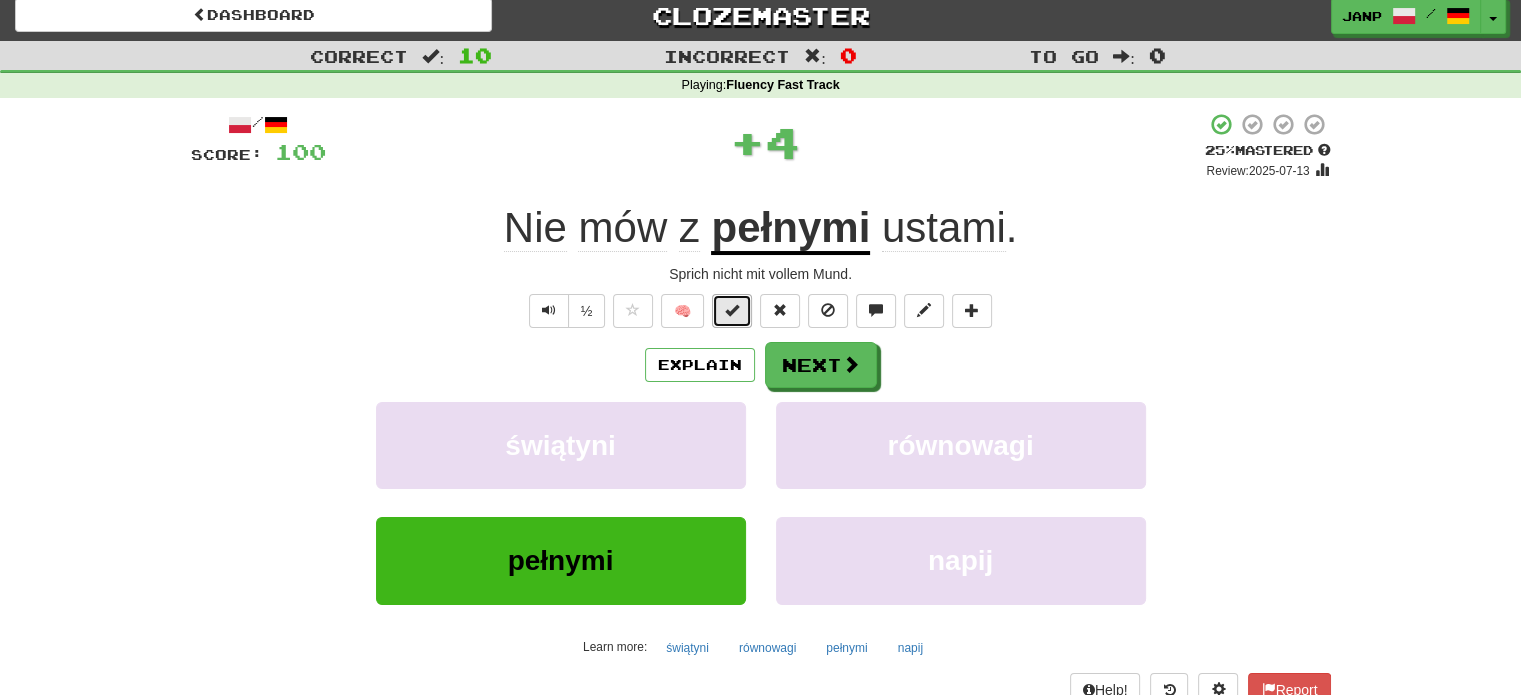 click at bounding box center (732, 311) 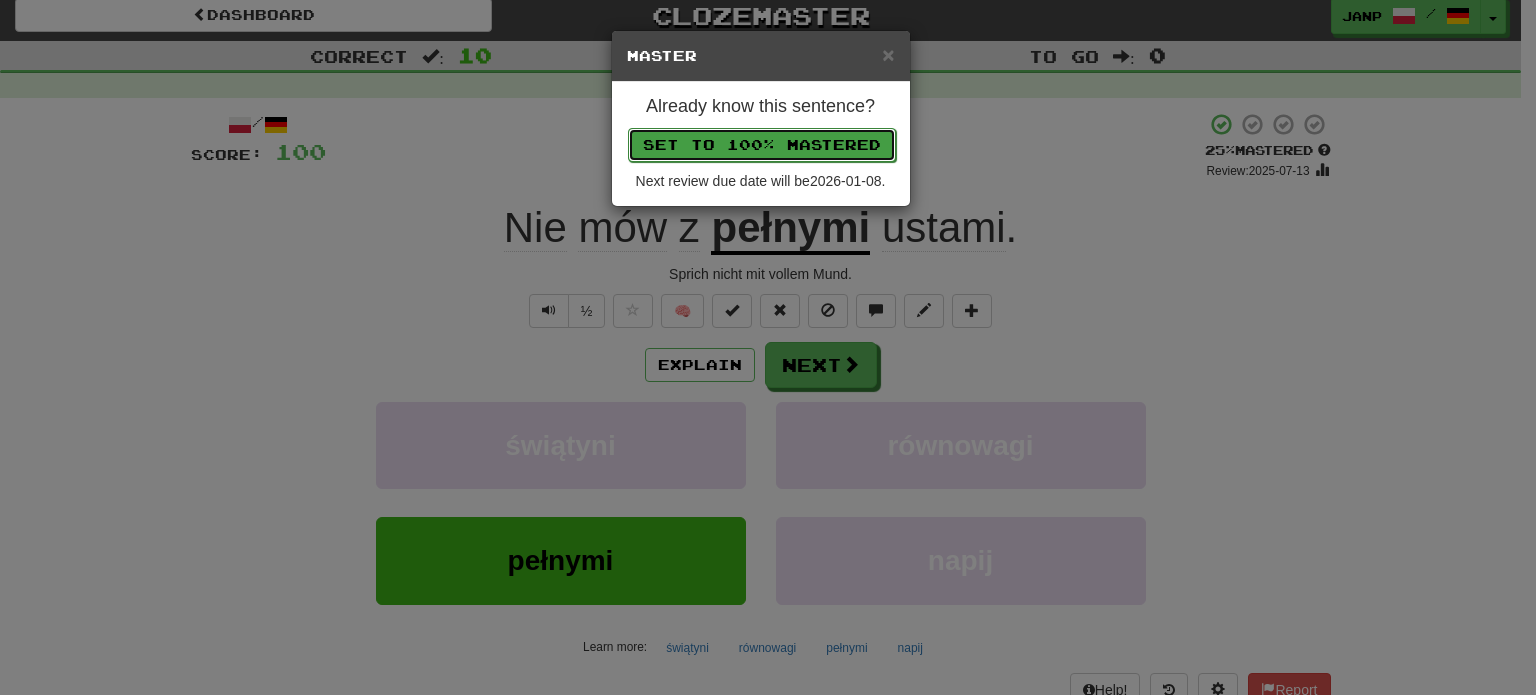 click on "Set to 100% Mastered" at bounding box center [762, 145] 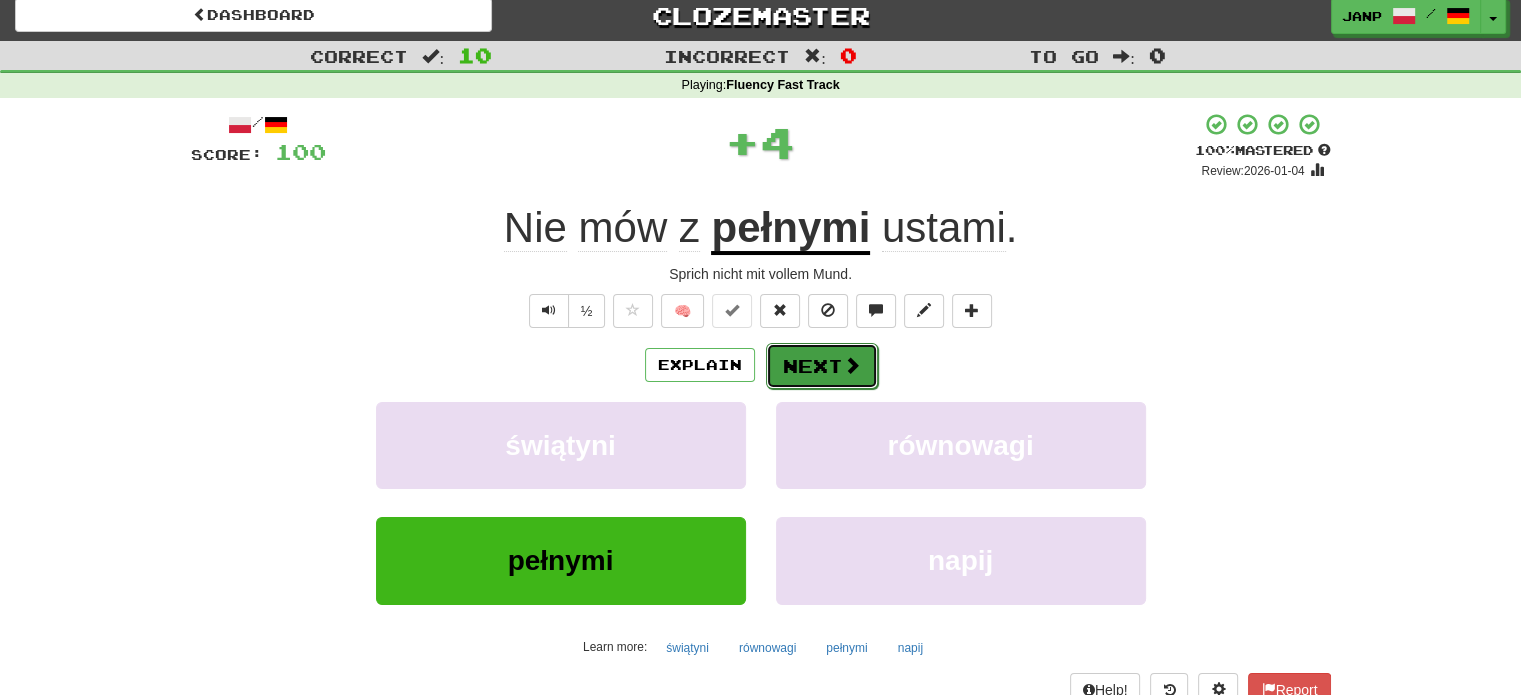 click on "Next" at bounding box center [822, 366] 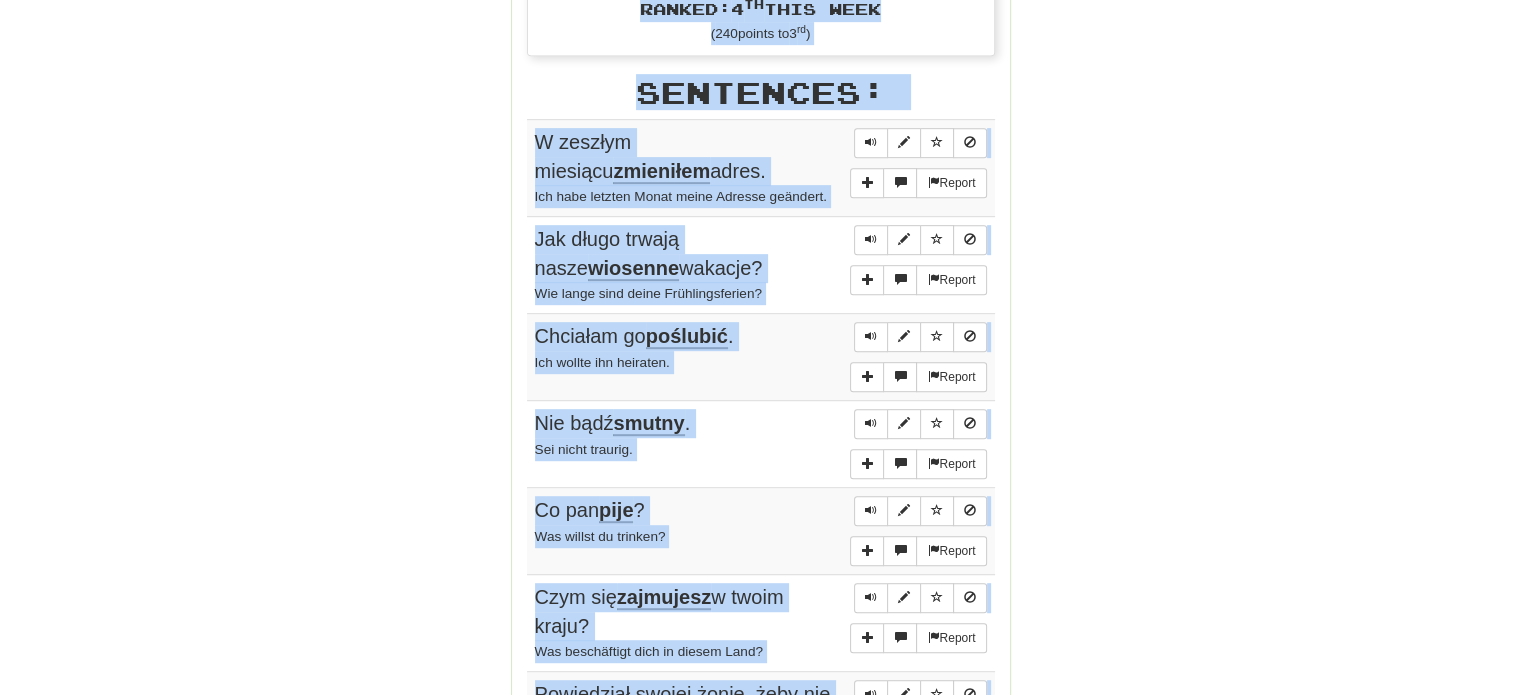 scroll, scrollTop: 951, scrollLeft: 0, axis: vertical 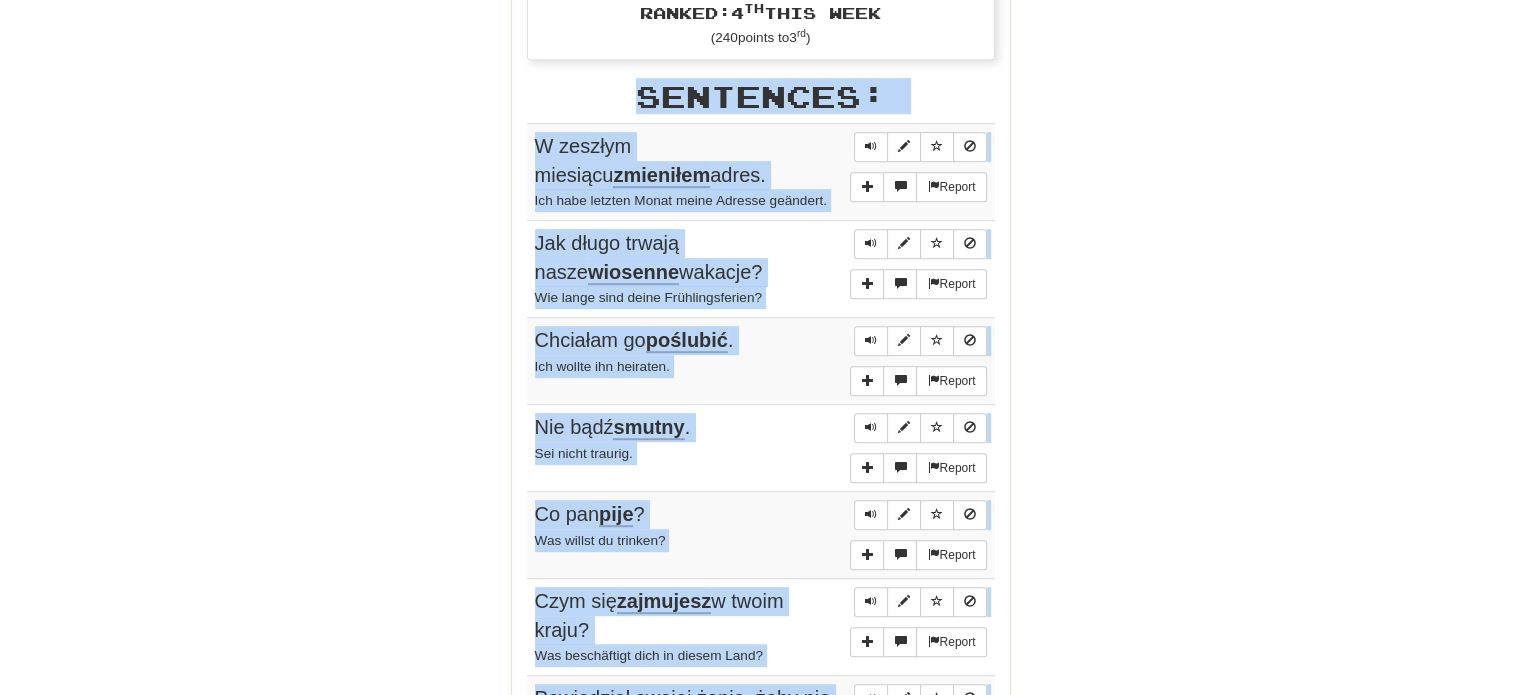 drag, startPoint x: 508, startPoint y: 277, endPoint x: 516, endPoint y: 143, distance: 134.23859 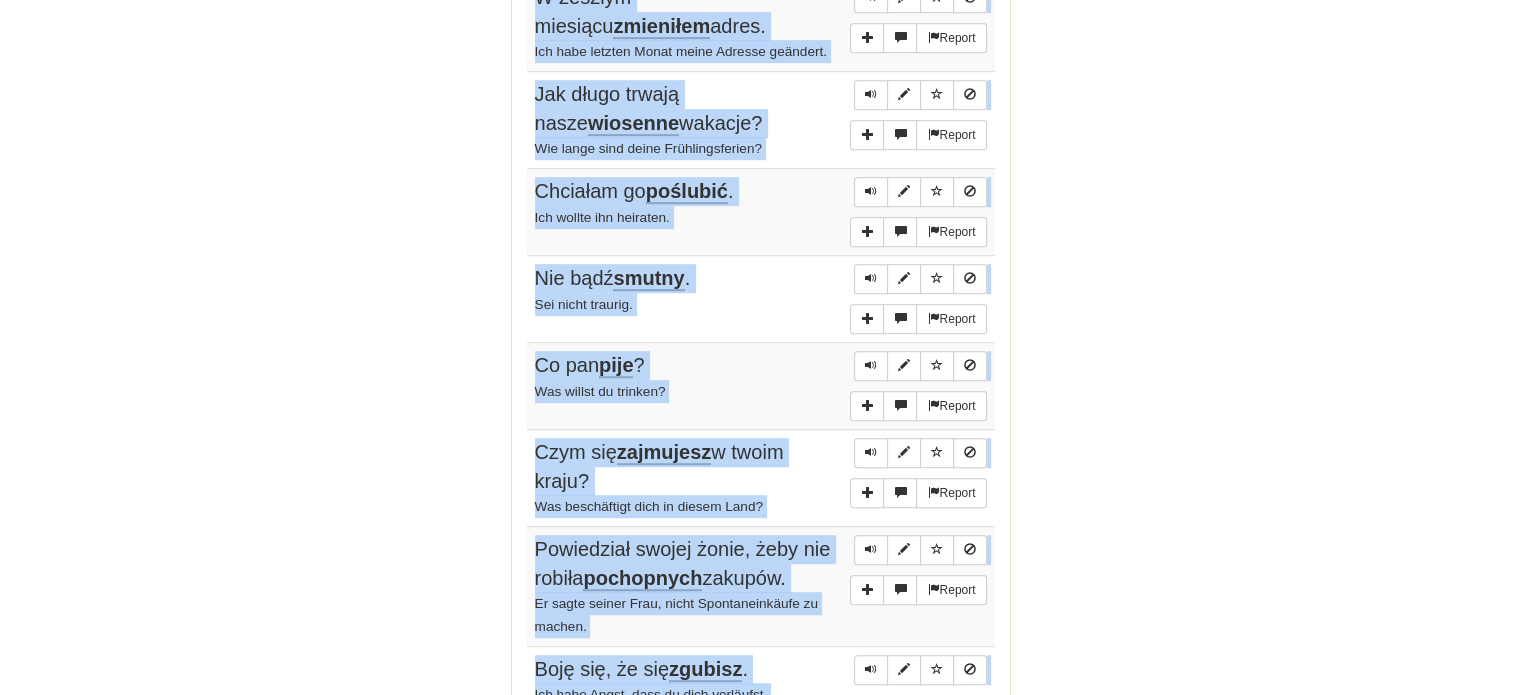 scroll, scrollTop: 1451, scrollLeft: 0, axis: vertical 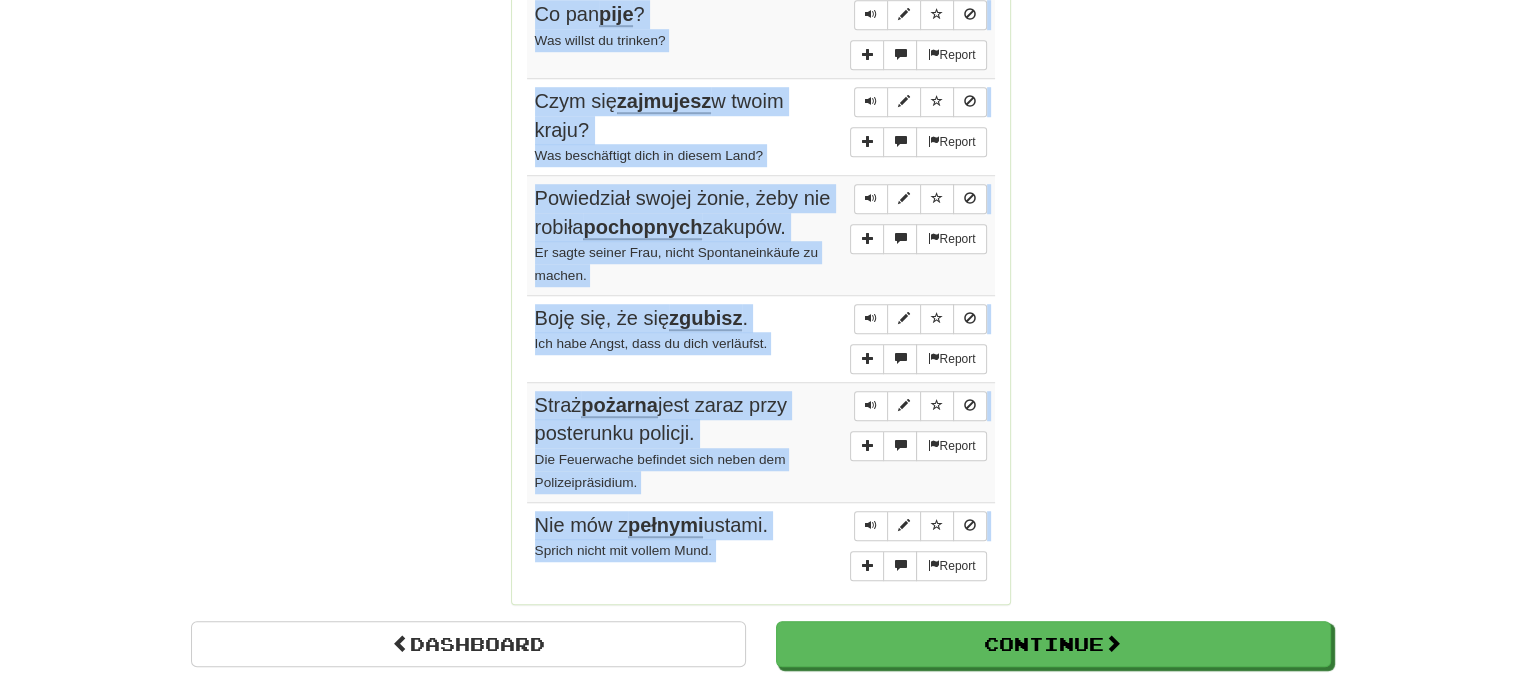 click on "Round Results Stats: Score:   + 100 Time:   0 : 42 New:   5 Review:   5 Correct:   10 Incorrect:   0 Progress: Fluency Fast Track Playing:  8.768  /  15.669 + 5 55.926% 55.958% Mastered:  8.768  /  15.669 + 5 55.926% 55.958% Ready for Review:  9  /  Level:  74 1.142  points to level  75  - keep going! Ranked:  4 th  this week ( 240  points to  3 rd ) Sentences:  Report W zeszłym miesiącu  zmieniłem  adres. Ich habe letzten Monat meine Adresse geändert.  Report Jak długo trwają nasze  wiosenne  wakacje? Wie lange sind deine Frühlingsferien?  Report Chciałam go  poślubić . Ich wollte ihn heiraten.  Report Nie bądź  smutny . Sei nicht traurig.  Report Co pan  pije ? Was willst du trinken?  Report Czym się  zajmujesz  w twoim kraju? Was beschäftigt dich in diesem Land?  Report Powiedział swojej żonie, żeby nie robiła  pochopnych  zakupów. Er sagte seiner Frau, nicht Spontaneinkäufe zu machen.  Report Boję się, że się  zgubisz . Ich habe Angst, dass du dich verläufst.  Report Straż" at bounding box center [761, -289] 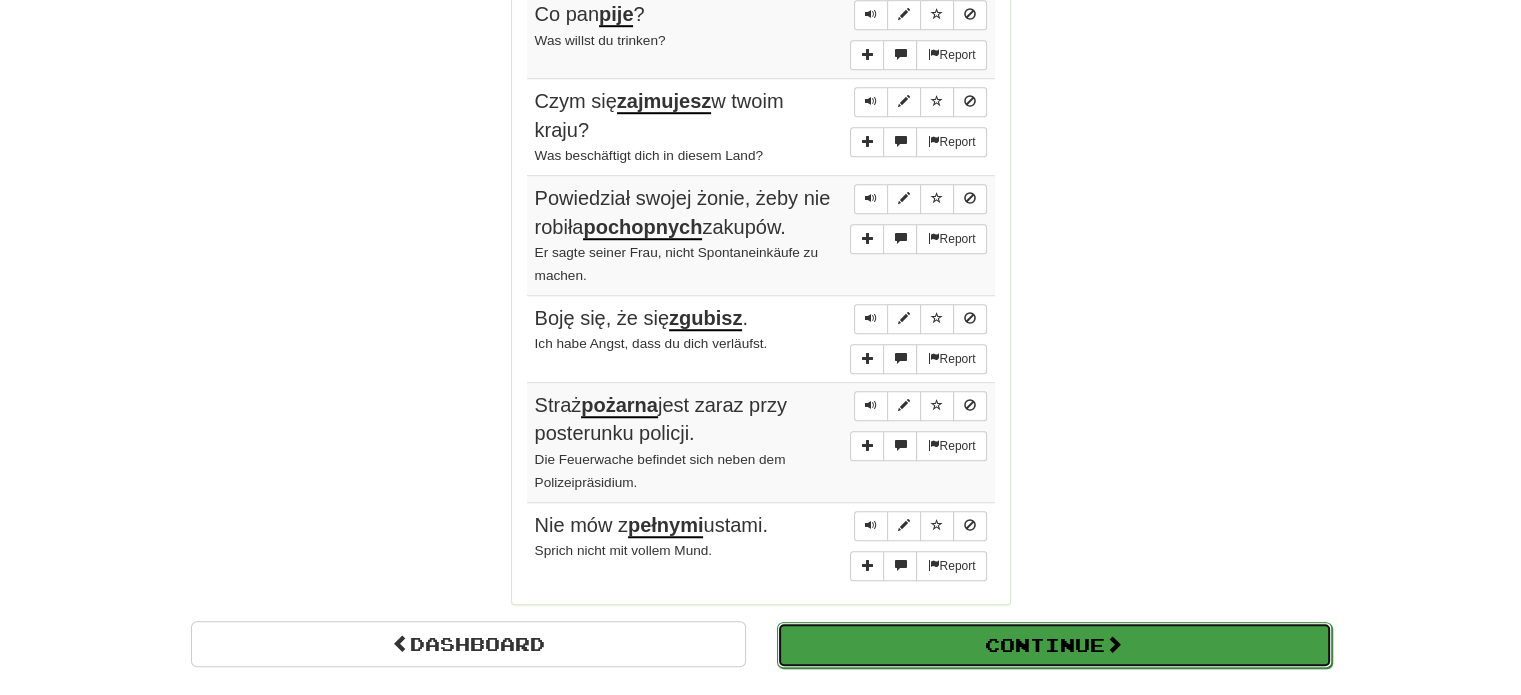 click on "Continue" at bounding box center (1054, 645) 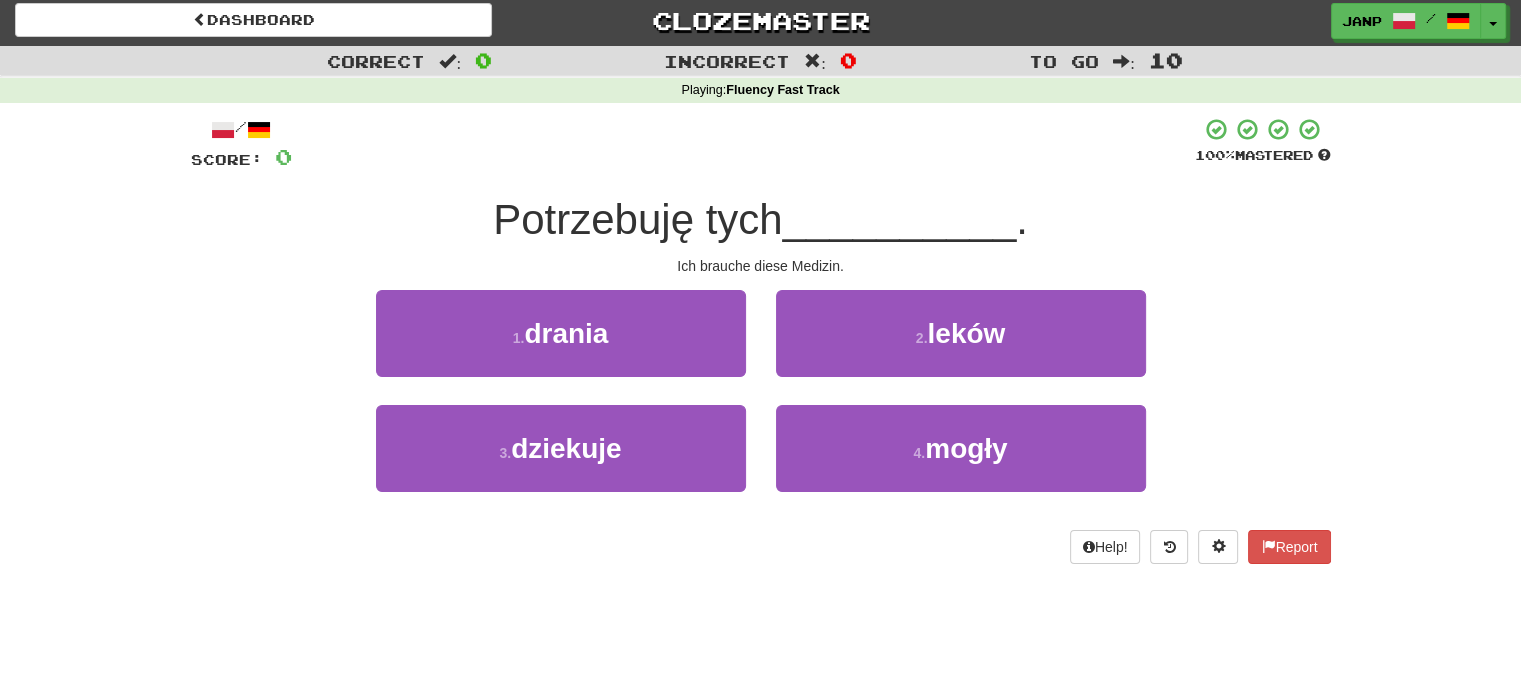 scroll, scrollTop: 0, scrollLeft: 0, axis: both 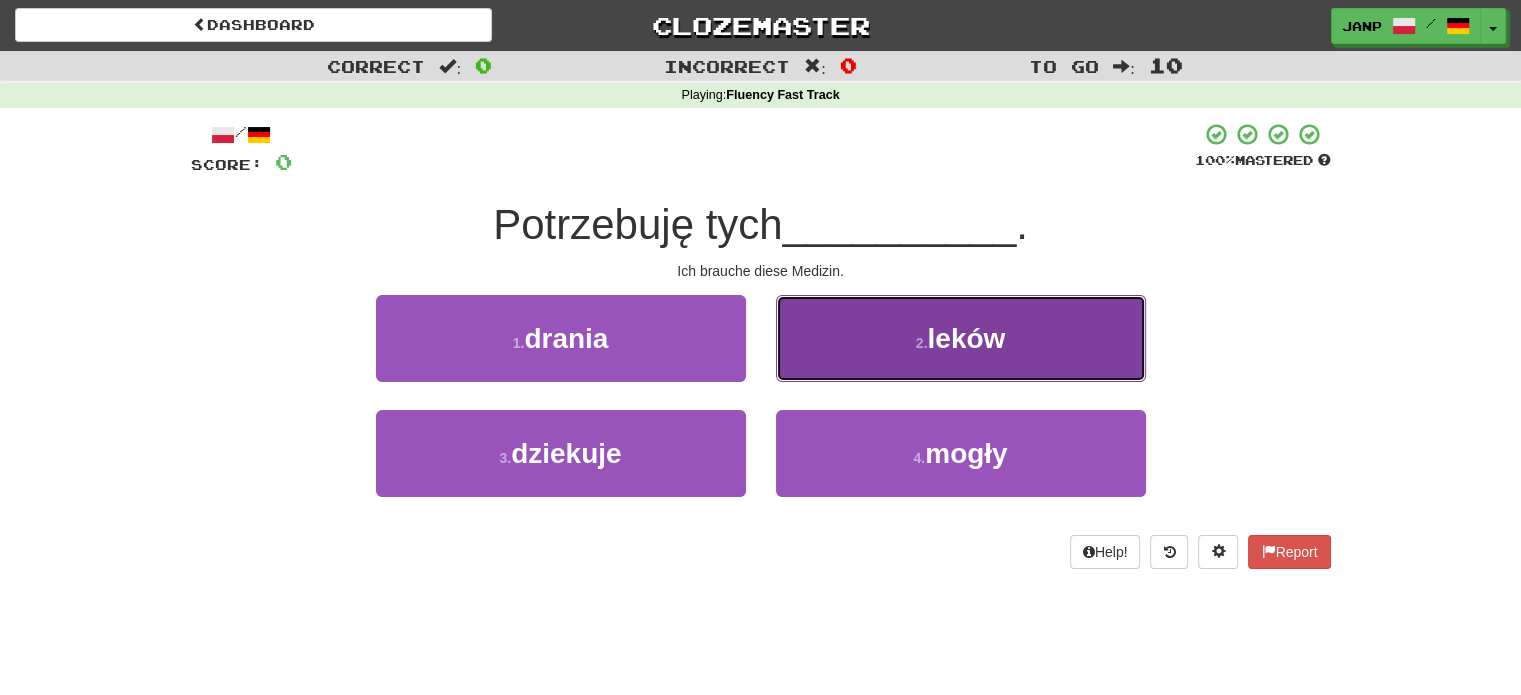 click on "2 .  leków" at bounding box center [961, 338] 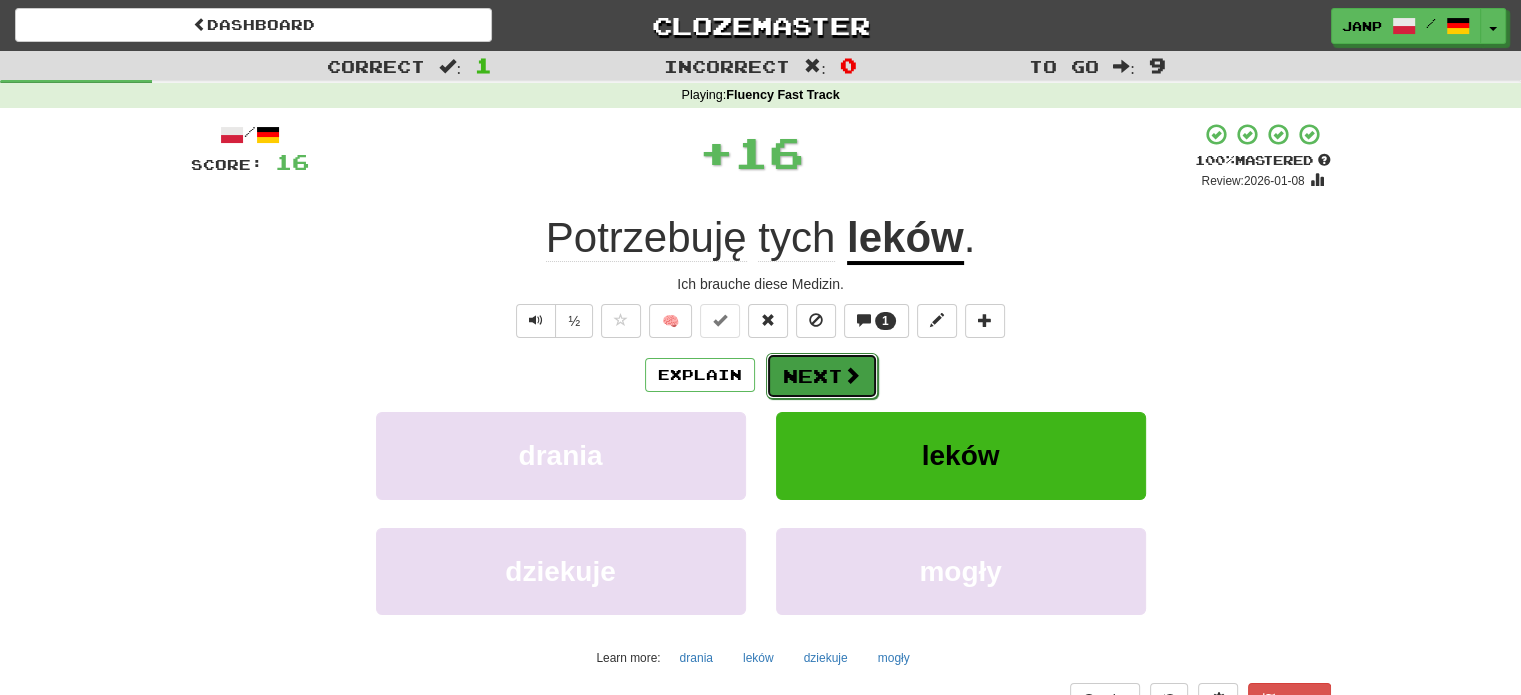 click on "Next" at bounding box center [822, 376] 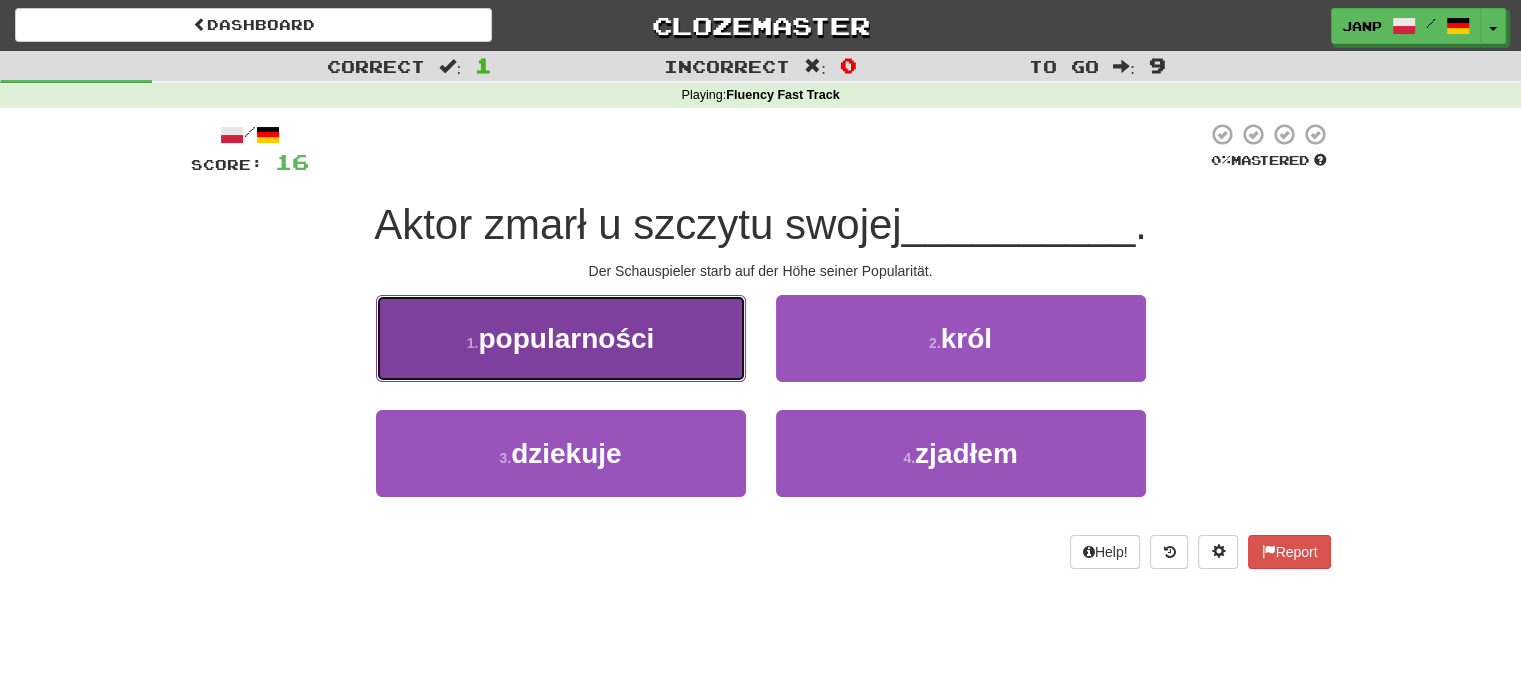 click on "1 .  popularności" at bounding box center (561, 338) 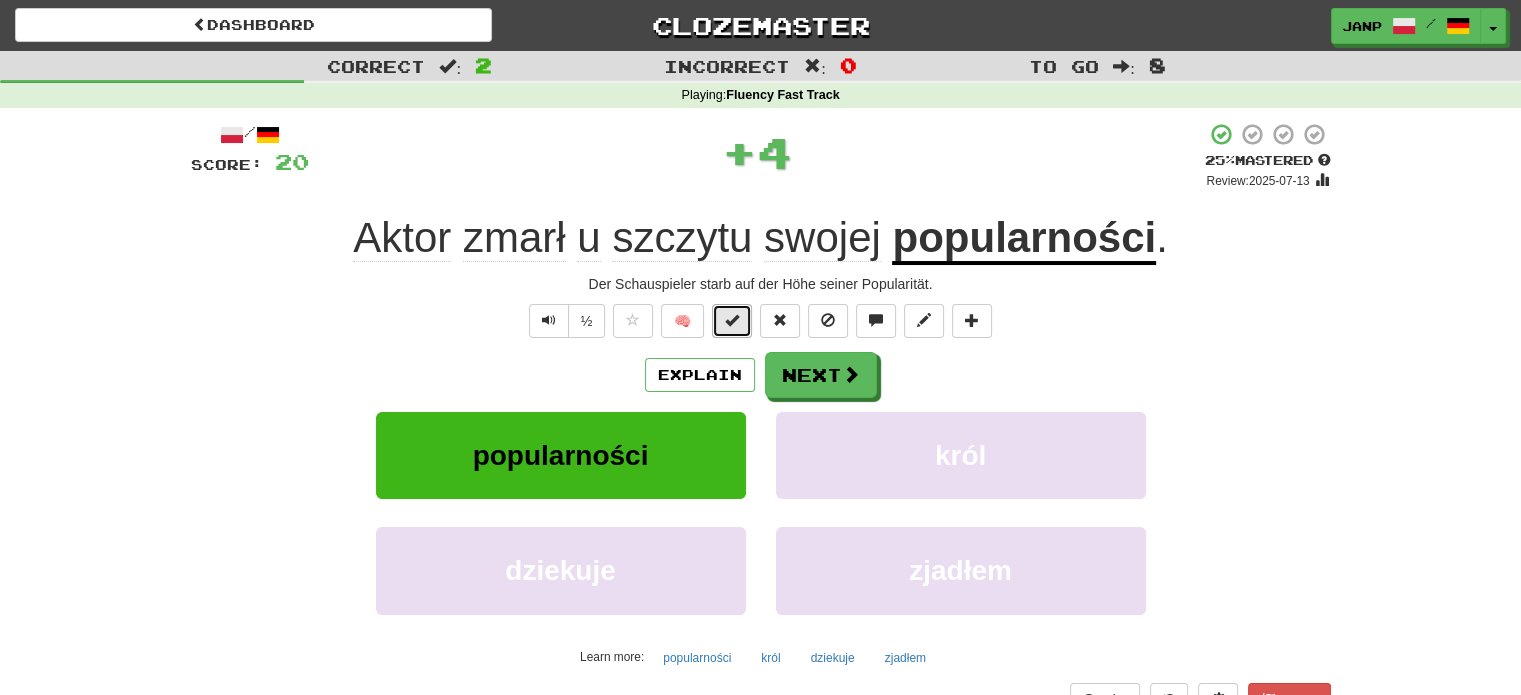 click at bounding box center (732, 320) 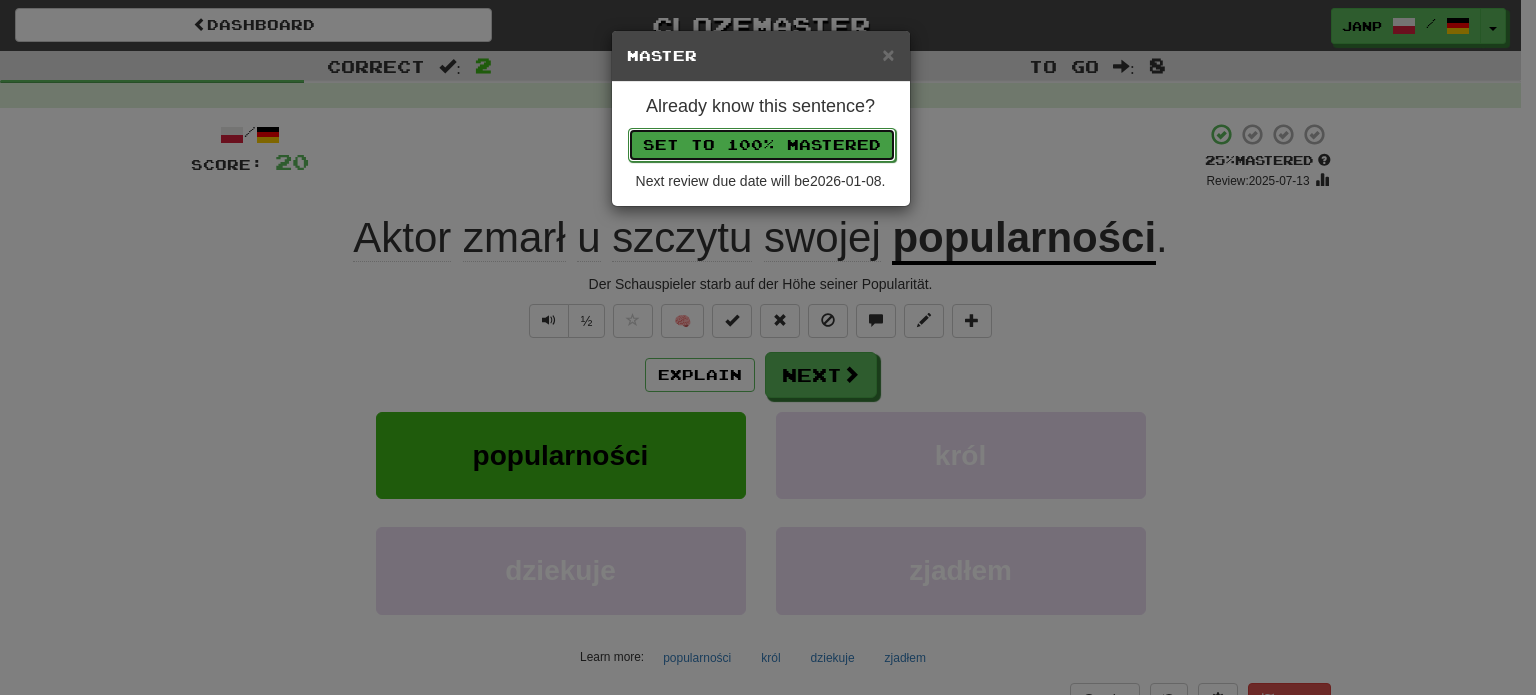 click on "Set to 100% Mastered" at bounding box center (762, 145) 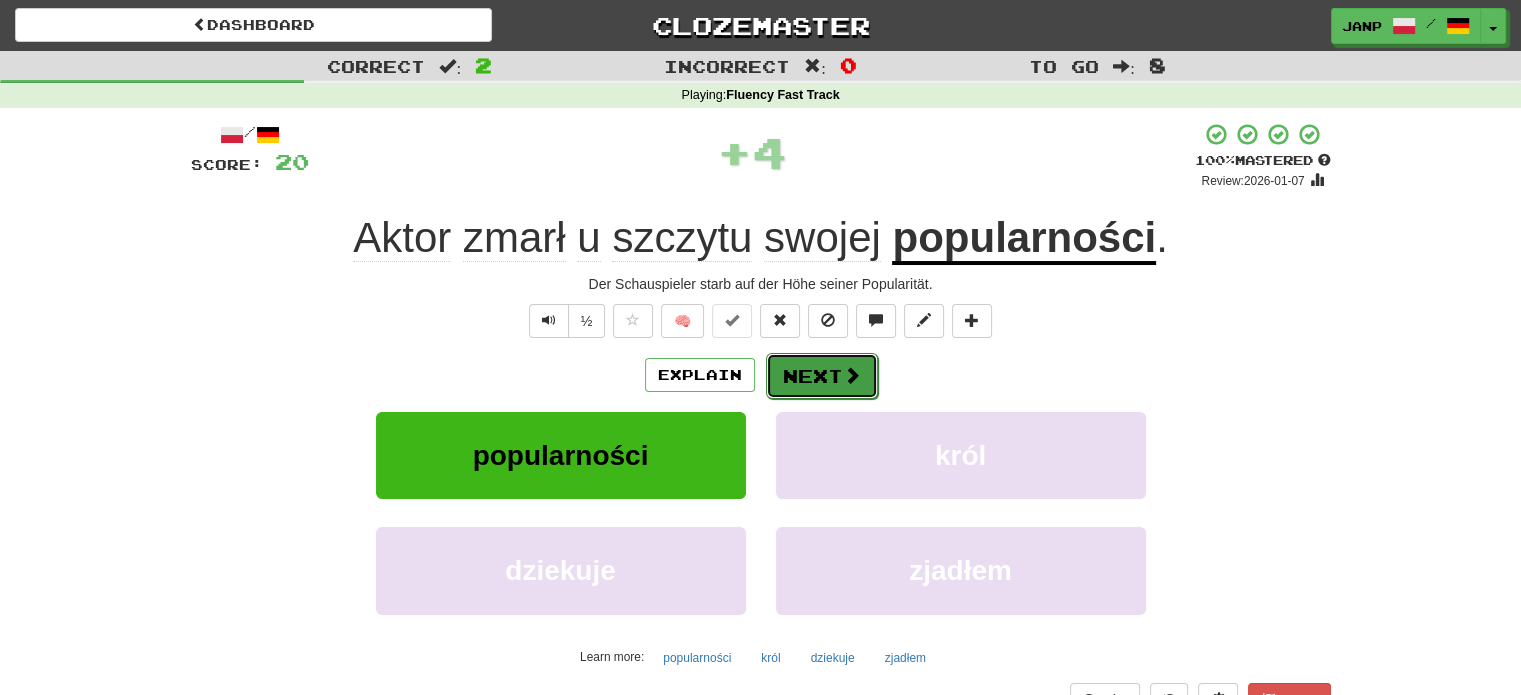 click on "Next" at bounding box center [822, 376] 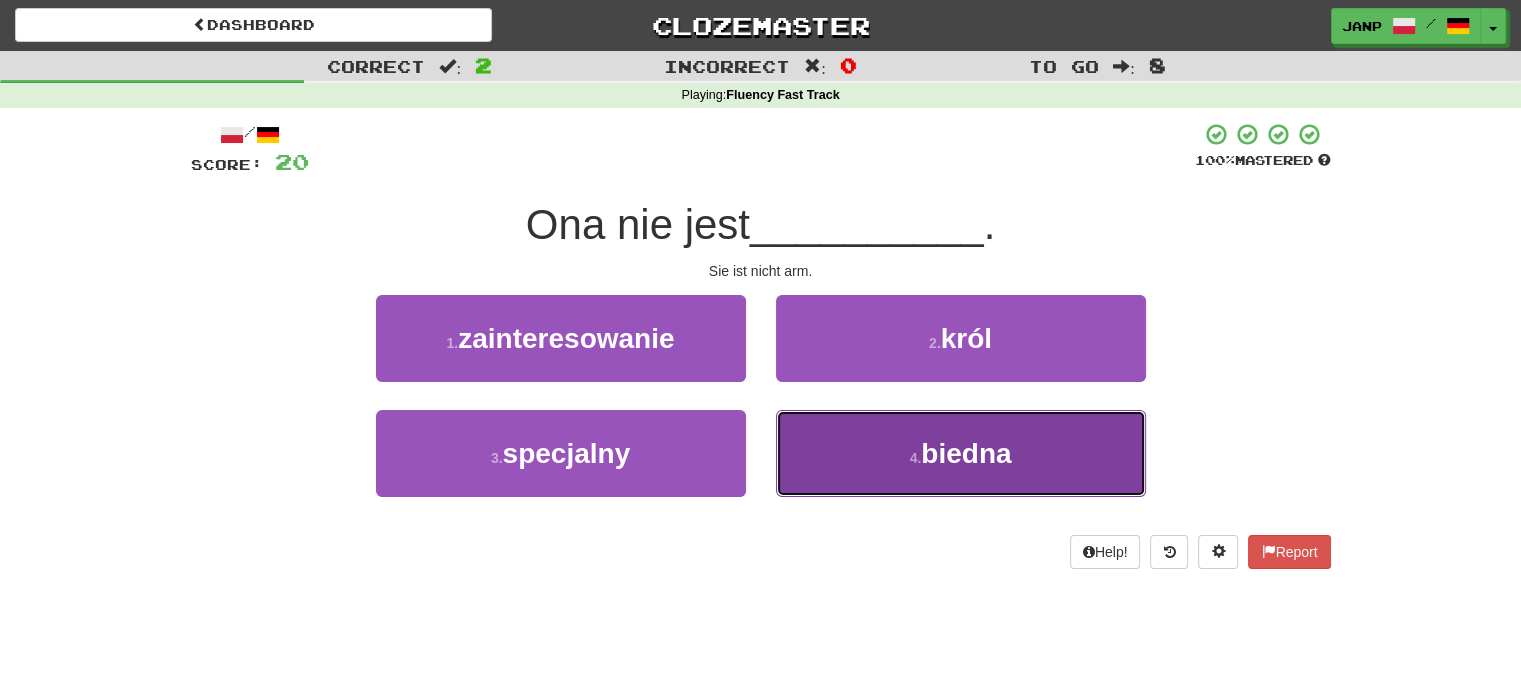 click on "4 .  biedna" at bounding box center [961, 453] 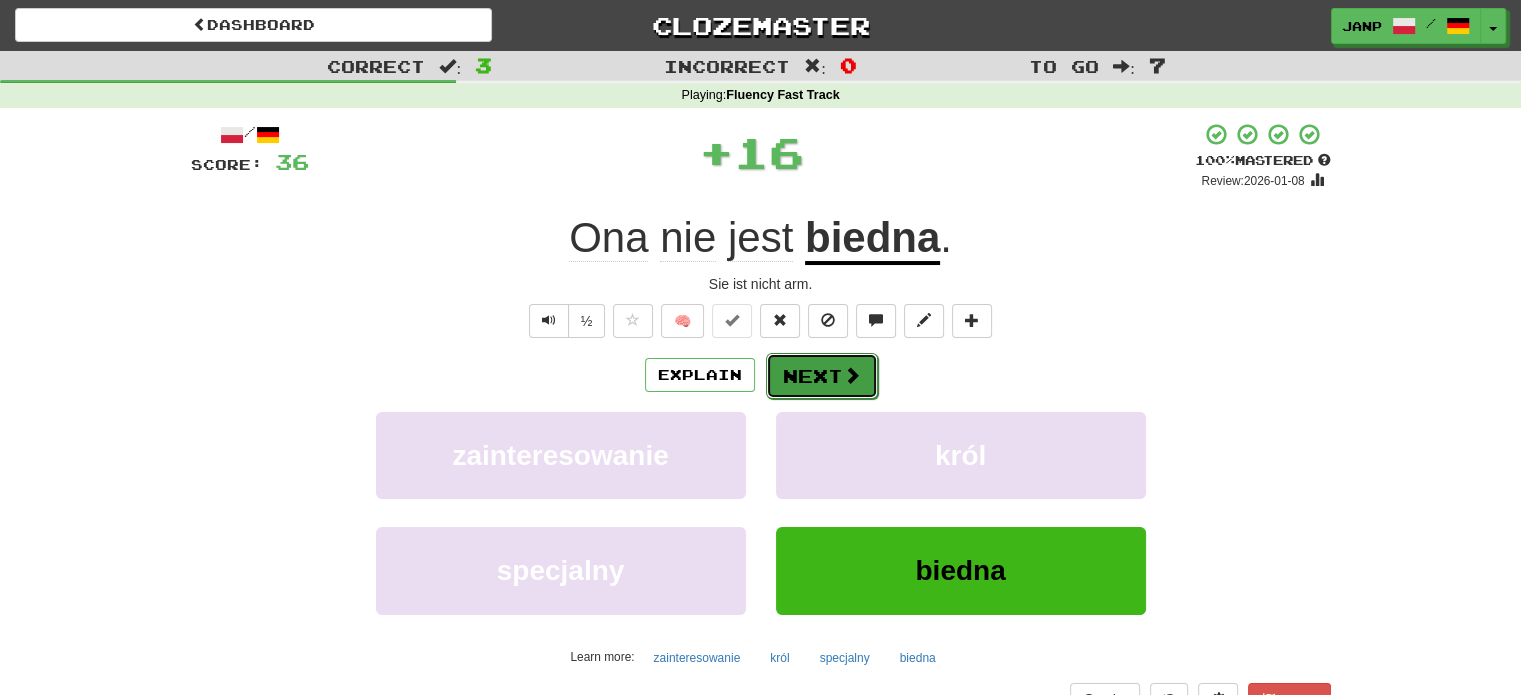 click on "Next" at bounding box center [822, 376] 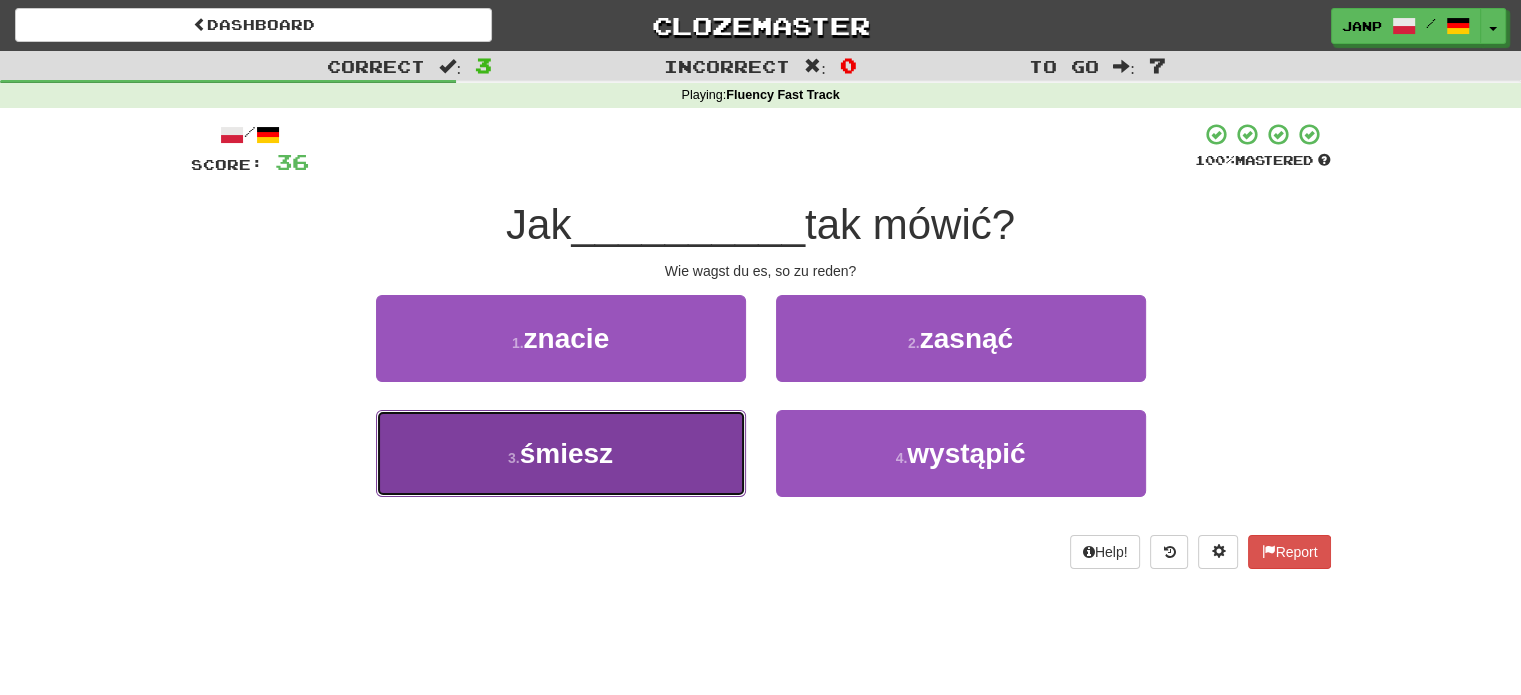 click on "śmiesz" at bounding box center (566, 453) 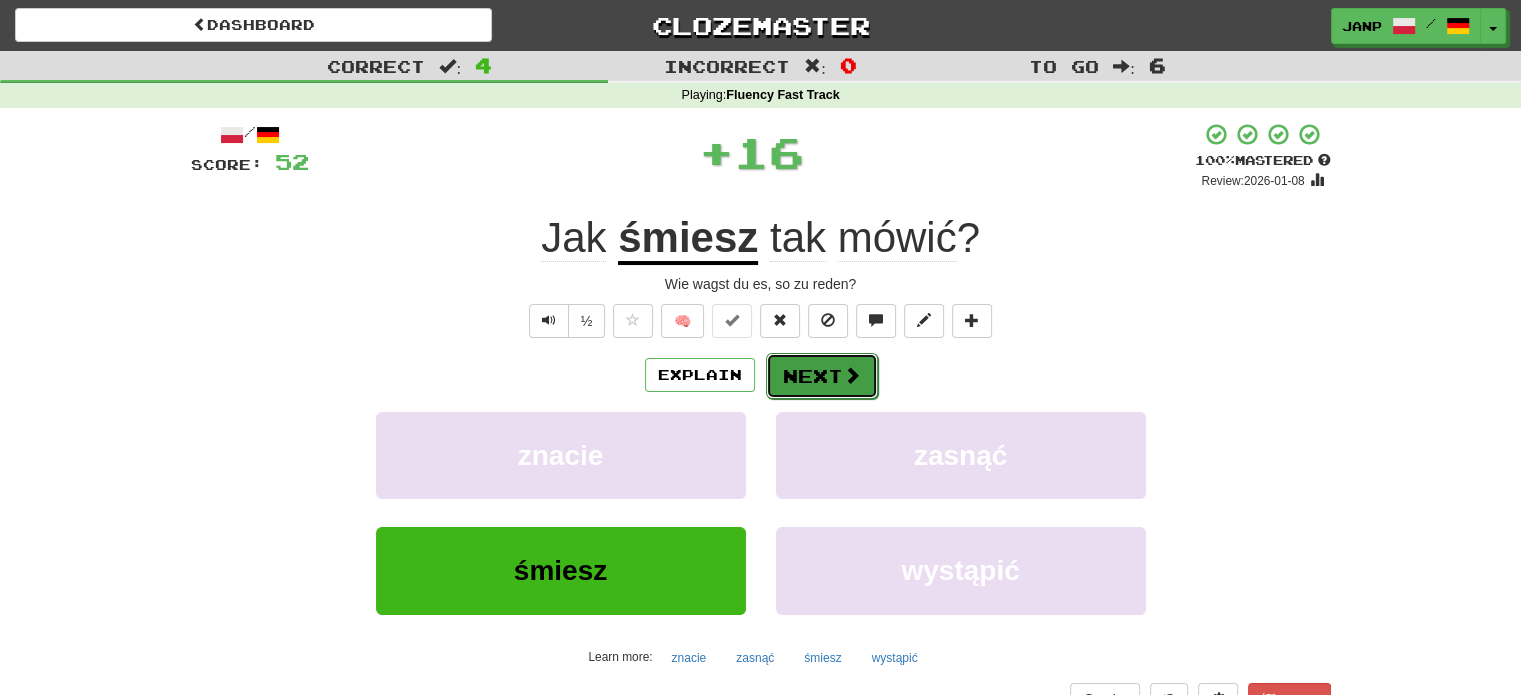 click on "Next" at bounding box center [822, 376] 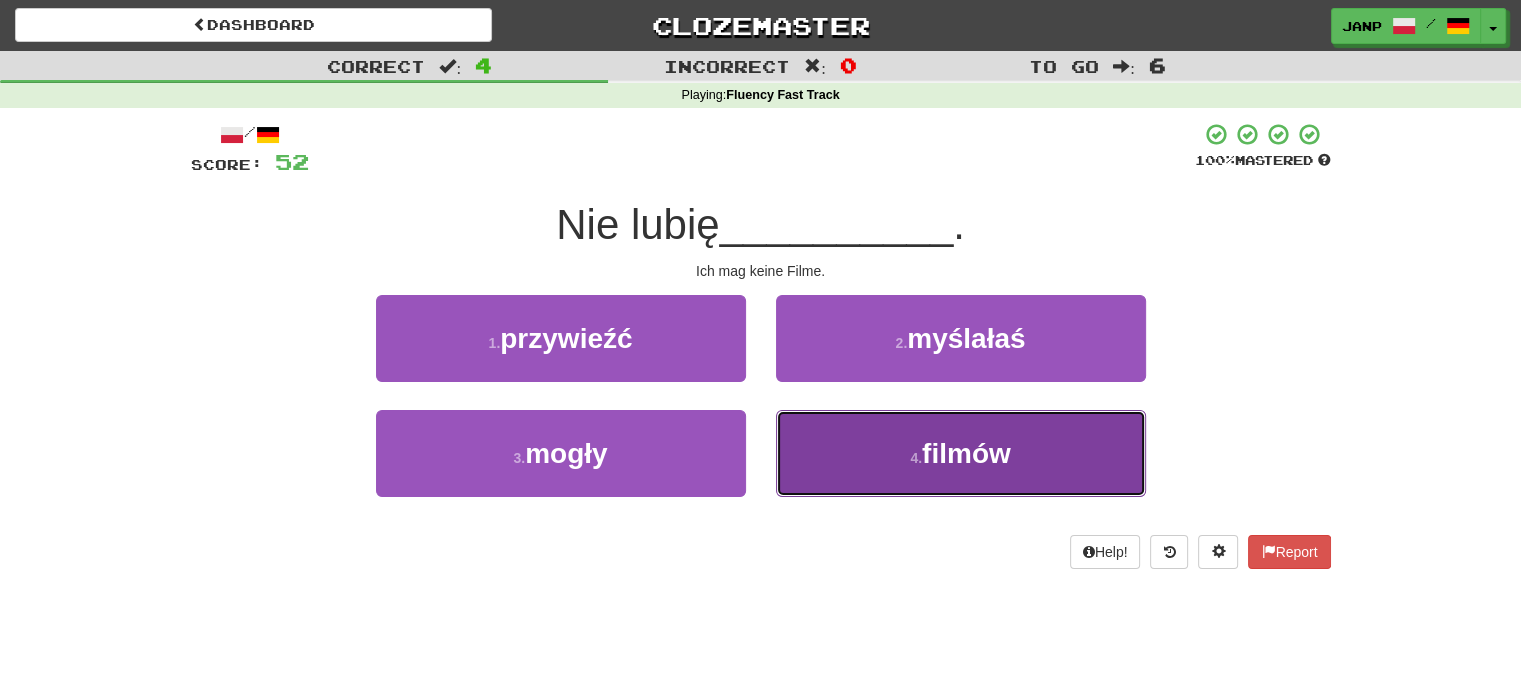 click on "4 .  filmów" at bounding box center (961, 453) 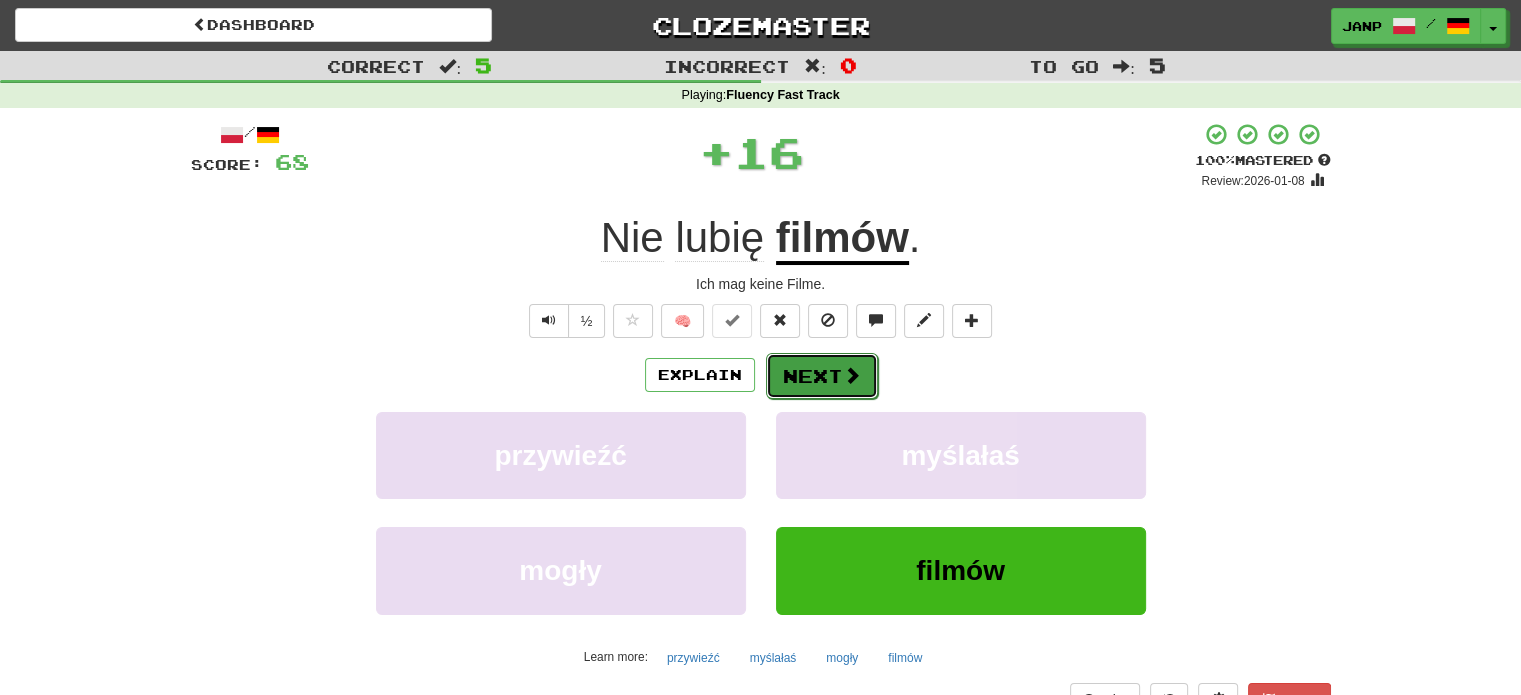 click on "Next" at bounding box center [822, 376] 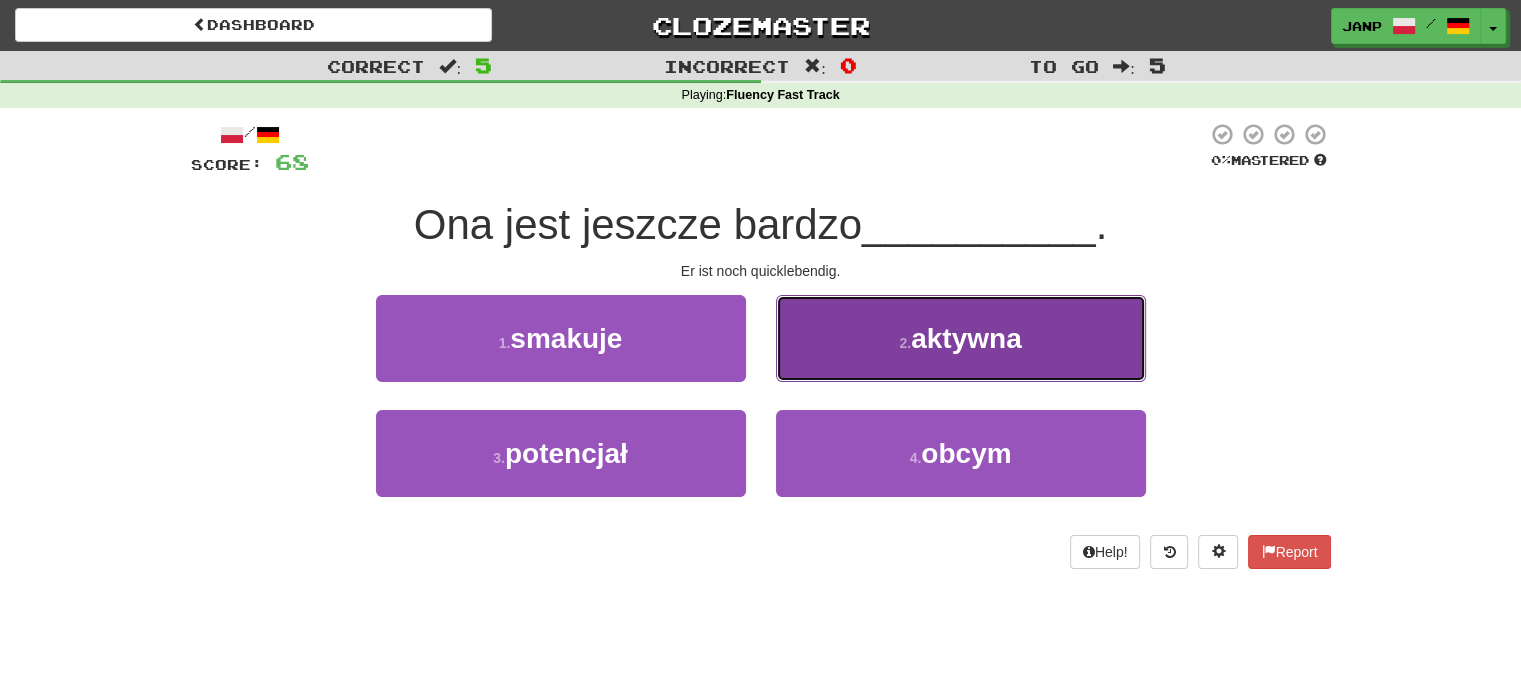 click on "2 .  aktywna" at bounding box center (961, 338) 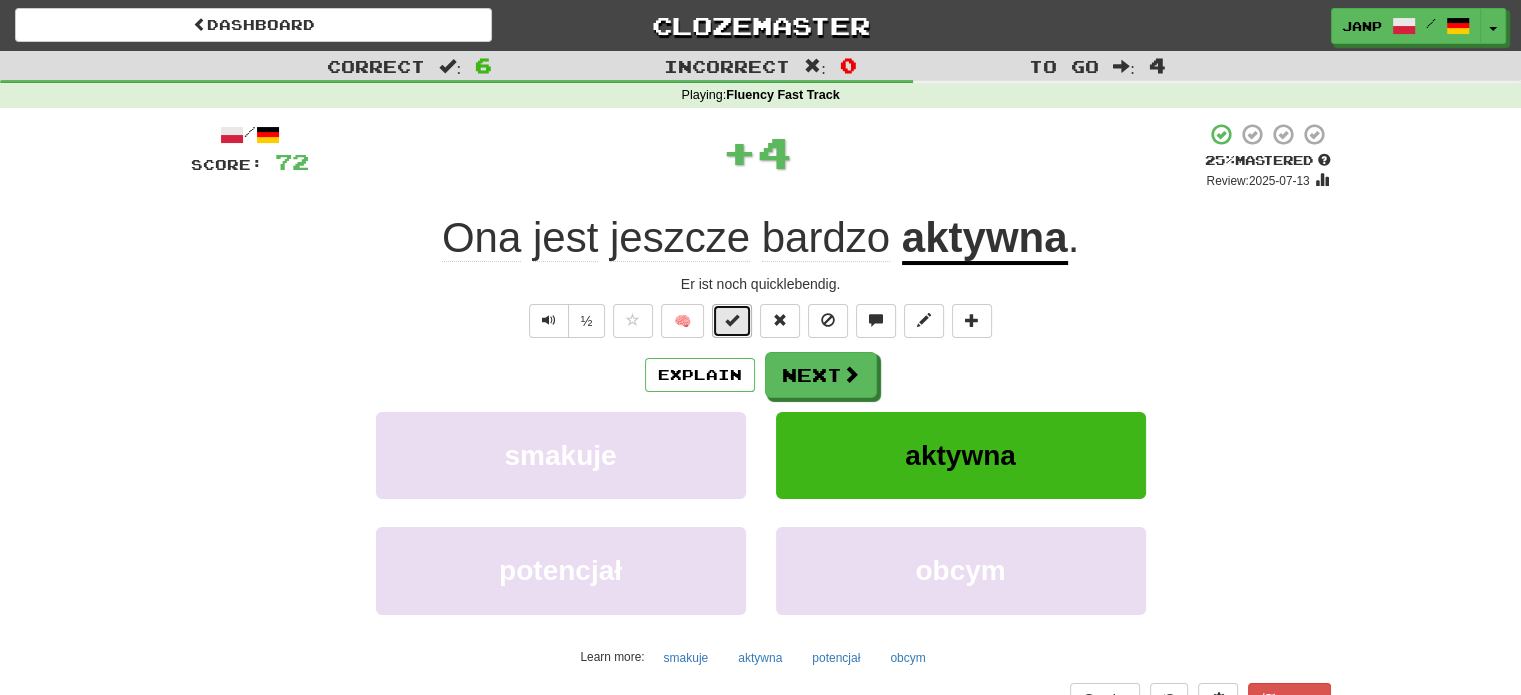 click at bounding box center (732, 320) 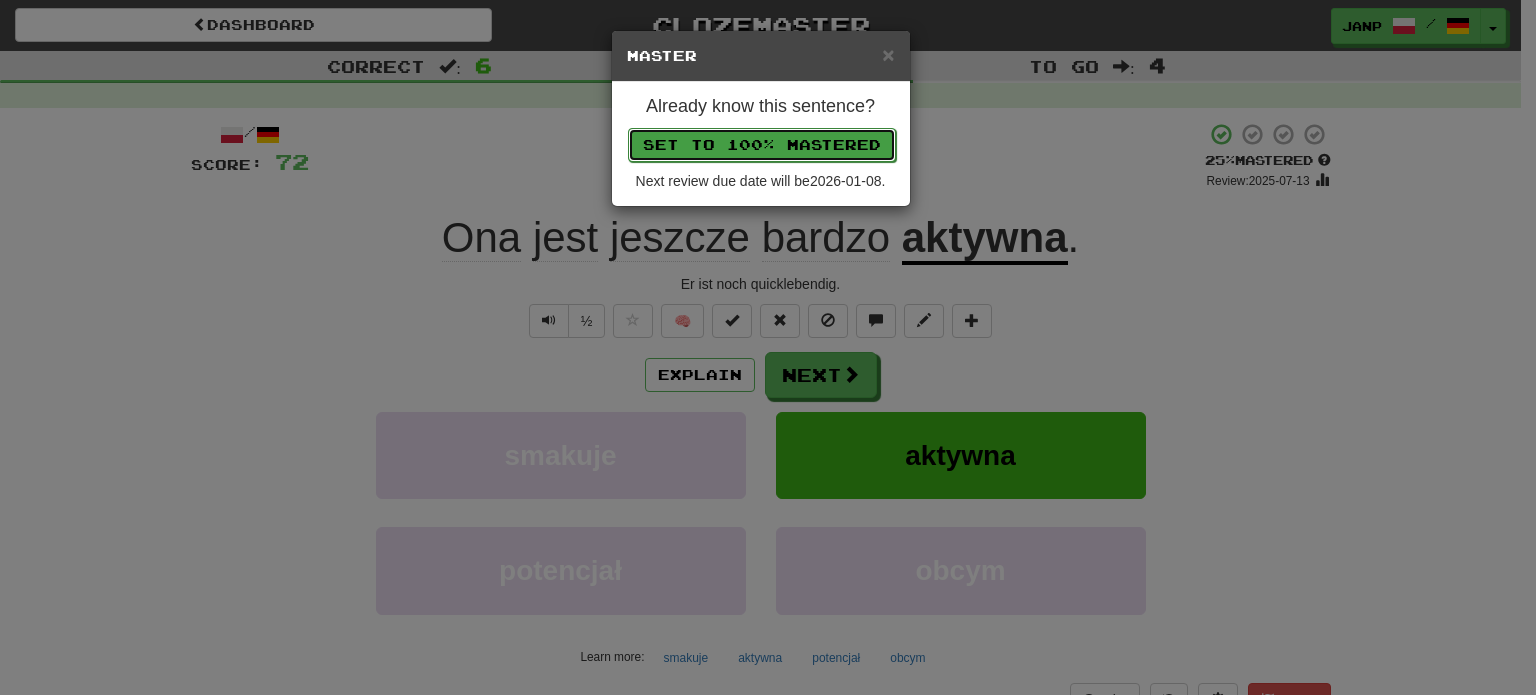 click on "Set to 100% Mastered" at bounding box center (762, 145) 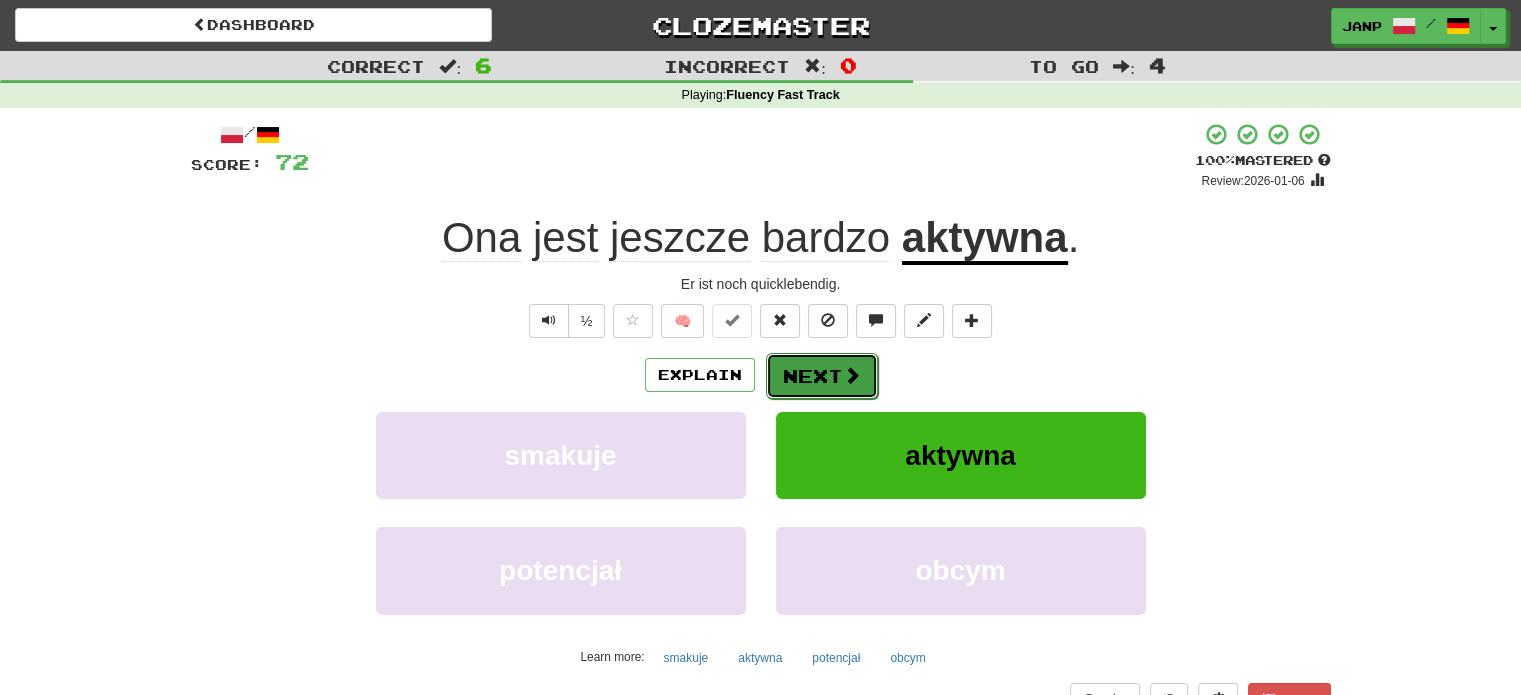 click on "Next" at bounding box center (822, 376) 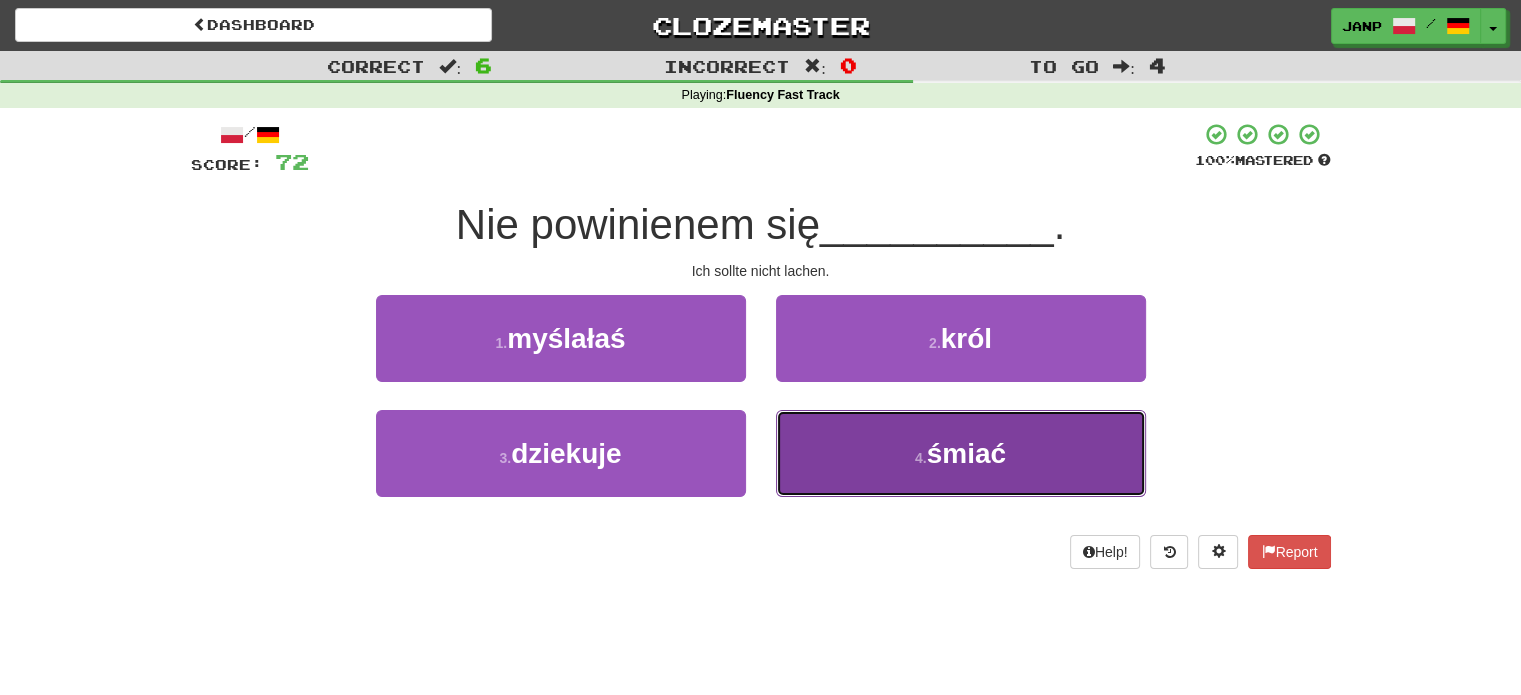 click on "4 .  śmiać" at bounding box center [961, 453] 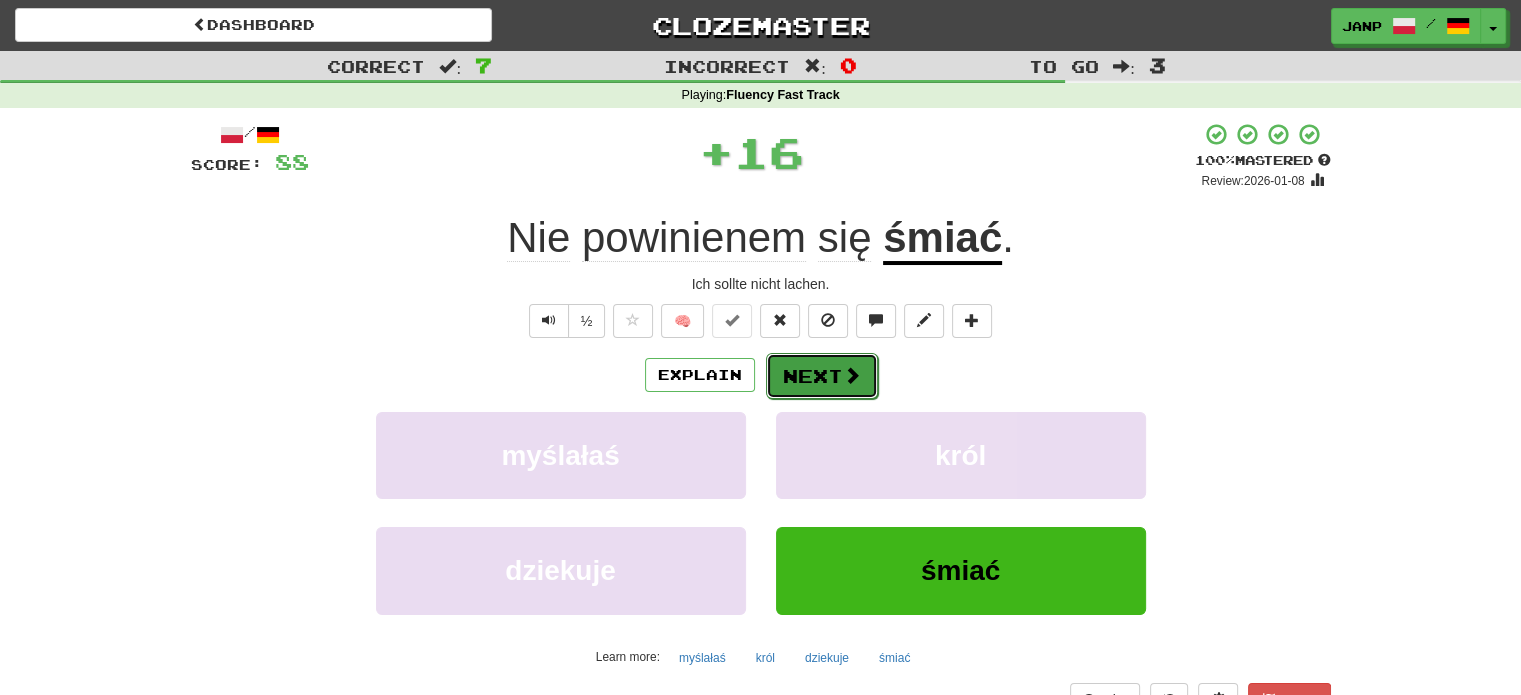 click on "Next" at bounding box center (822, 376) 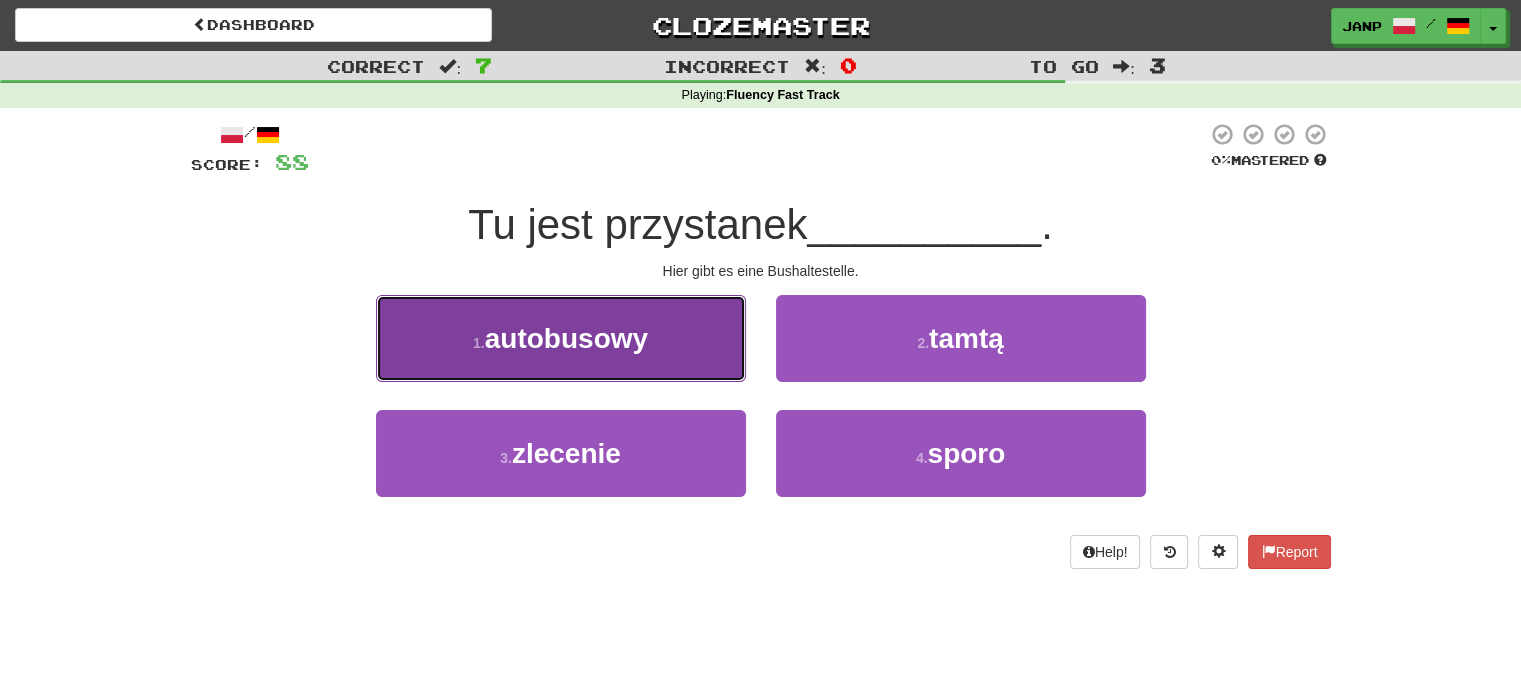 click on "1 .  autobusowy" at bounding box center [561, 338] 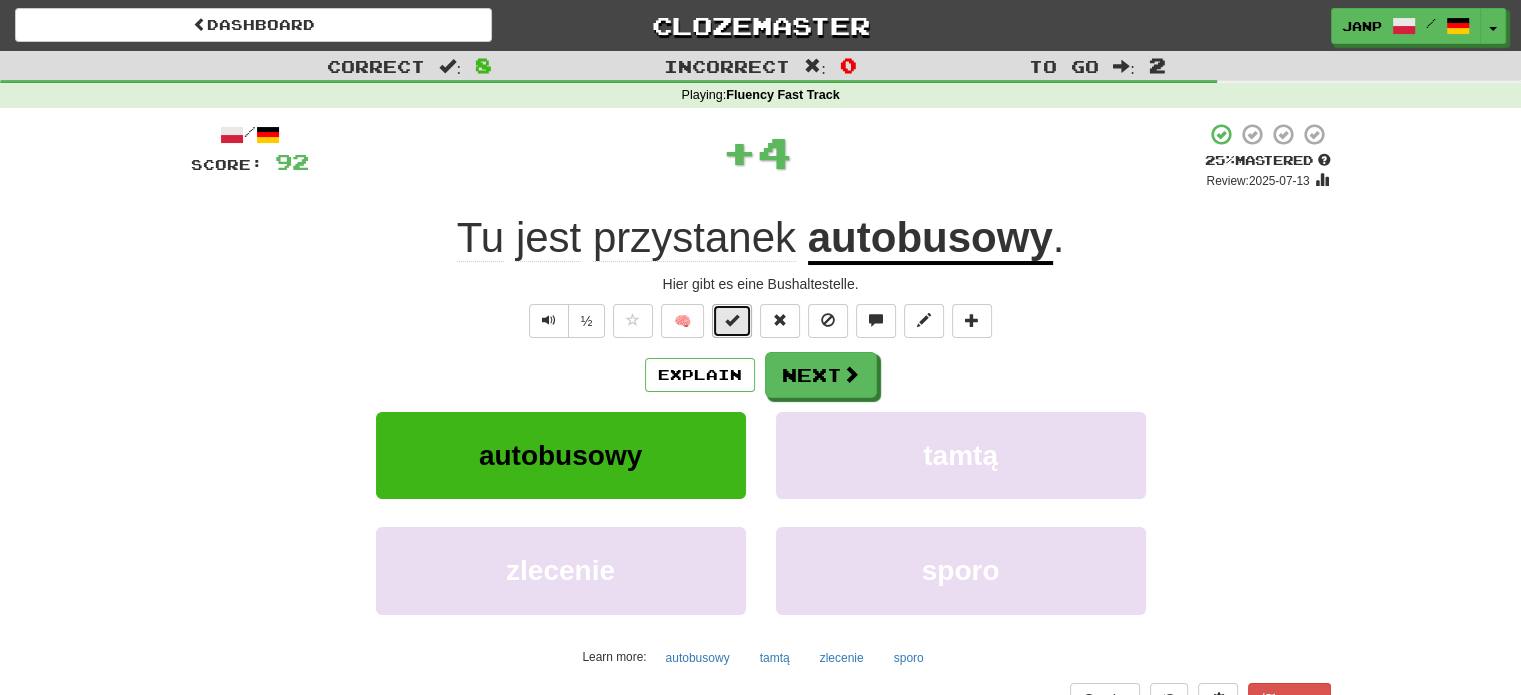 click at bounding box center (732, 320) 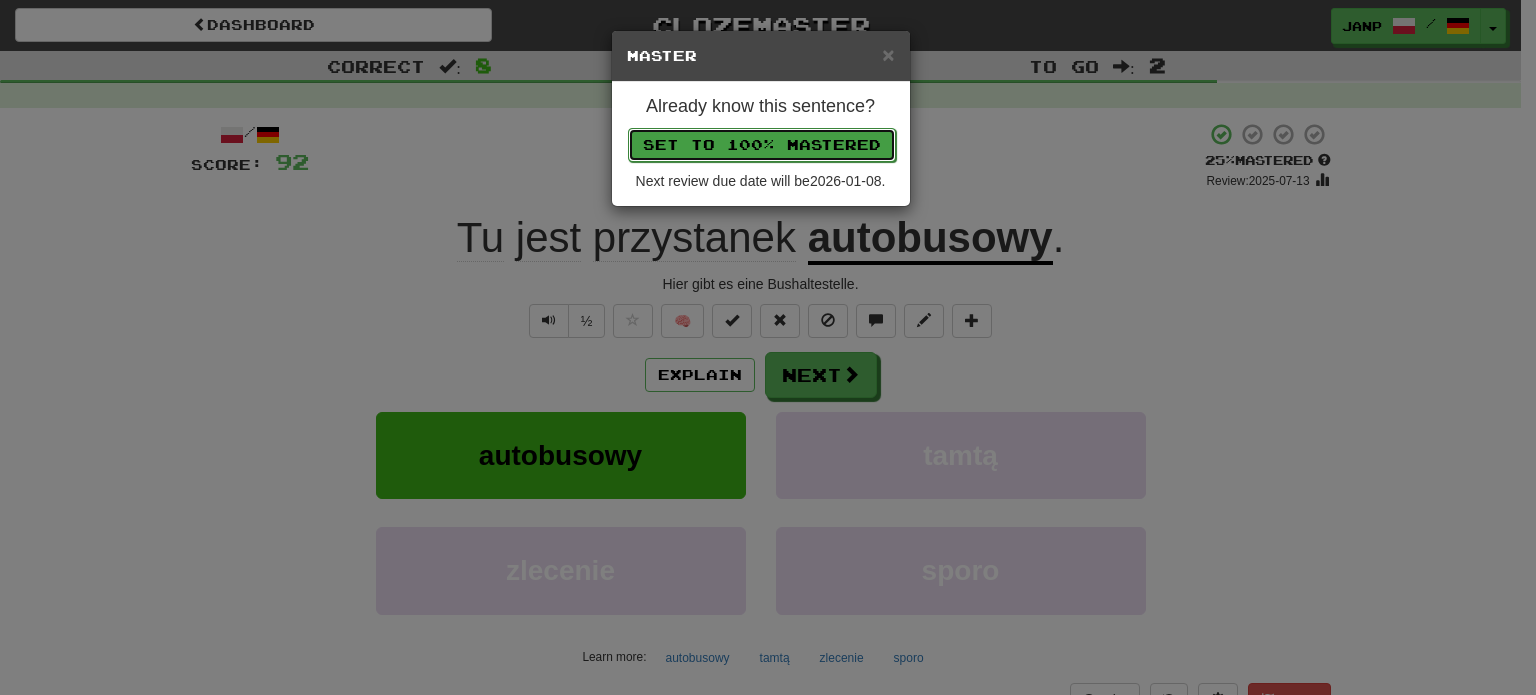 click on "Set to 100% Mastered" at bounding box center [762, 145] 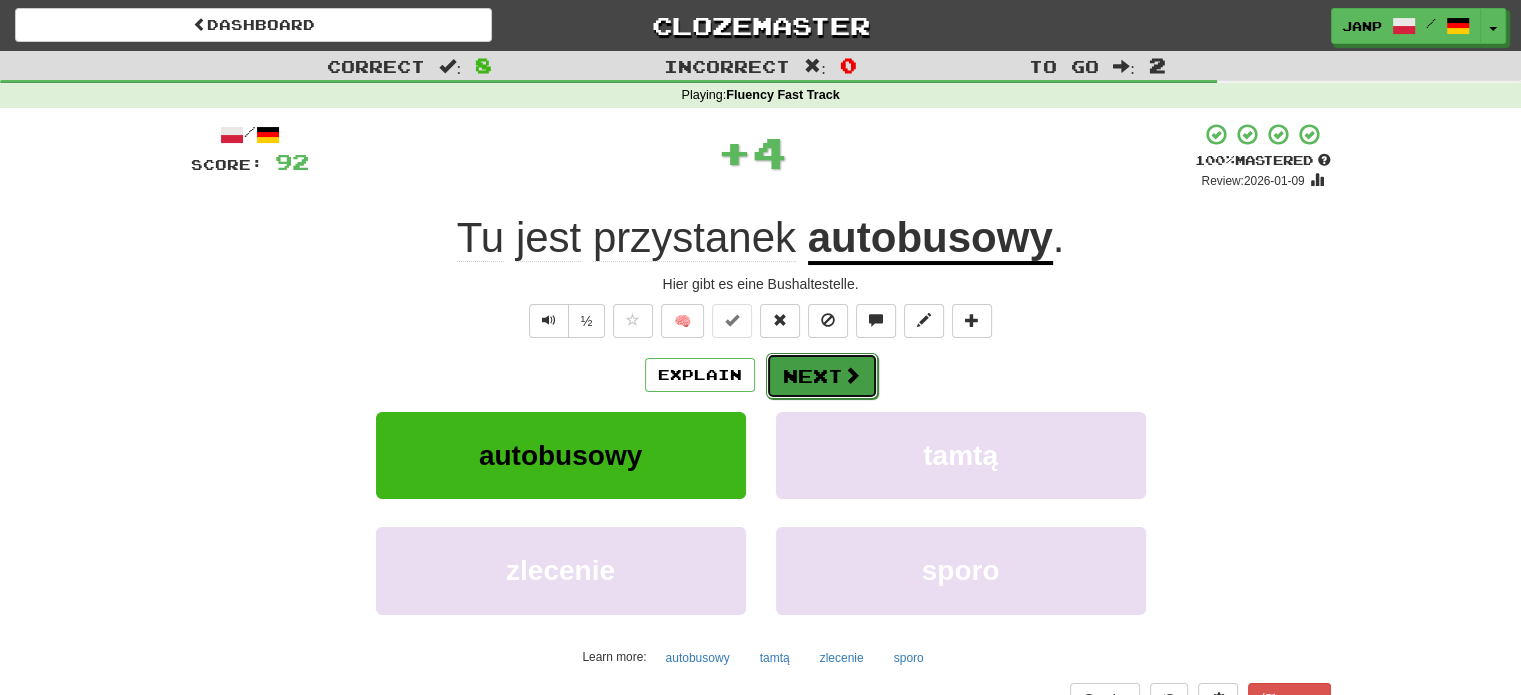 click at bounding box center (852, 375) 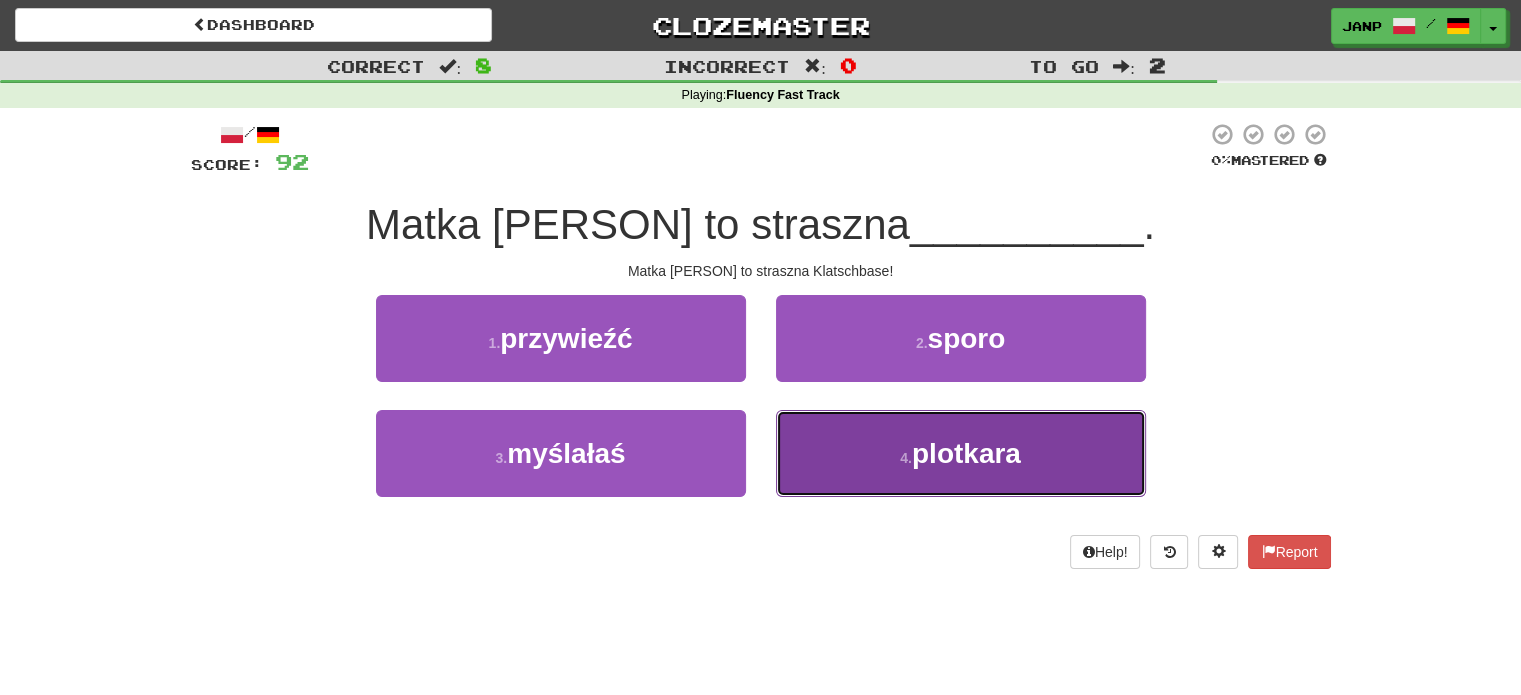 click on "4 .  plotkara" at bounding box center (961, 453) 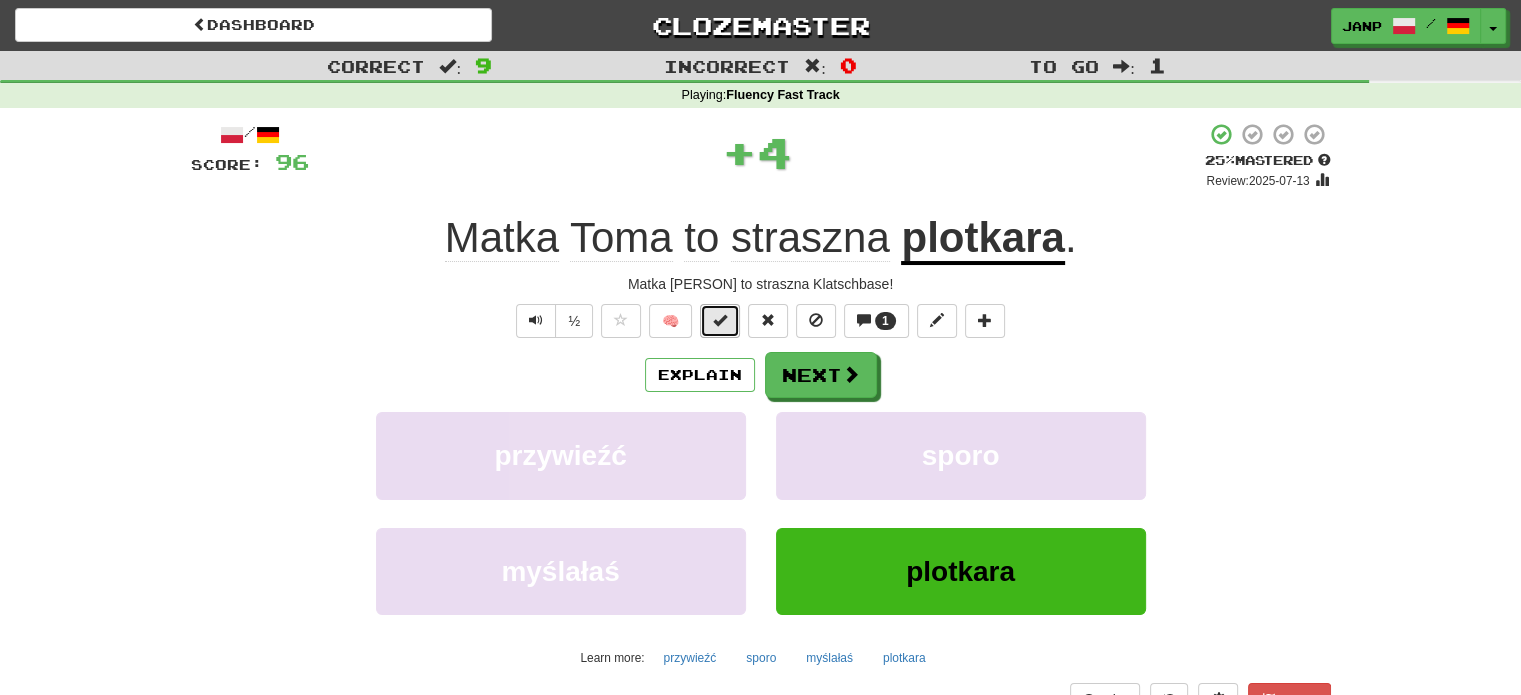 click at bounding box center (720, 320) 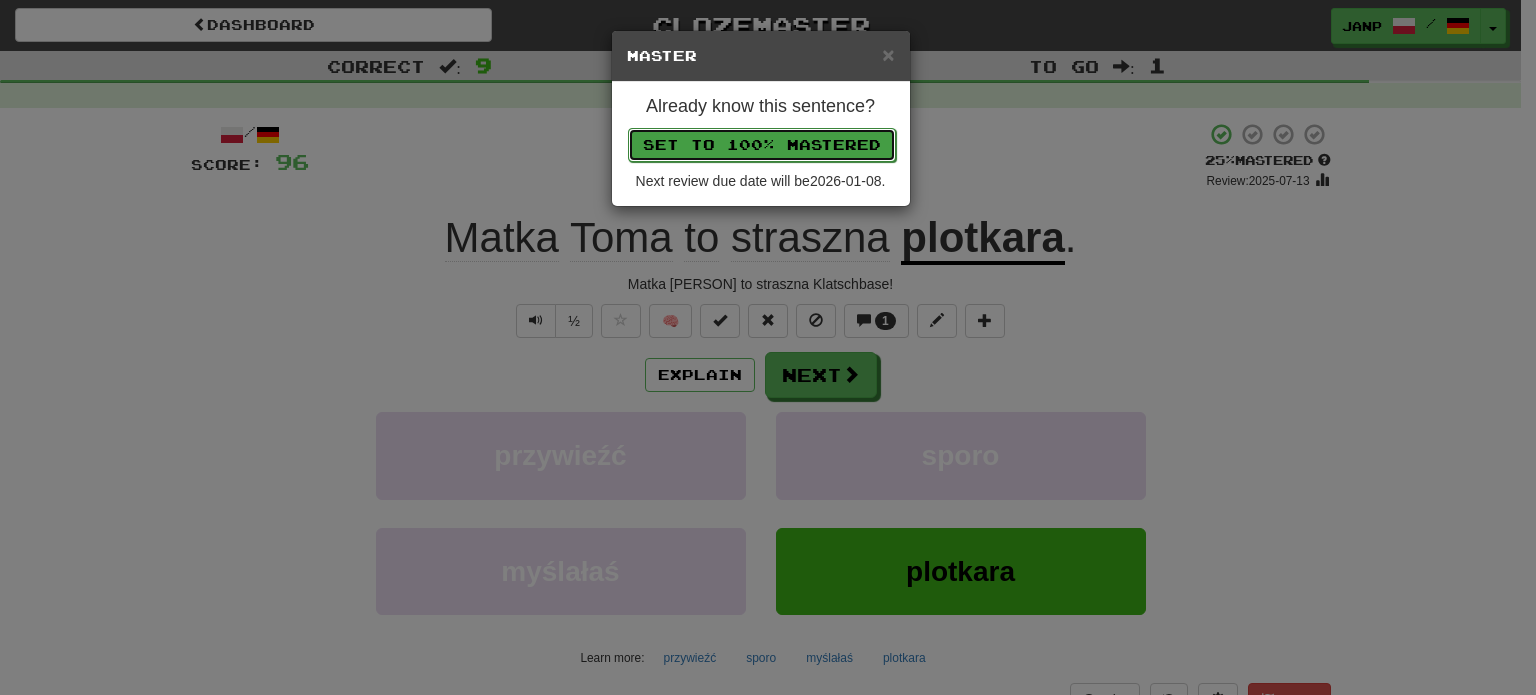 click on "Set to 100% Mastered" at bounding box center [762, 145] 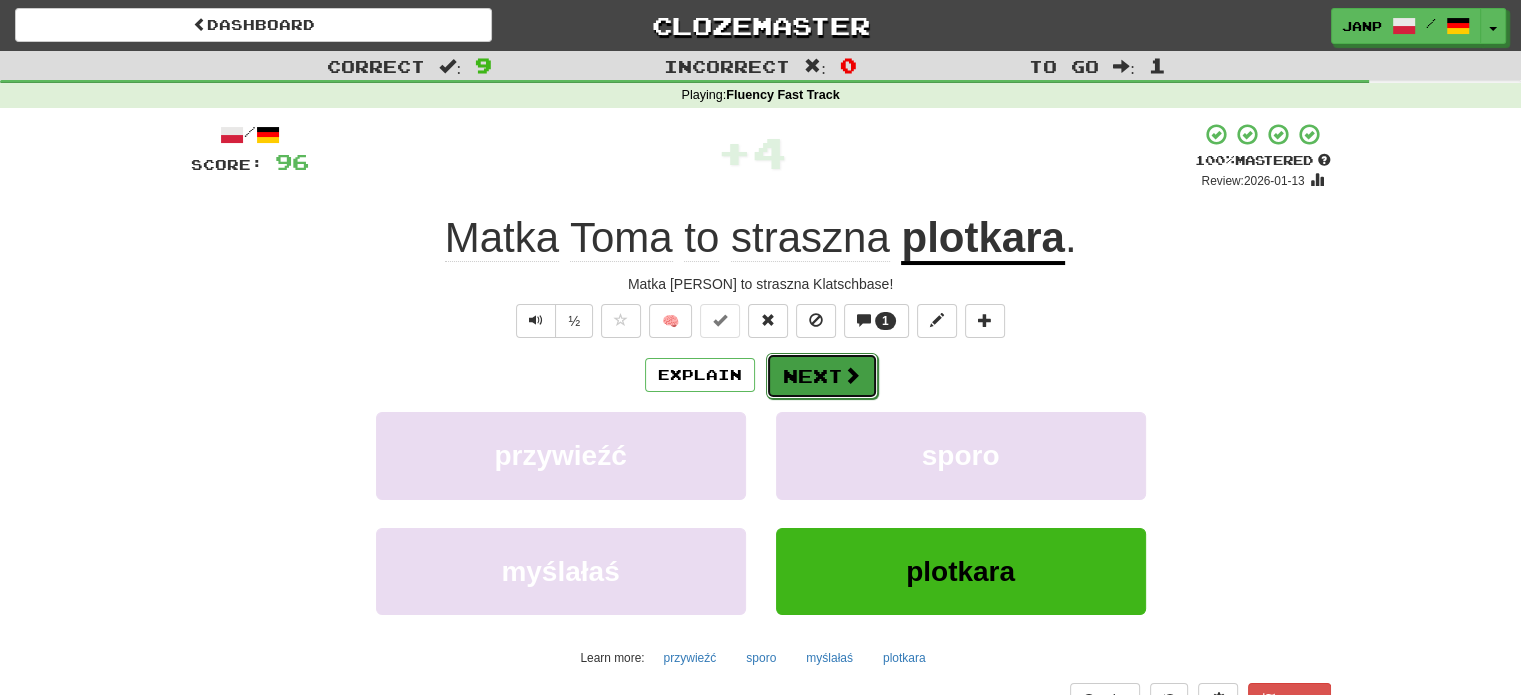 click on "Next" at bounding box center (822, 376) 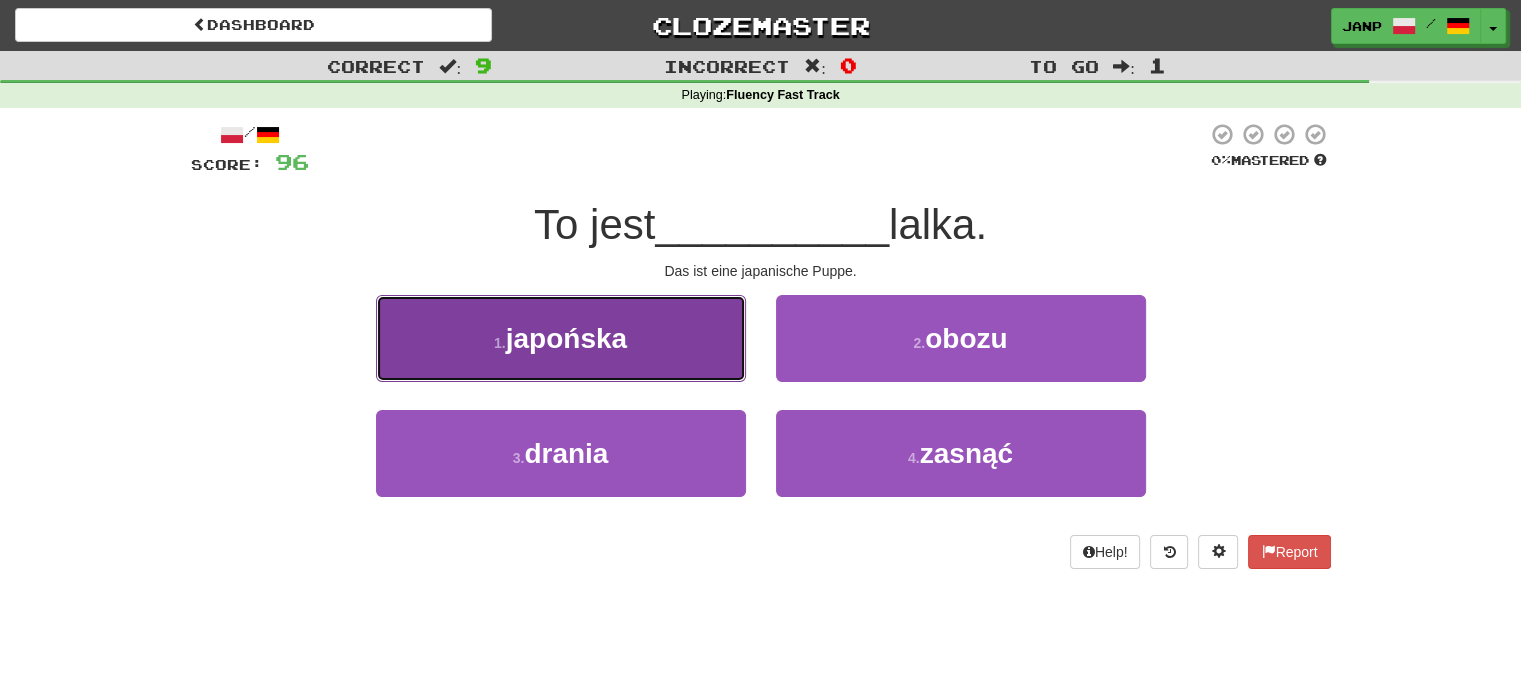 click on "1 .  japońska" at bounding box center [561, 338] 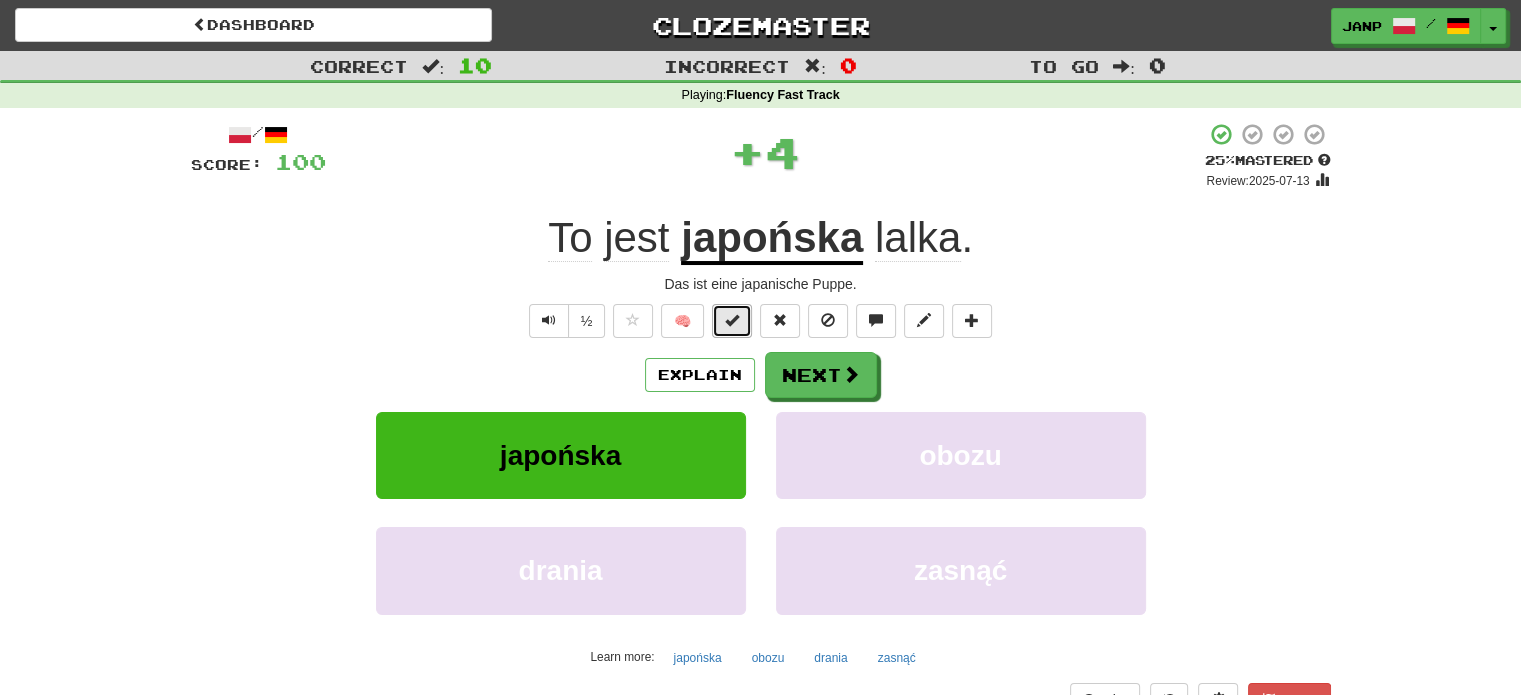 click at bounding box center (732, 320) 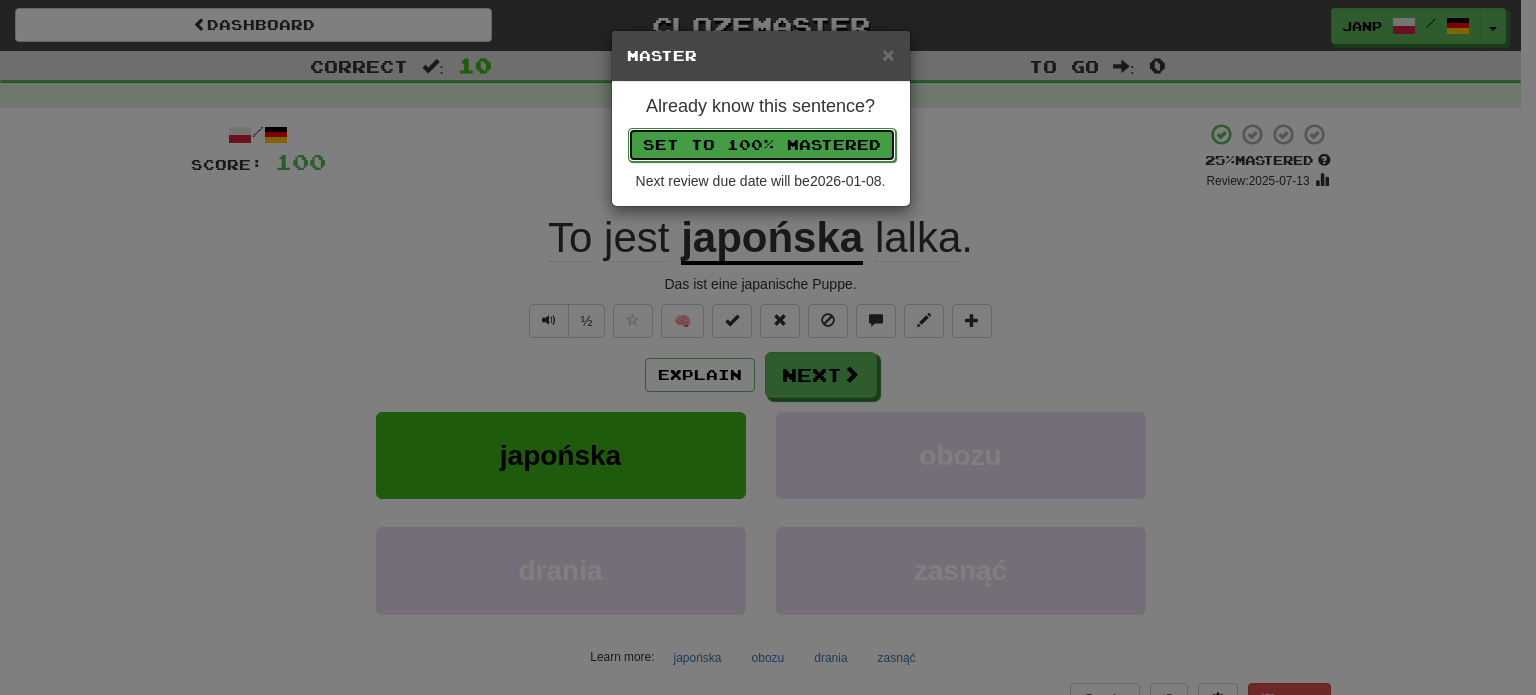 click on "Set to 100% Mastered" at bounding box center [762, 145] 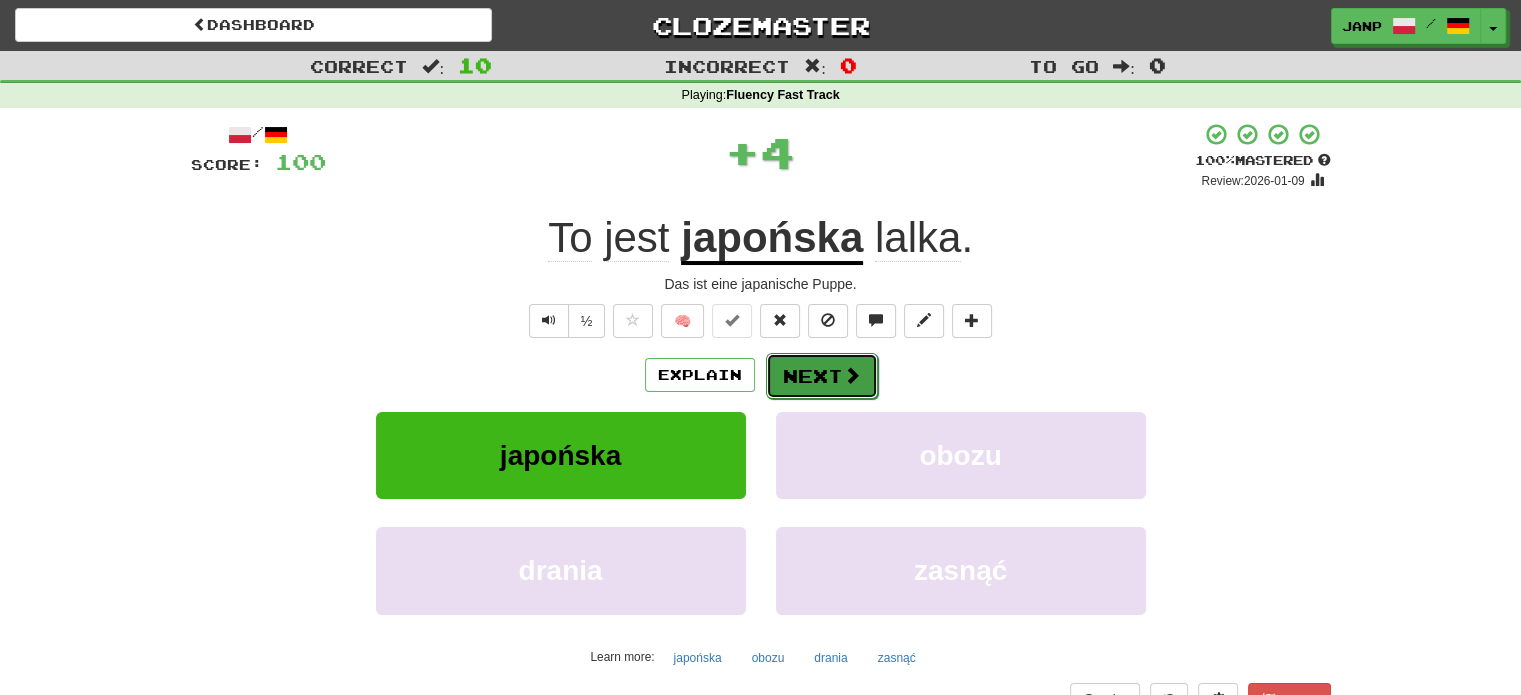 click on "Next" at bounding box center (822, 376) 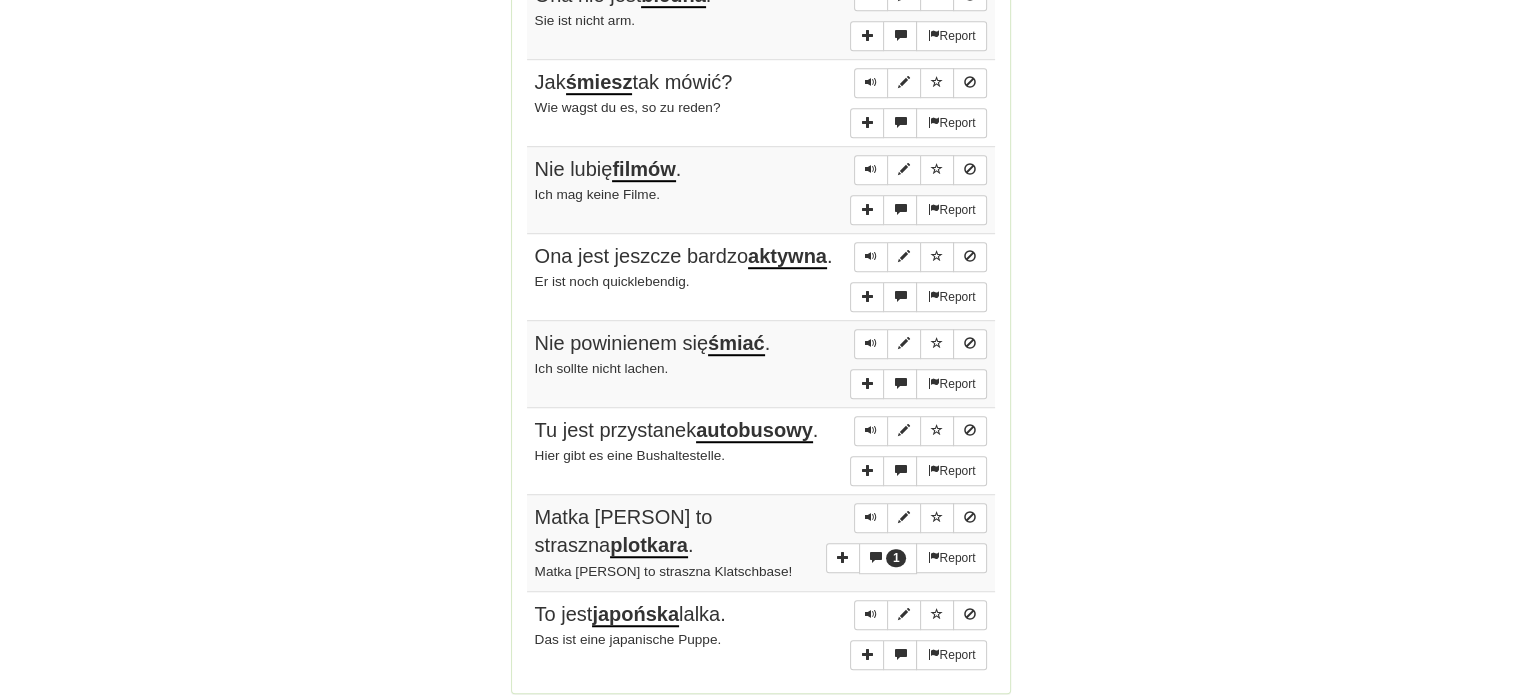 scroll, scrollTop: 1344, scrollLeft: 0, axis: vertical 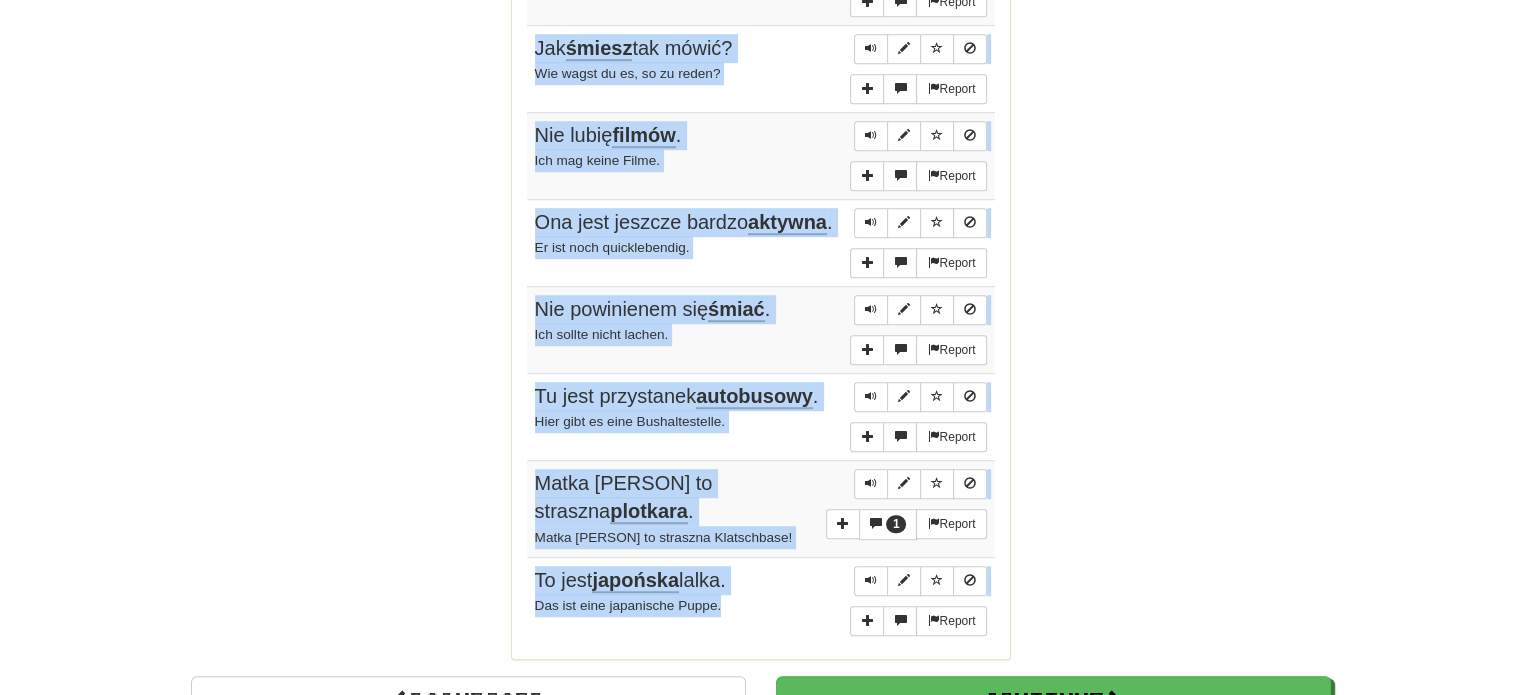 drag, startPoint x: 527, startPoint y: 287, endPoint x: 736, endPoint y: 603, distance: 378.86276 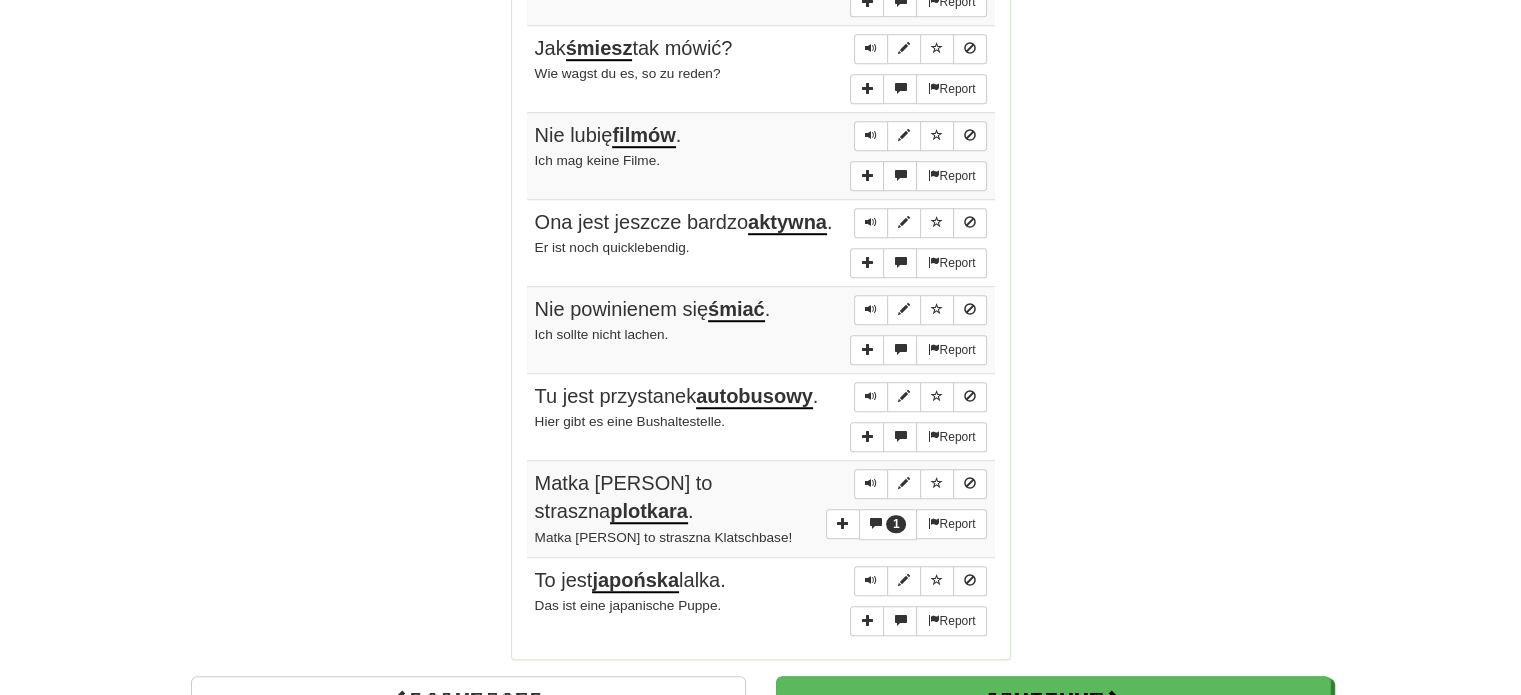 click on "Round Results Stats: Score:   + 100 Time:   0 : 40 New:   5 Review:   5 Correct:   10 Incorrect:   0 Progress: Fluency Fast Track Playing:  8.773  /  15.669 + 5 55.958% 55.99% Mastered:  8.773  /  15.669 + 5 55.958% 55.99% Ready for Review:  4  /  Level:  74 1.042  points to level  75  - keep going! Ranked:  4 th  this week ( 140  points to  3 rd ) Sentences: 1  Report Potrzebuję tych  leków . Ich brauche diese Medizin.  Report Aktor zmarł u szczytu swojej  popularności . Der Schauspieler starb auf der Höhe seiner Popularität.  Report Ona nie jest  biedna . Sie ist nicht arm.  Report Jak  śmiesz  tak mówić? Wie wagst du es, so zu reden?  Report Nie lubię  filmów . Ich mag keine Filme.  Report Ona jest jeszcze bardzo  aktywna . Er ist noch quicklebendig.  Report Nie powinienem się  śmiać . Ich sollte nicht lachen.  Report Tu jest przystanek  autobusowy . Hier gibt es eine Bushaltestelle. 1  Report Matka Toma to straszna  plotkara . Toms Mutter ist solch eine Klatschbase!  Report To jest   lalka." at bounding box center (761, -208) 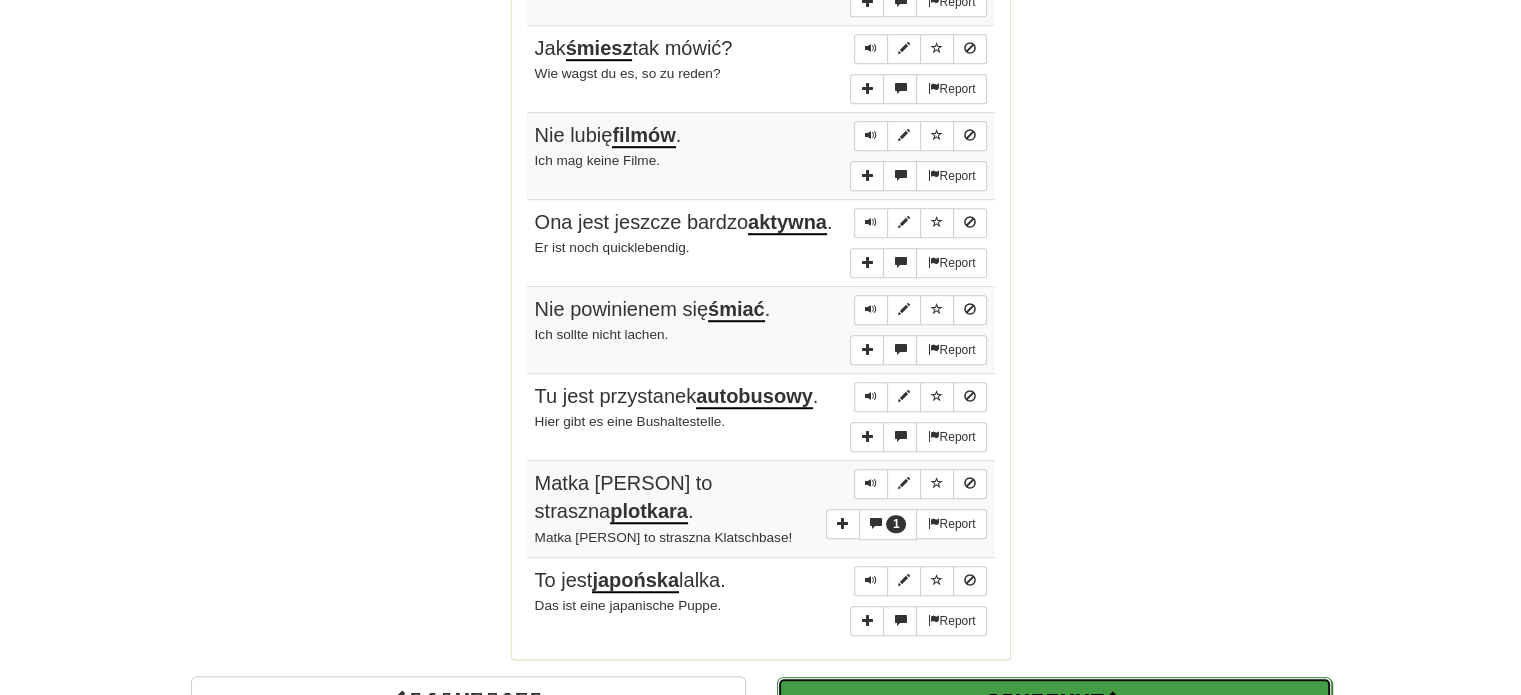 click on "Continue" at bounding box center (1054, 700) 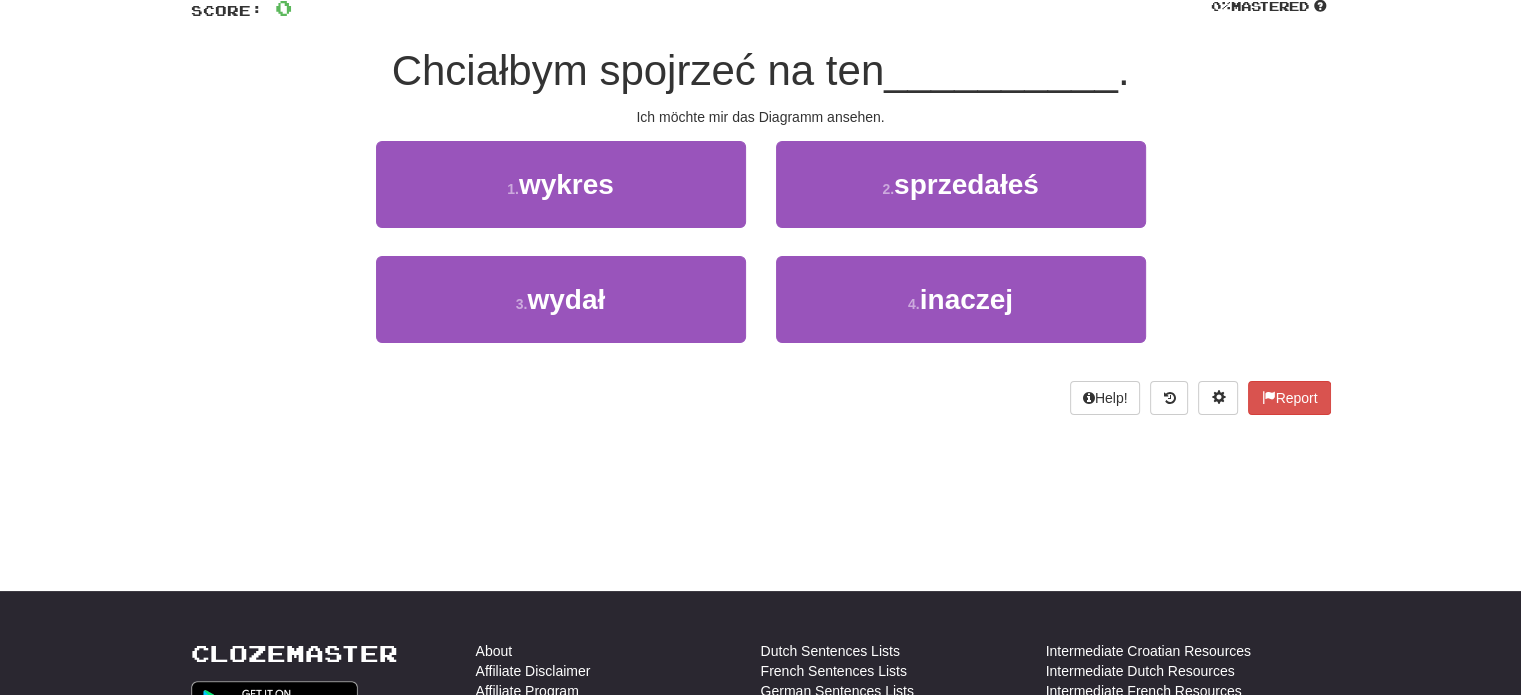 scroll, scrollTop: 120, scrollLeft: 0, axis: vertical 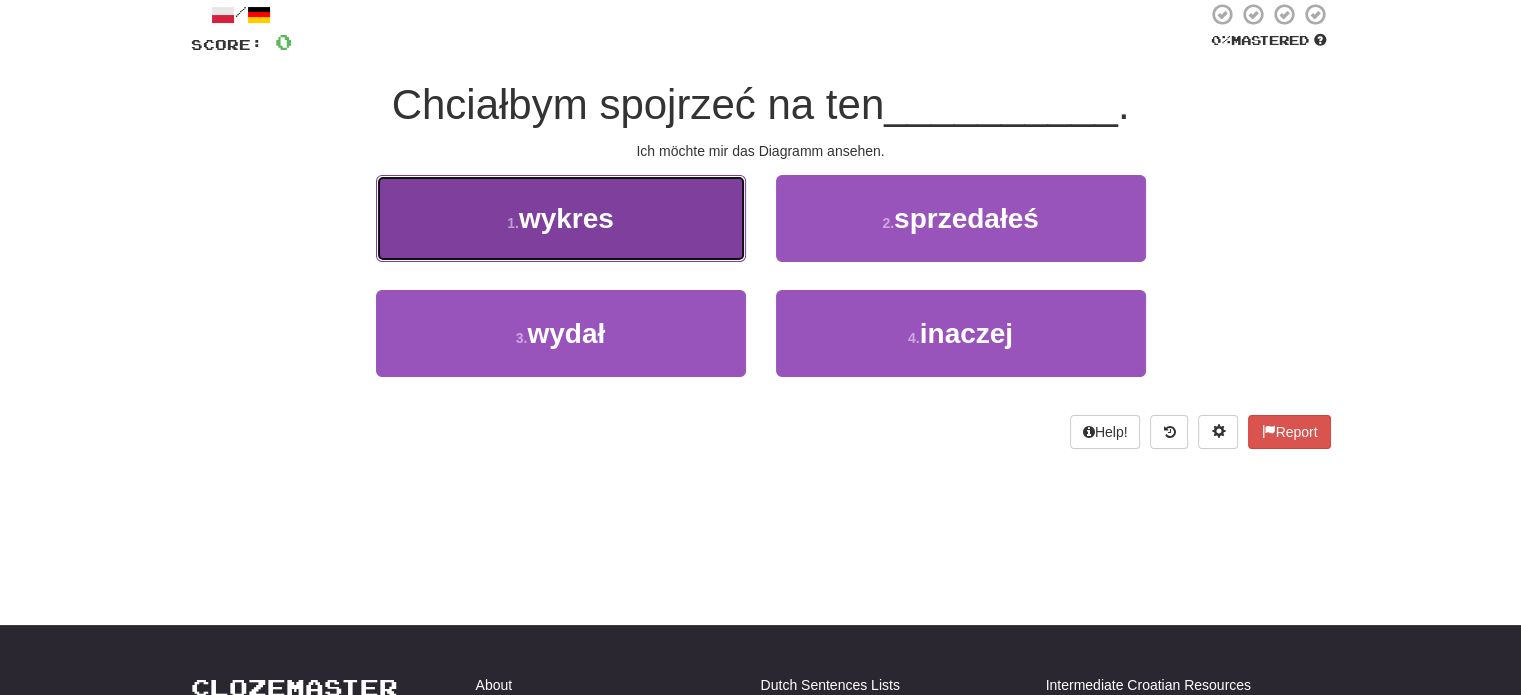 click on "1 .  wykres" at bounding box center (561, 218) 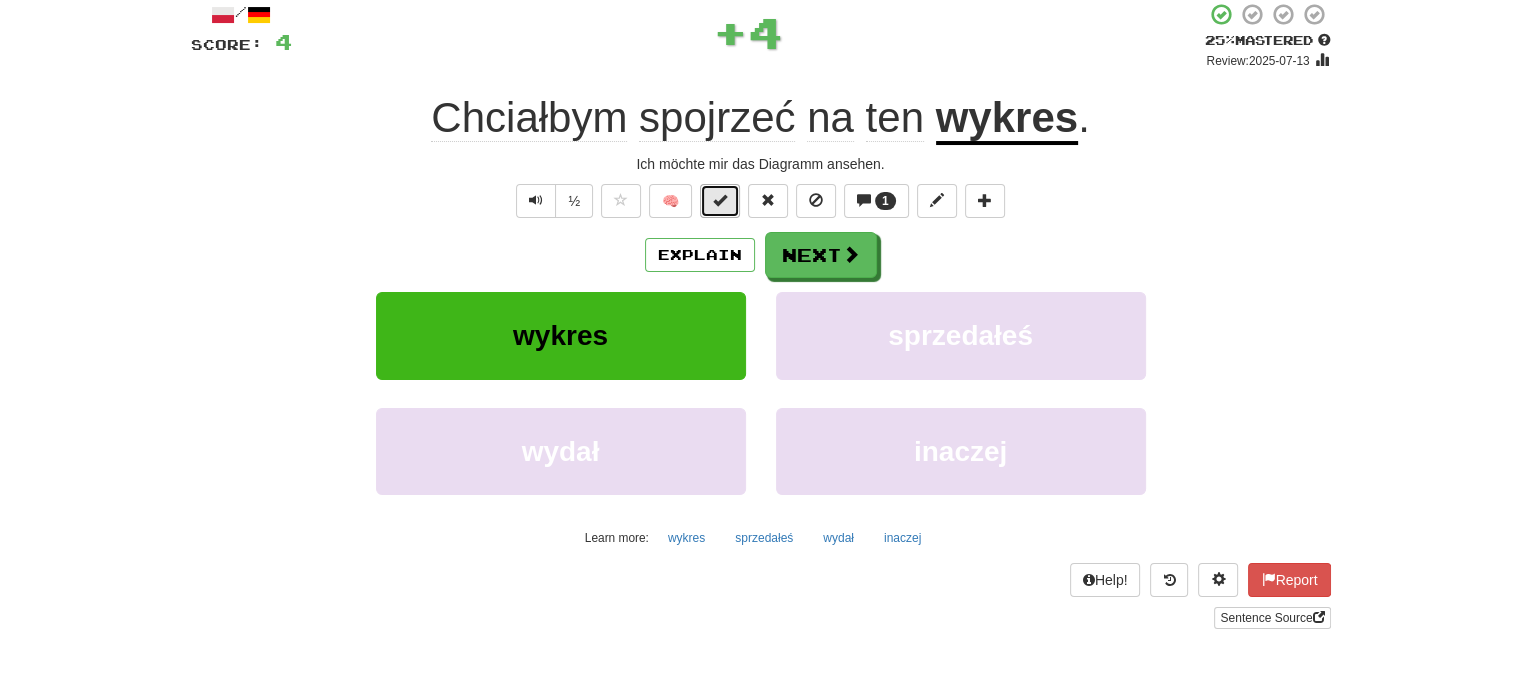 click at bounding box center [720, 200] 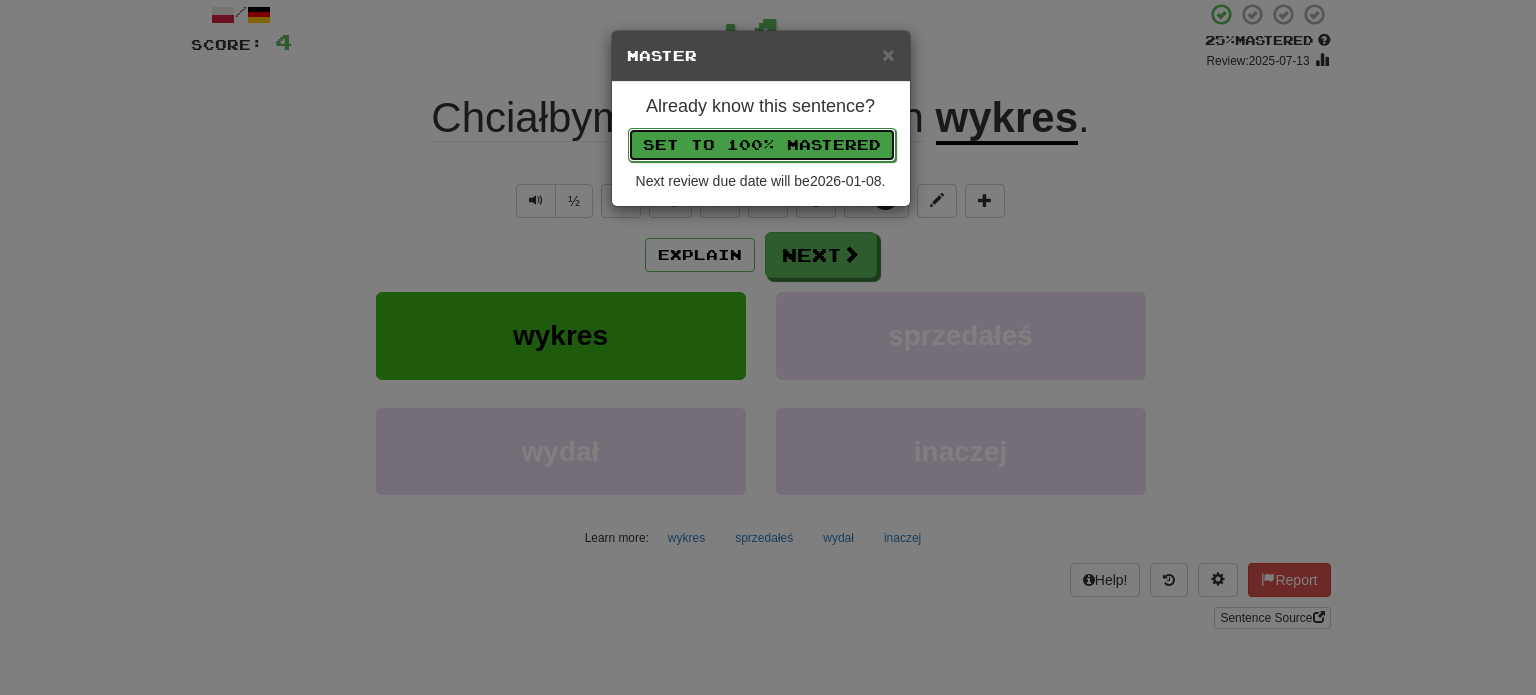 click on "Set to 100% Mastered" at bounding box center [762, 145] 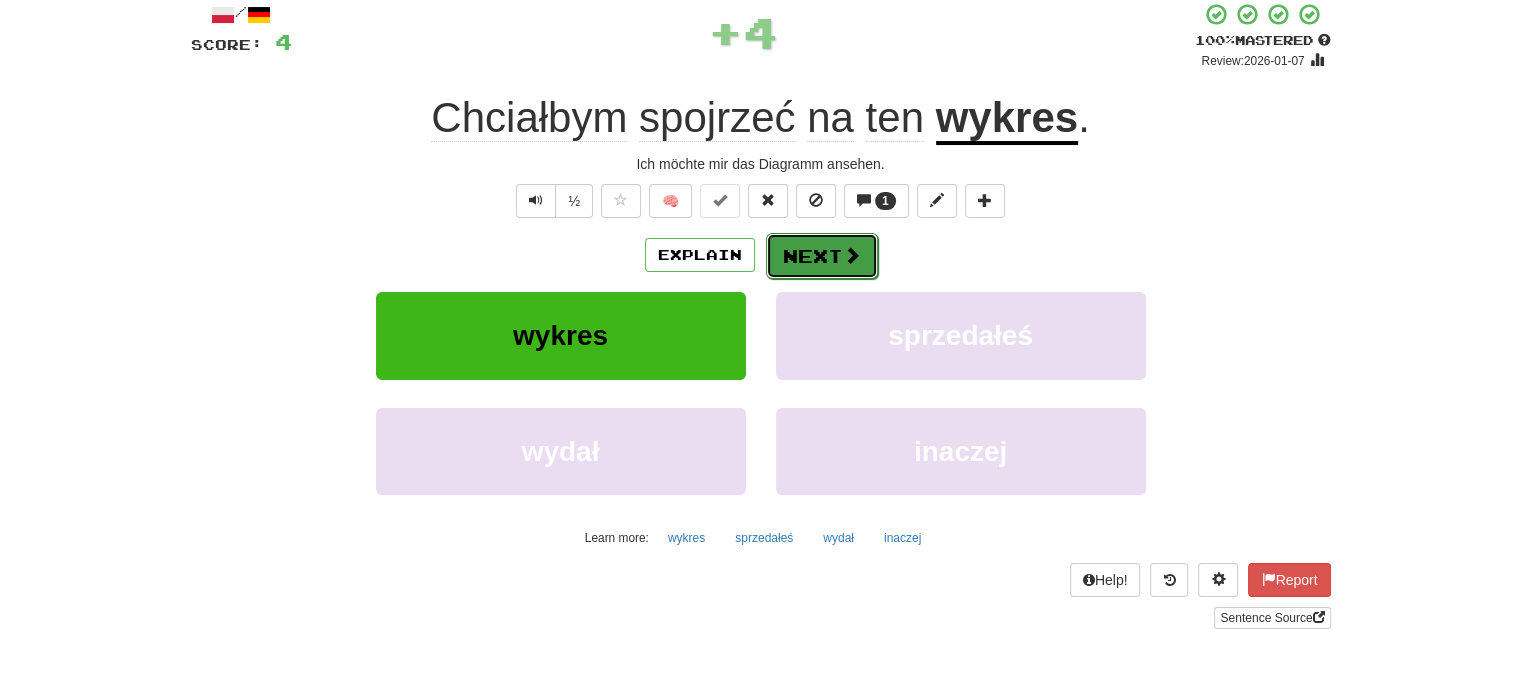 click on "Next" at bounding box center (822, 256) 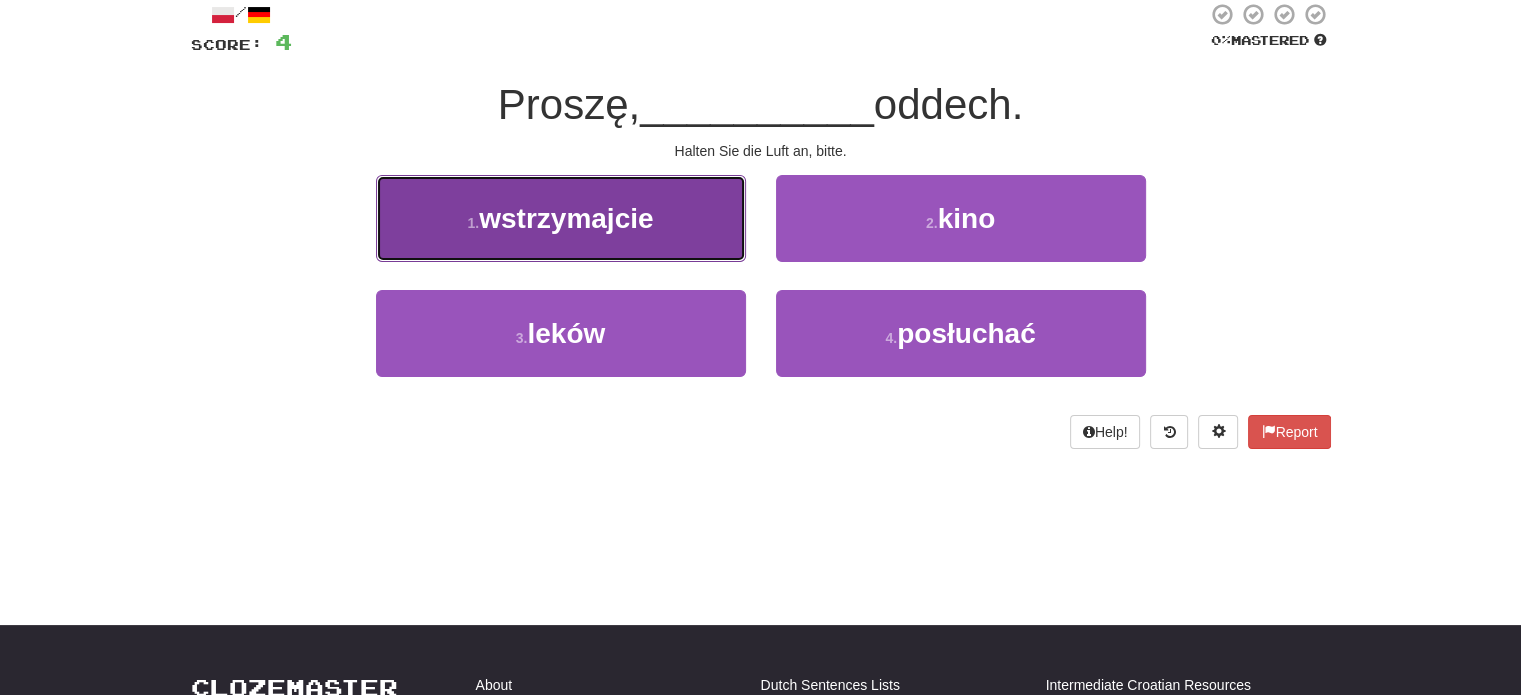 click on "1 .  wstrzymajcie" at bounding box center [561, 218] 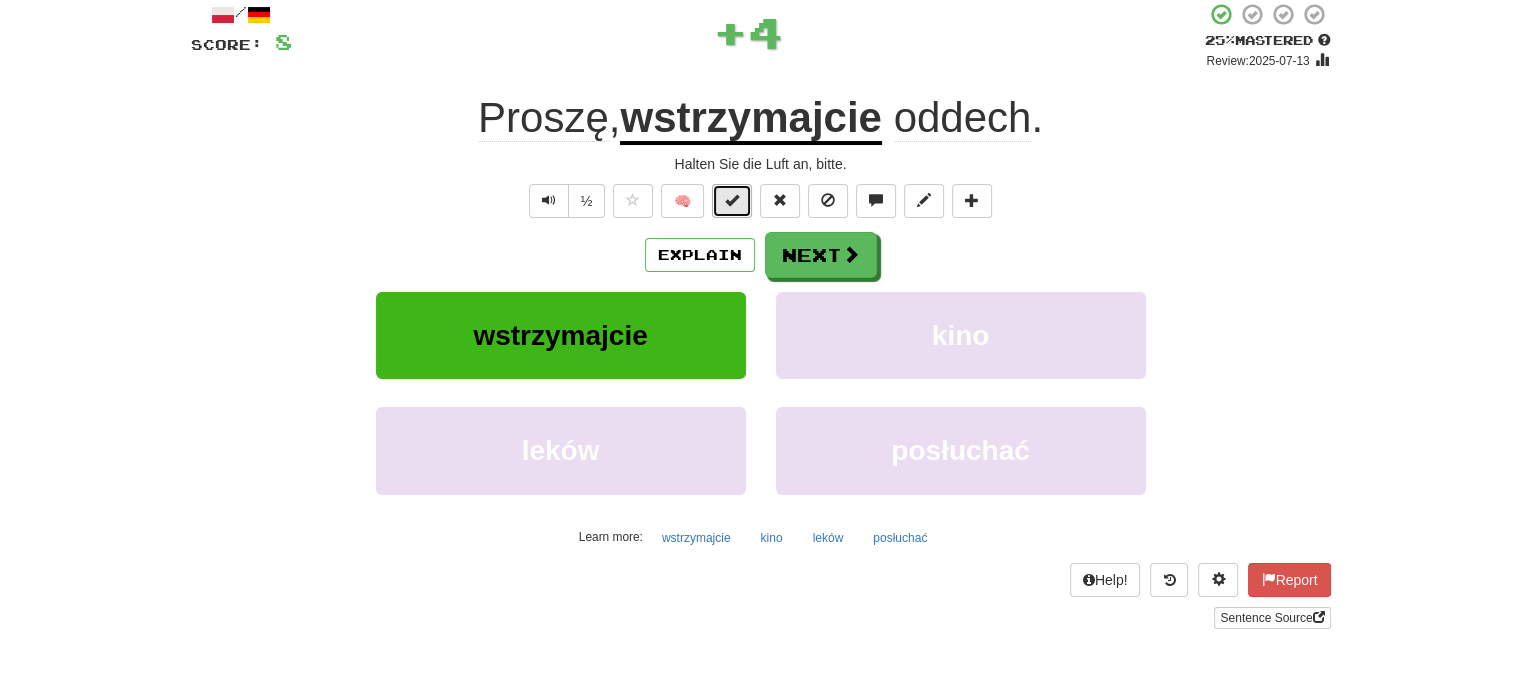 click at bounding box center [732, 201] 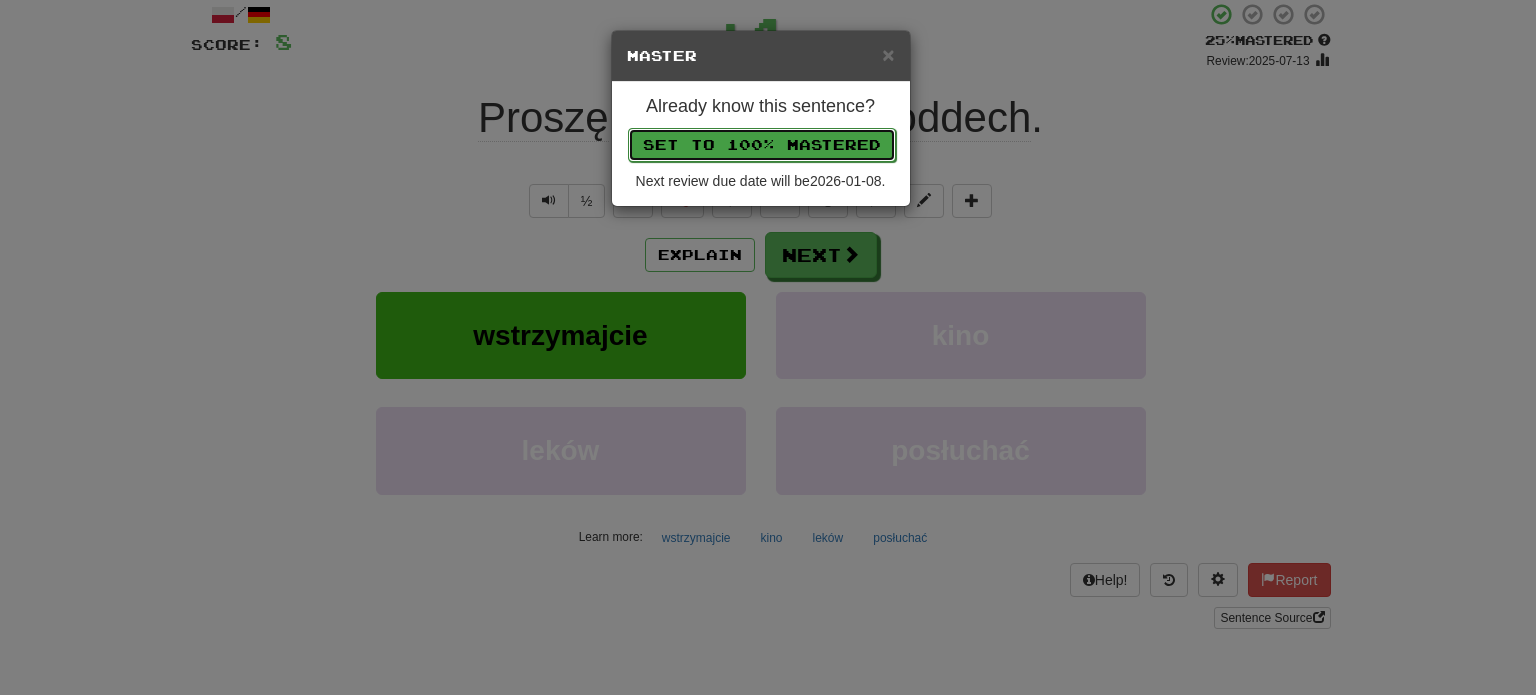click on "Set to 100% Mastered" at bounding box center (762, 145) 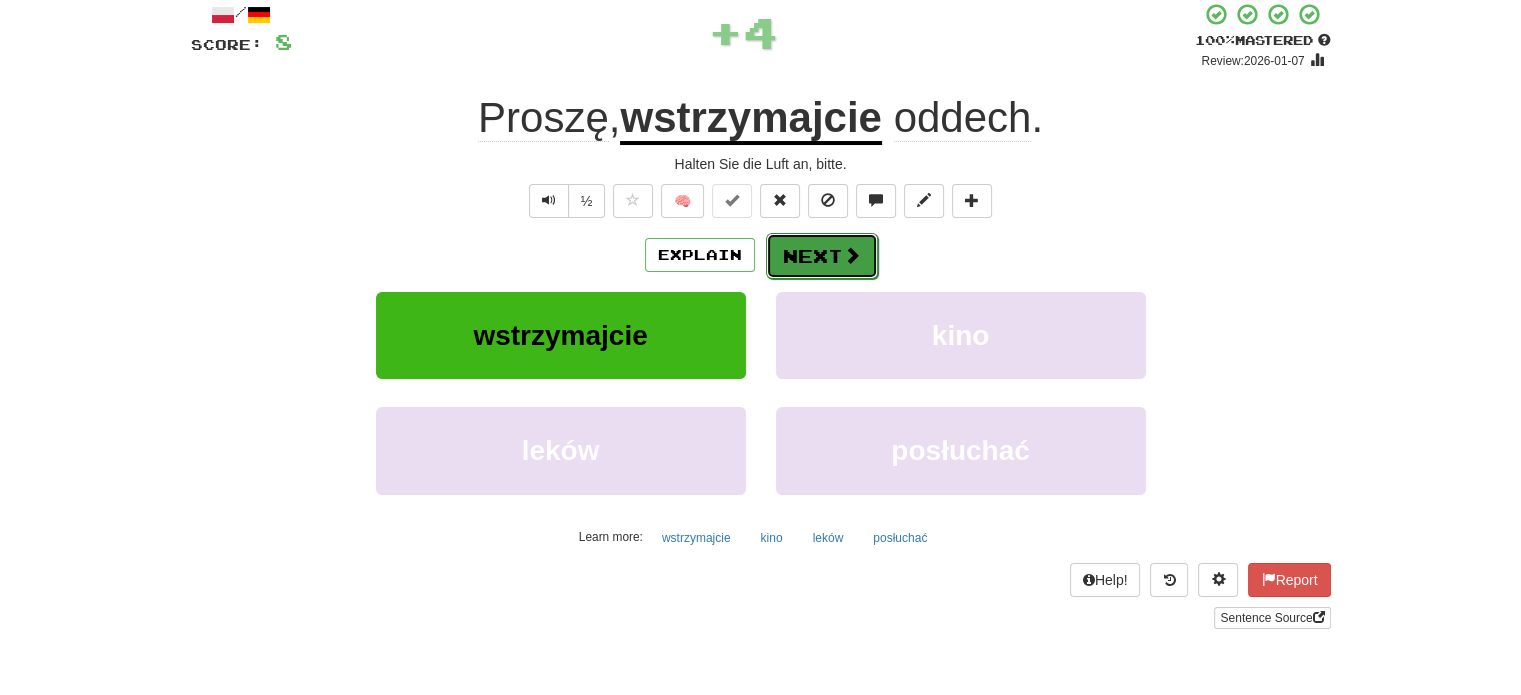 click on "Next" at bounding box center [822, 256] 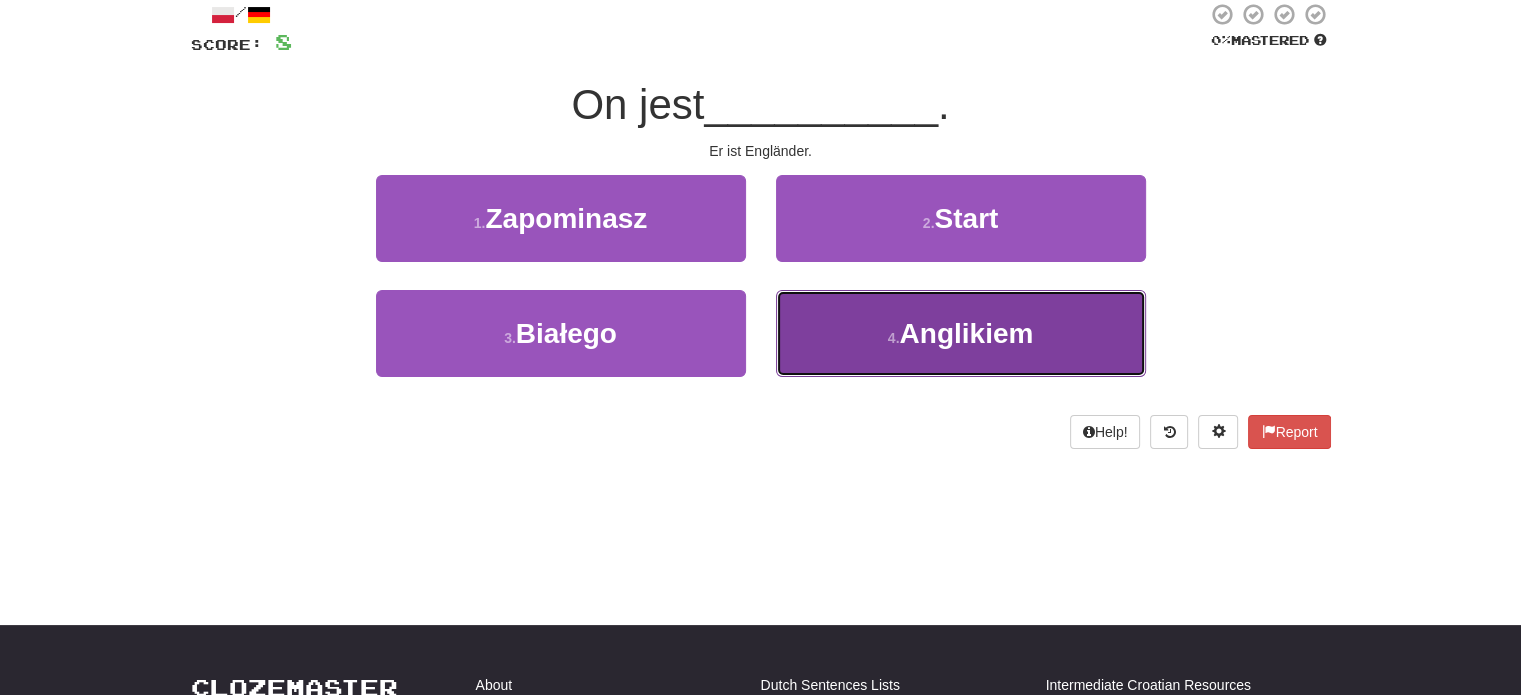 click on "4 .  Anglikiem" at bounding box center (961, 333) 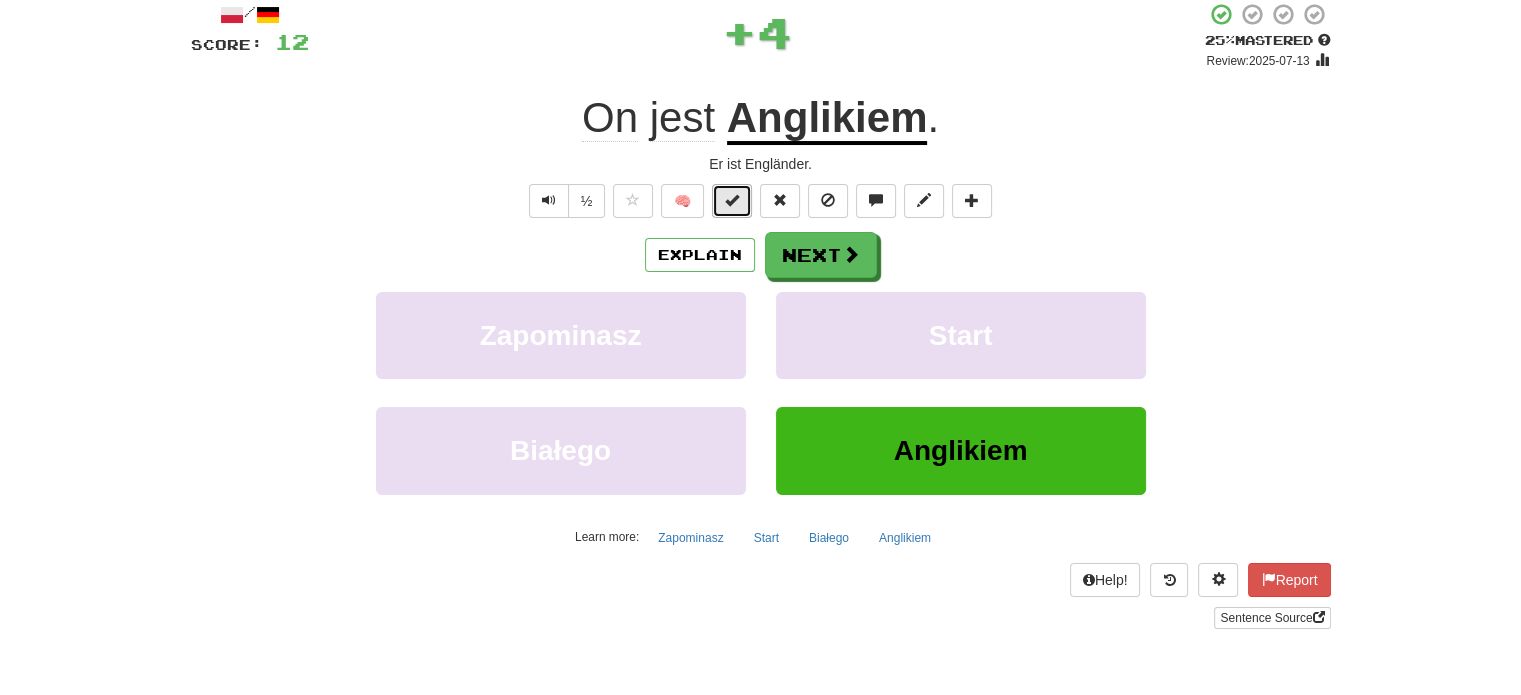 click at bounding box center (732, 200) 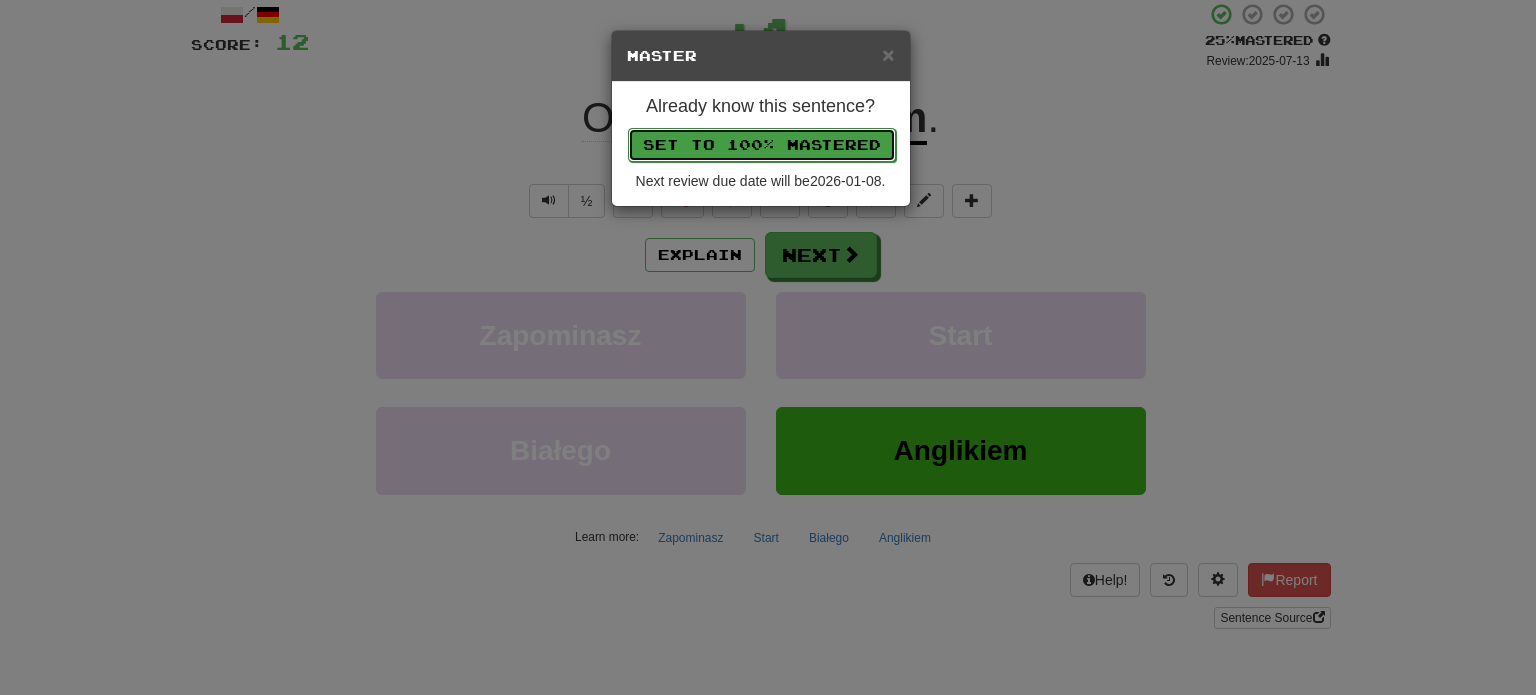 click on "Set to 100% Mastered" at bounding box center (762, 145) 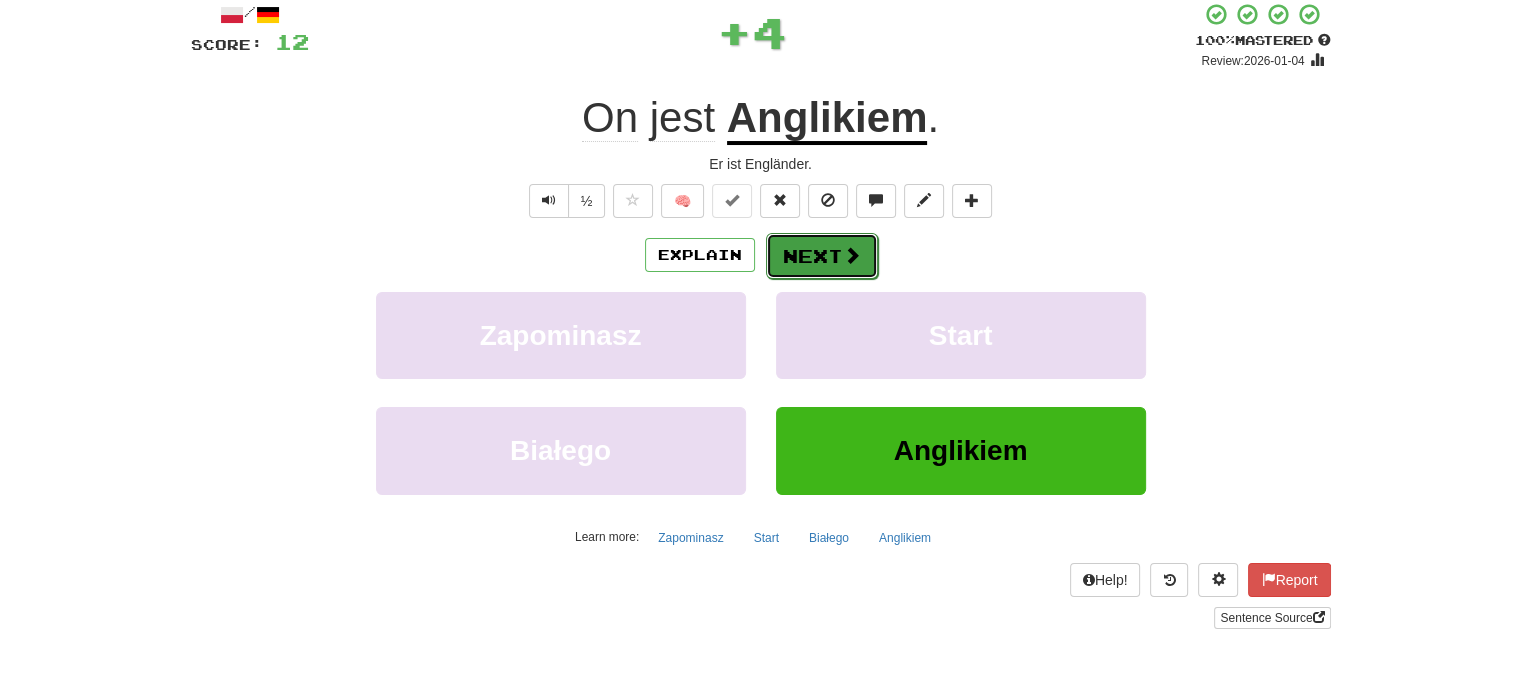click on "Next" at bounding box center (822, 256) 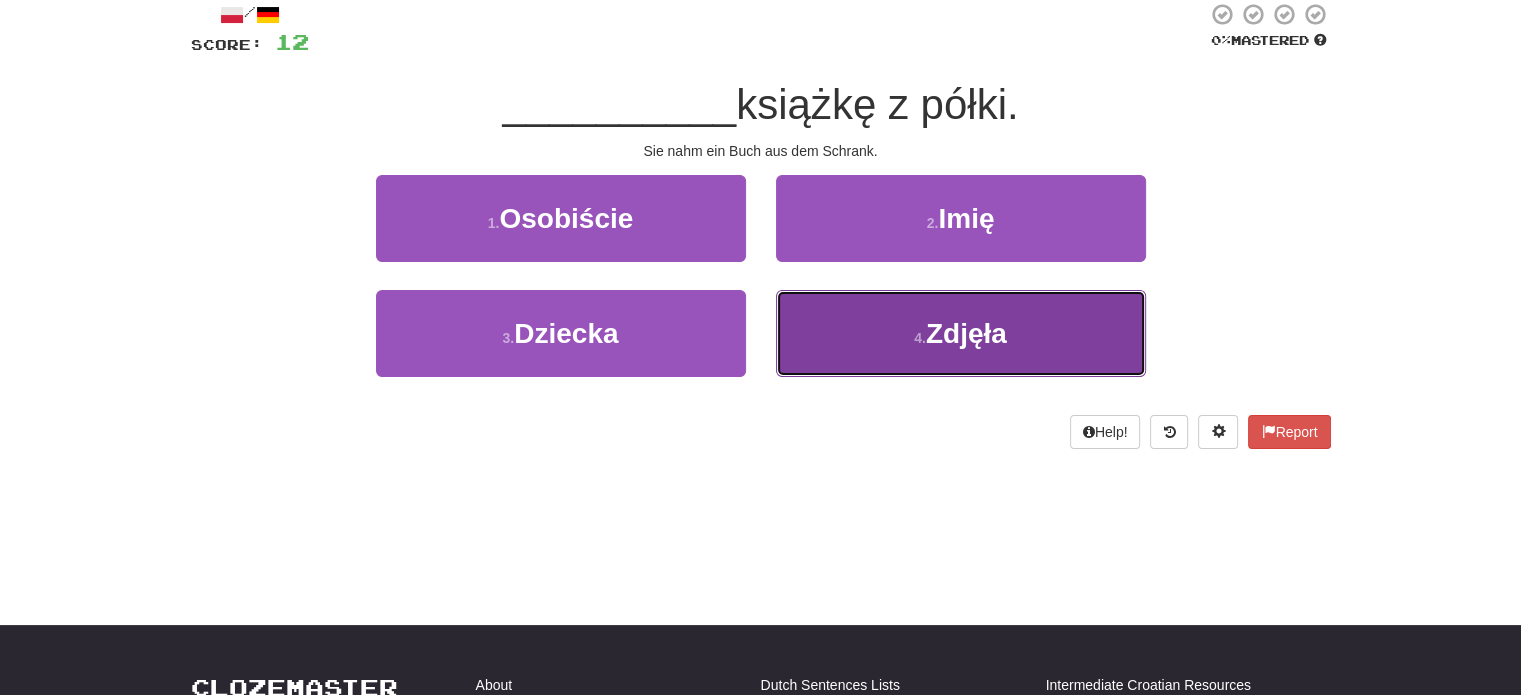 click on "4 .  Zdjęła" at bounding box center [961, 333] 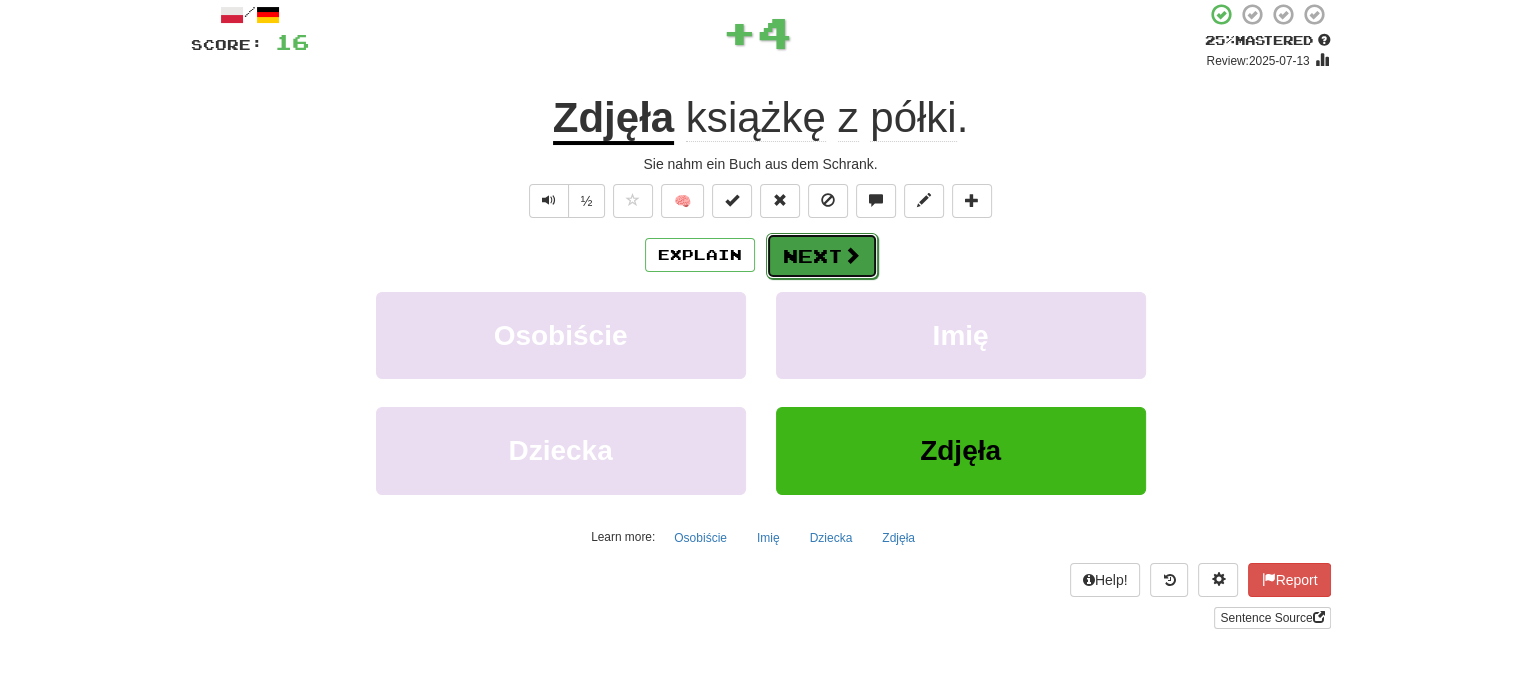 click on "Next" at bounding box center (822, 256) 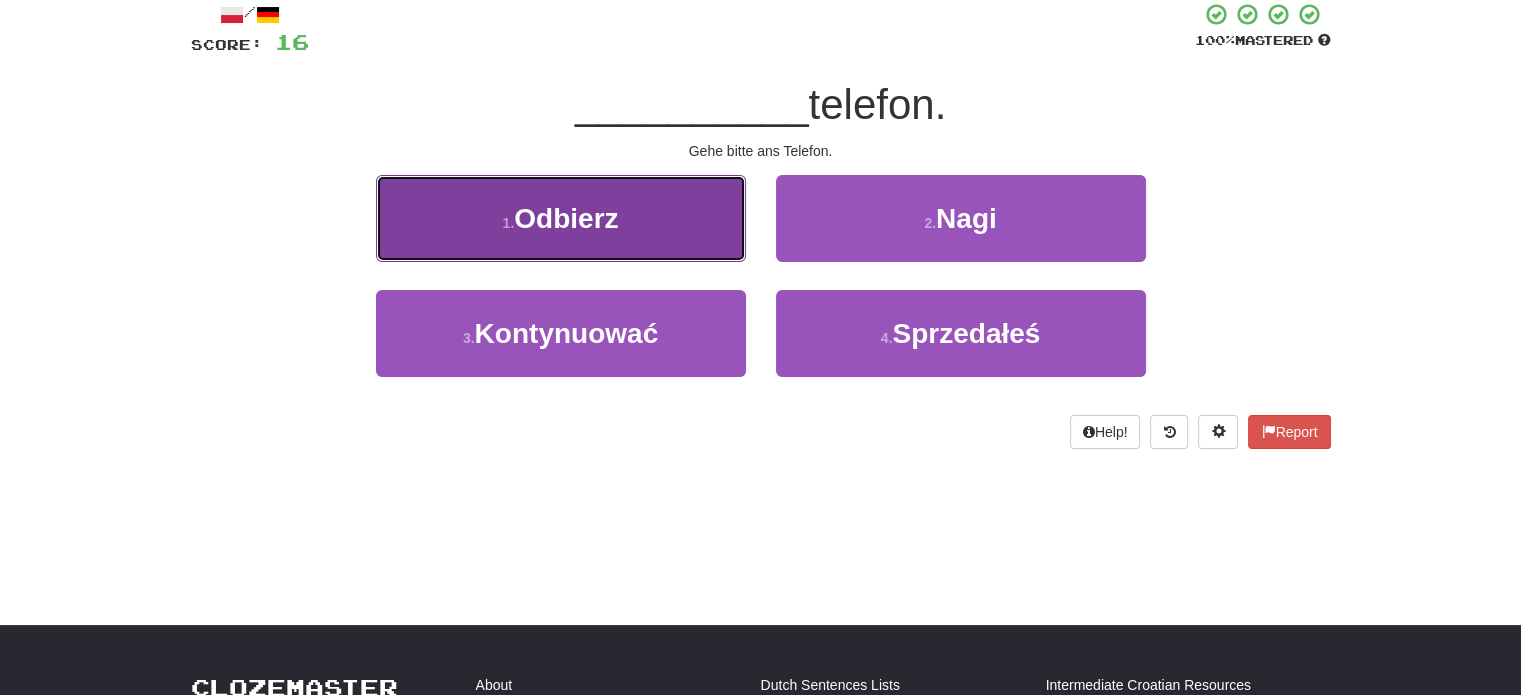 click on "1 .  Odbierz" at bounding box center [561, 218] 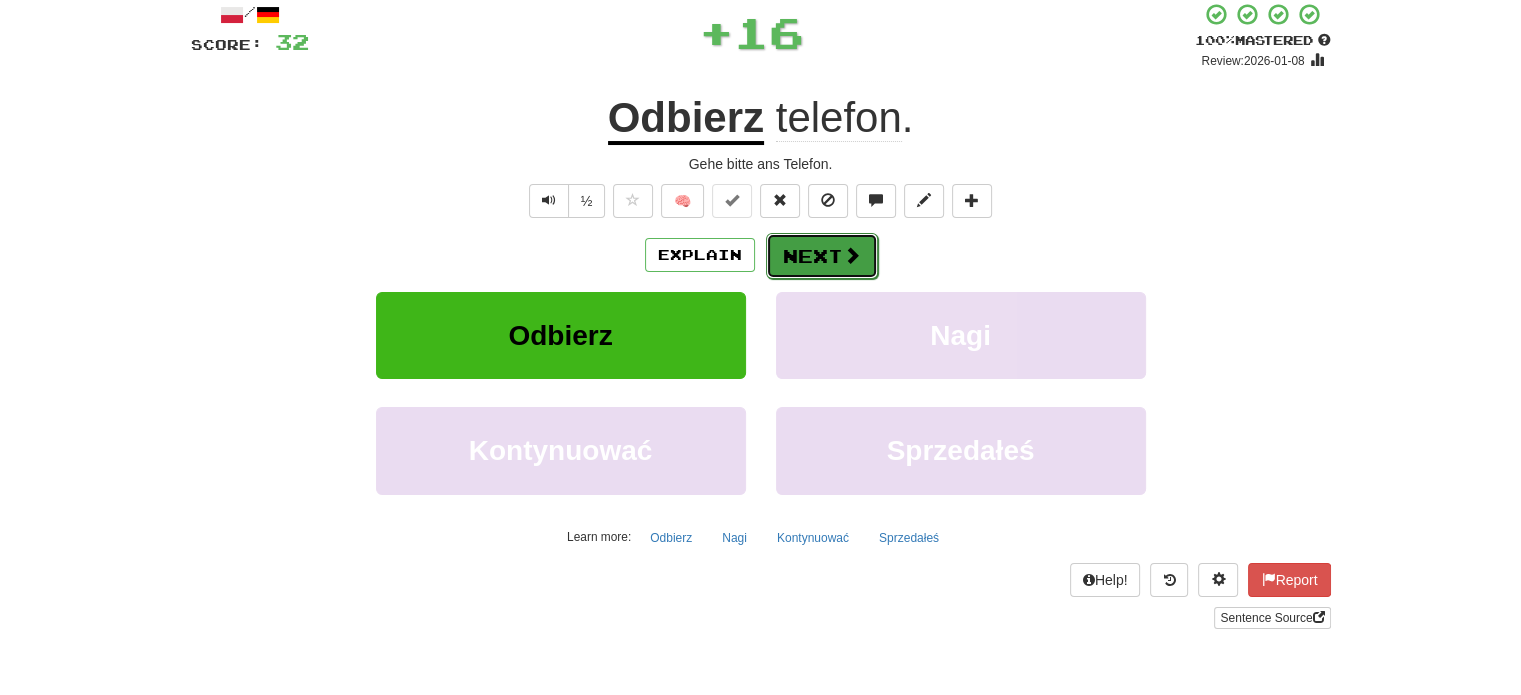 click on "Next" at bounding box center (822, 256) 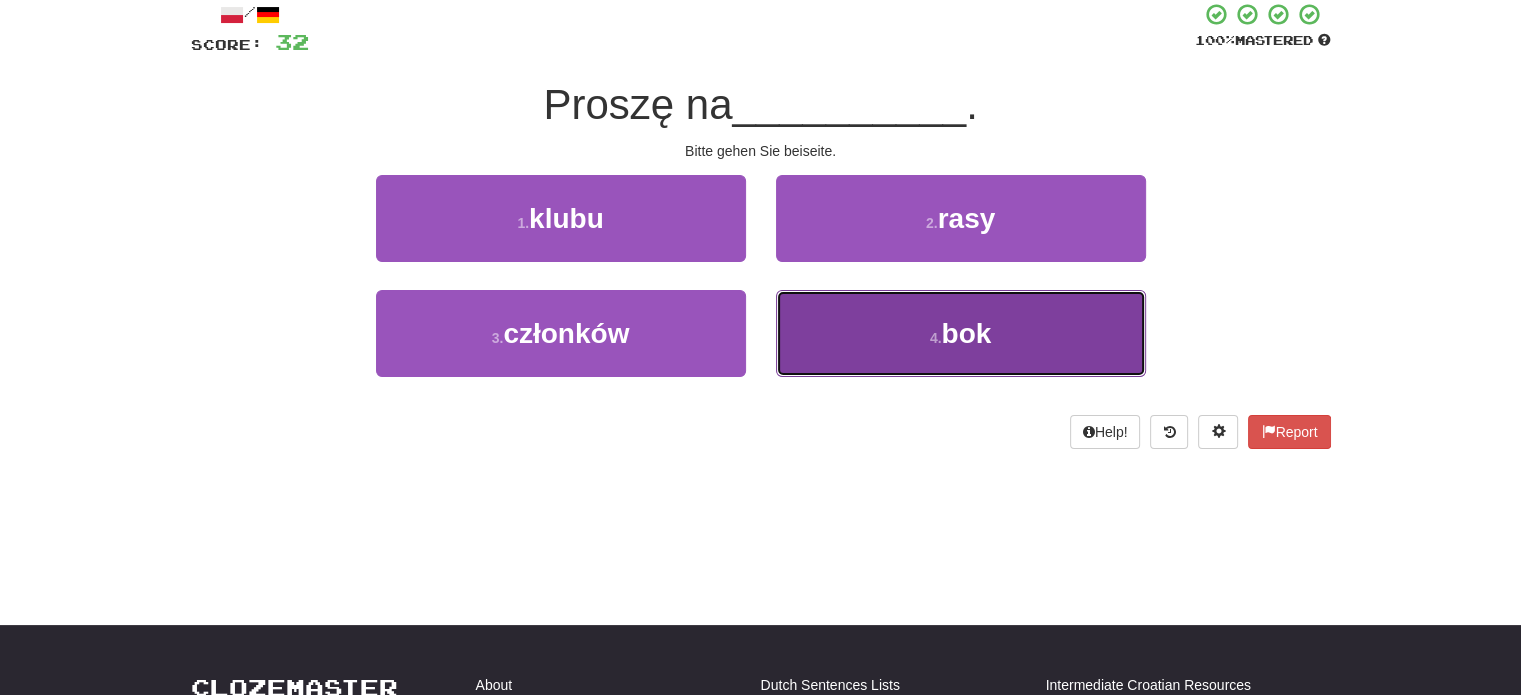 click on "4 .  bok" at bounding box center (961, 333) 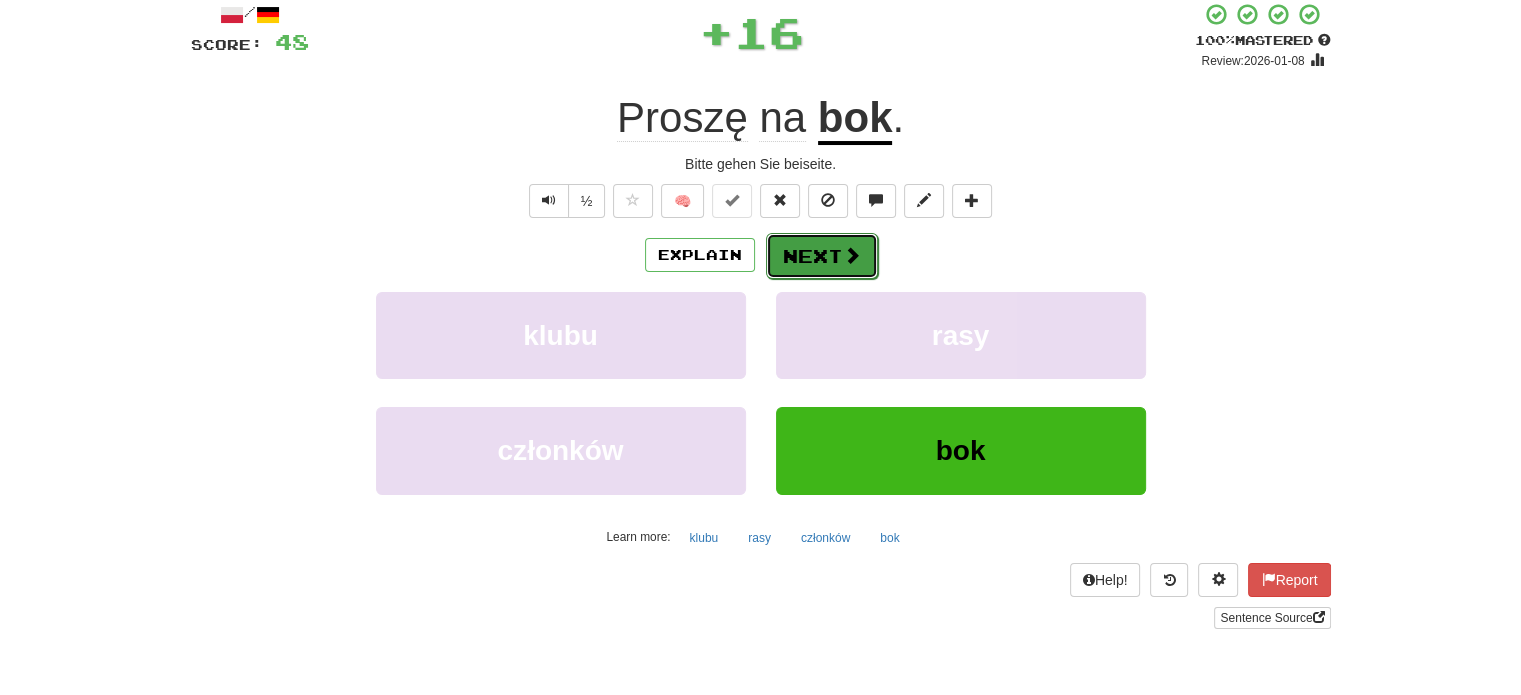 click on "Next" at bounding box center (822, 256) 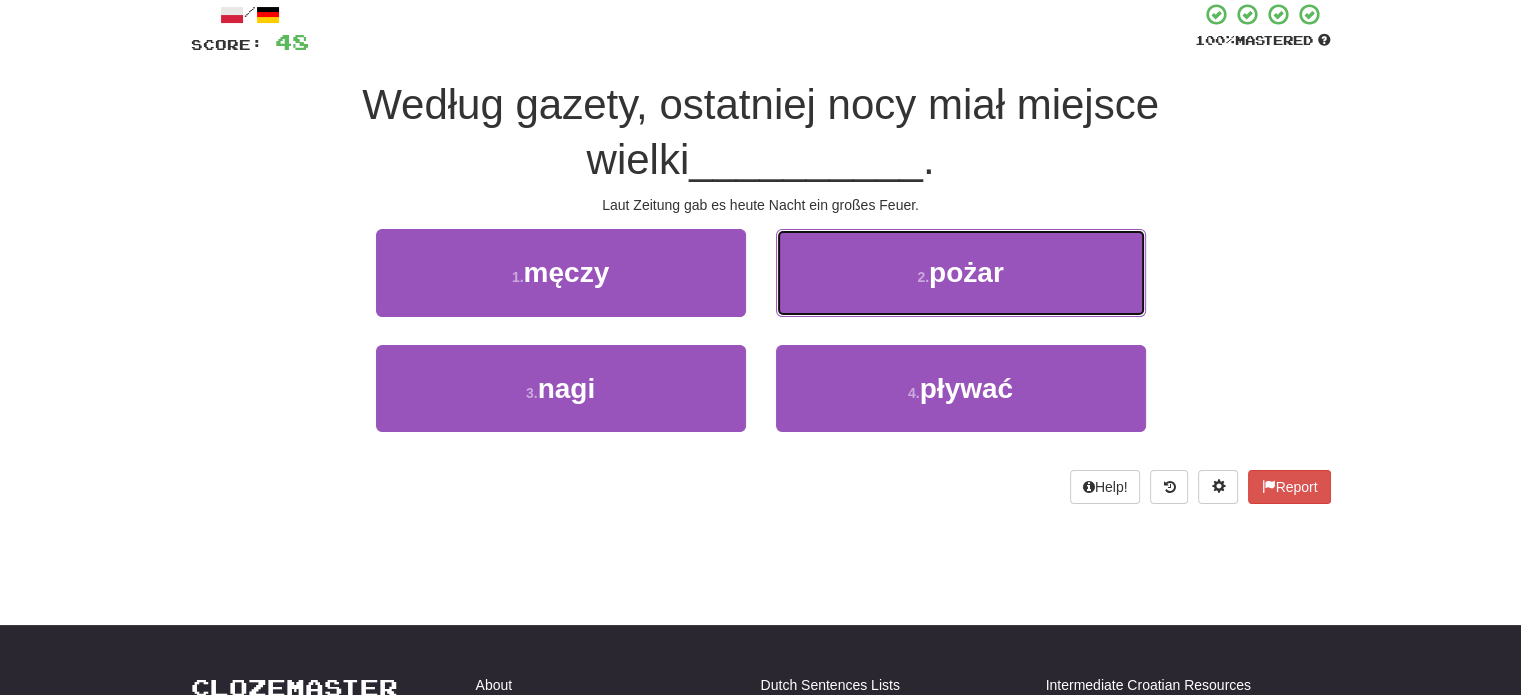 click on "2 .  pożar" at bounding box center (961, 272) 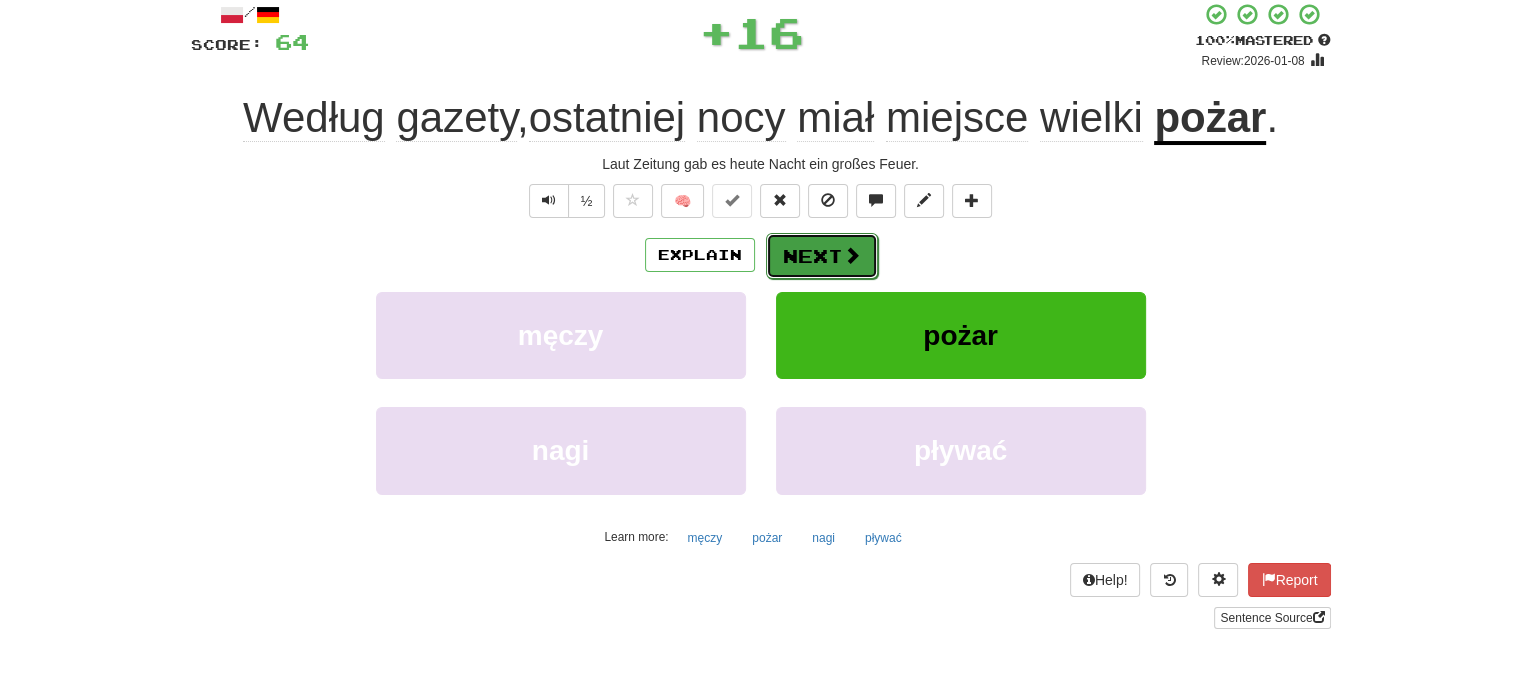 click on "Next" at bounding box center [822, 256] 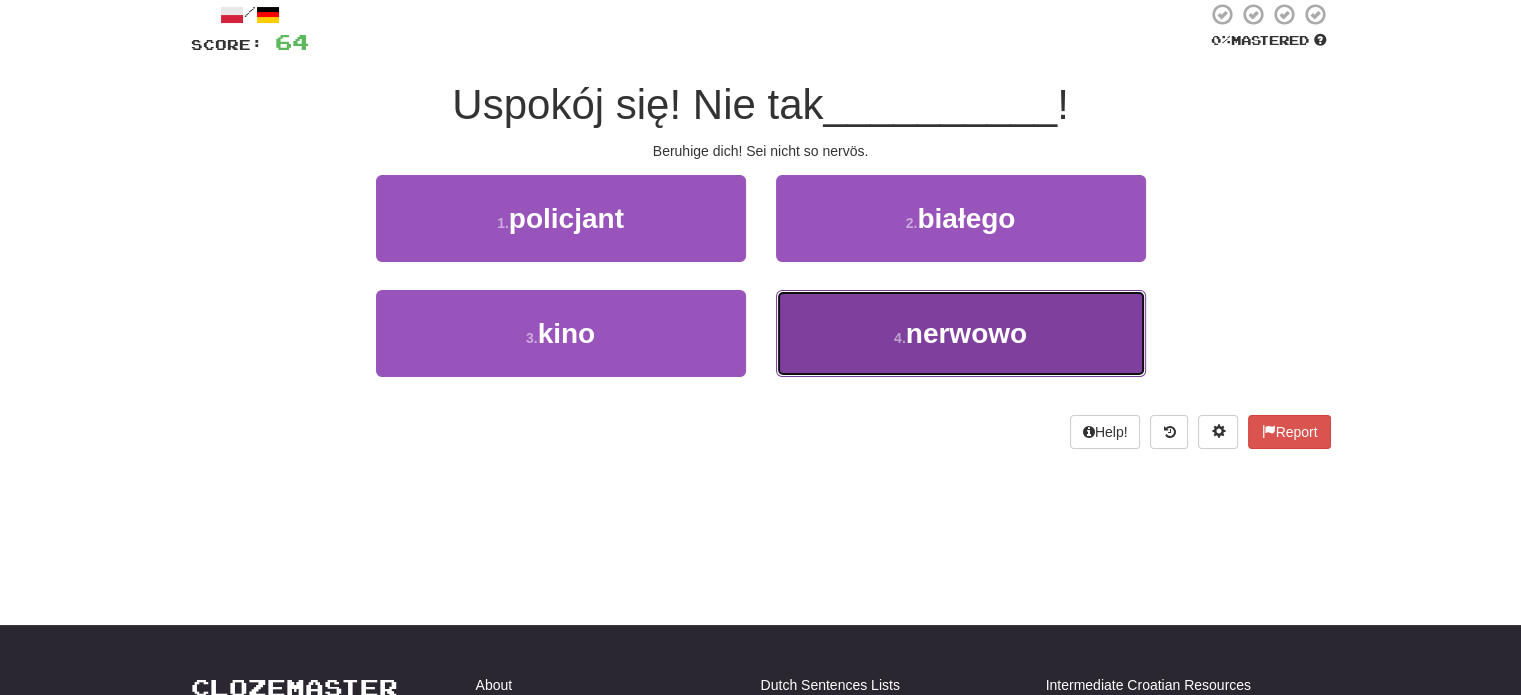 click on "4 .  nerwowo" at bounding box center (961, 333) 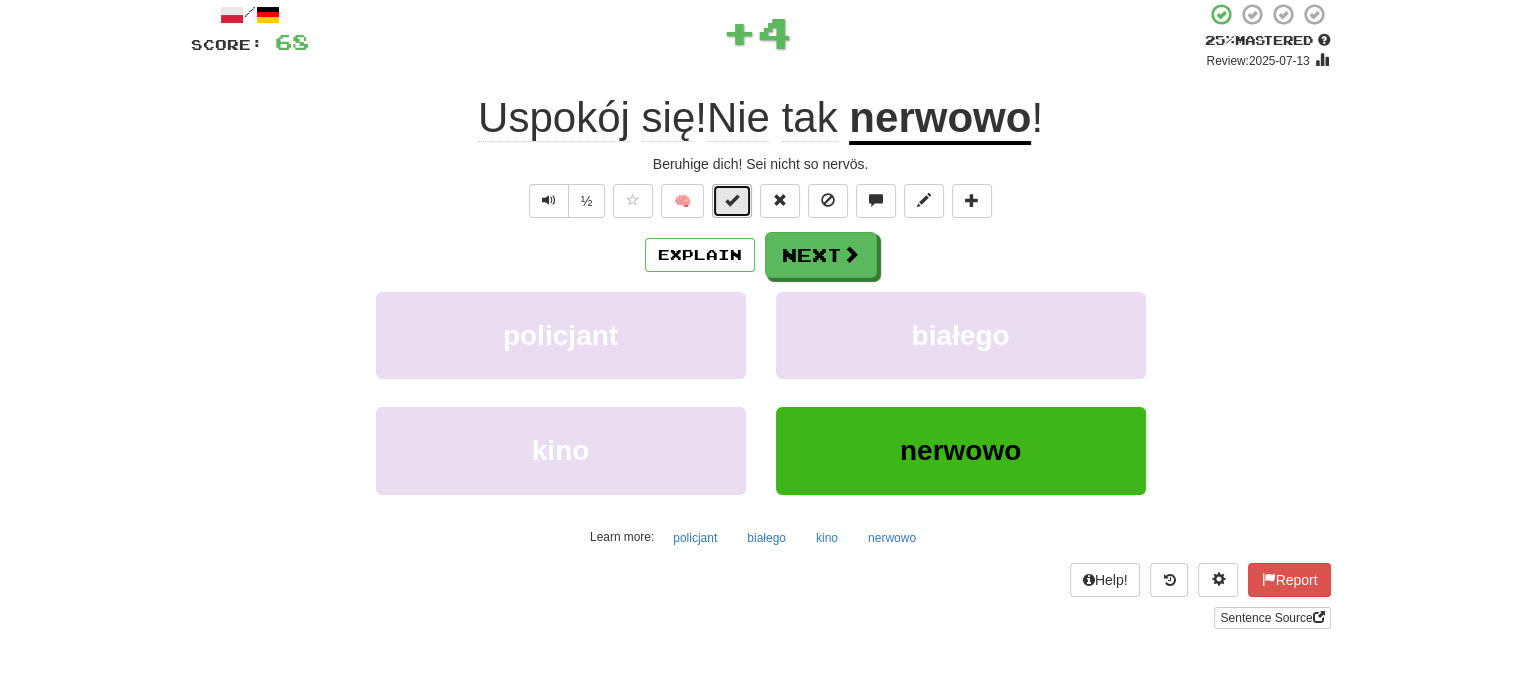 click at bounding box center [732, 200] 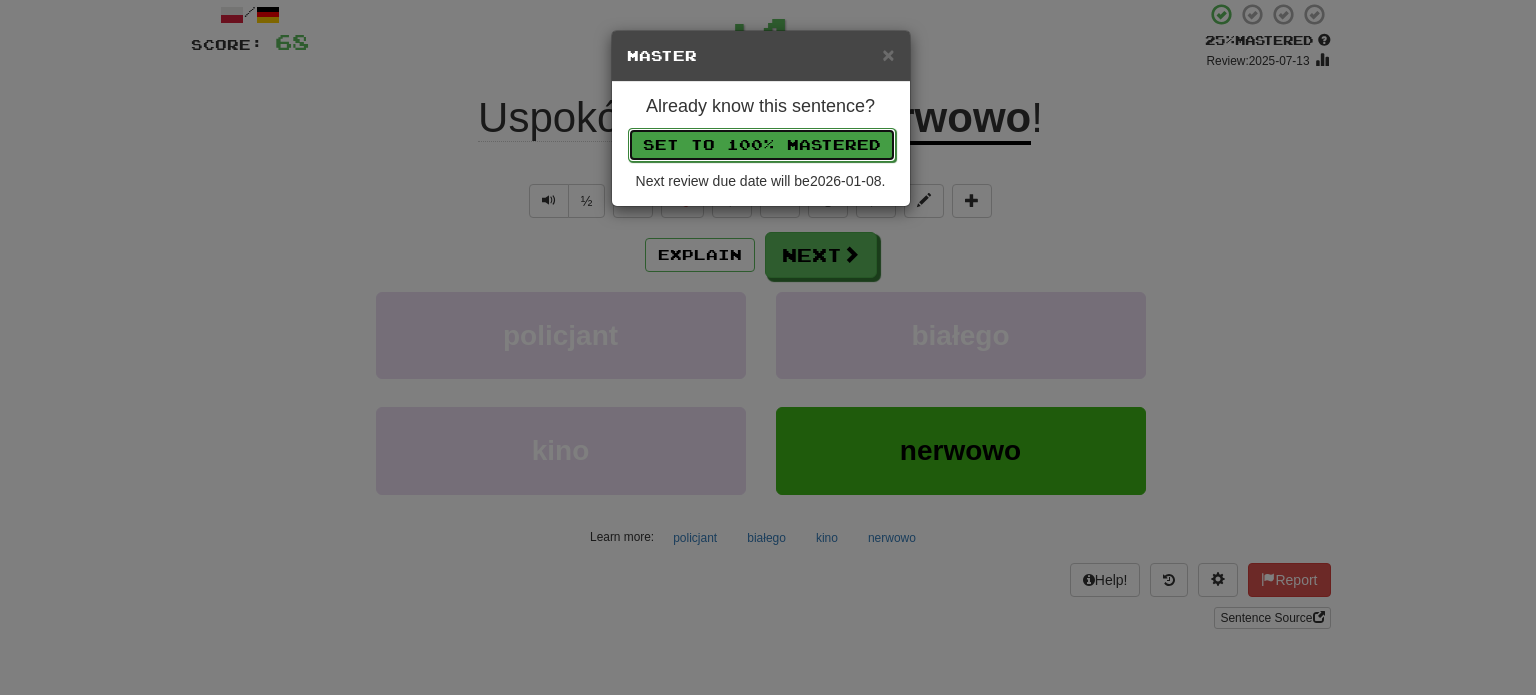 click on "Set to 100% Mastered" at bounding box center [762, 145] 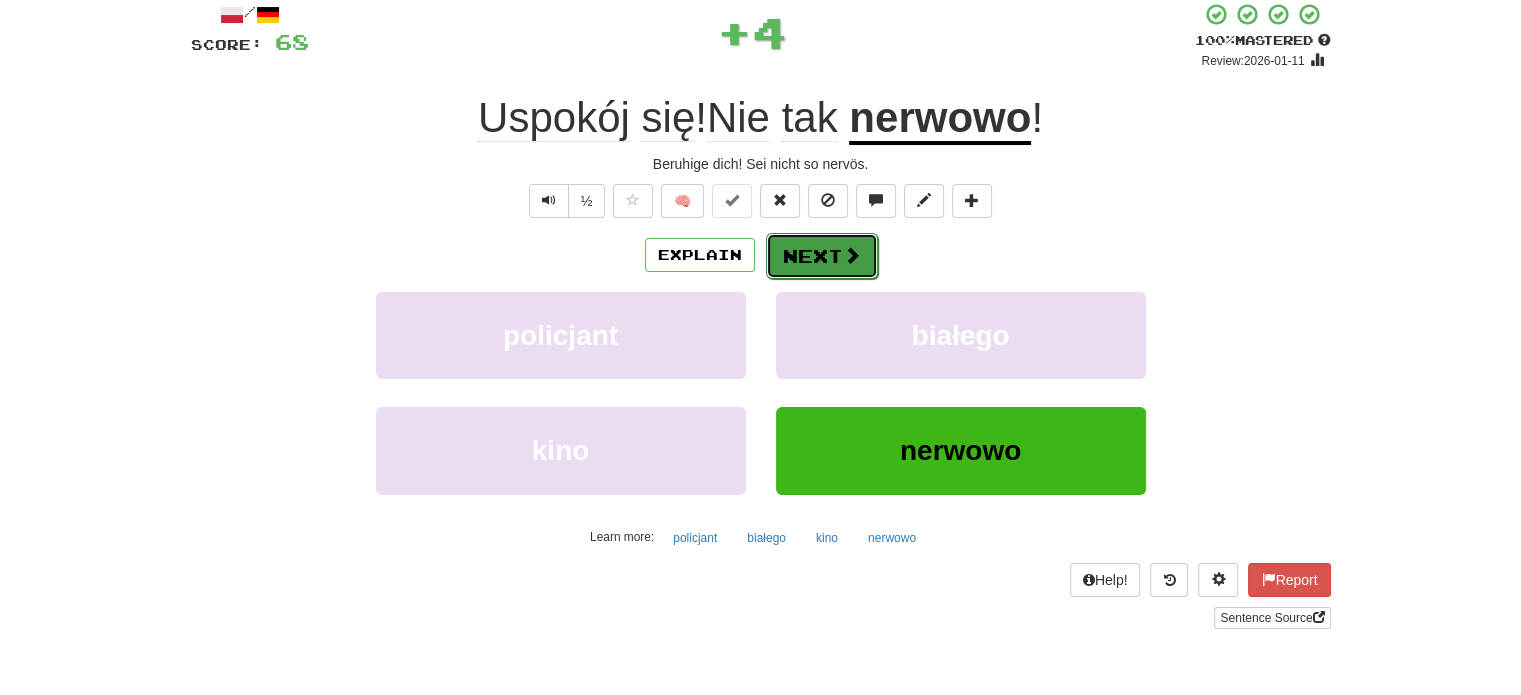 click on "Next" at bounding box center [822, 256] 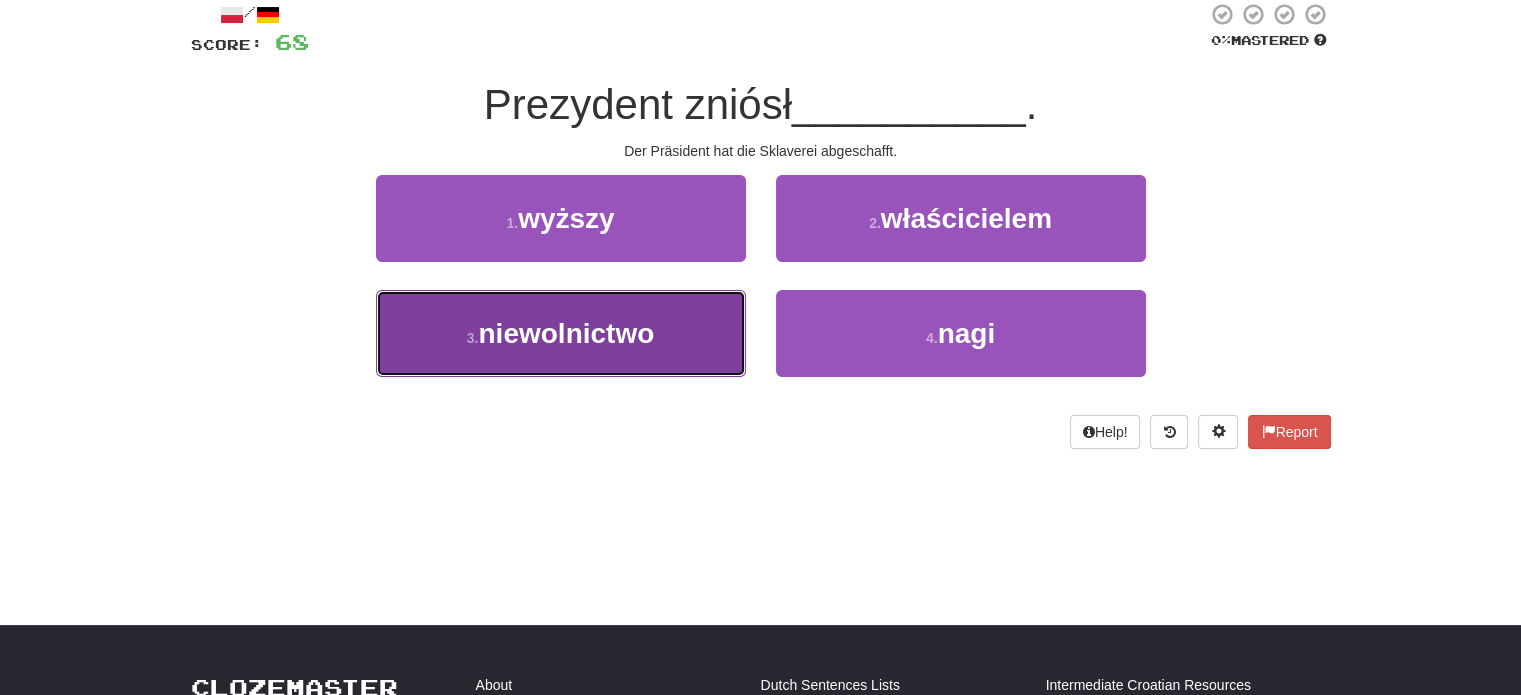 click on "niewolnictwo" at bounding box center (566, 333) 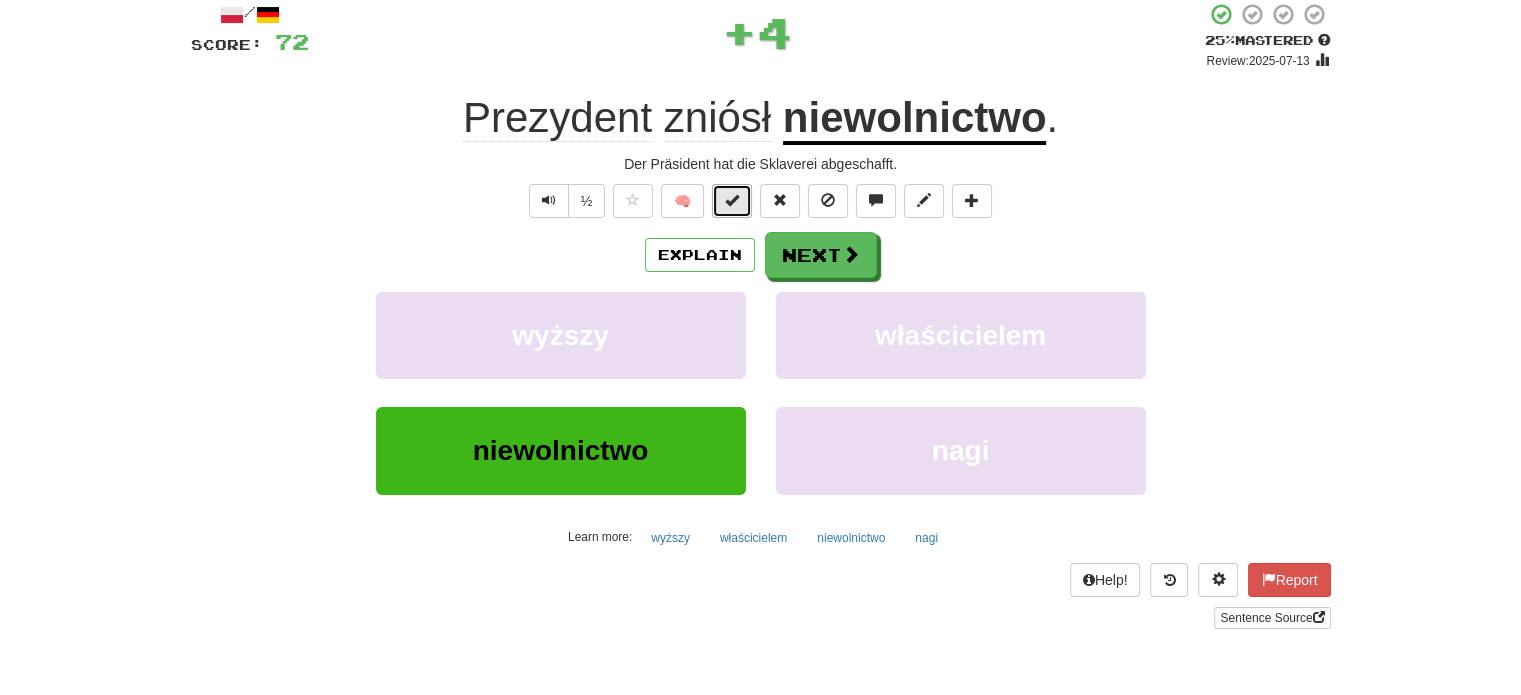 click at bounding box center [732, 200] 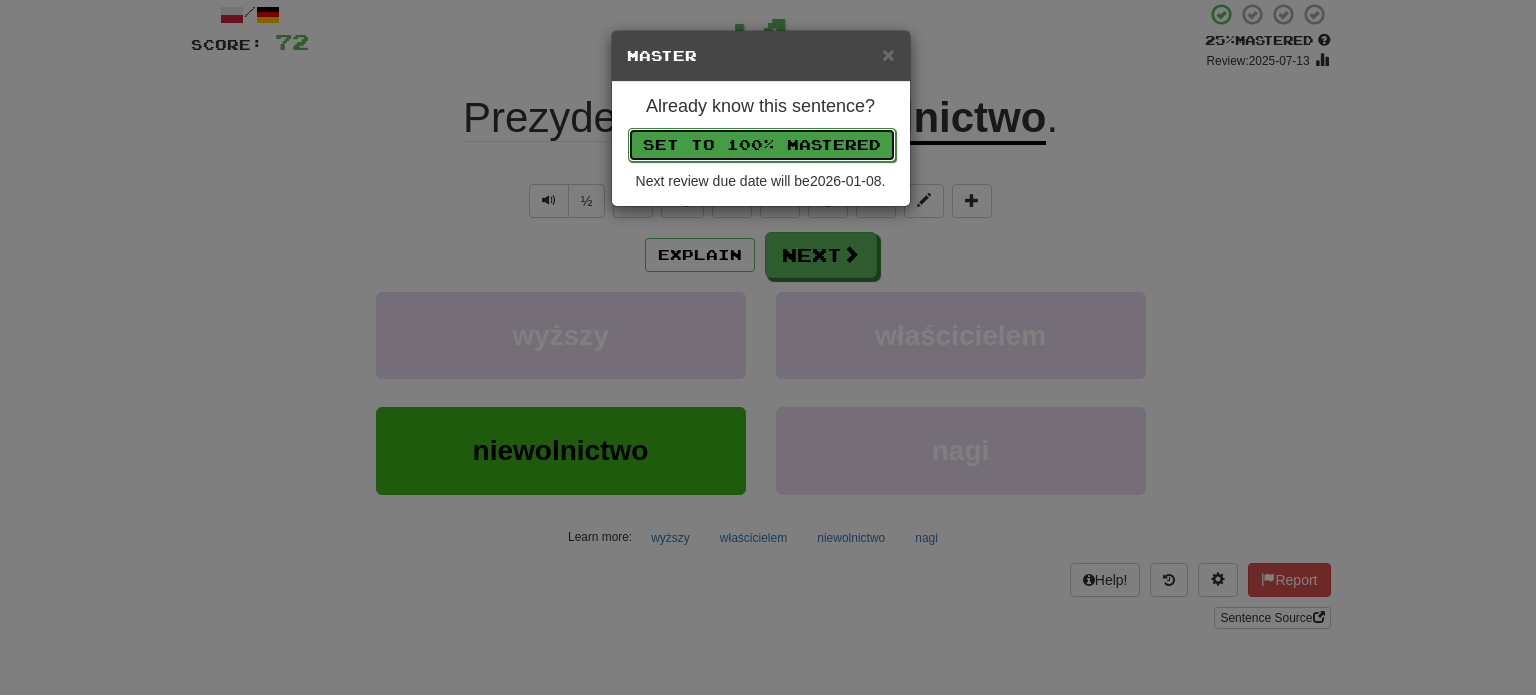 click on "Set to 100% Mastered" at bounding box center (762, 145) 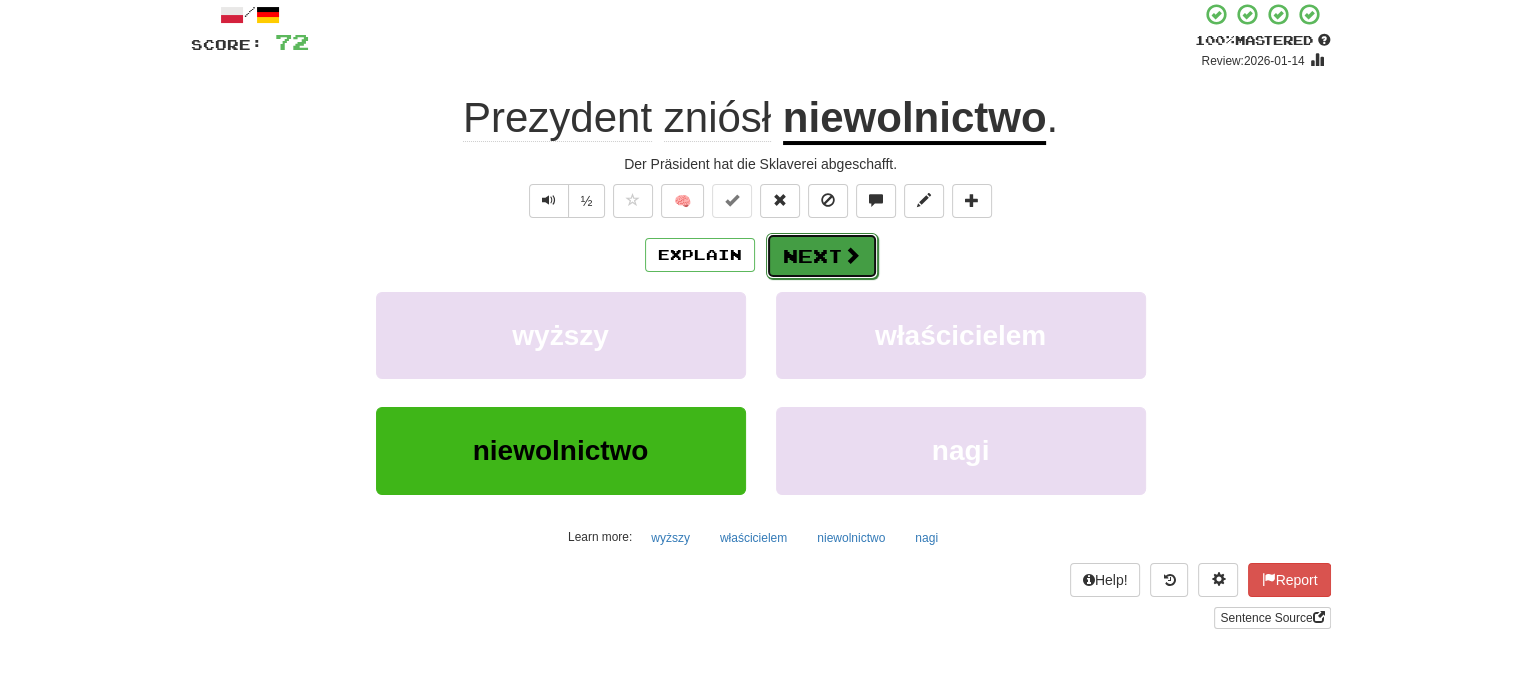 click on "Next" at bounding box center [822, 256] 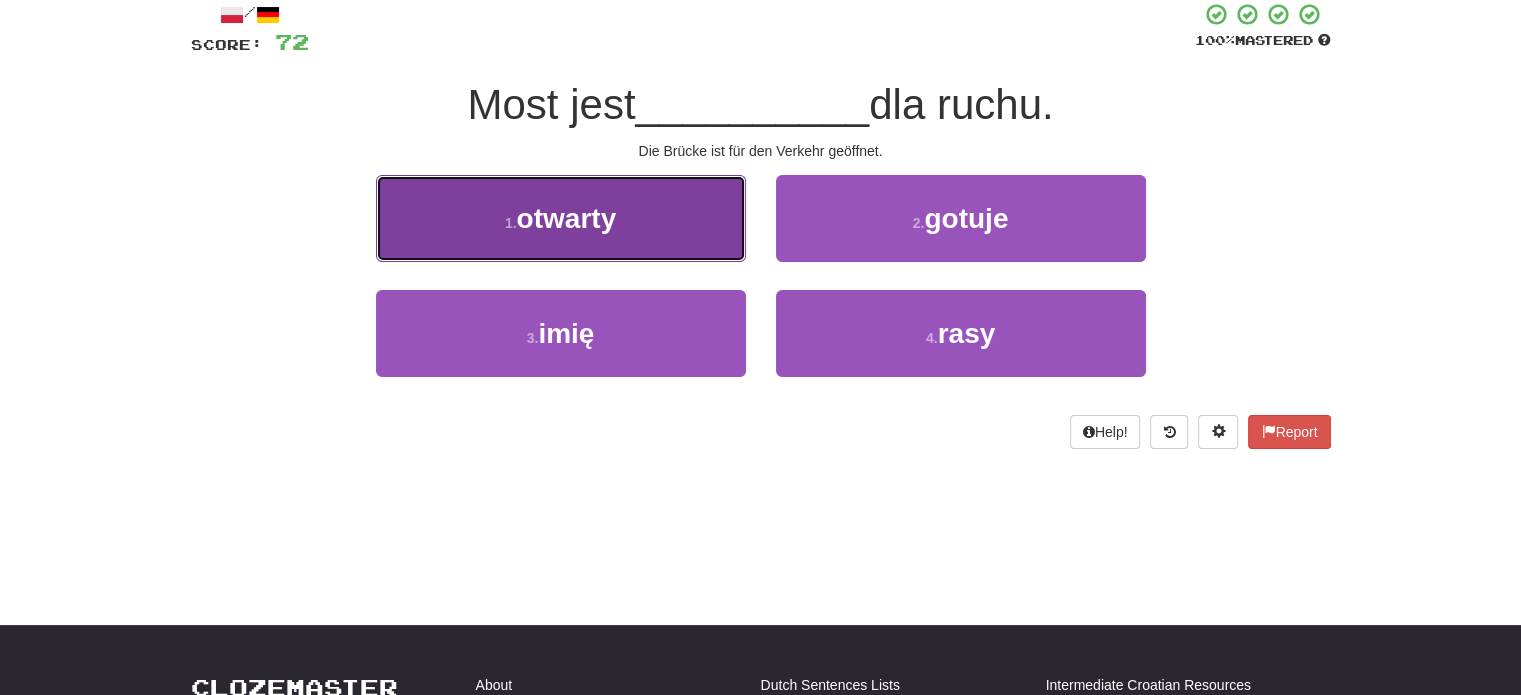 click on "1 .  otwarty" at bounding box center [561, 218] 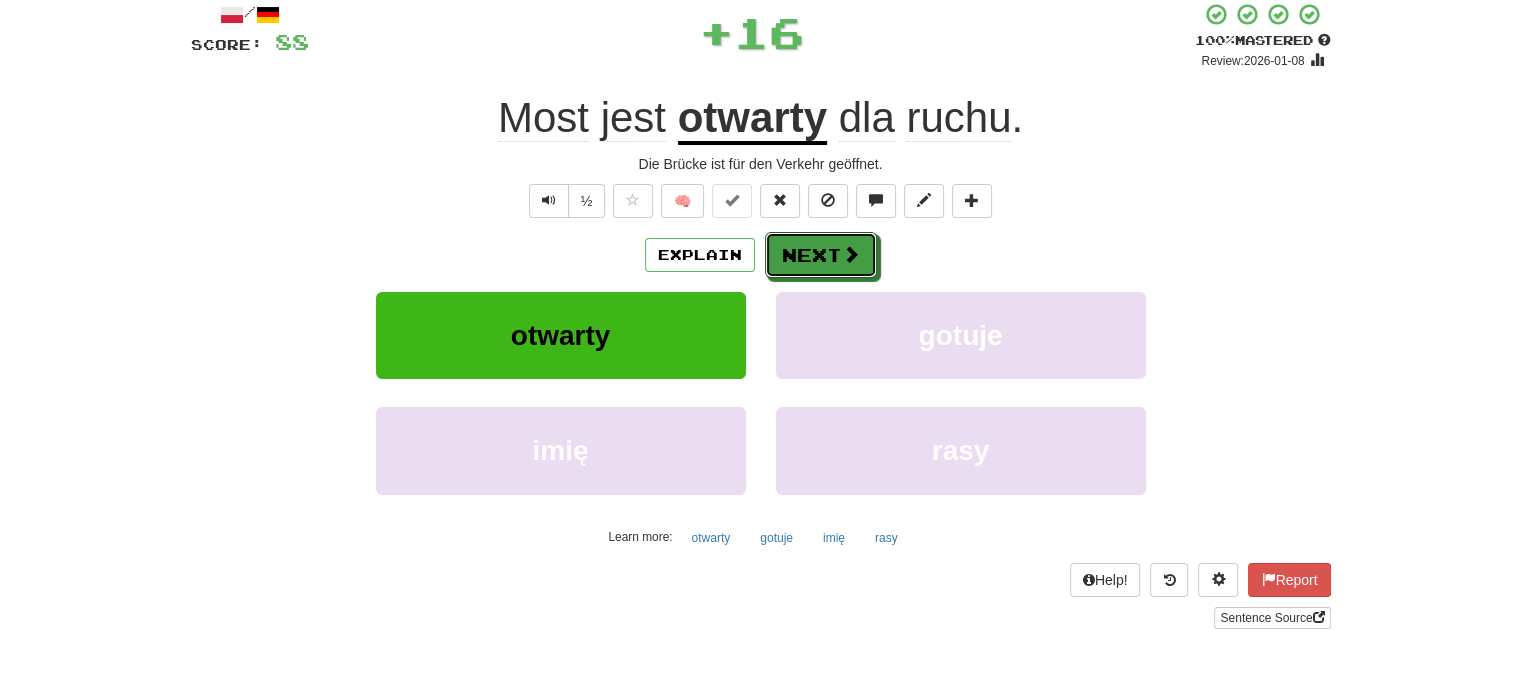 click on "Next" at bounding box center [821, 255] 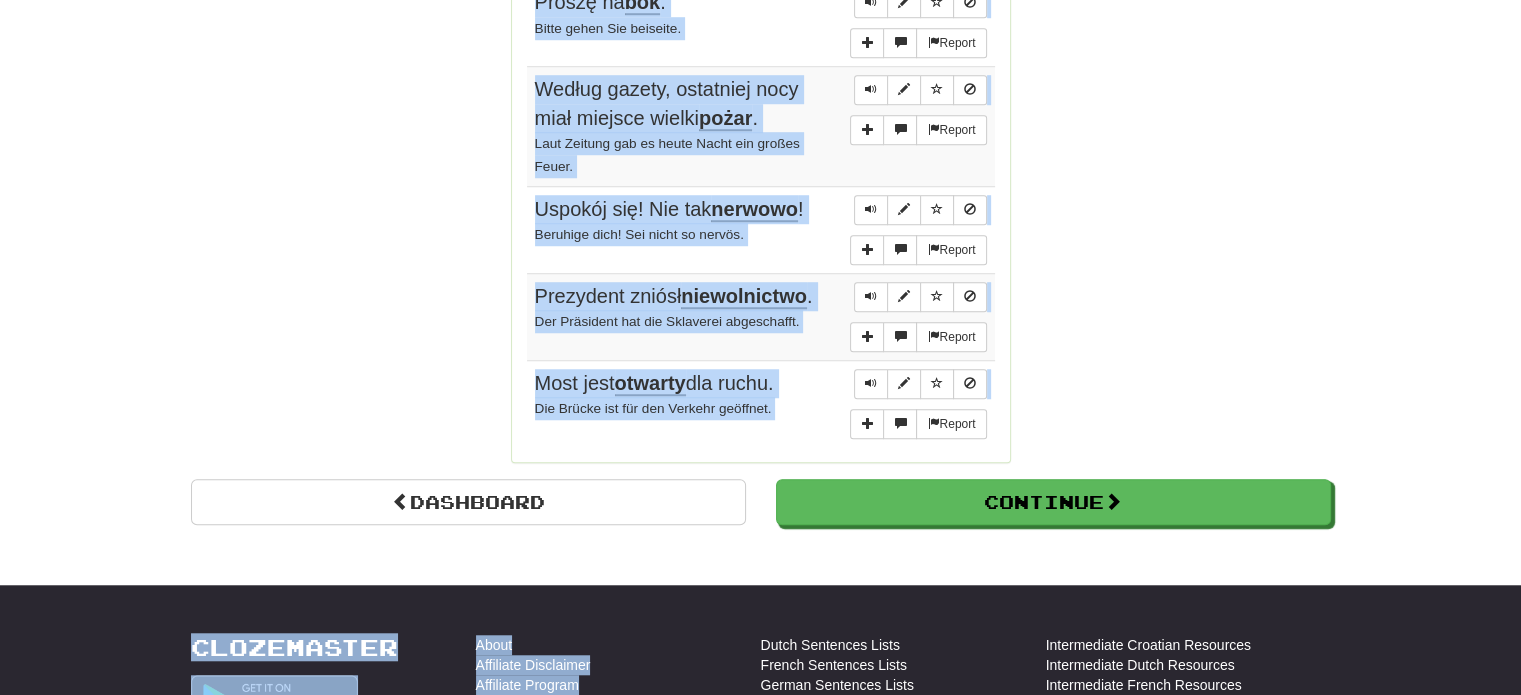 scroll, scrollTop: 1580, scrollLeft: 0, axis: vertical 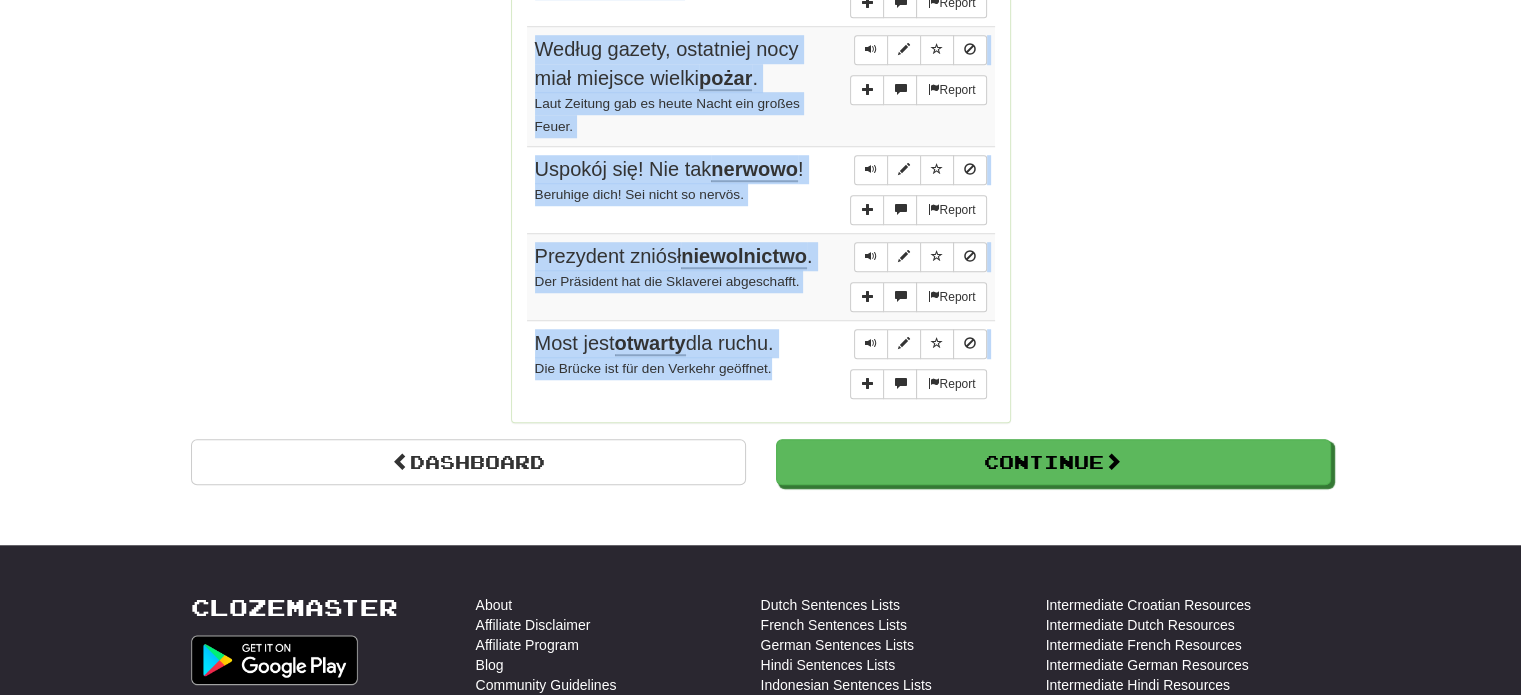 drag, startPoint x: 537, startPoint y: 473, endPoint x: 797, endPoint y: 373, distance: 278.56778 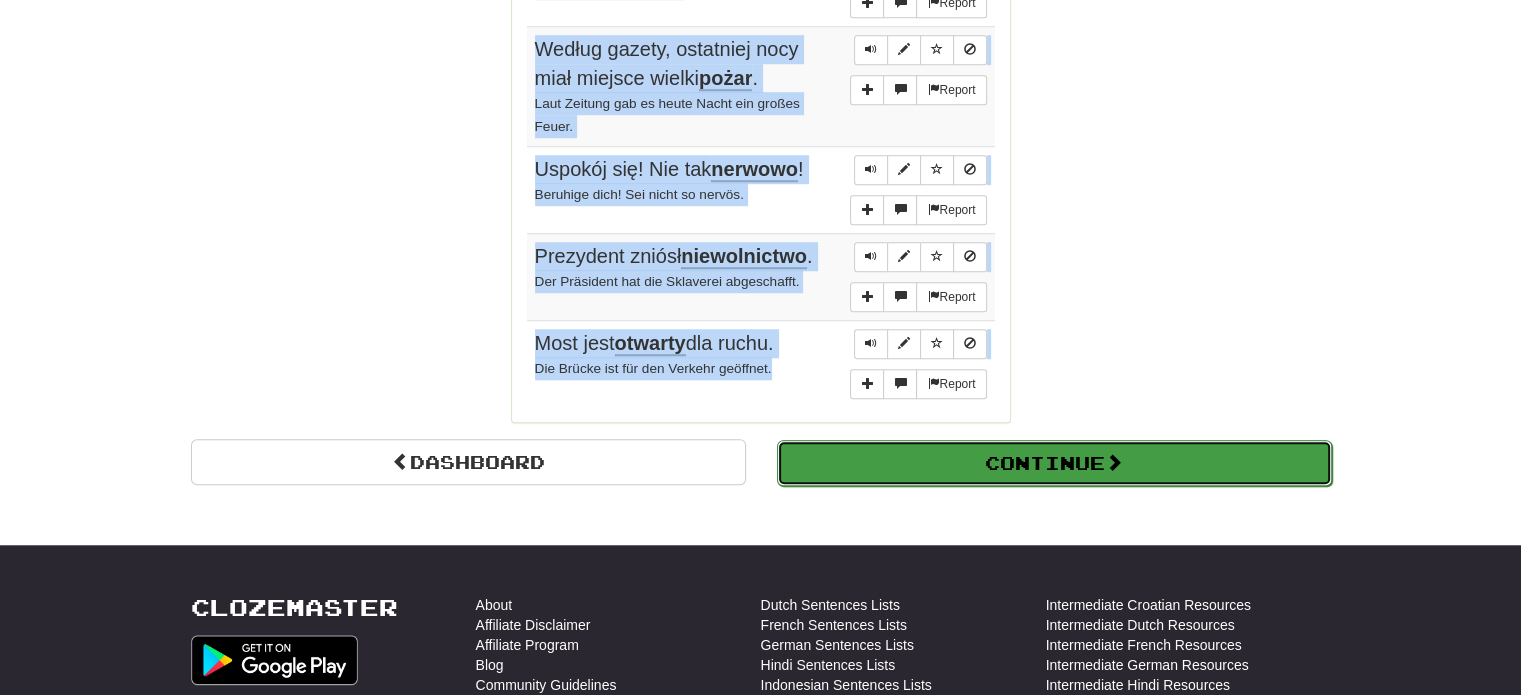 click on "Continue" at bounding box center [1054, 463] 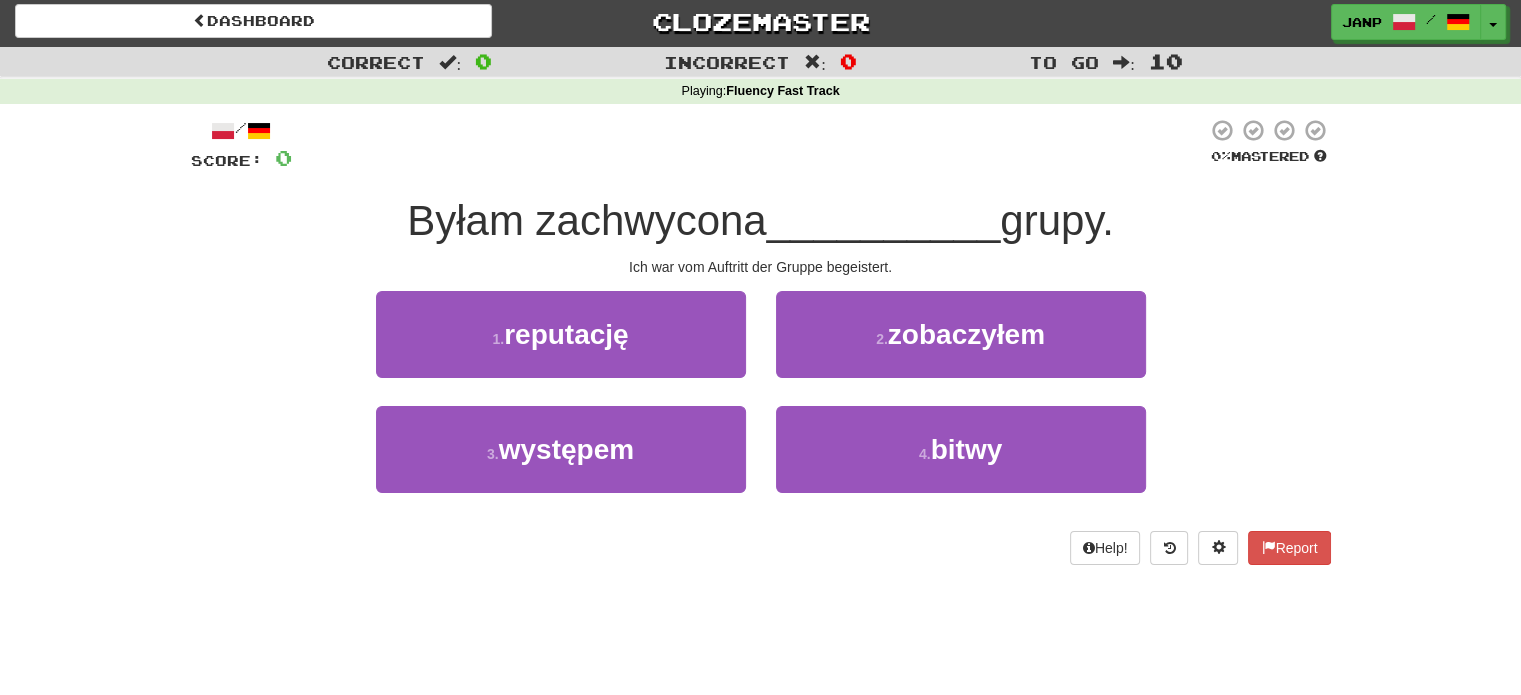 scroll, scrollTop: 0, scrollLeft: 0, axis: both 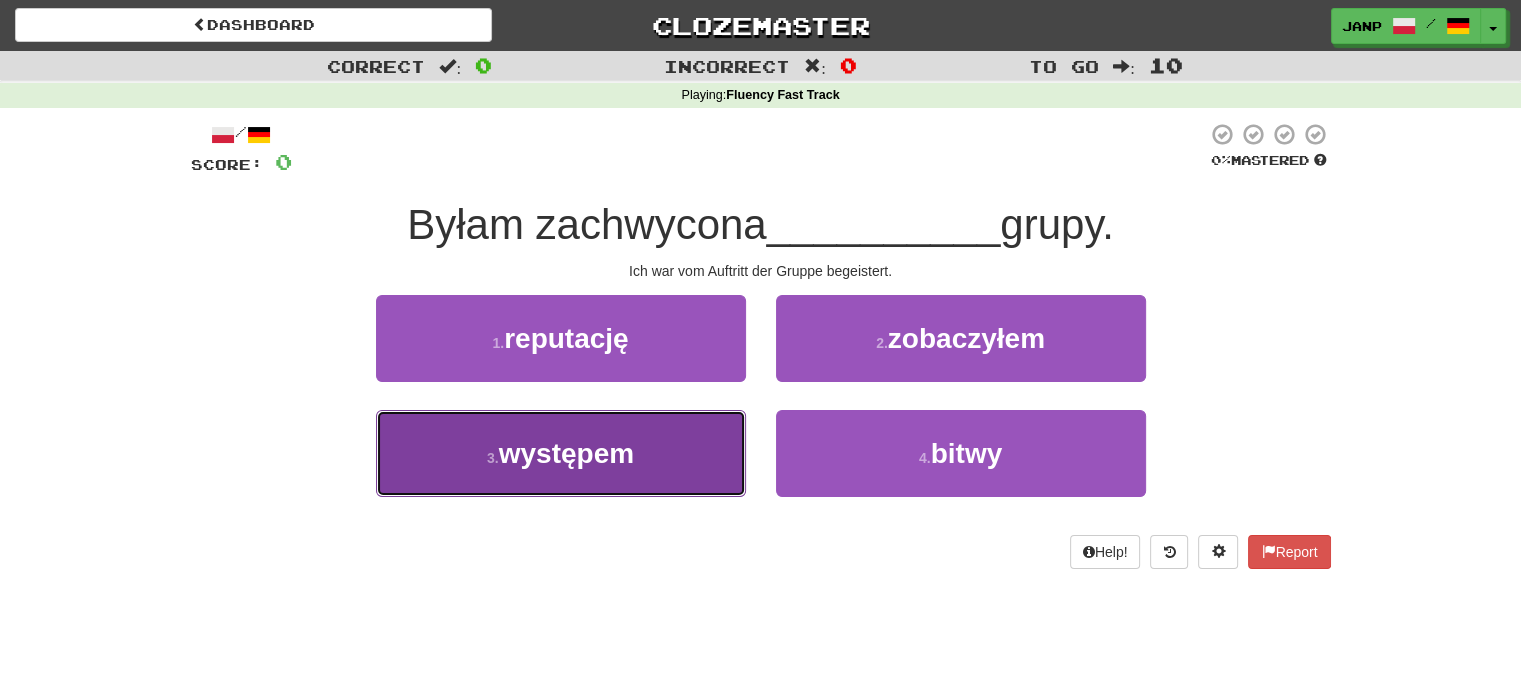 click on "3 ." at bounding box center (493, 458) 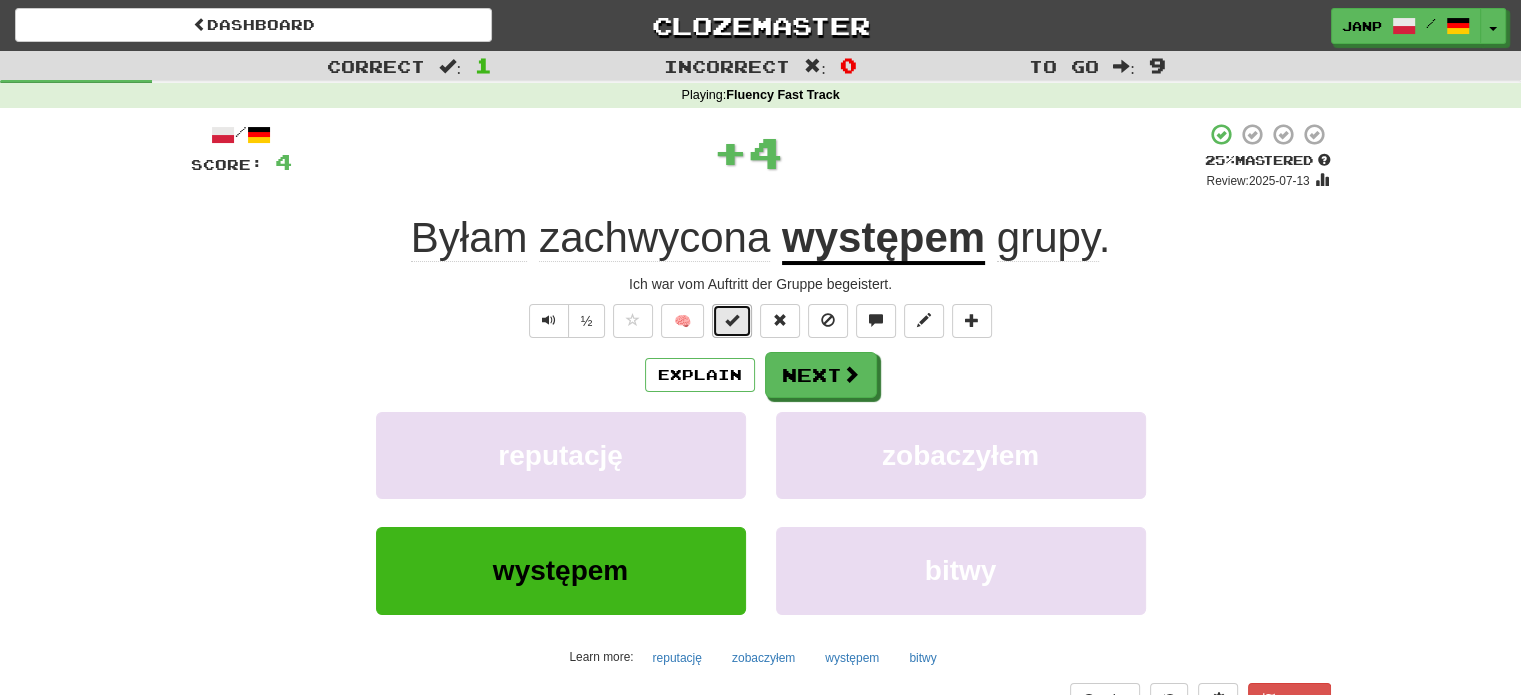 click at bounding box center (732, 321) 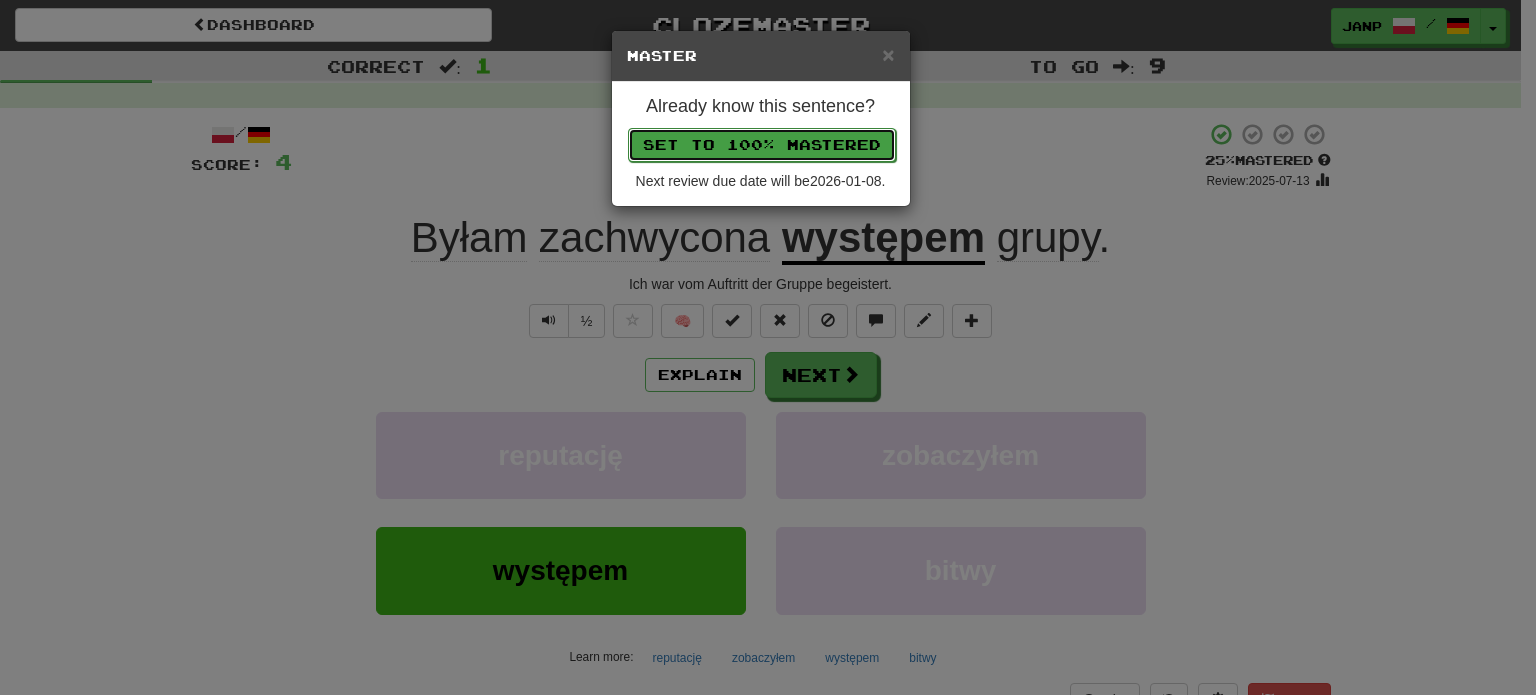 click on "Set to 100% Mastered" at bounding box center [762, 145] 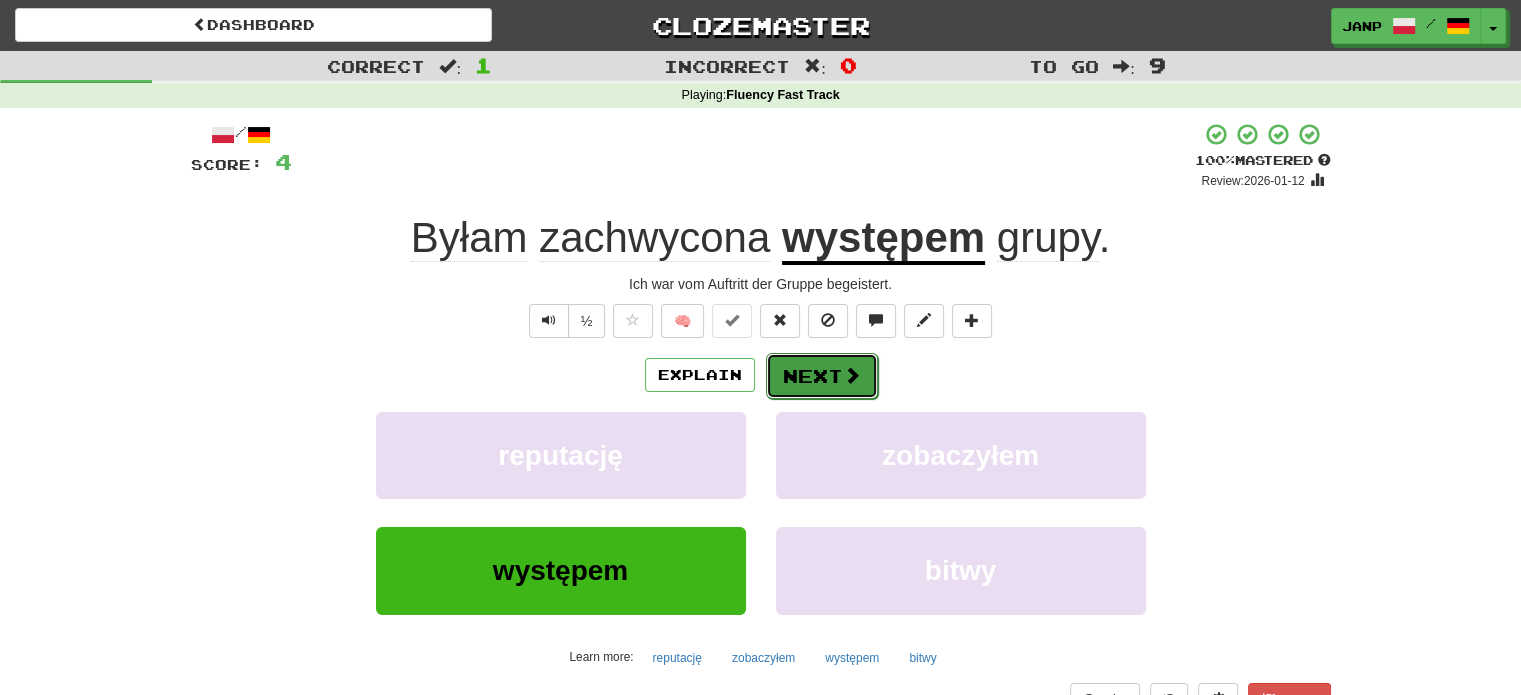click on "Next" at bounding box center (822, 376) 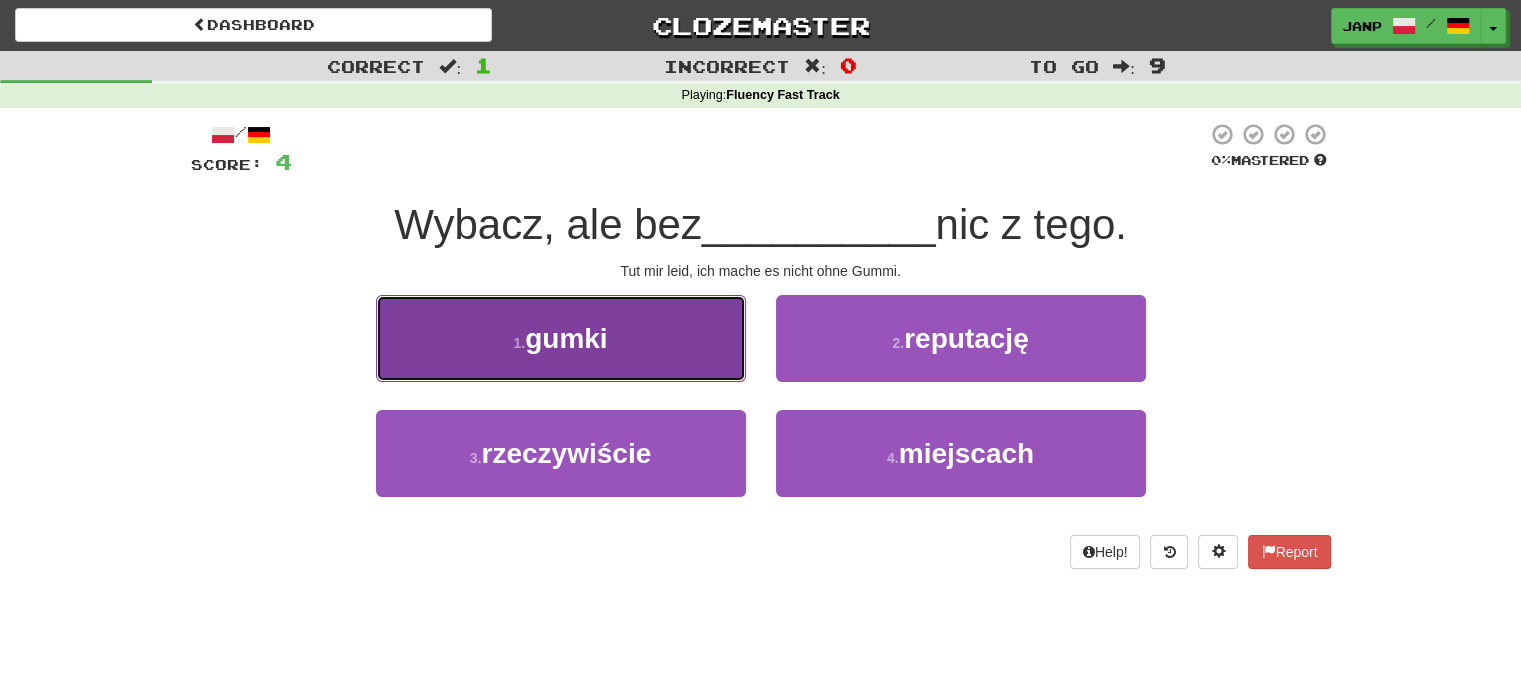 click on "1 .  gumki" at bounding box center [561, 338] 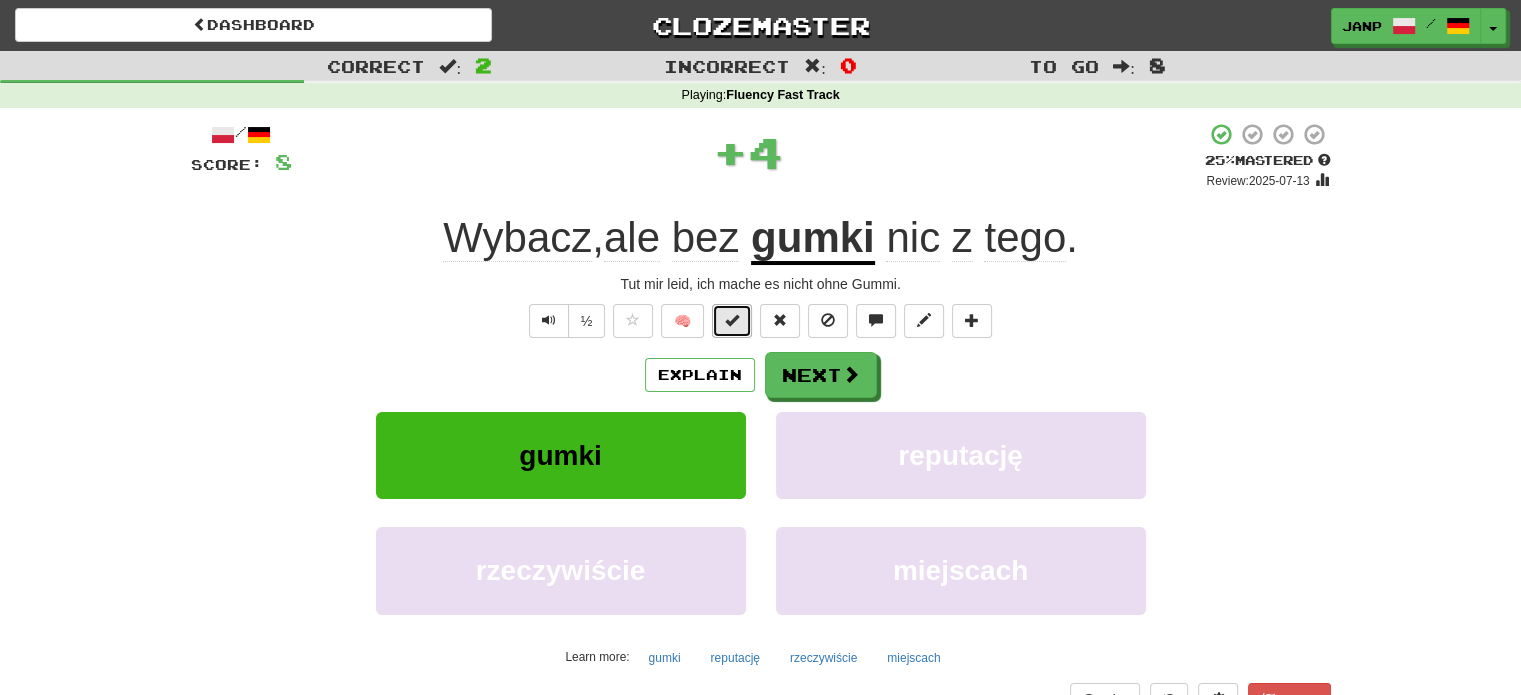 click at bounding box center [732, 320] 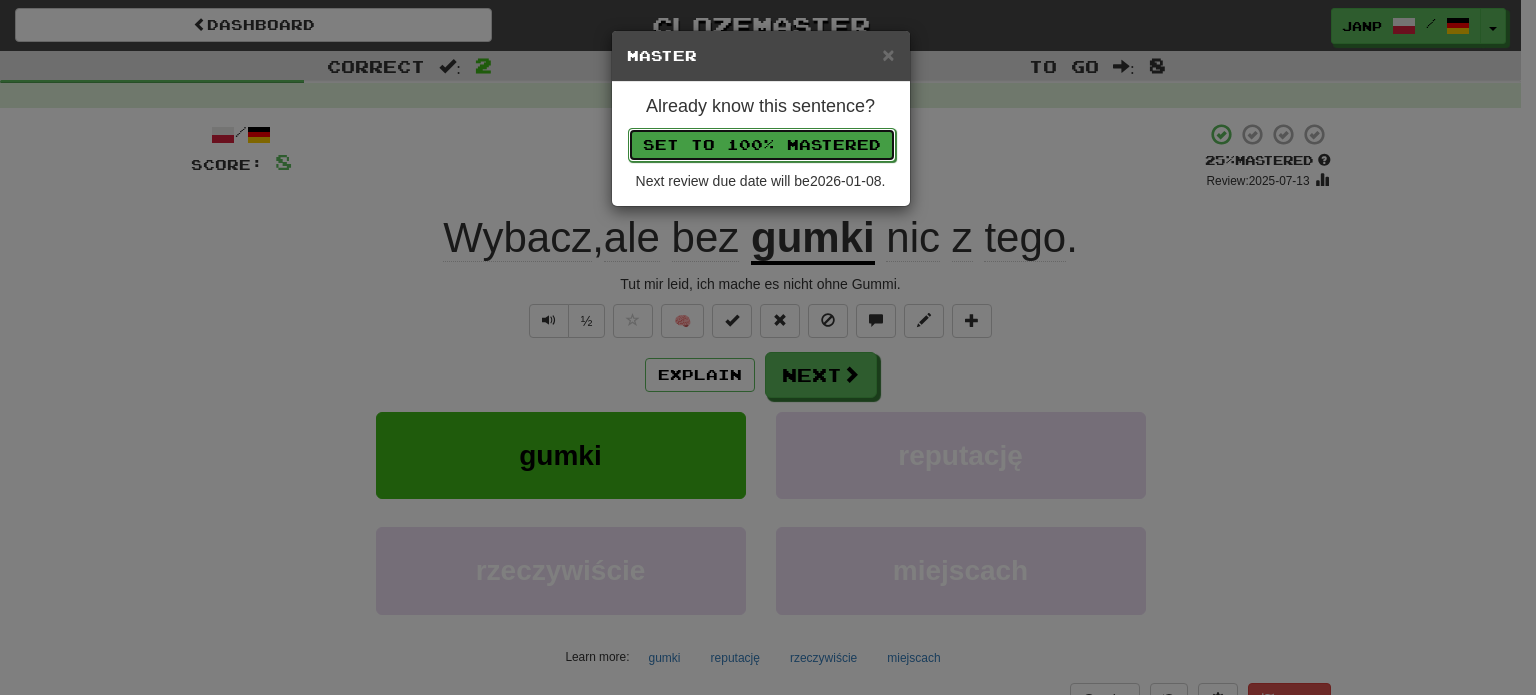 click on "Set to 100% Mastered" at bounding box center (762, 145) 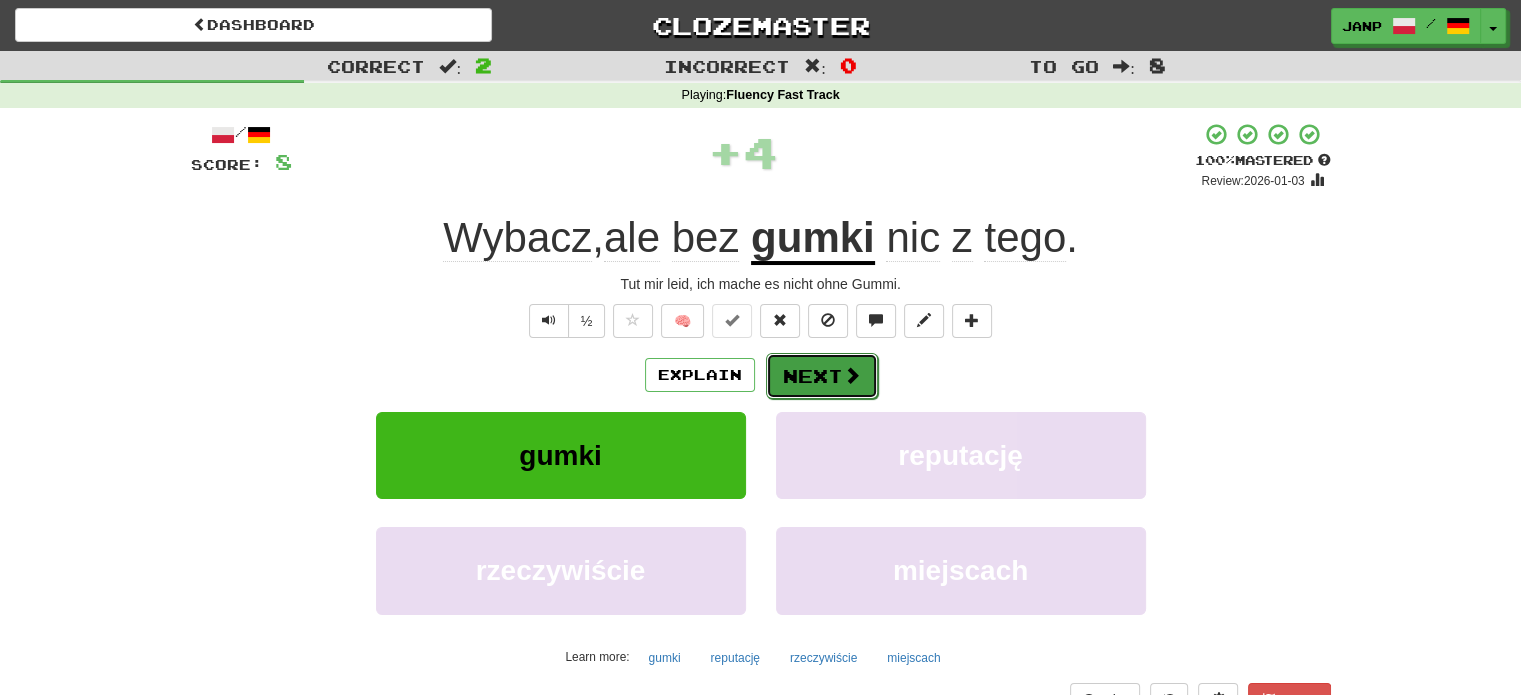 click on "Next" at bounding box center (822, 376) 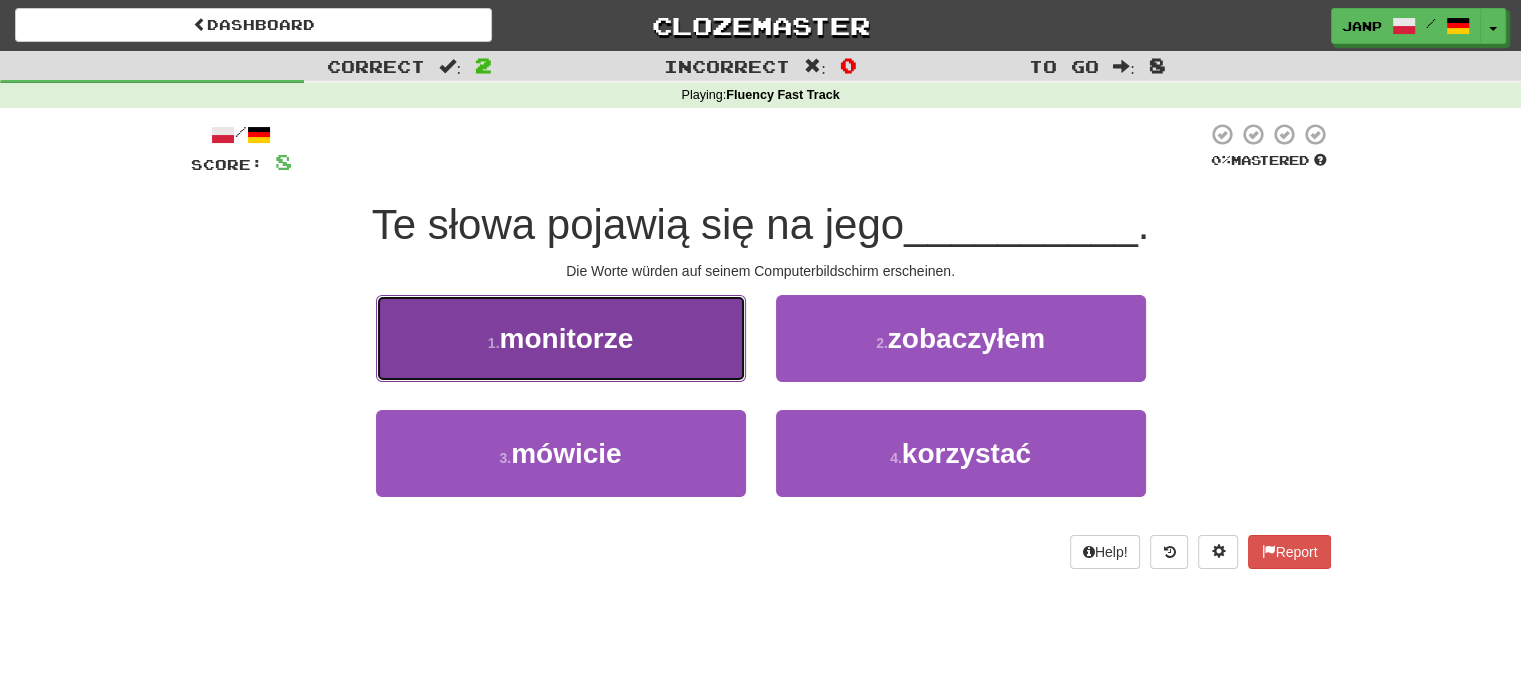 click on "1 .  monitorze" at bounding box center (561, 338) 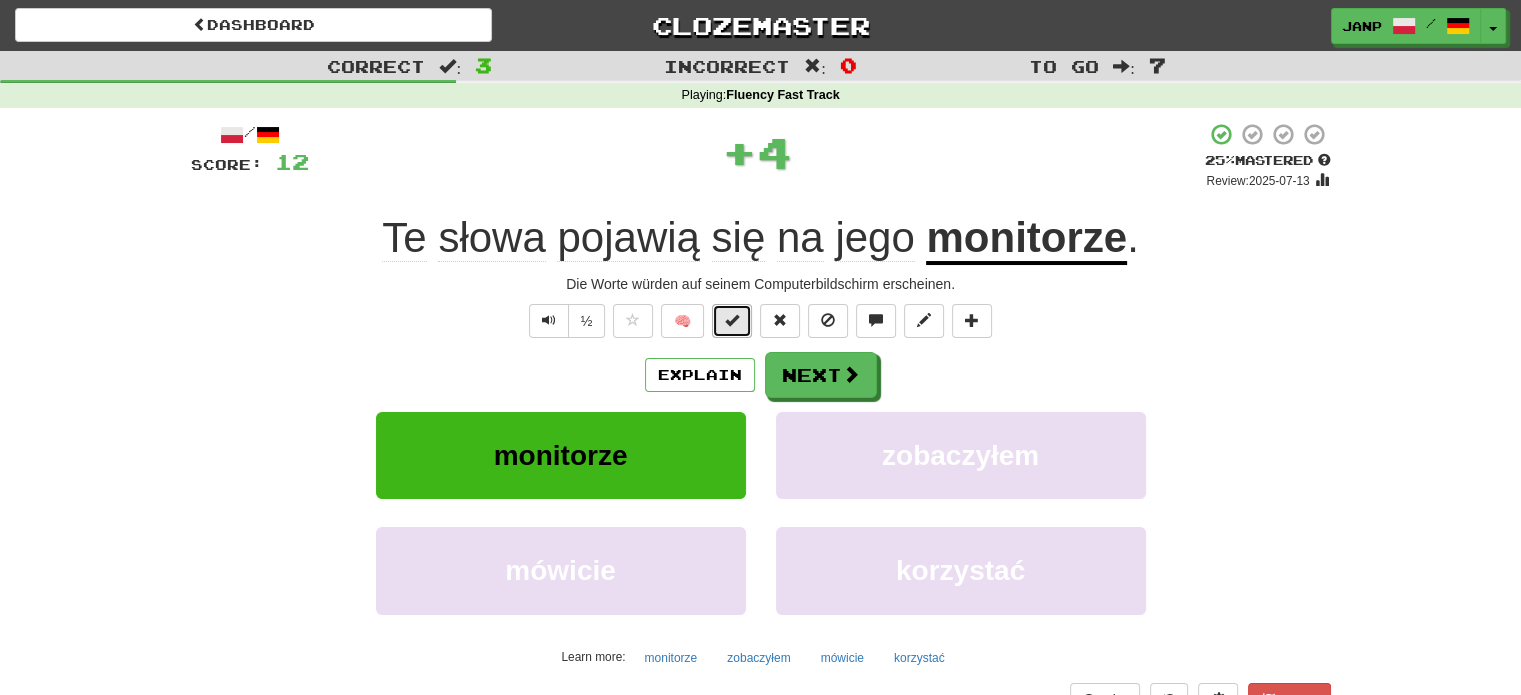 click at bounding box center (732, 321) 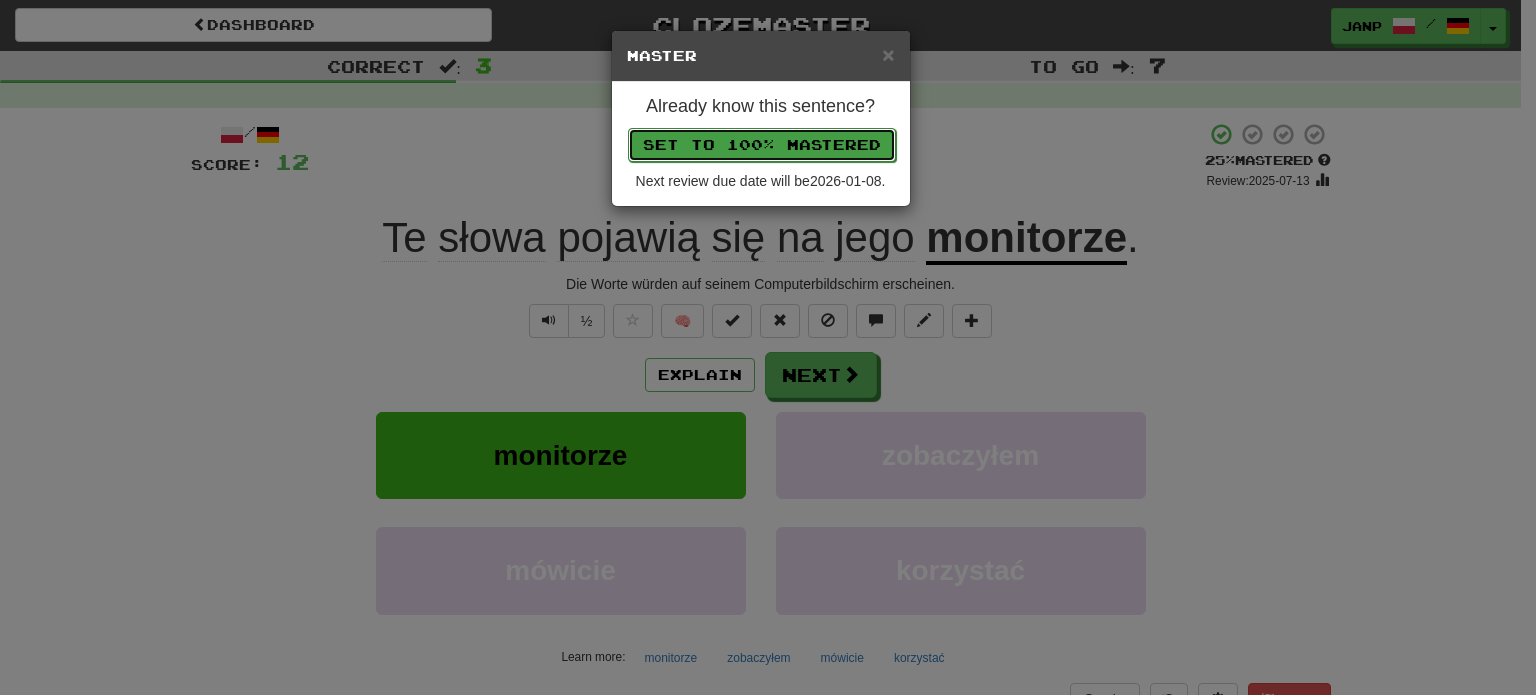 click on "Set to 100% Mastered" at bounding box center [762, 145] 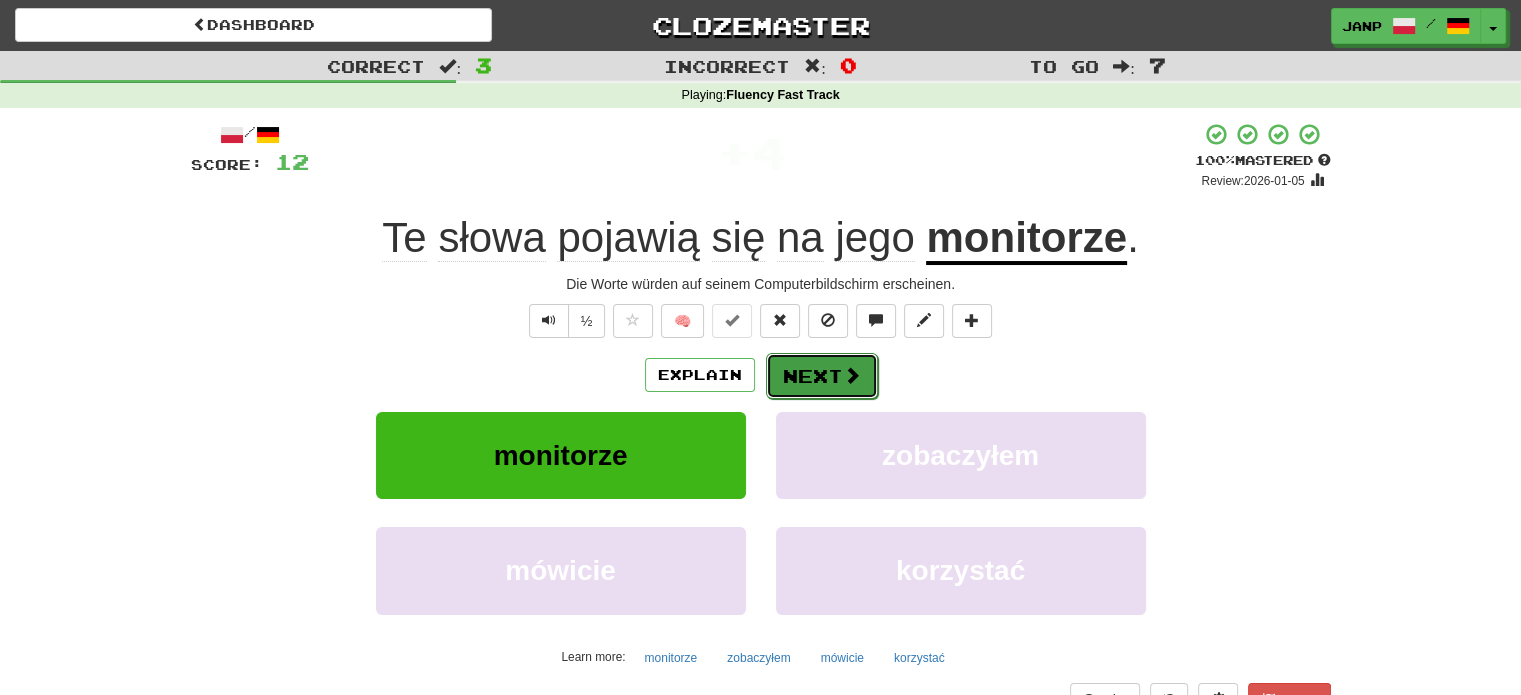 click at bounding box center (852, 375) 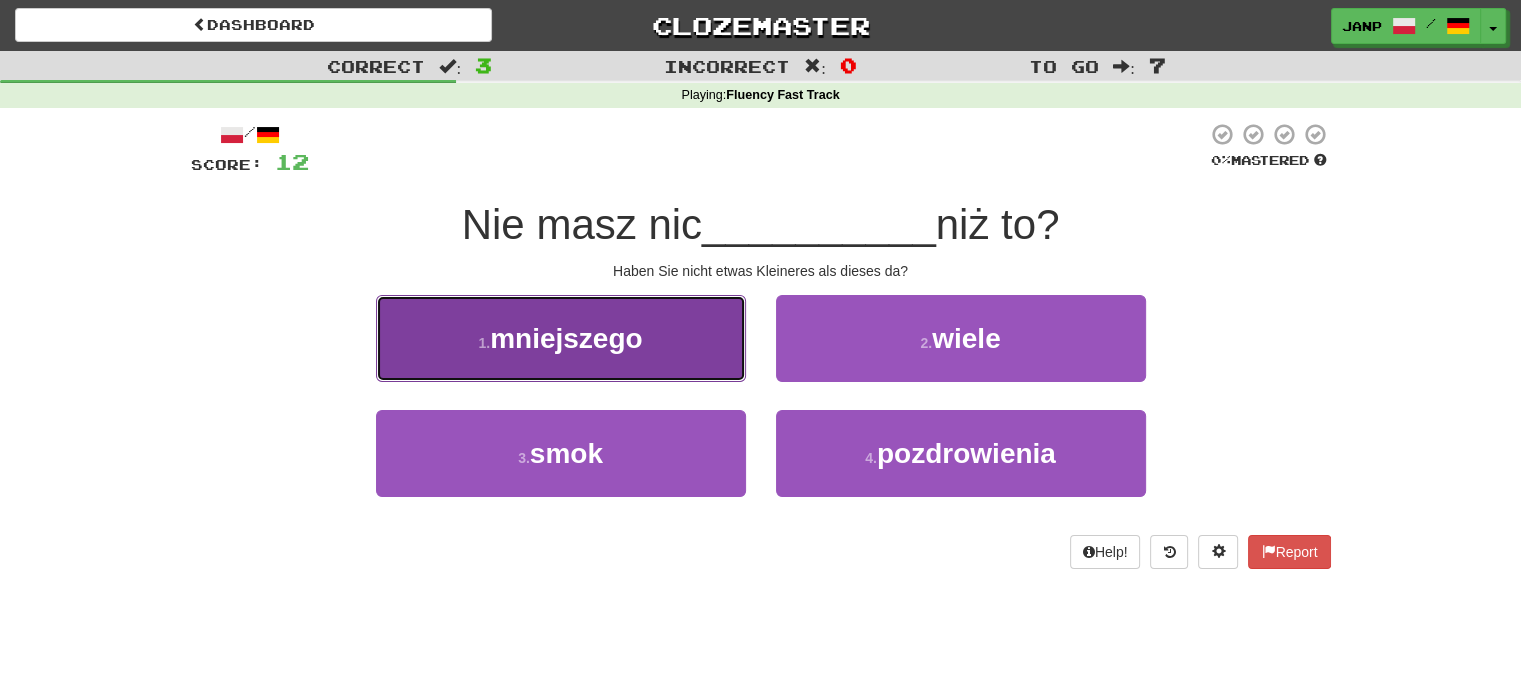 click on "1 .  mniejszego" at bounding box center (561, 338) 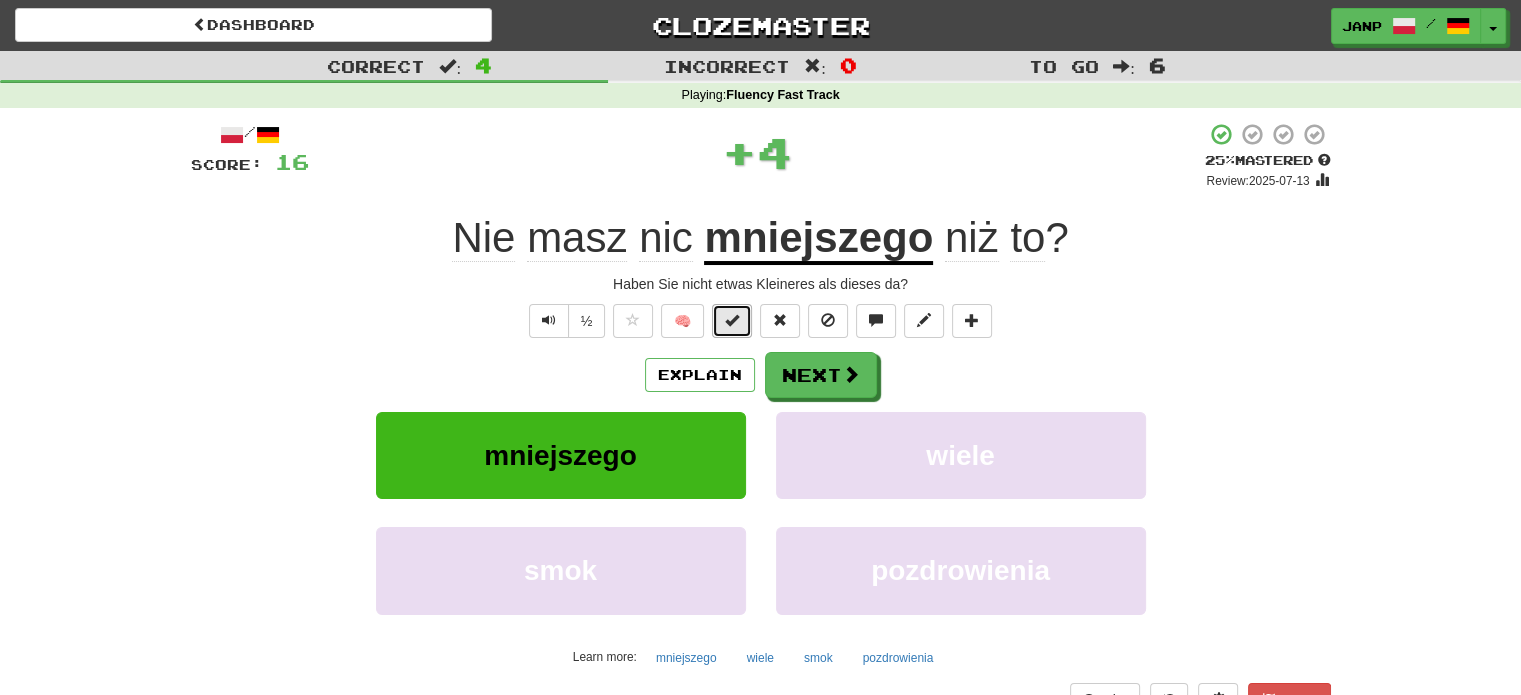 click at bounding box center [732, 321] 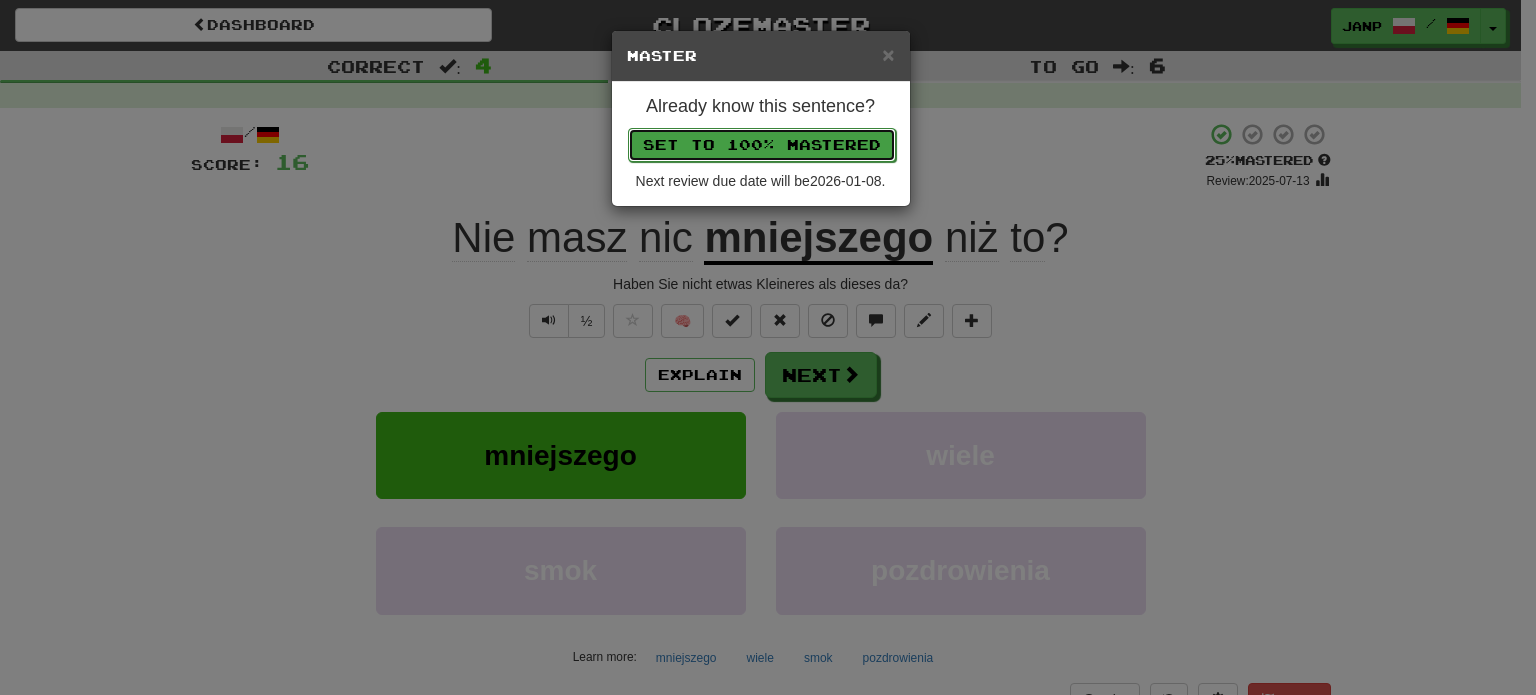 click on "Set to 100% Mastered" at bounding box center [762, 145] 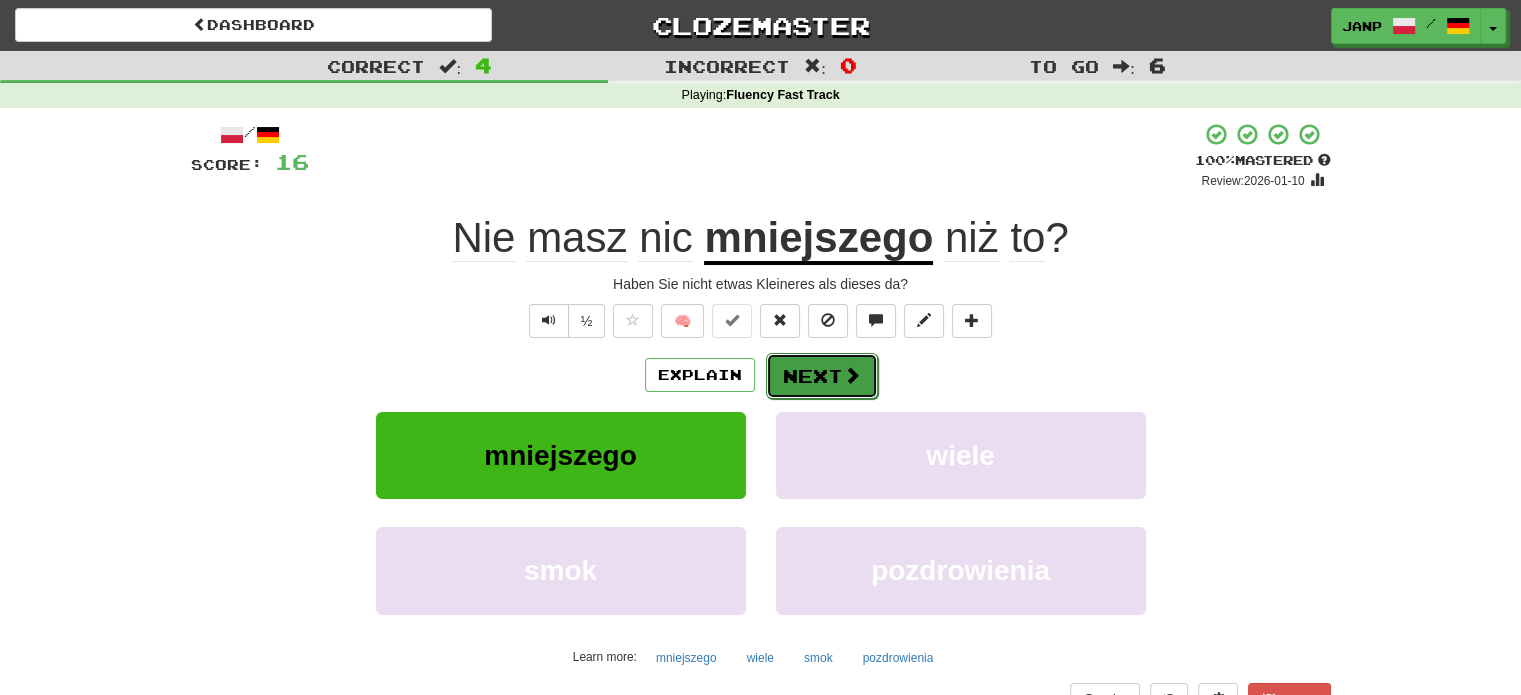 click on "Next" at bounding box center [822, 376] 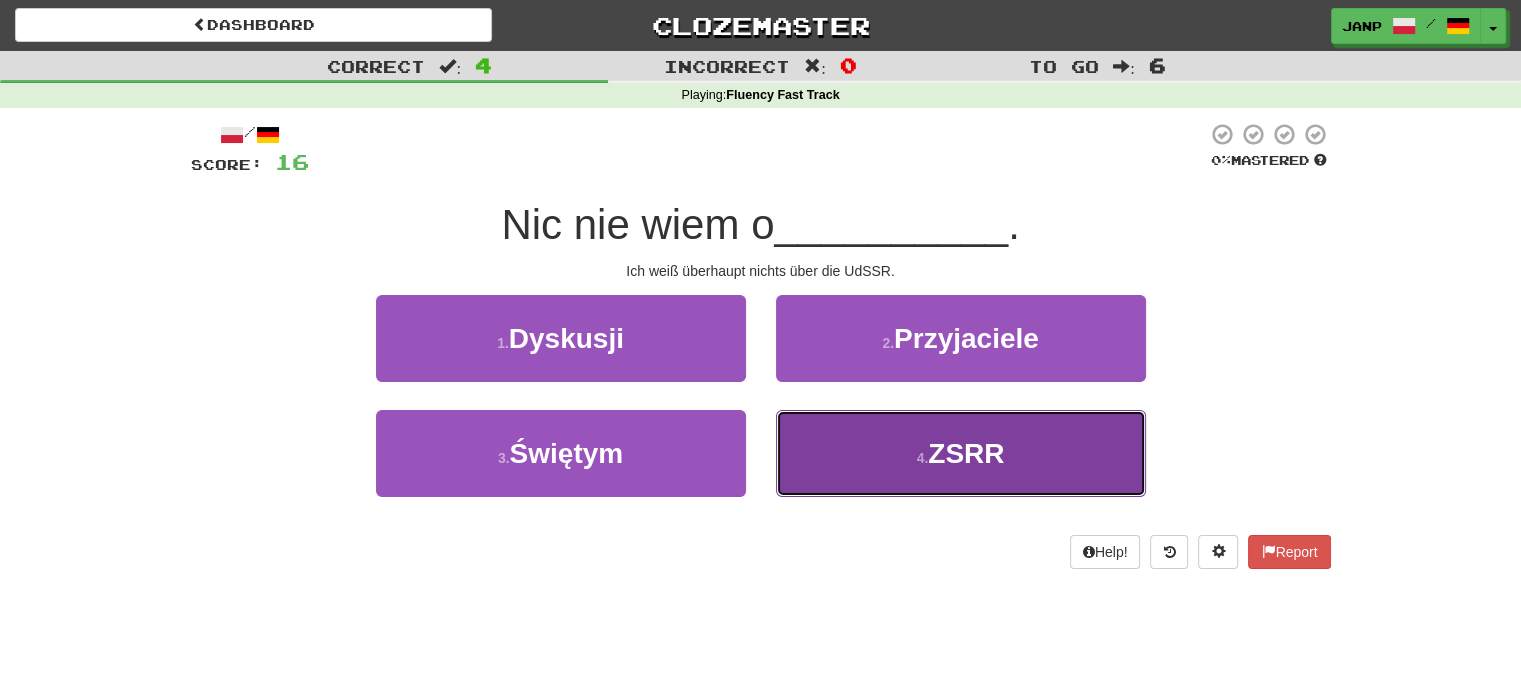 click on "4 .  ZSRR" at bounding box center [961, 453] 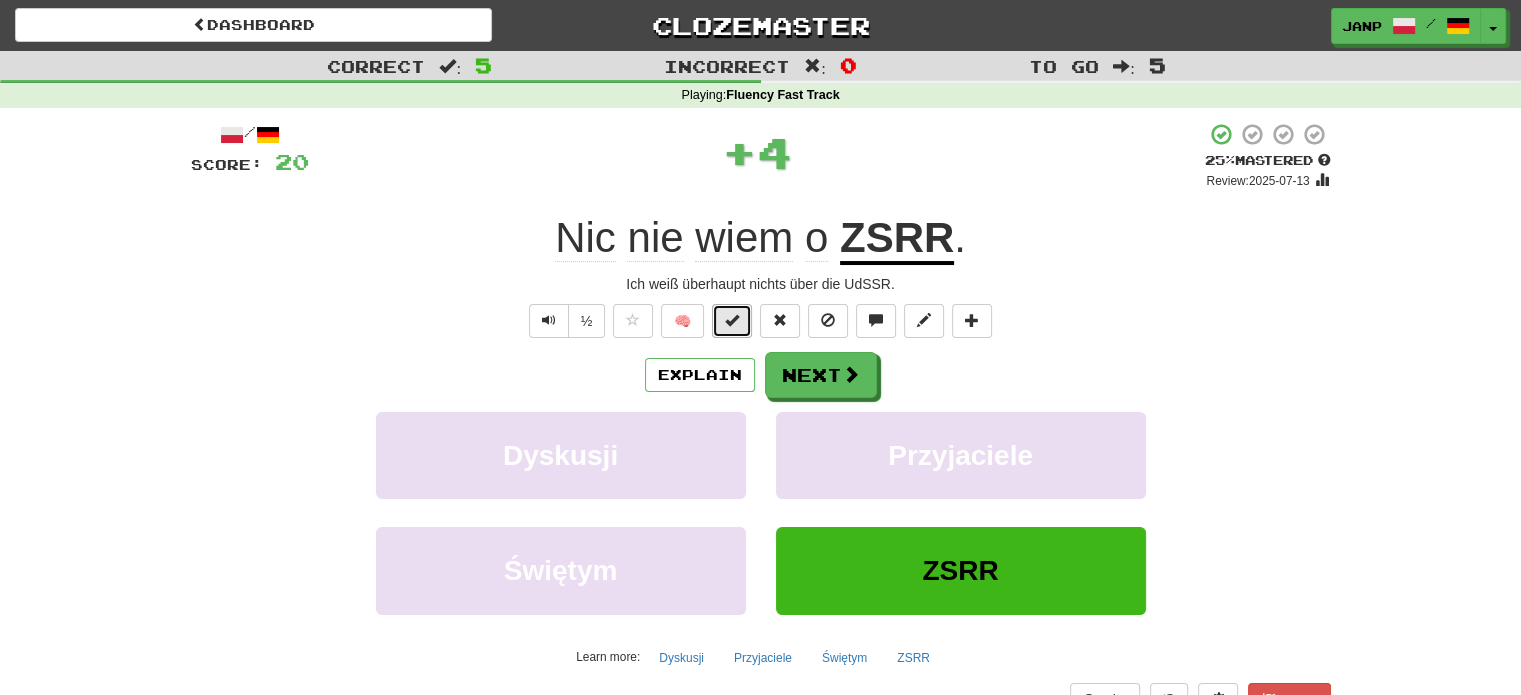 click at bounding box center (732, 321) 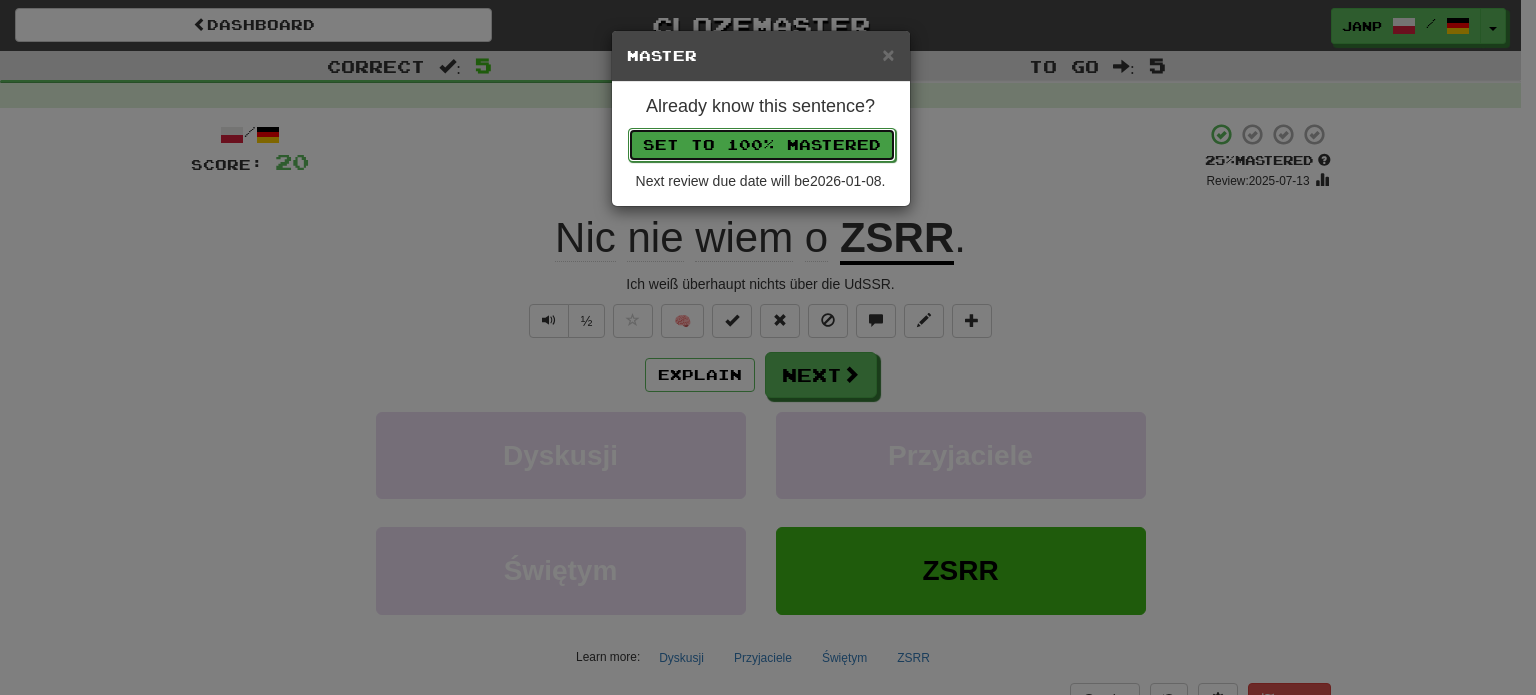 click on "Set to 100% Mastered" at bounding box center [762, 145] 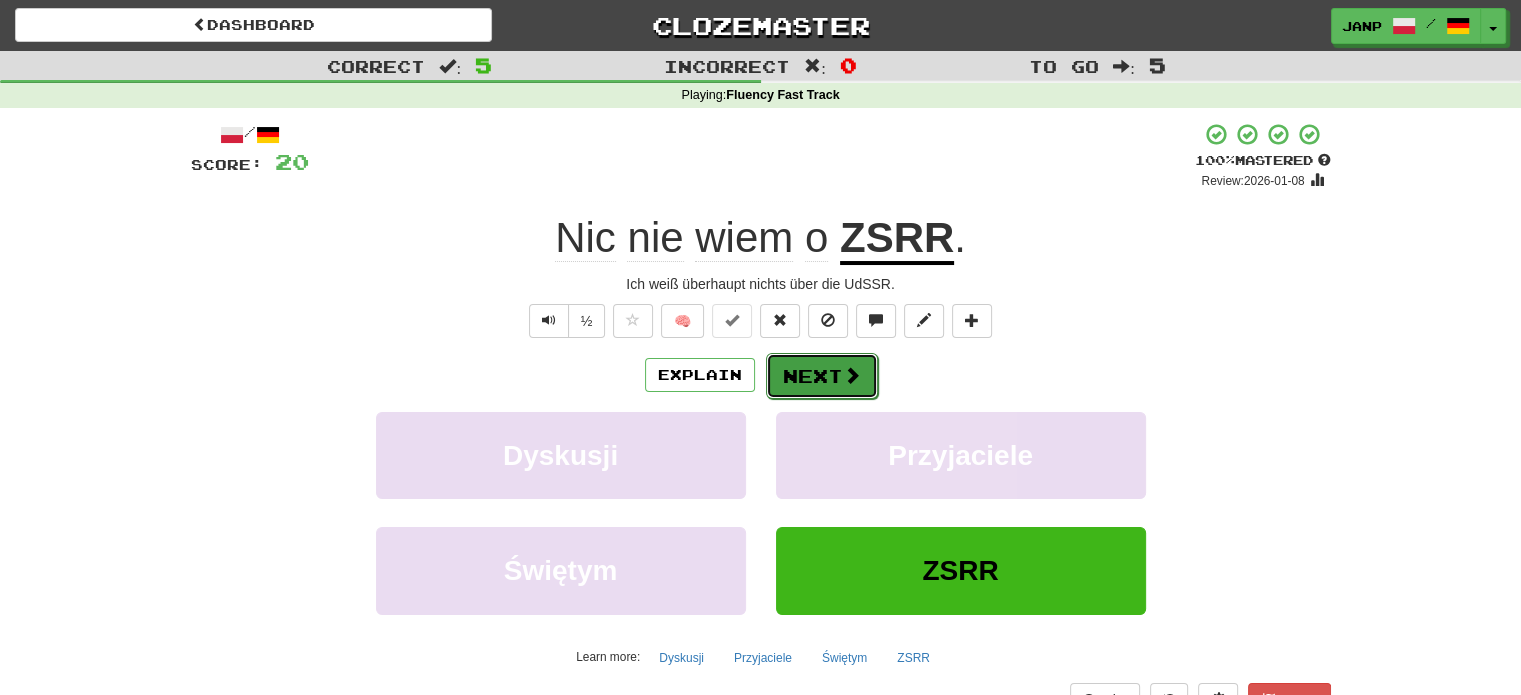 click on "Next" at bounding box center (822, 376) 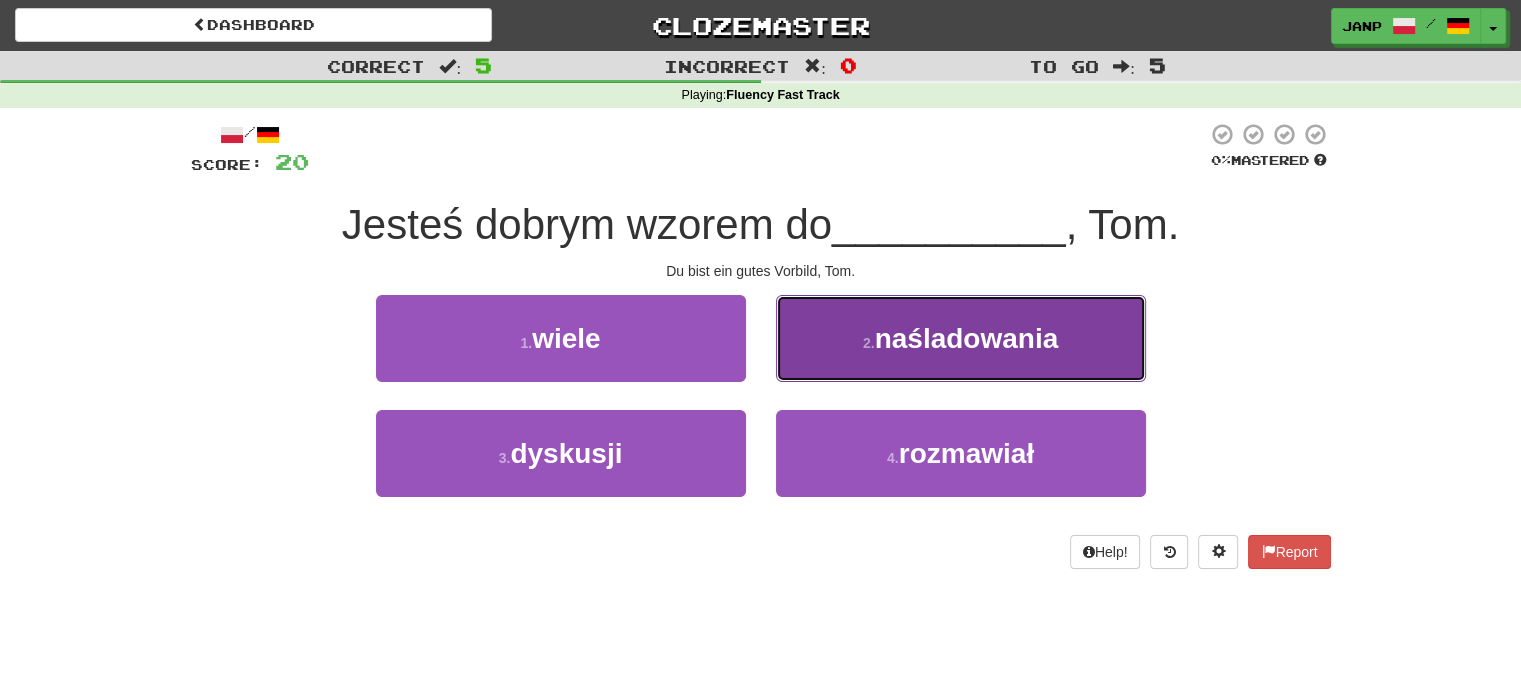 click on "2 .  naśladowania" at bounding box center (961, 338) 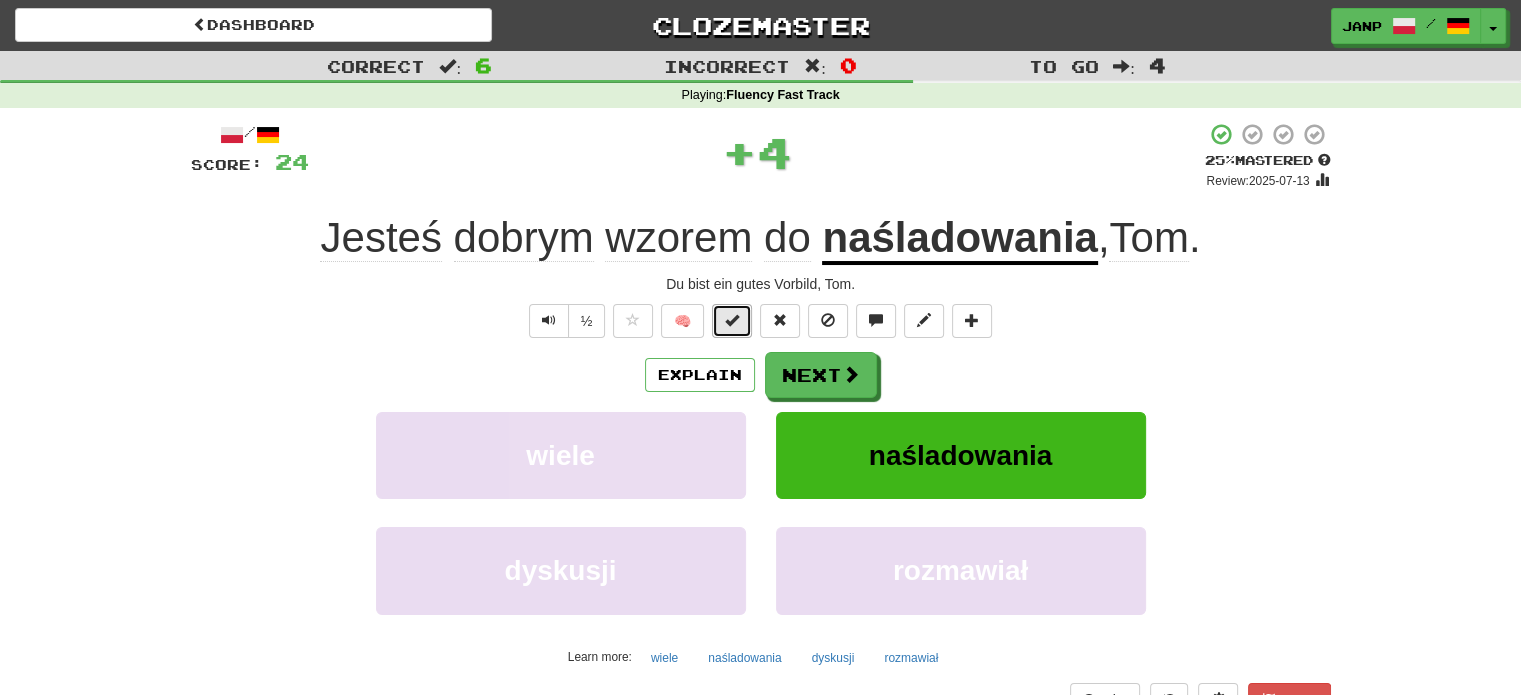 click at bounding box center (732, 321) 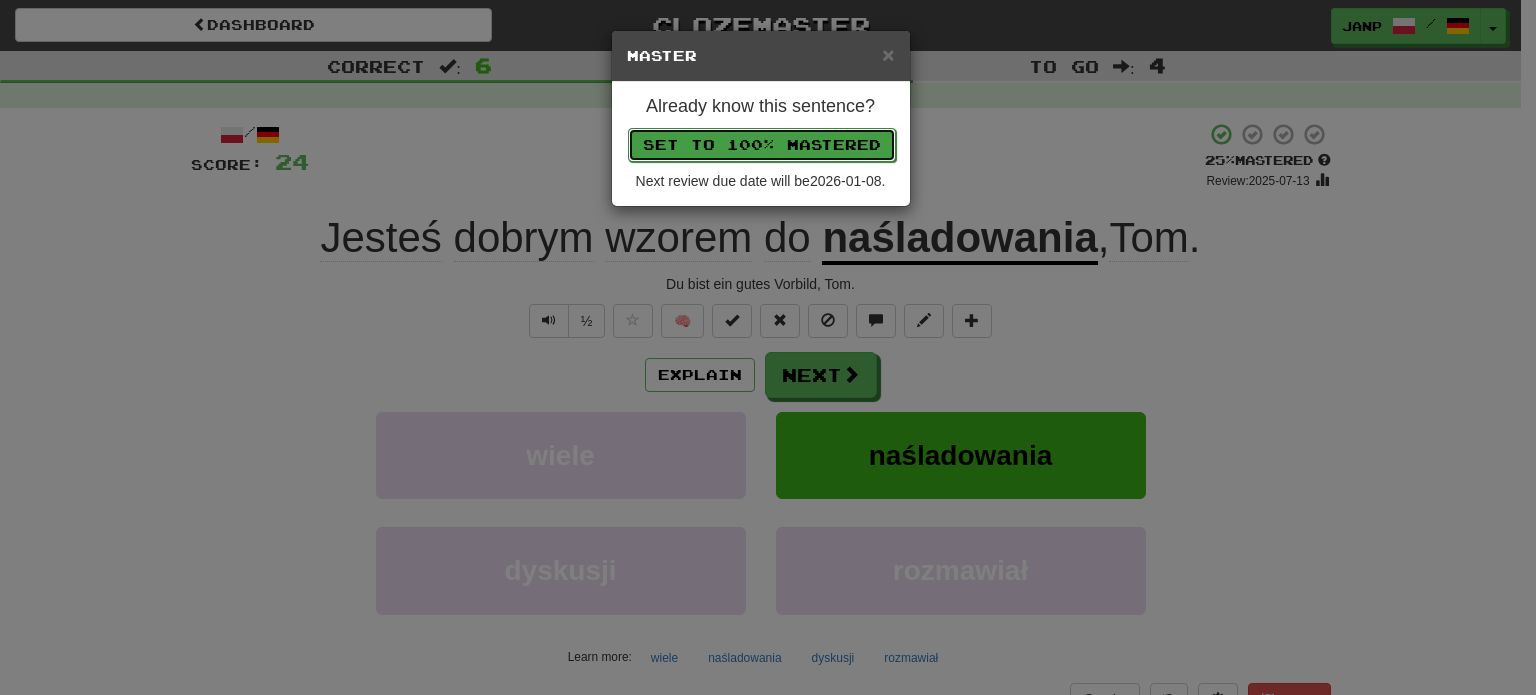 click on "Set to 100% Mastered" at bounding box center (762, 145) 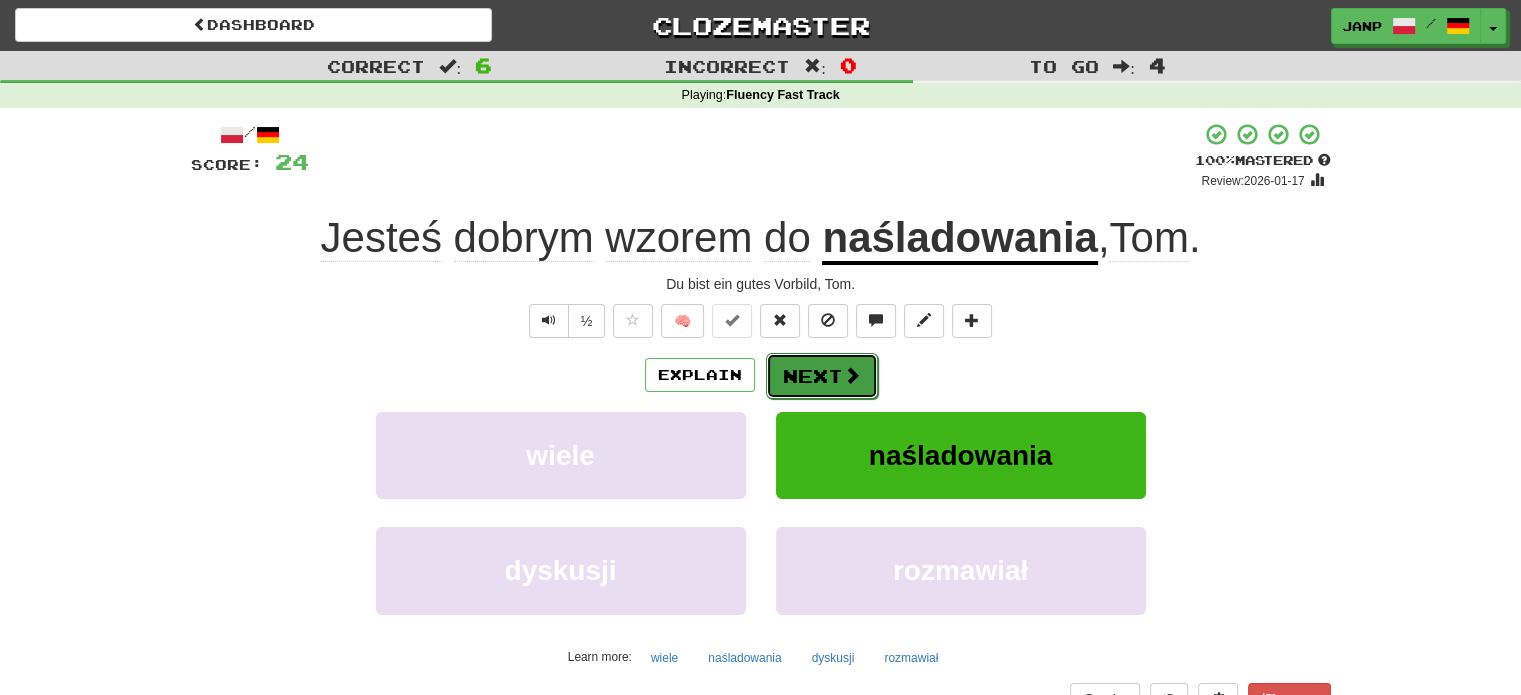 click on "Next" at bounding box center [822, 376] 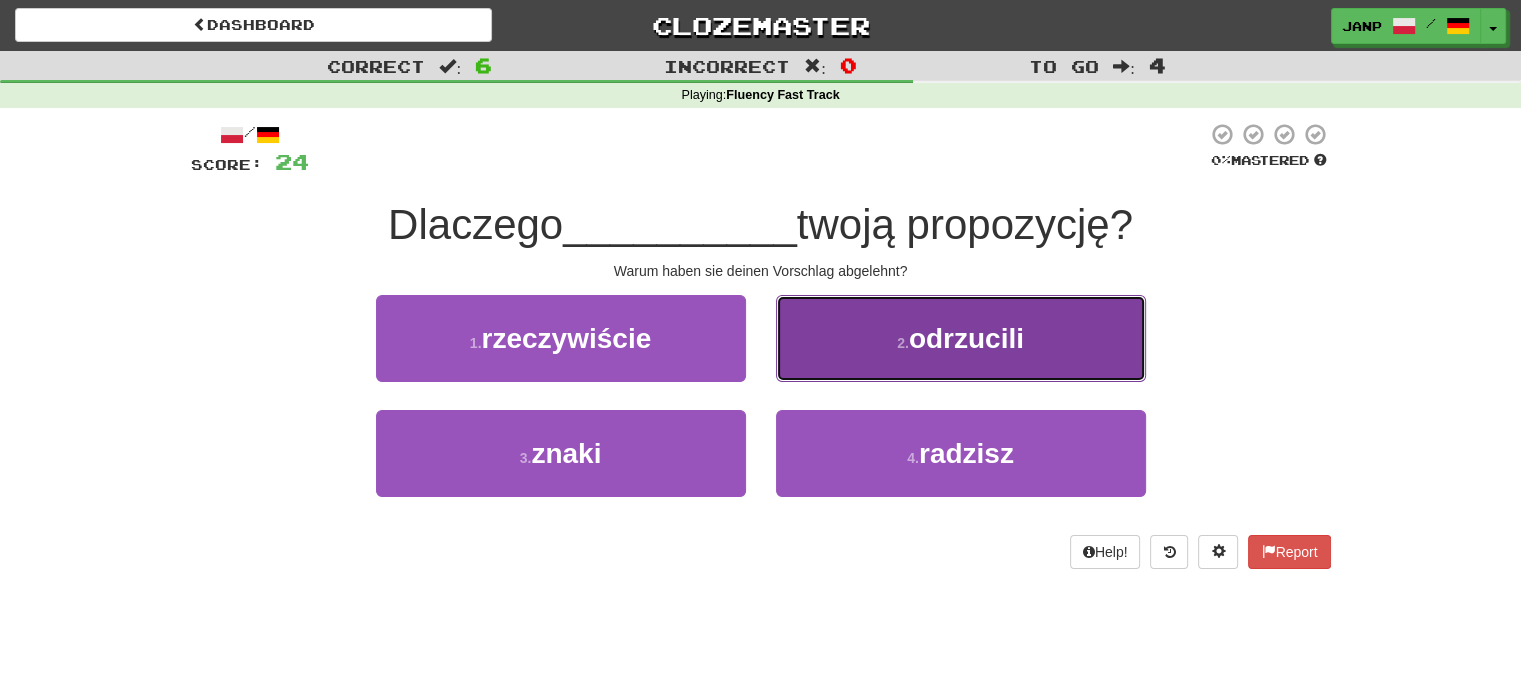click on "2 .  odrzucili" at bounding box center [961, 338] 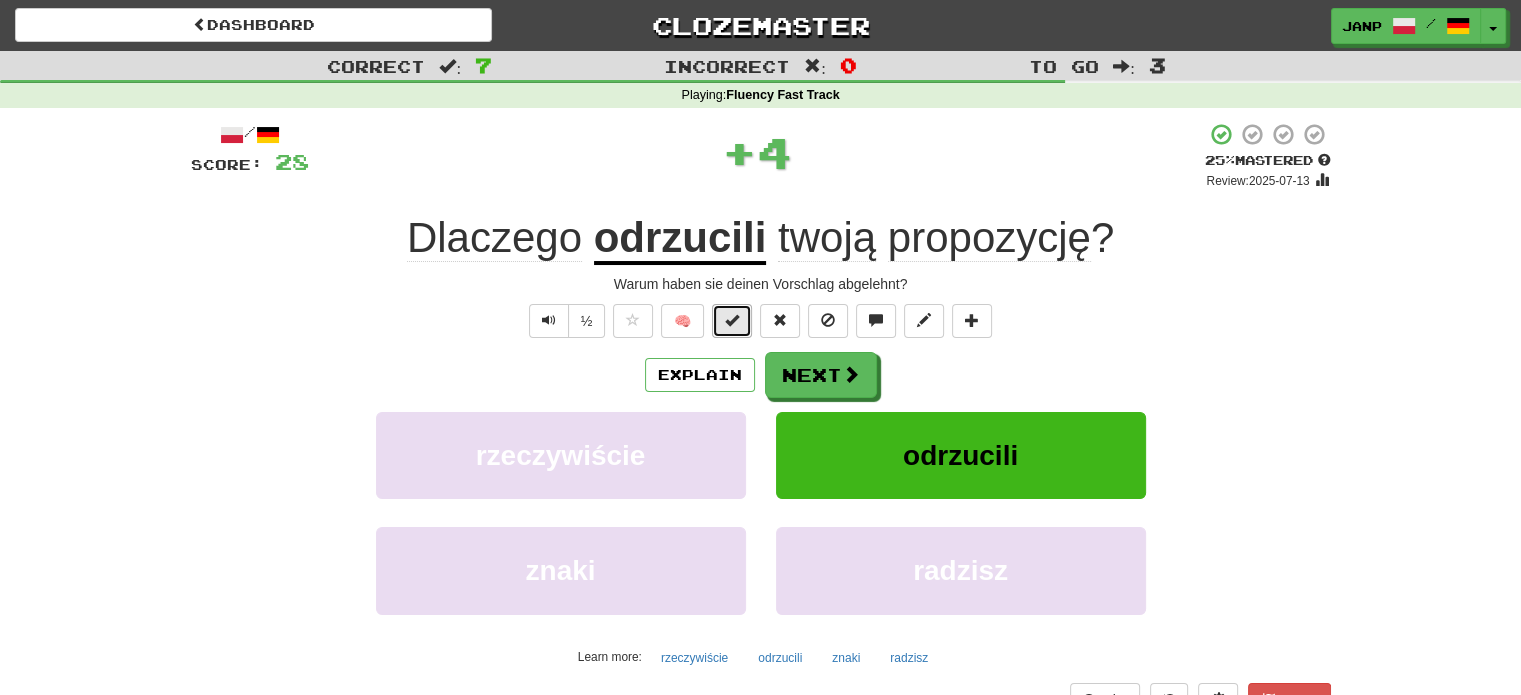 click at bounding box center [732, 321] 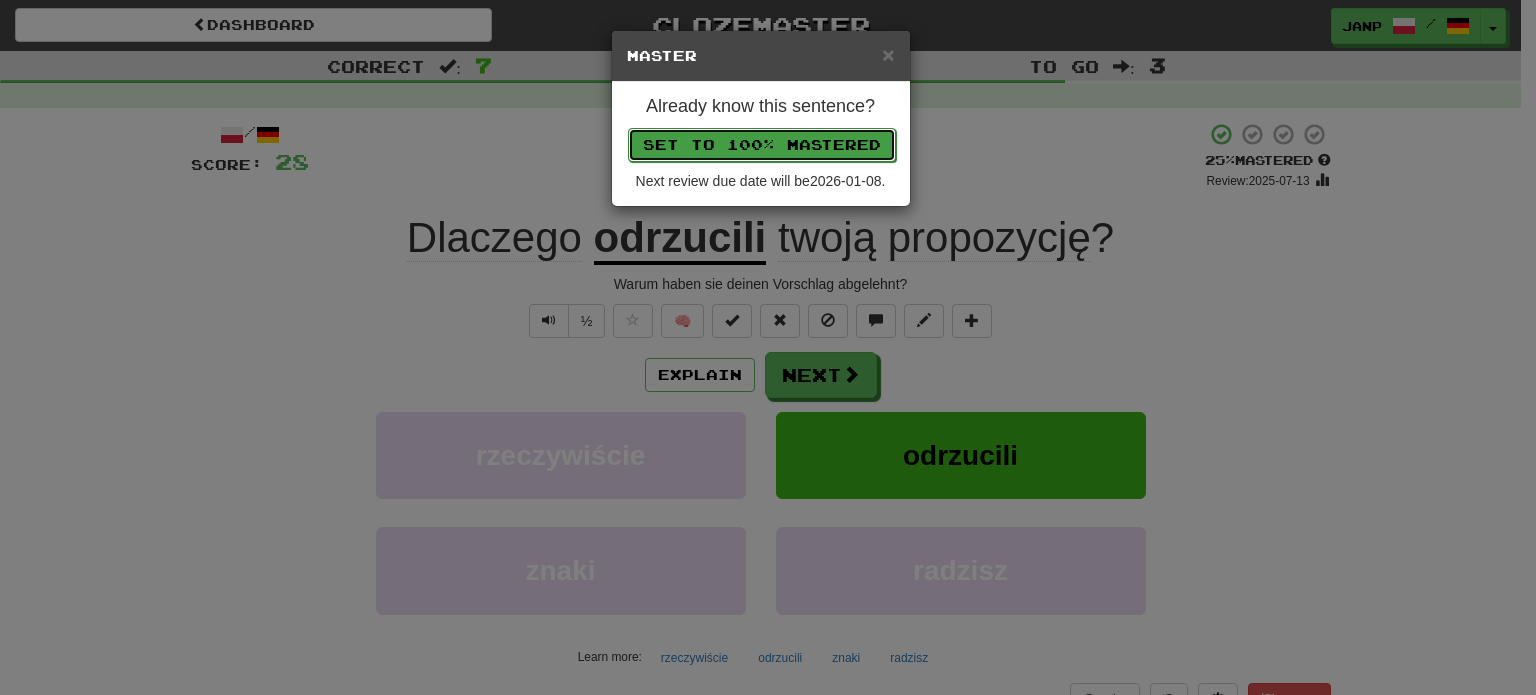 click on "Set to 100% Mastered" at bounding box center [762, 145] 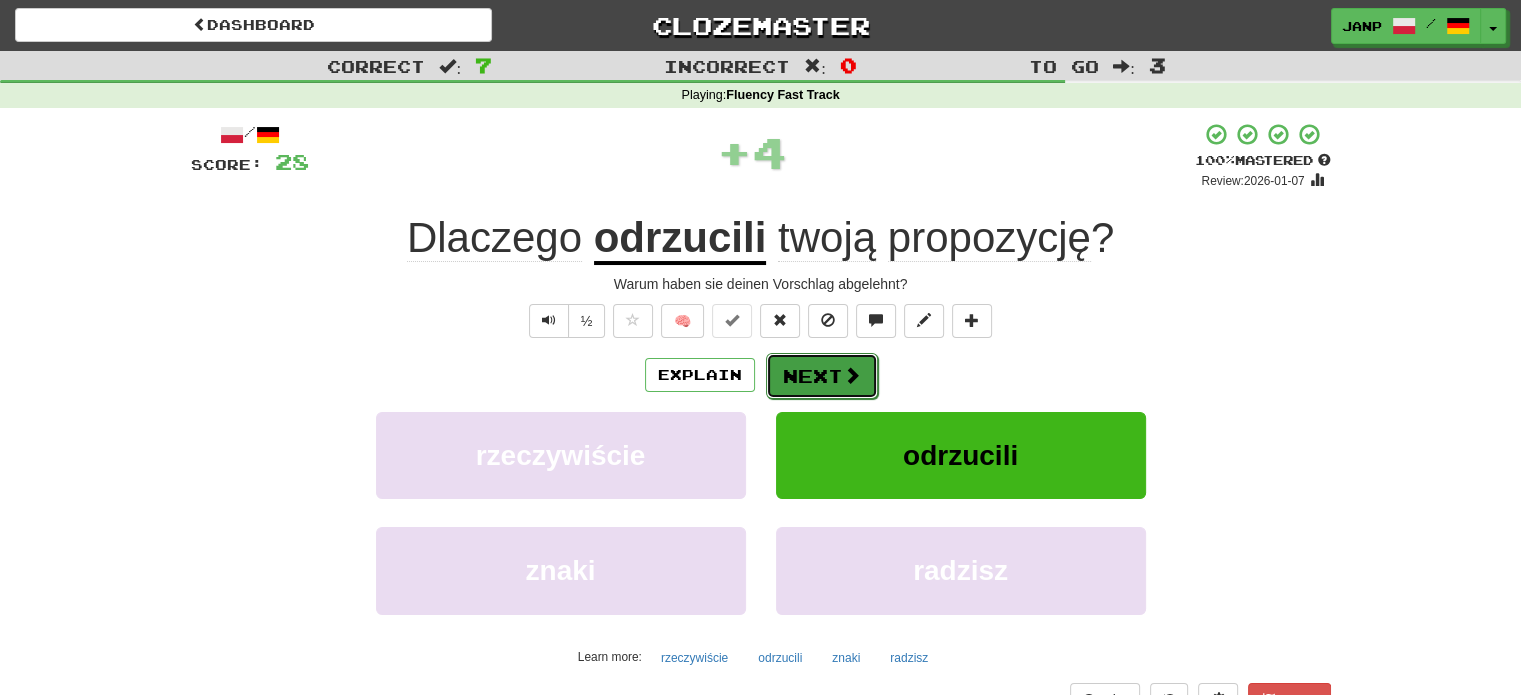 click on "Next" at bounding box center [822, 376] 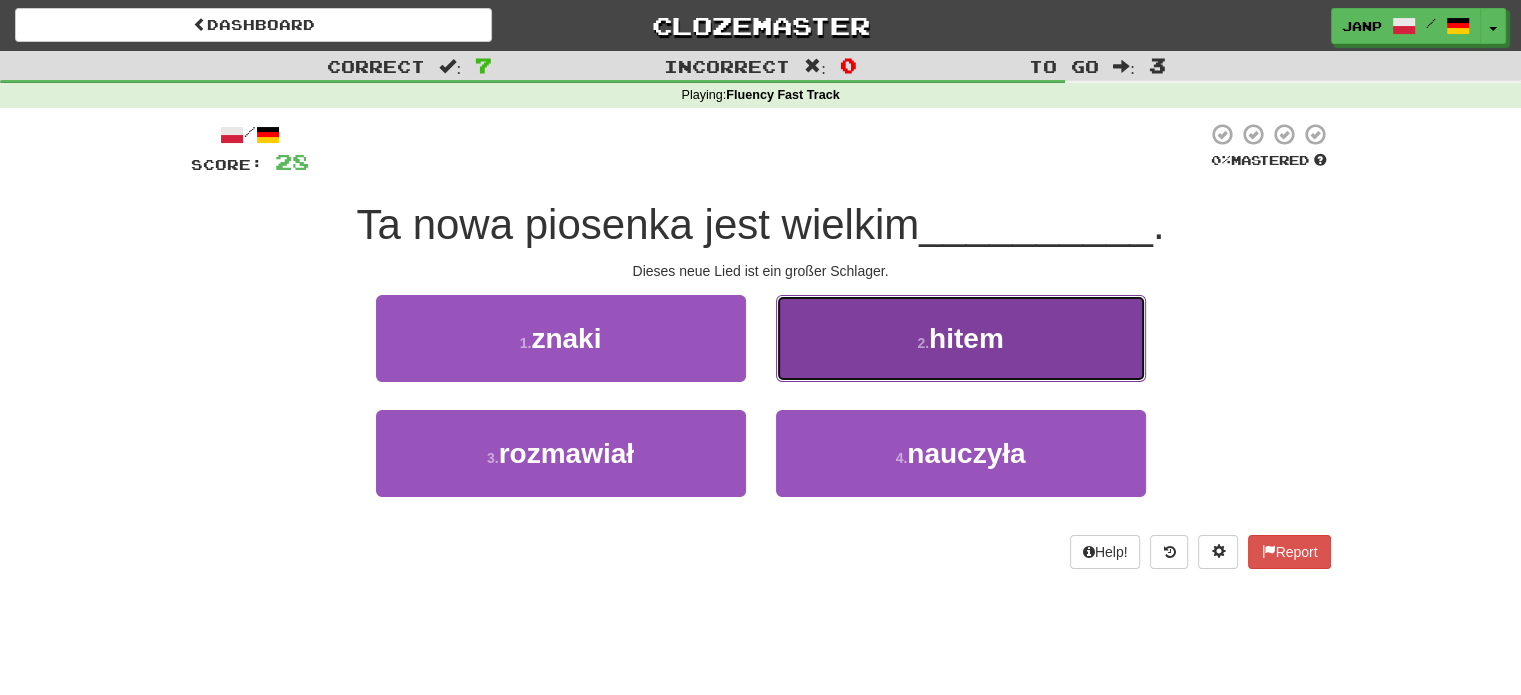 click on "2 .  hitem" at bounding box center [961, 338] 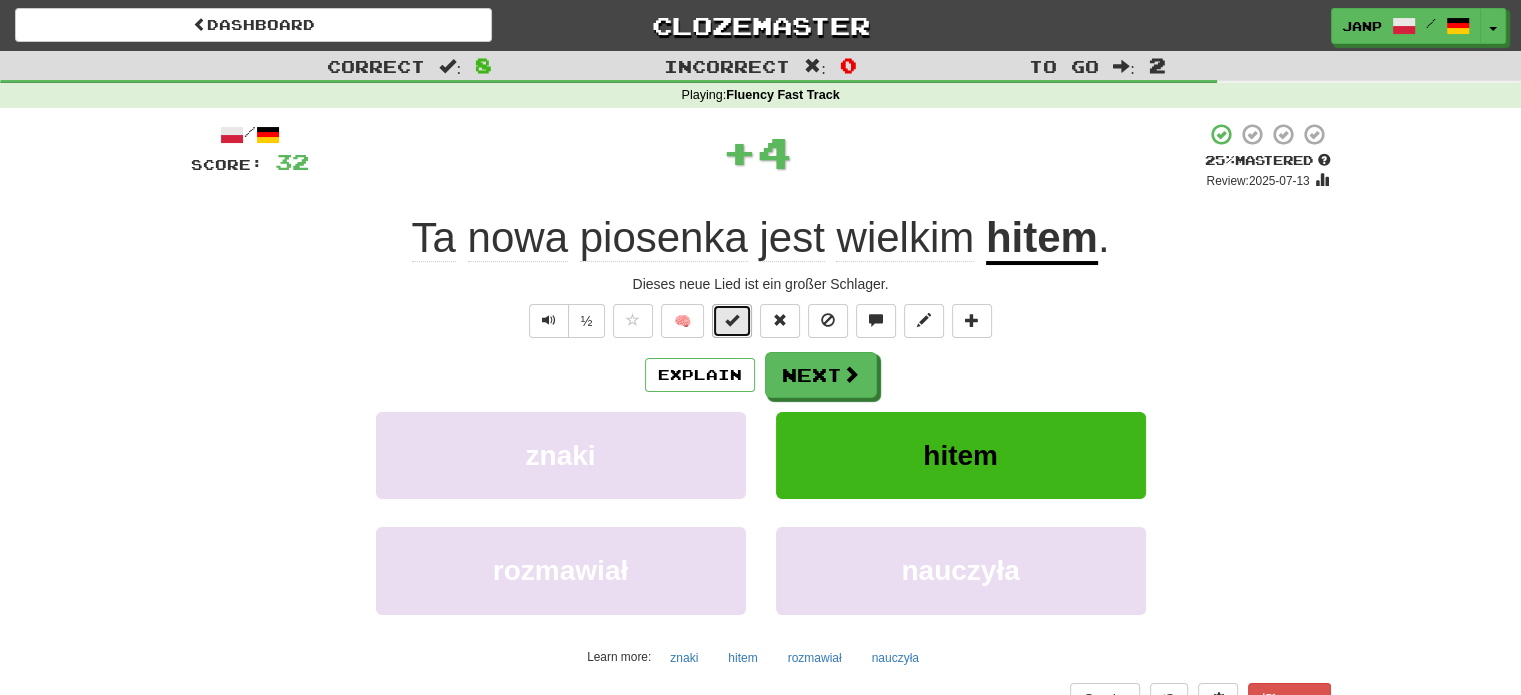 click at bounding box center (732, 321) 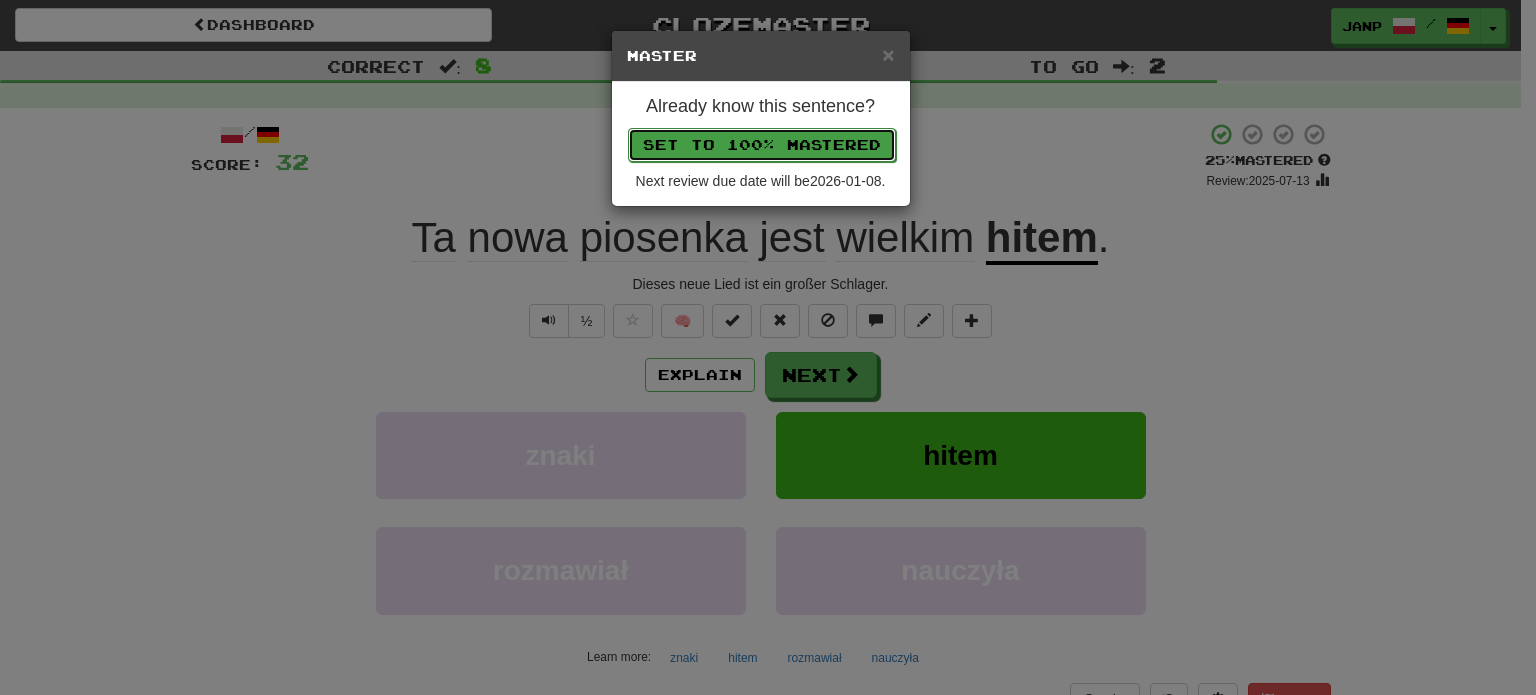 click on "Set to 100% Mastered" at bounding box center (762, 145) 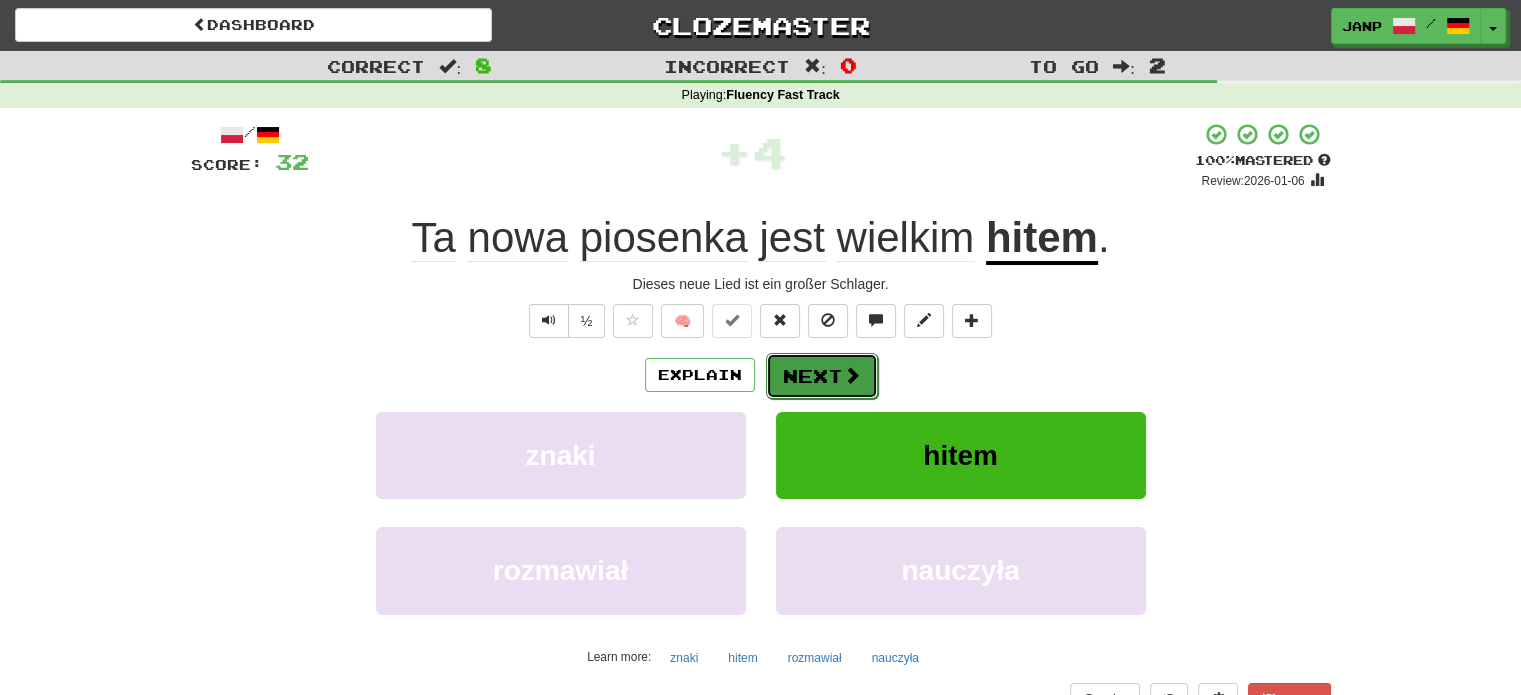 click on "Next" at bounding box center (822, 376) 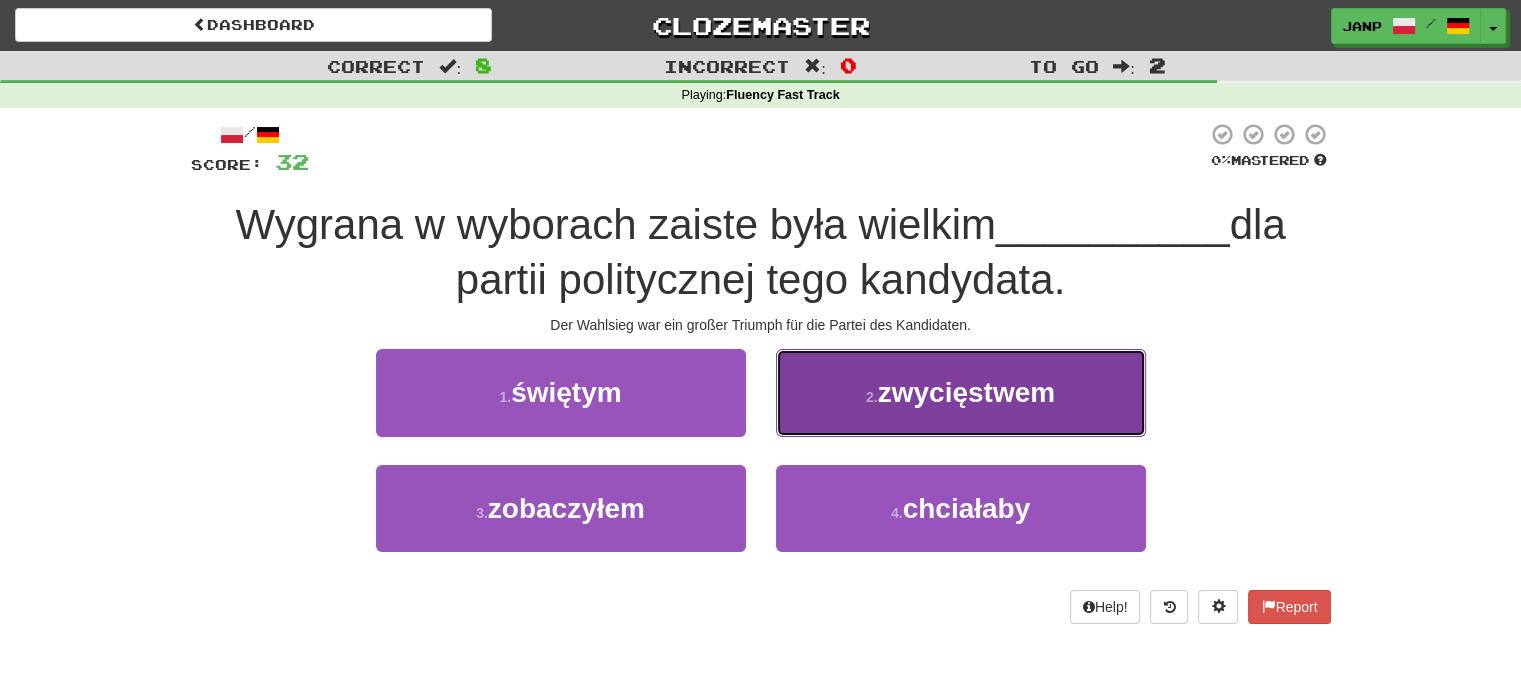 click on "2 .  zwycięstwem" at bounding box center (961, 392) 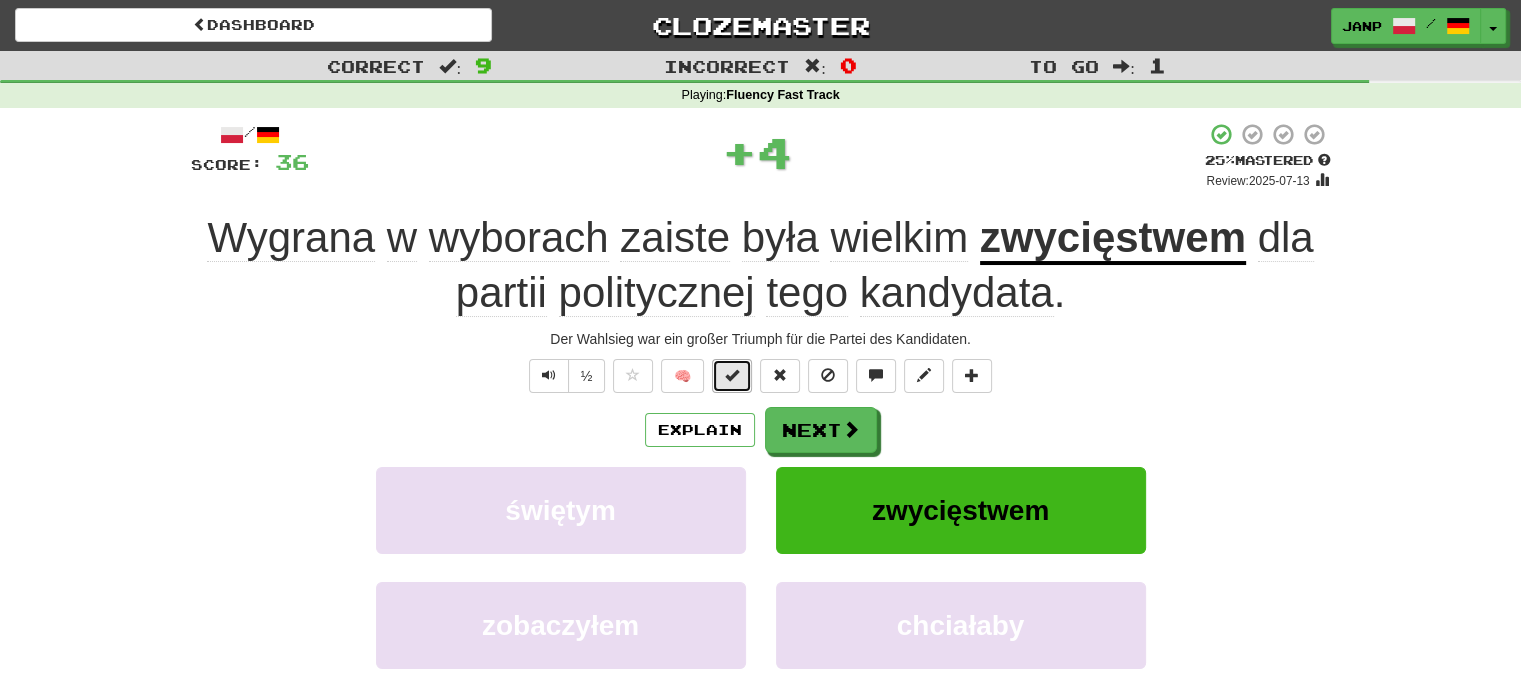 click at bounding box center (732, 376) 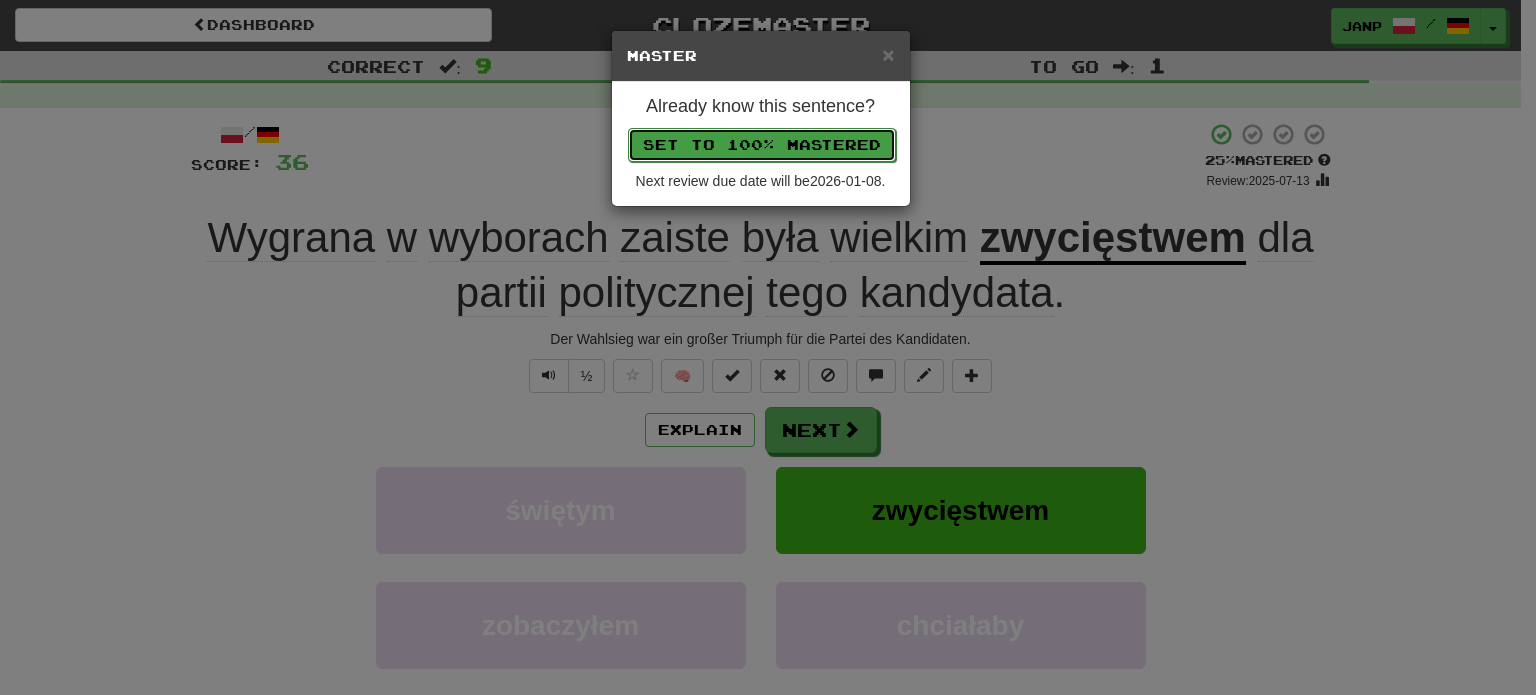 click on "Set to 100% Mastered" at bounding box center (762, 145) 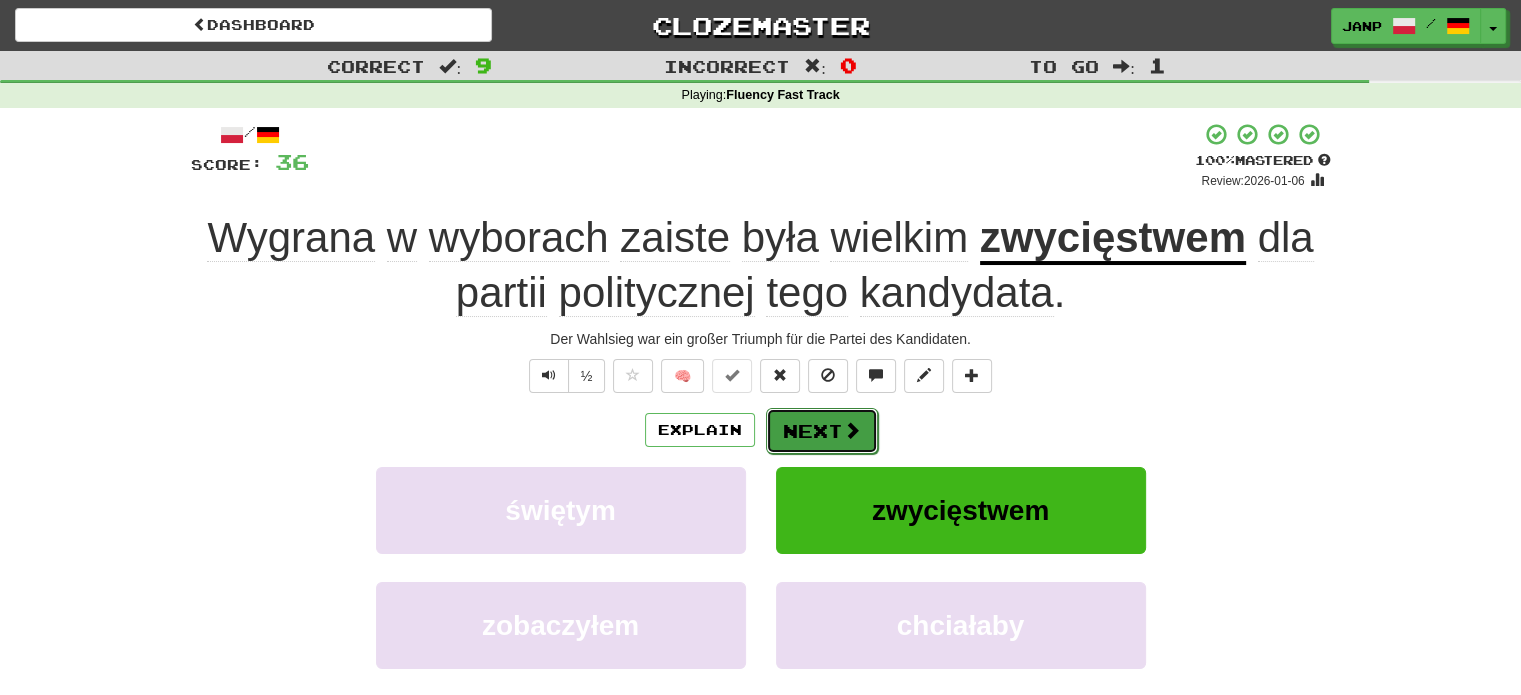 click on "Next" at bounding box center [822, 431] 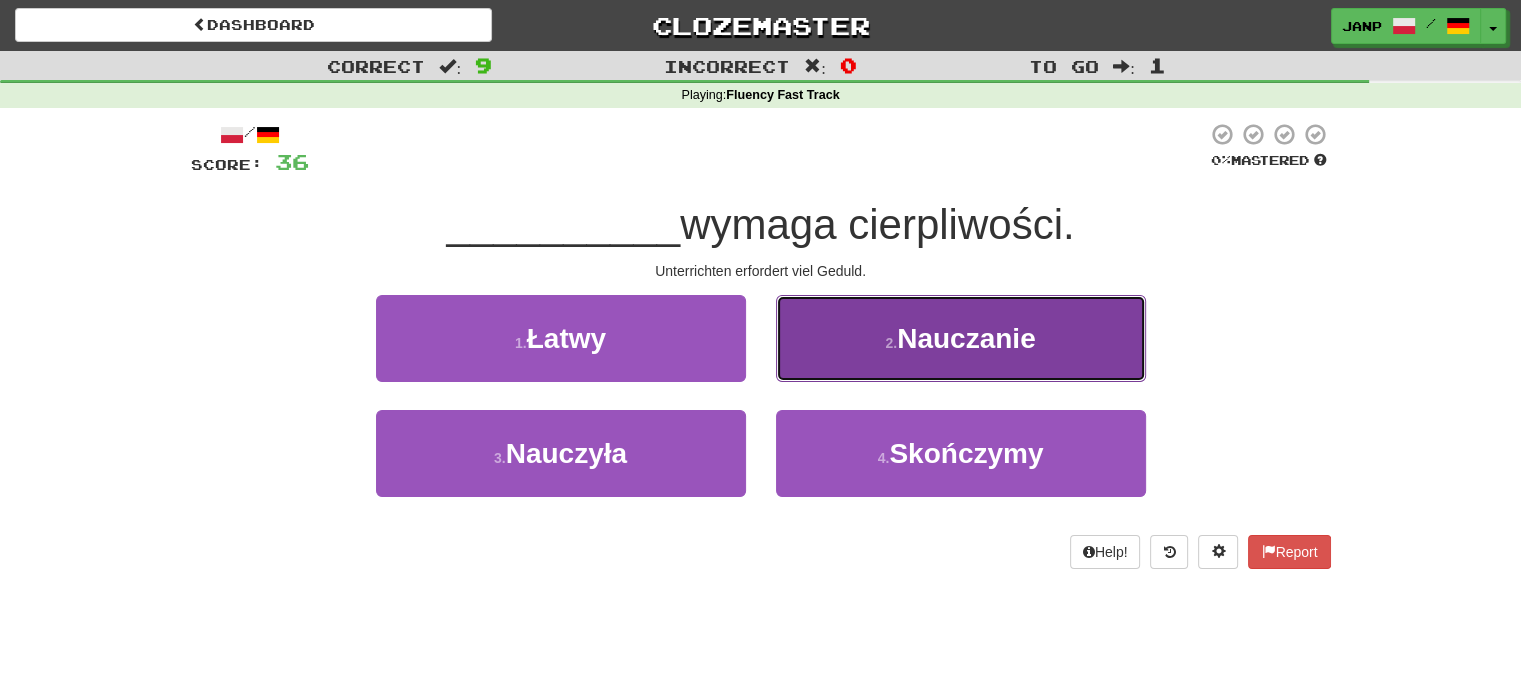 click on "2 .  Nauczanie" at bounding box center (961, 338) 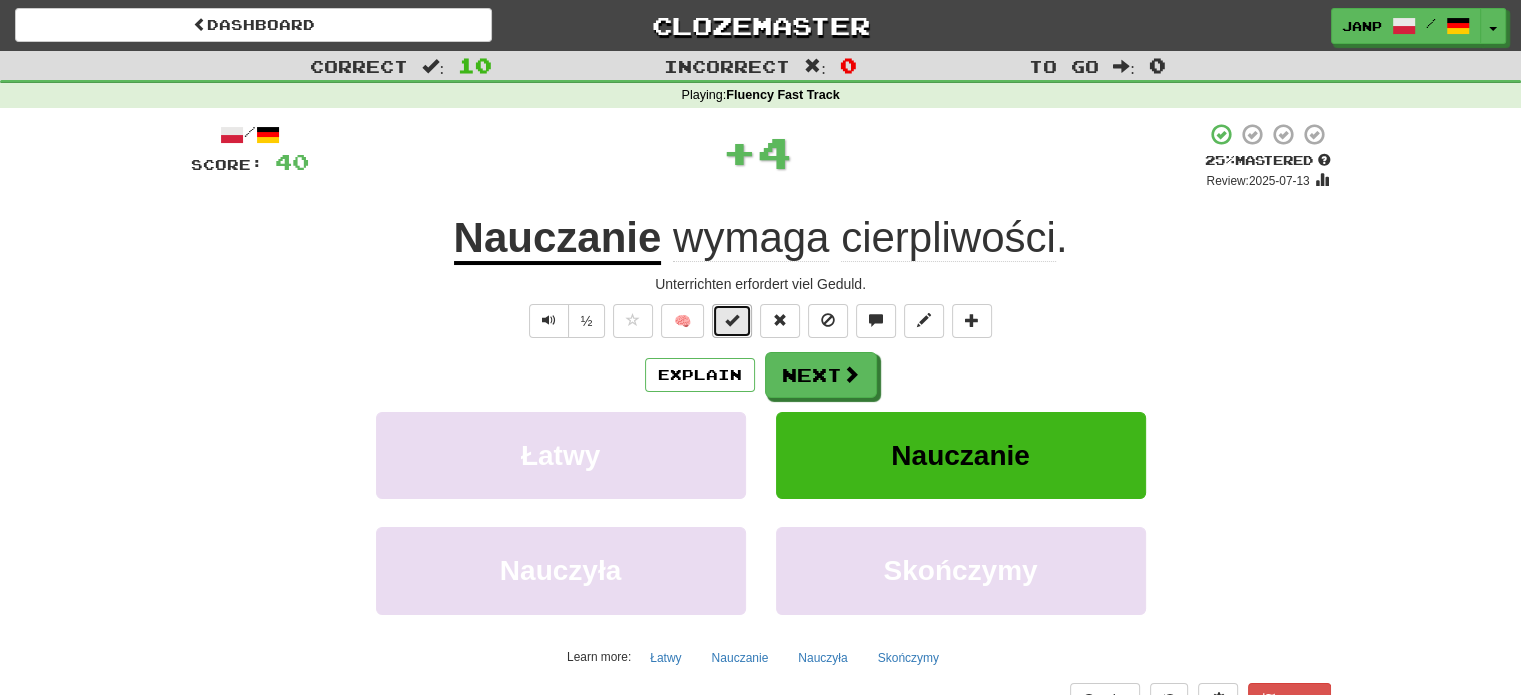 click at bounding box center [732, 320] 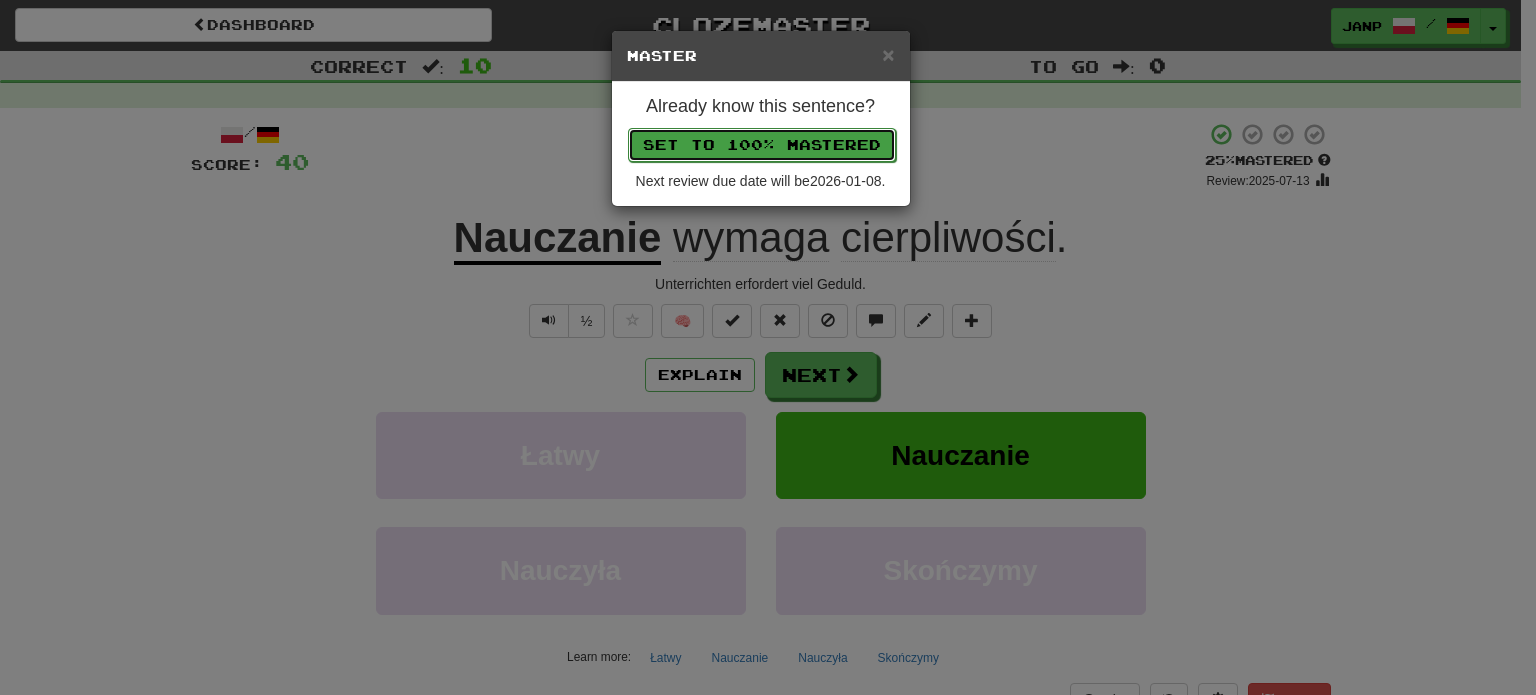 click on "Set to 100% Mastered" at bounding box center (762, 145) 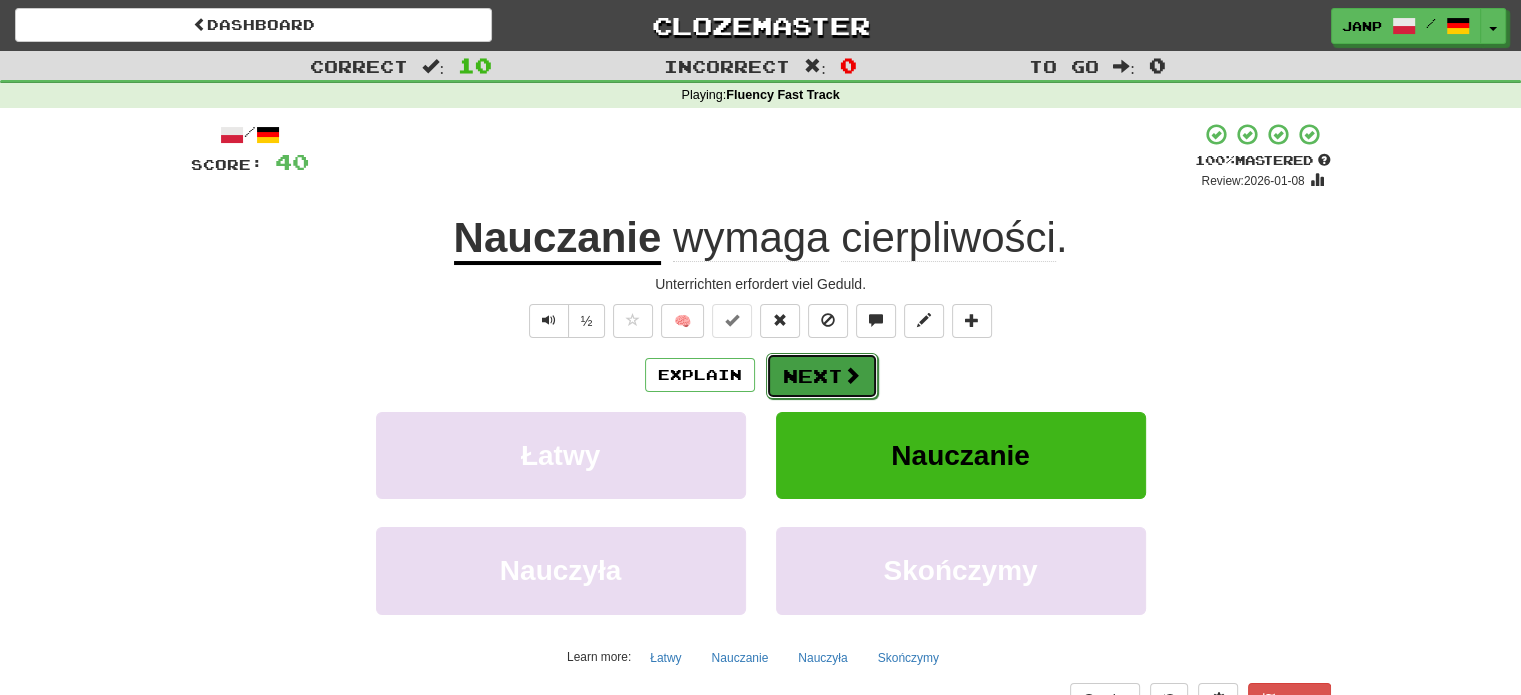 click on "Next" at bounding box center (822, 376) 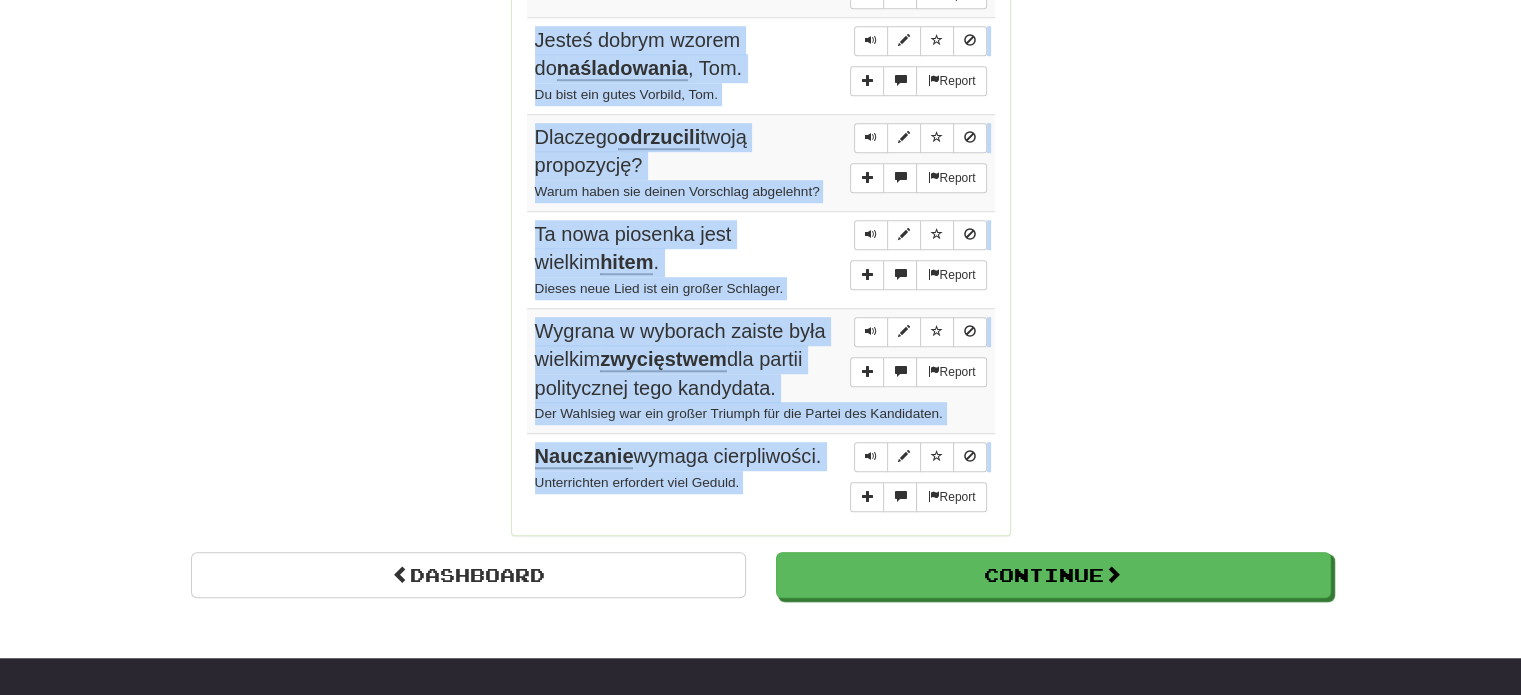 scroll, scrollTop: 1546, scrollLeft: 0, axis: vertical 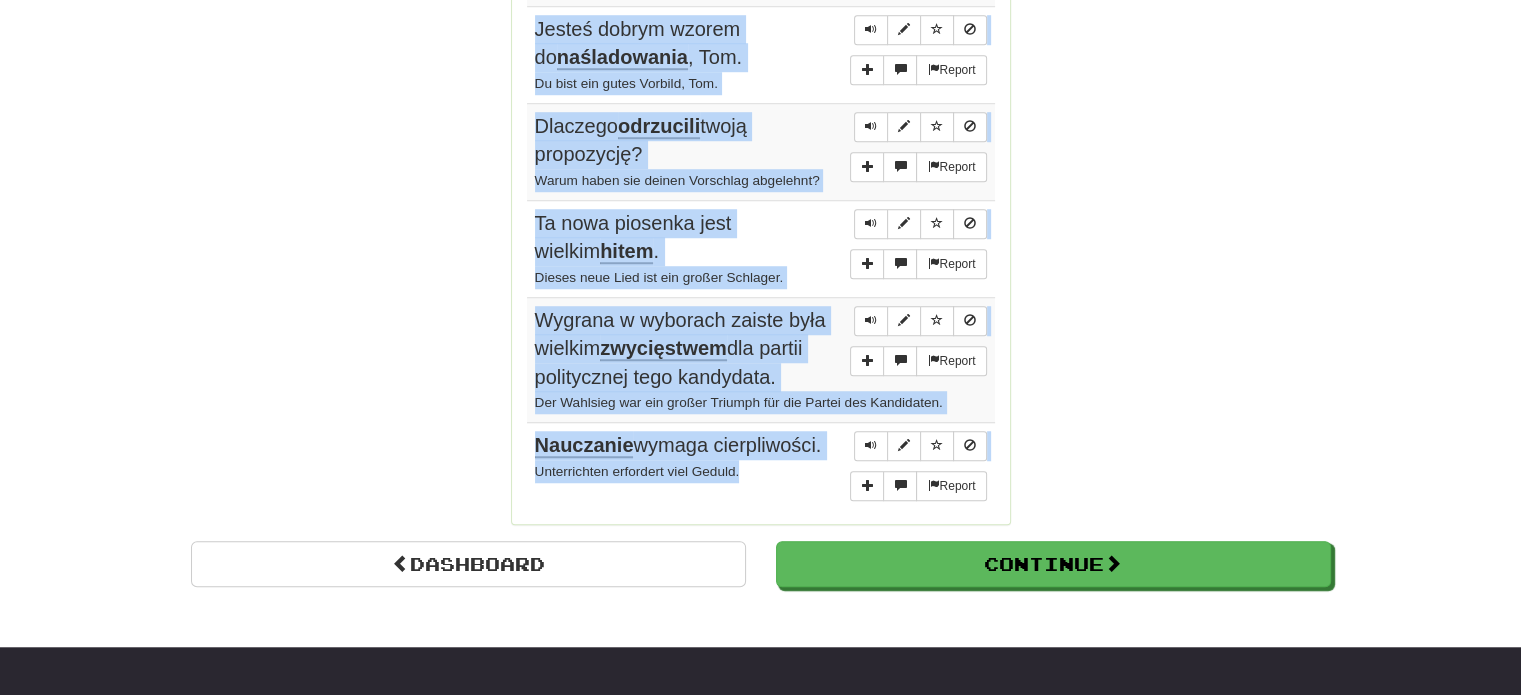 drag, startPoint x: 519, startPoint y: 382, endPoint x: 760, endPoint y: 473, distance: 257.60822 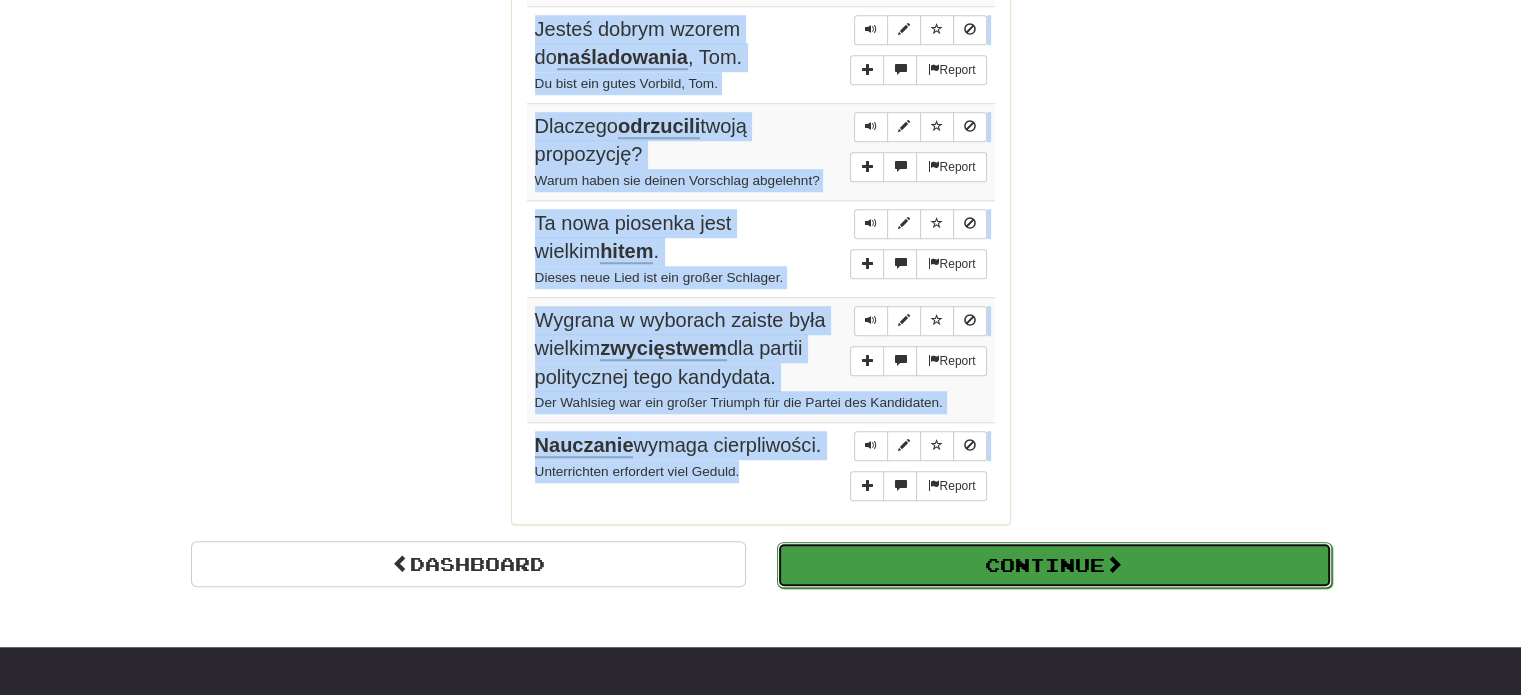 click on "Continue" at bounding box center (1054, 565) 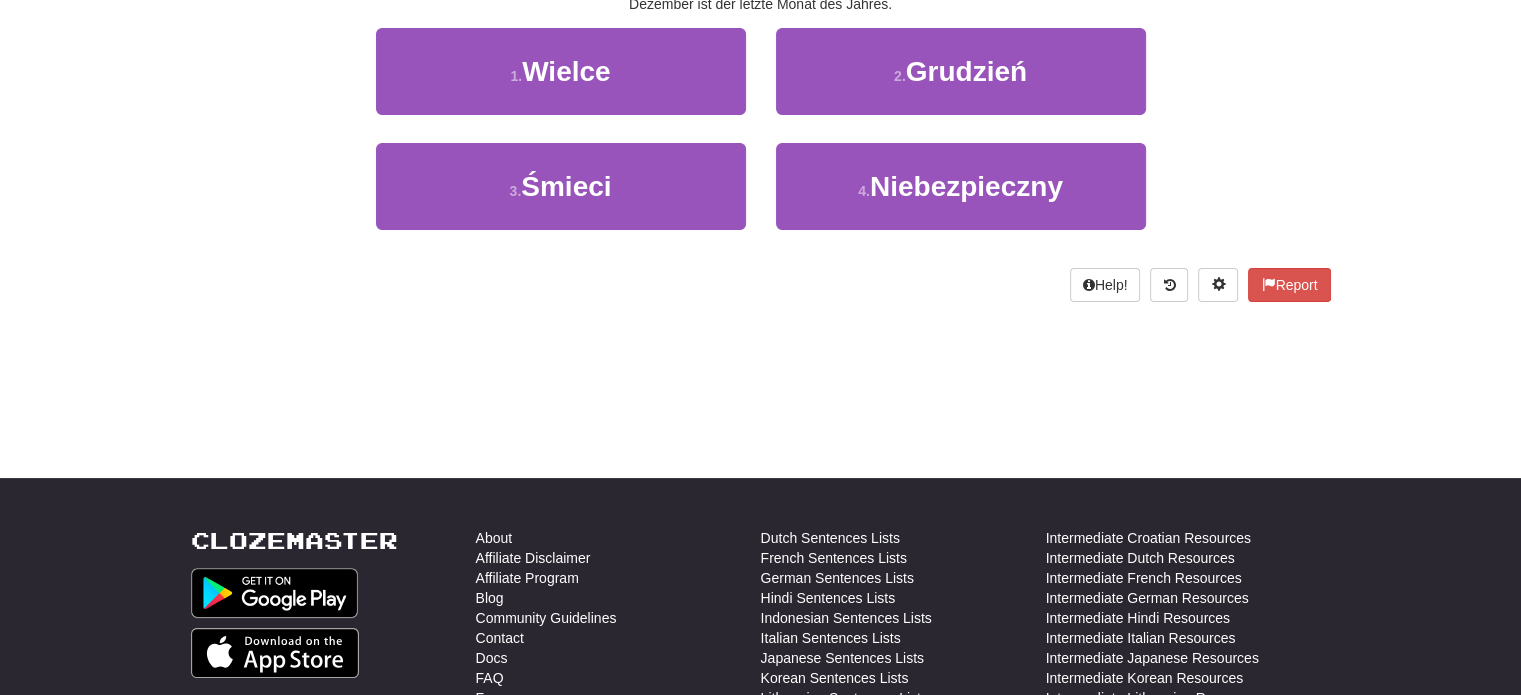 scroll, scrollTop: 10, scrollLeft: 0, axis: vertical 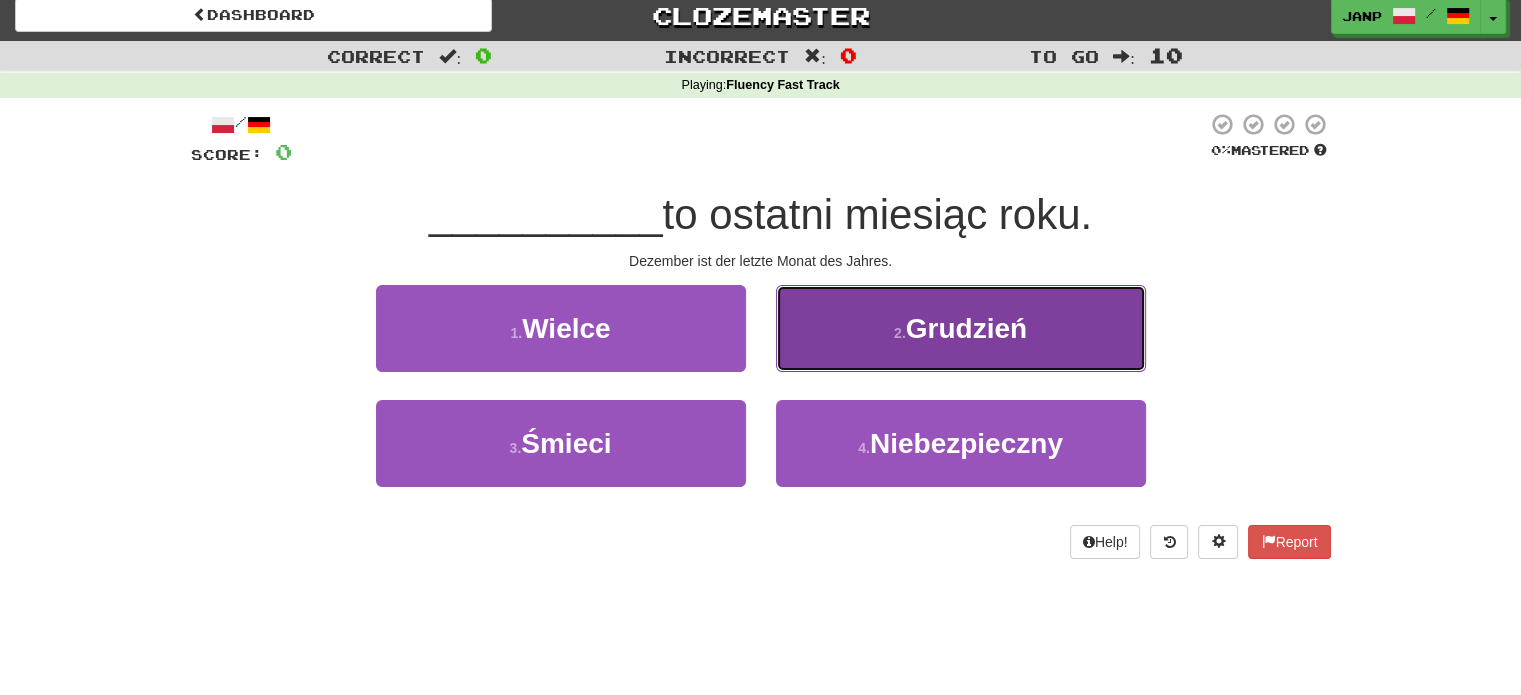 click on "2 .  Grudzień" at bounding box center [961, 328] 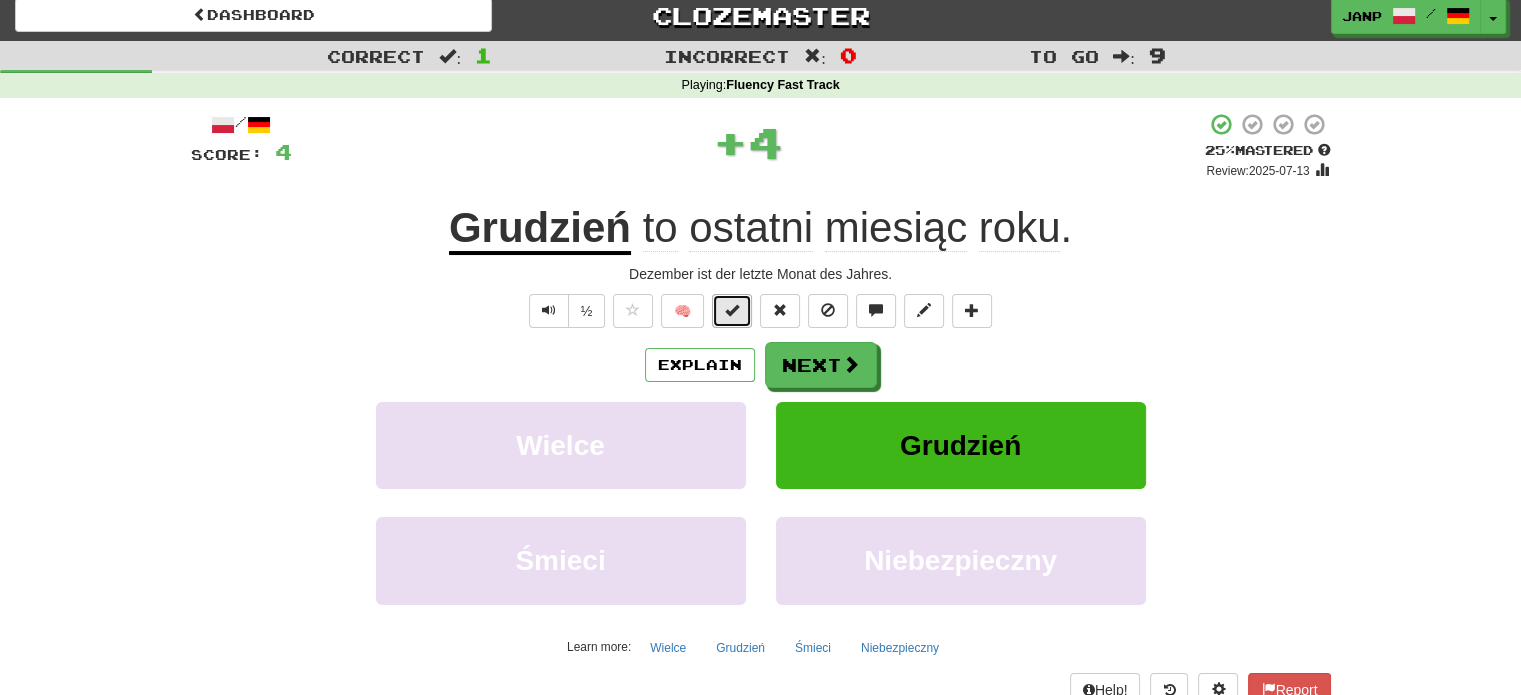 click at bounding box center [732, 310] 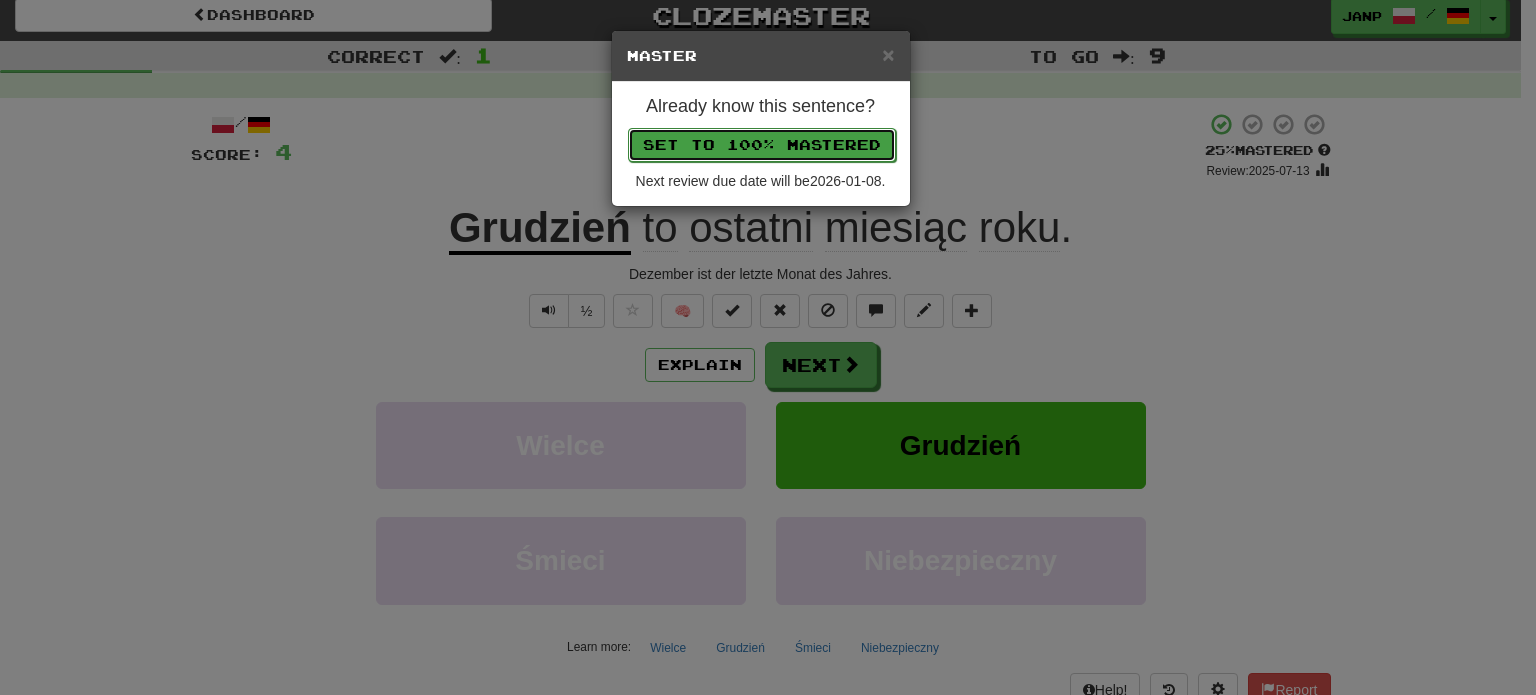 click on "Set to 100% Mastered" at bounding box center (762, 145) 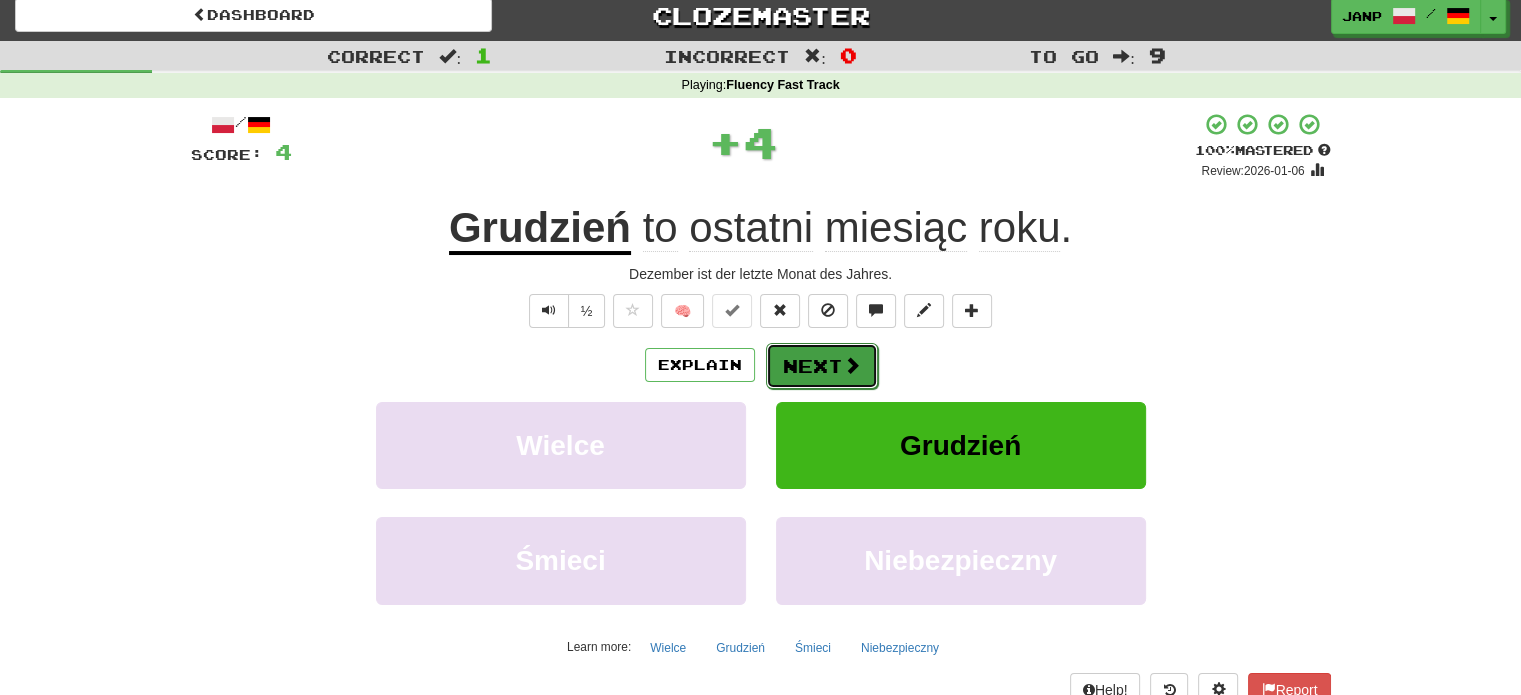 click on "Next" at bounding box center (822, 366) 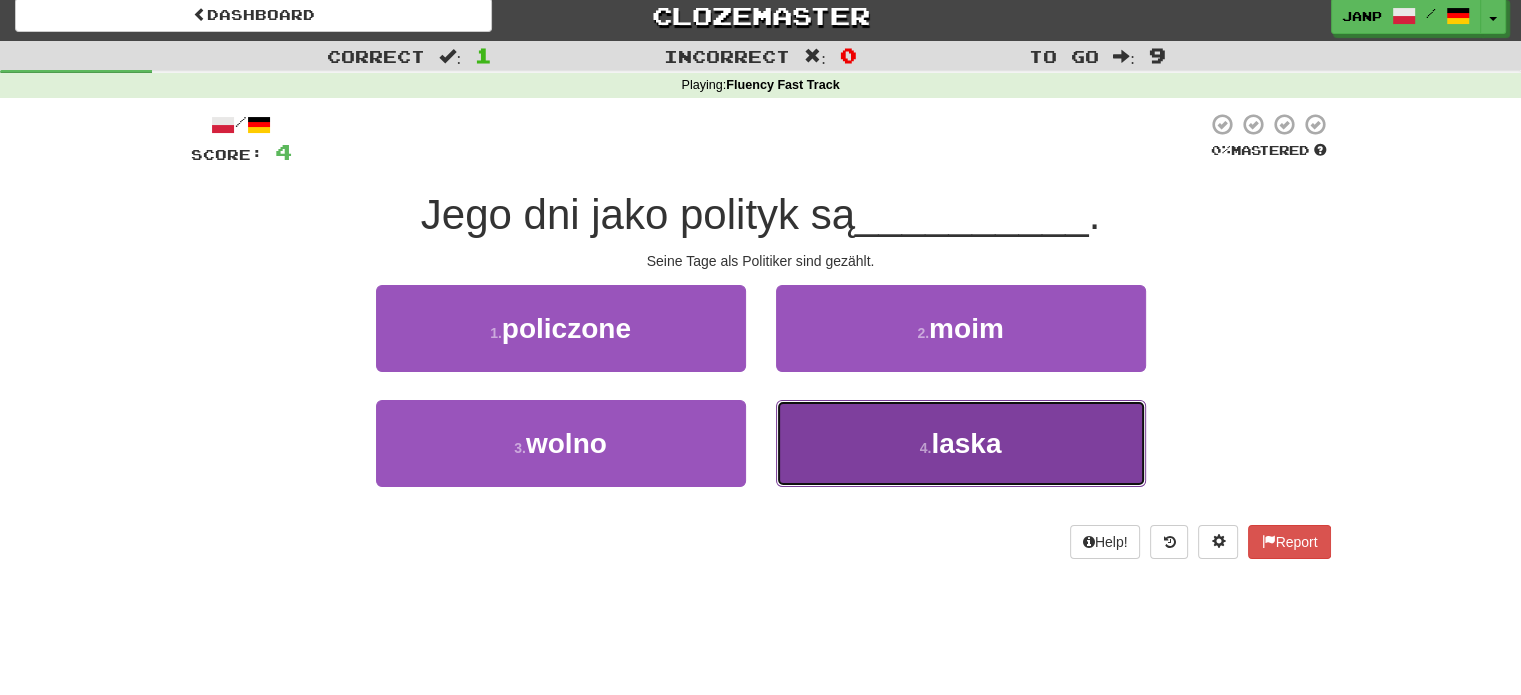 click on "4 .  laska" at bounding box center [961, 443] 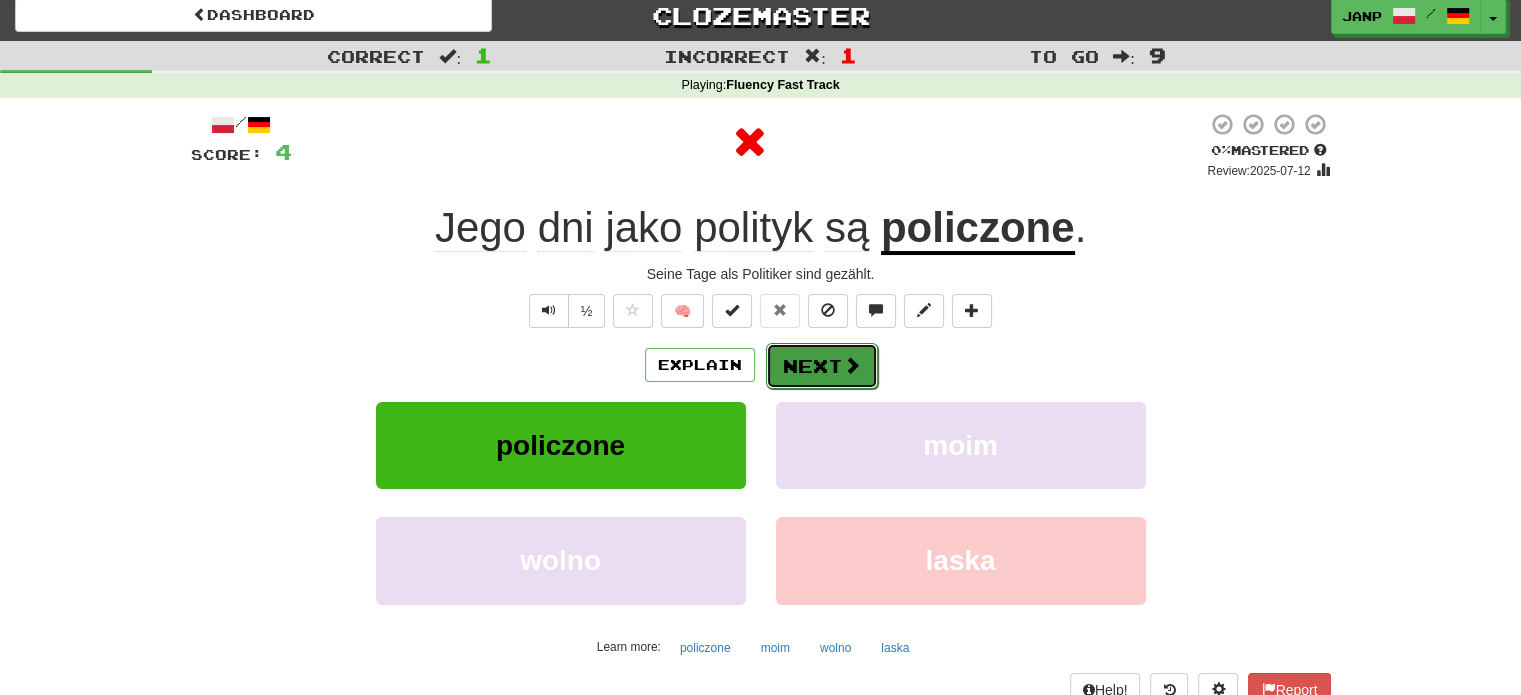 click on "Next" at bounding box center [822, 366] 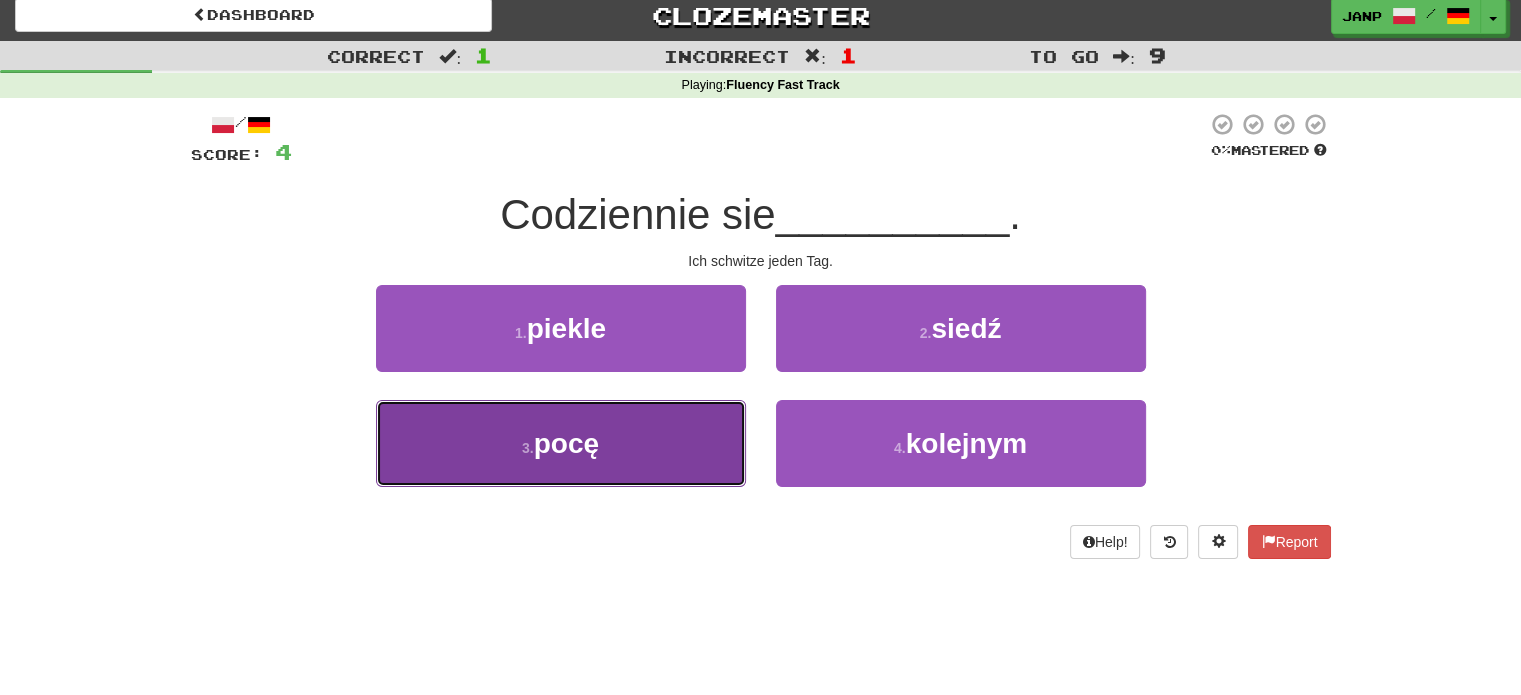 click on "3 .  pocę" at bounding box center [561, 443] 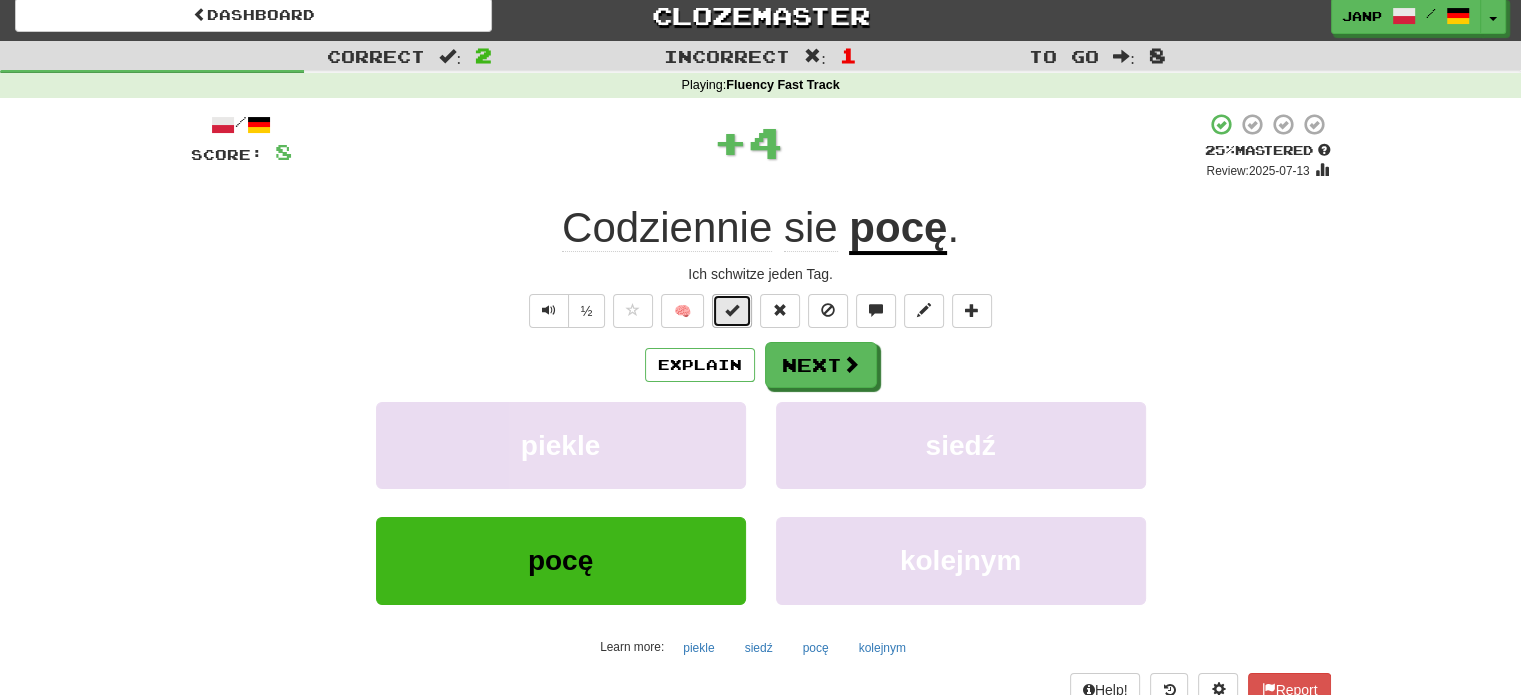 click at bounding box center [732, 311] 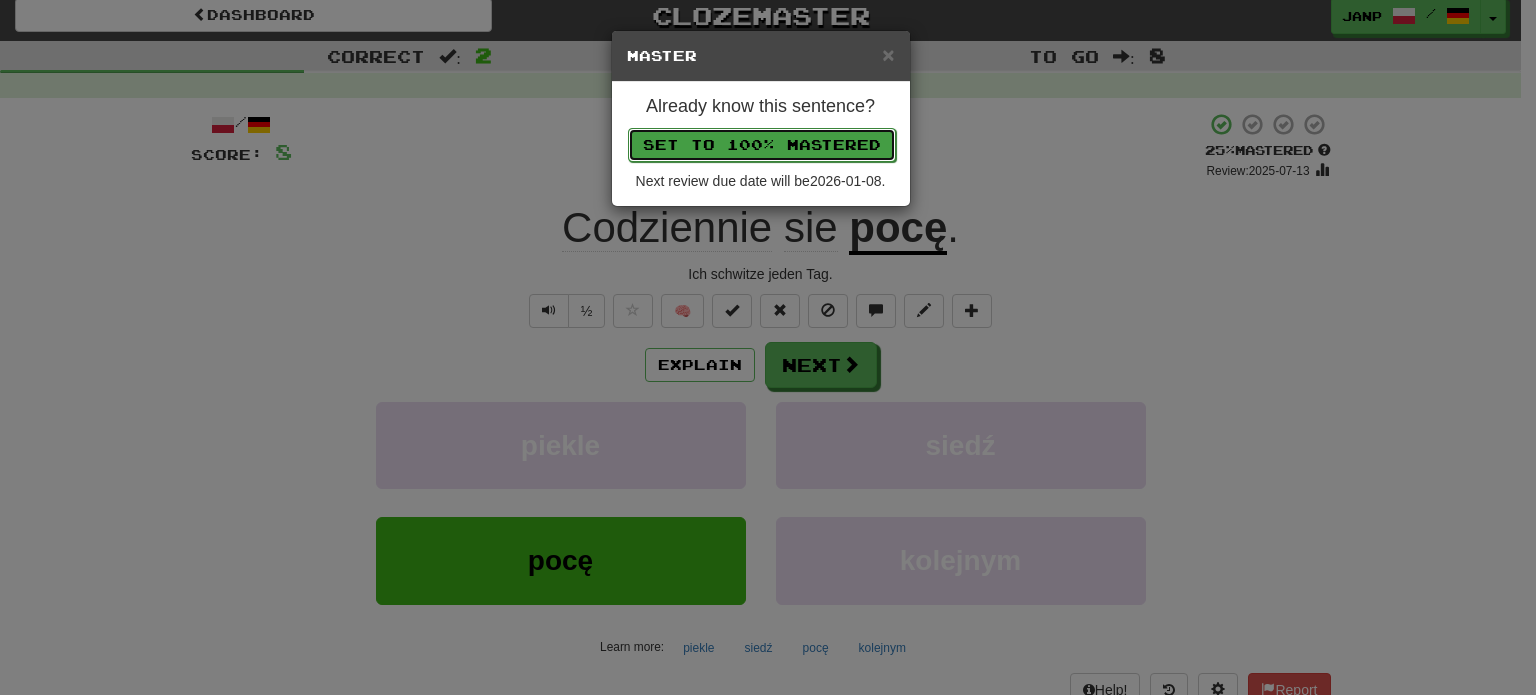 click on "Set to 100% Mastered" at bounding box center [762, 145] 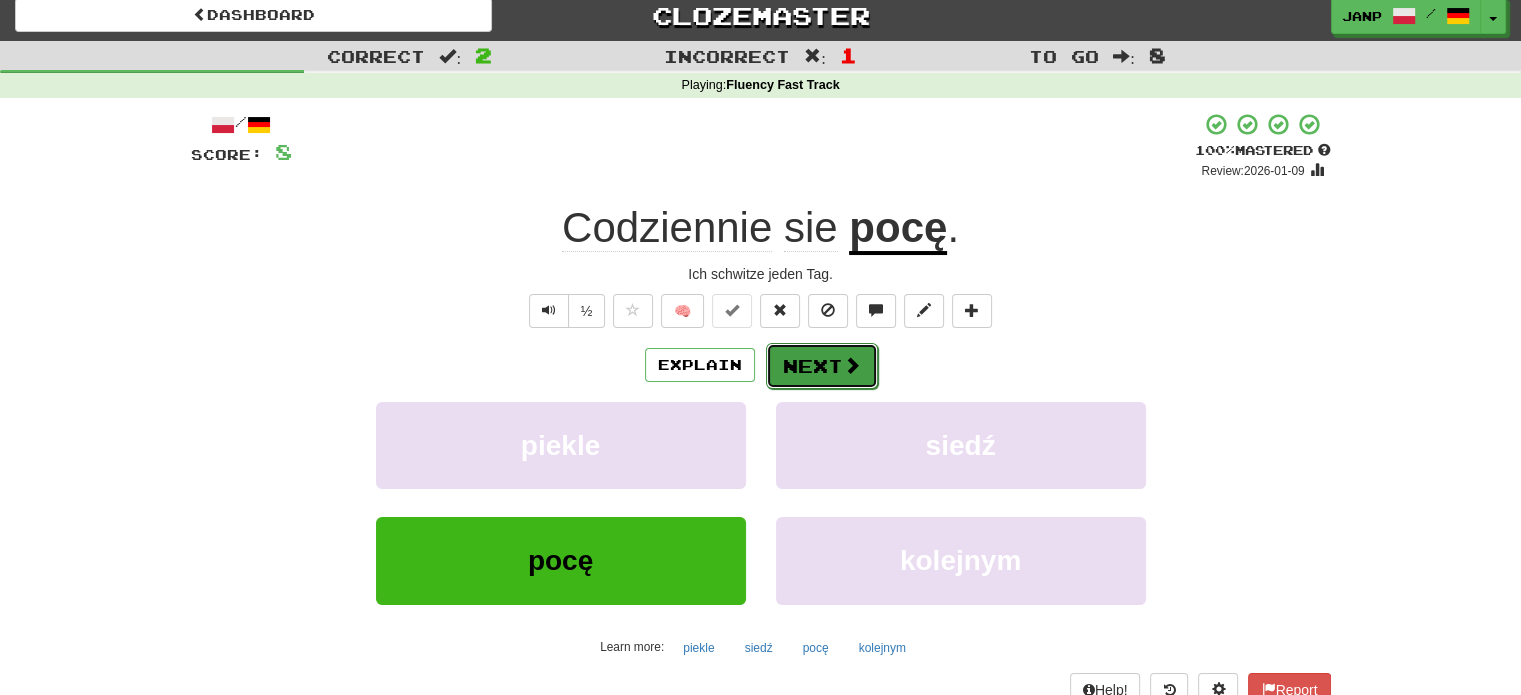 click on "Next" at bounding box center (822, 366) 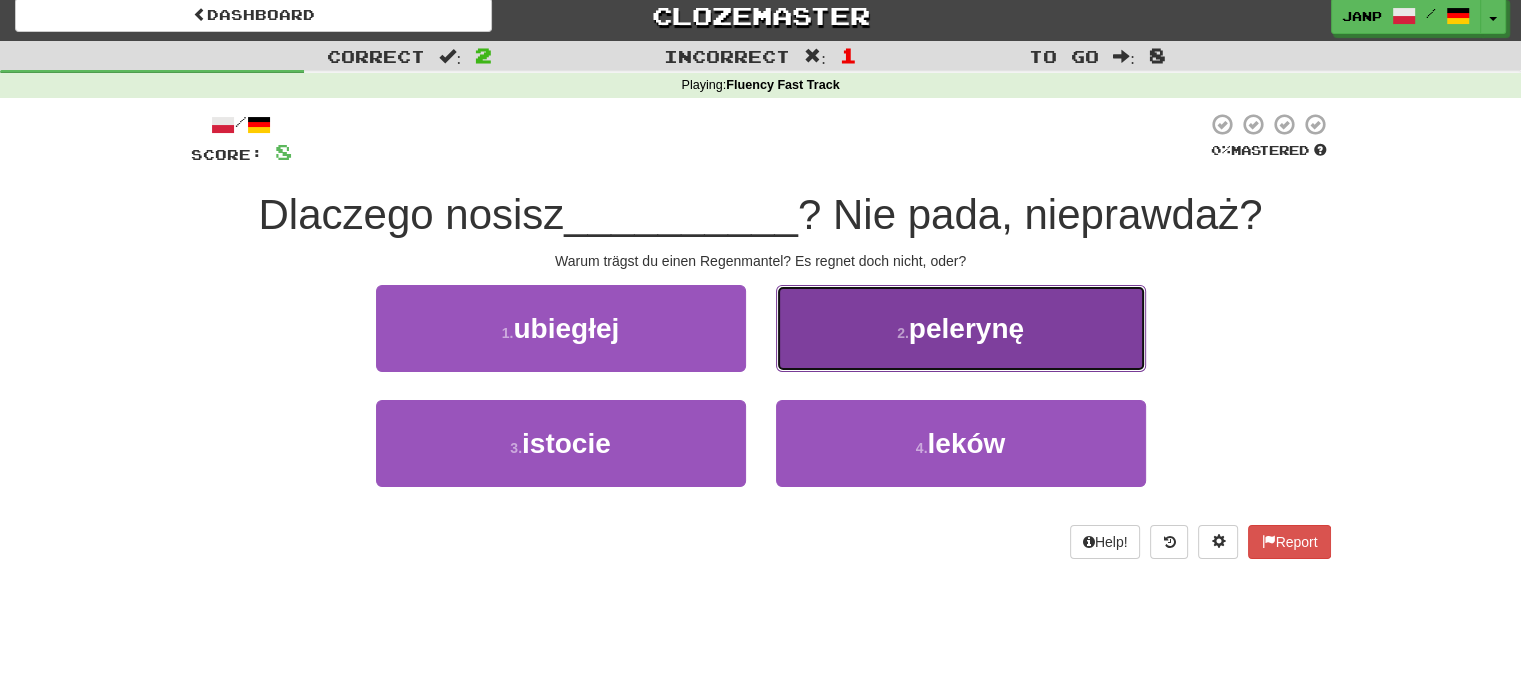 click on "2 .  pelerynę" at bounding box center [961, 328] 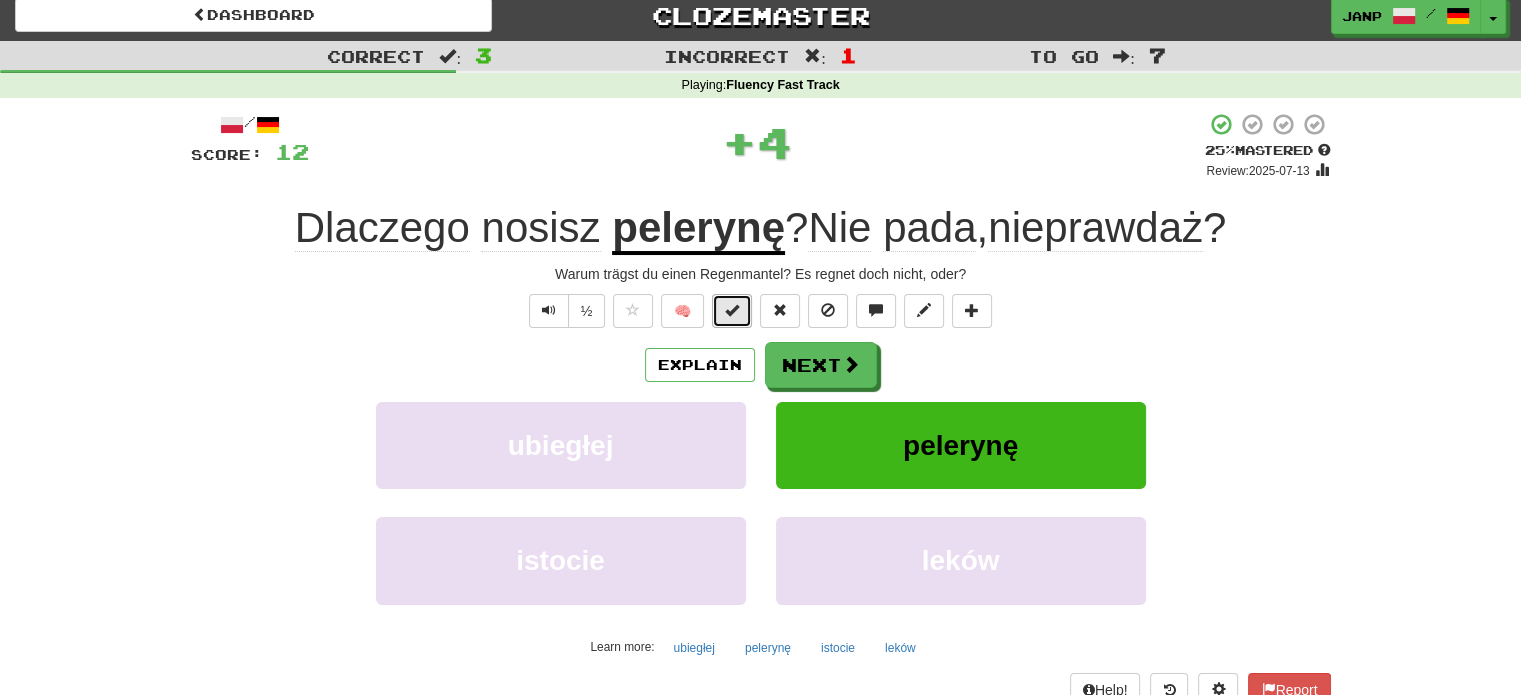 click at bounding box center (732, 311) 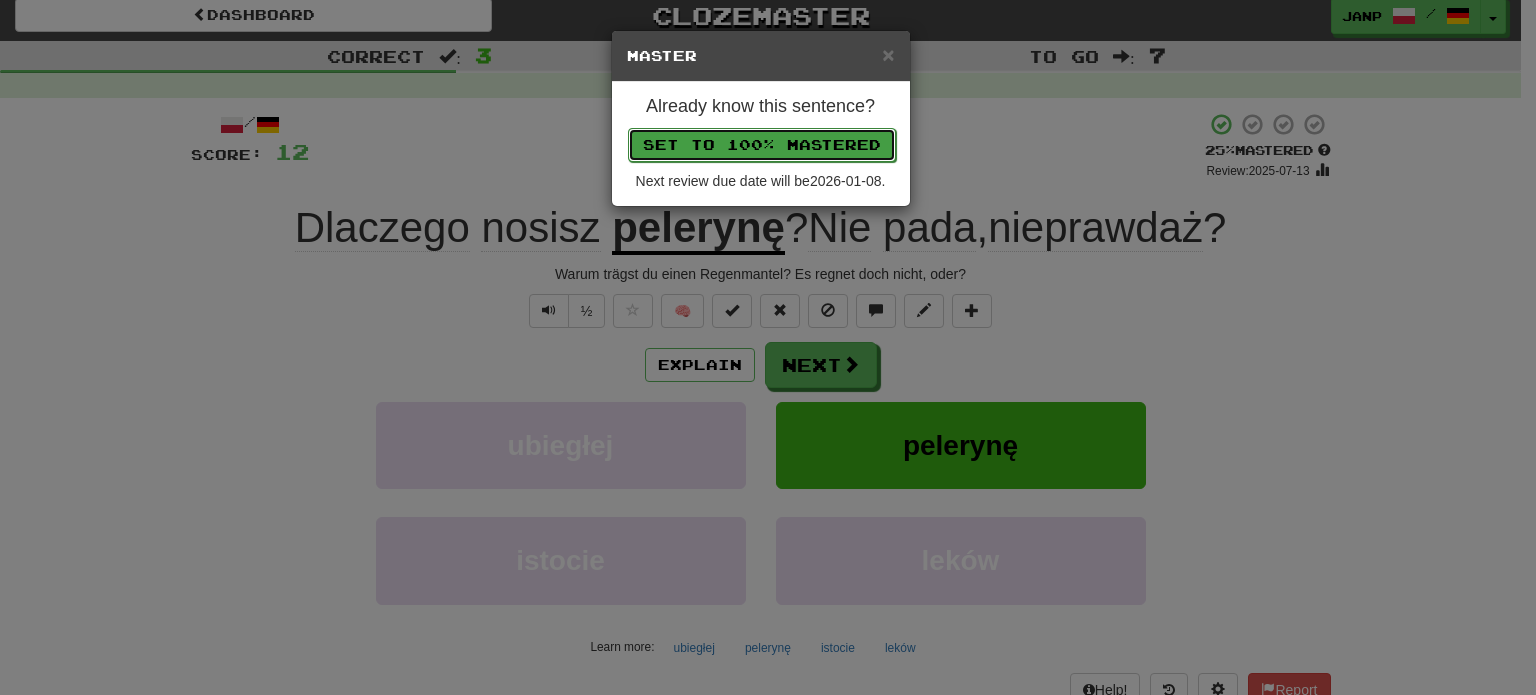 click on "Set to 100% Mastered" at bounding box center [762, 145] 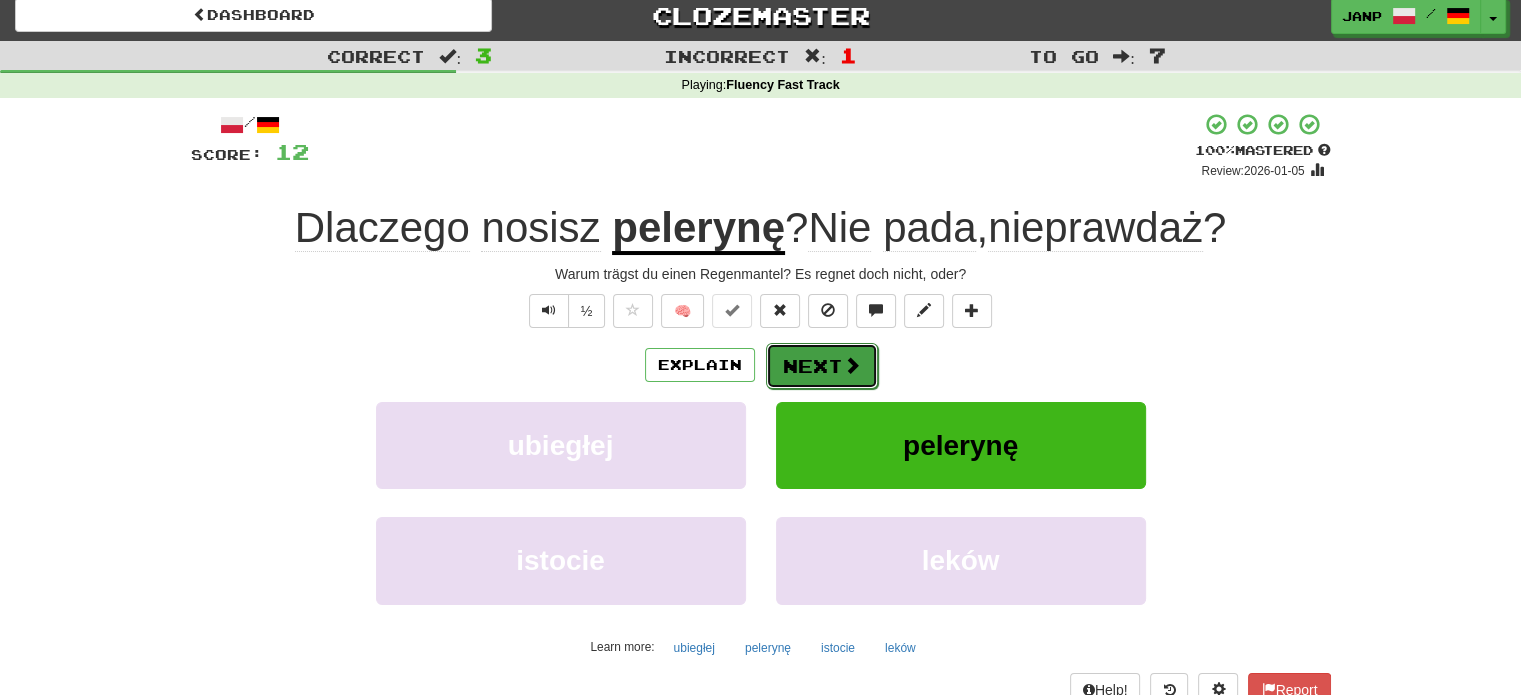 click on "Next" at bounding box center (822, 366) 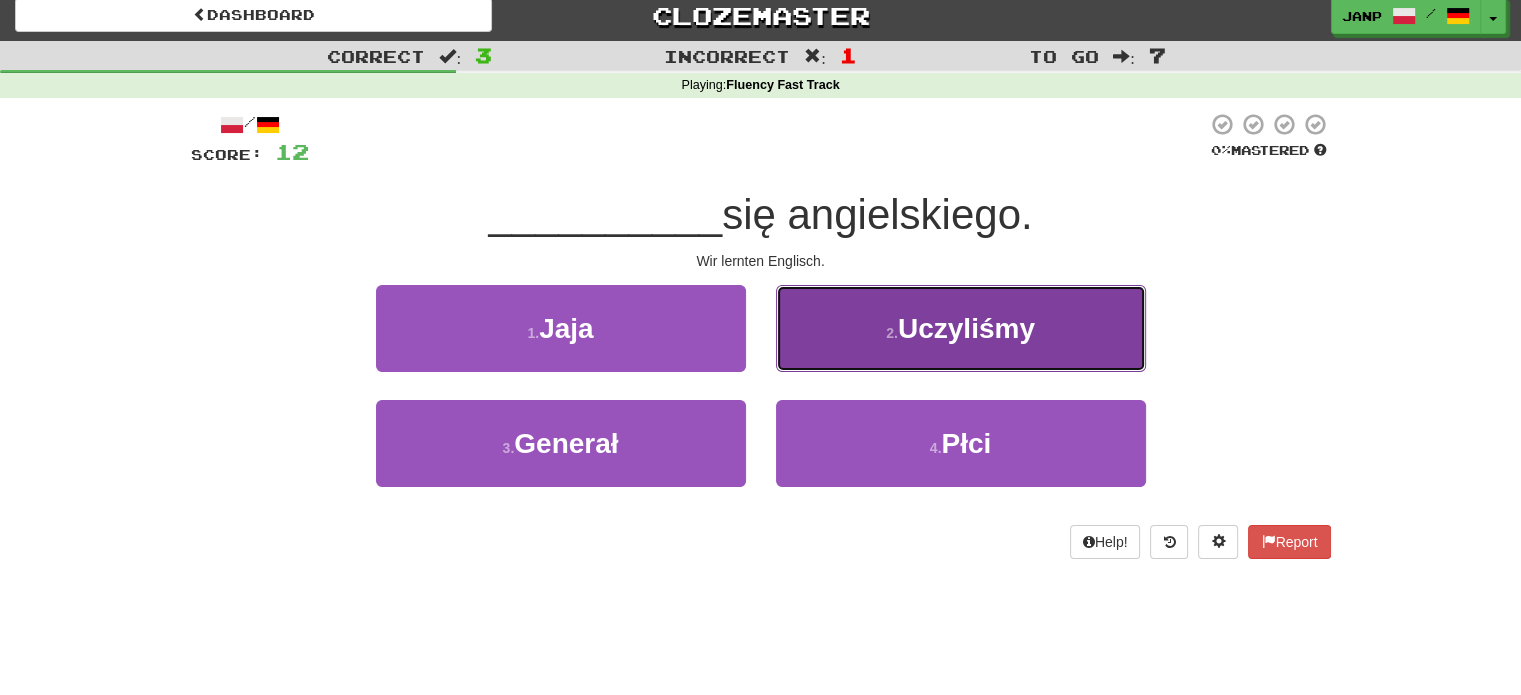 click on "2 .  Uczyliśmy" at bounding box center [961, 328] 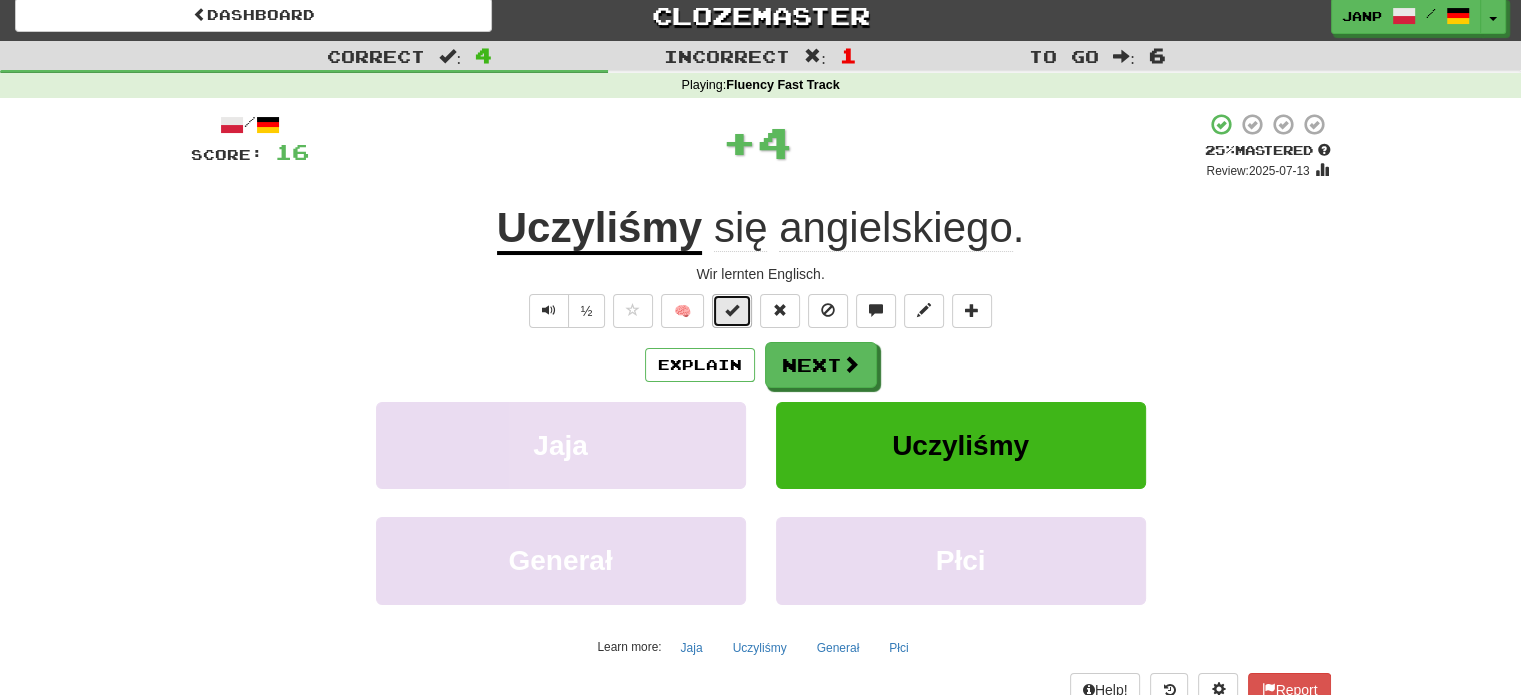 click at bounding box center [732, 310] 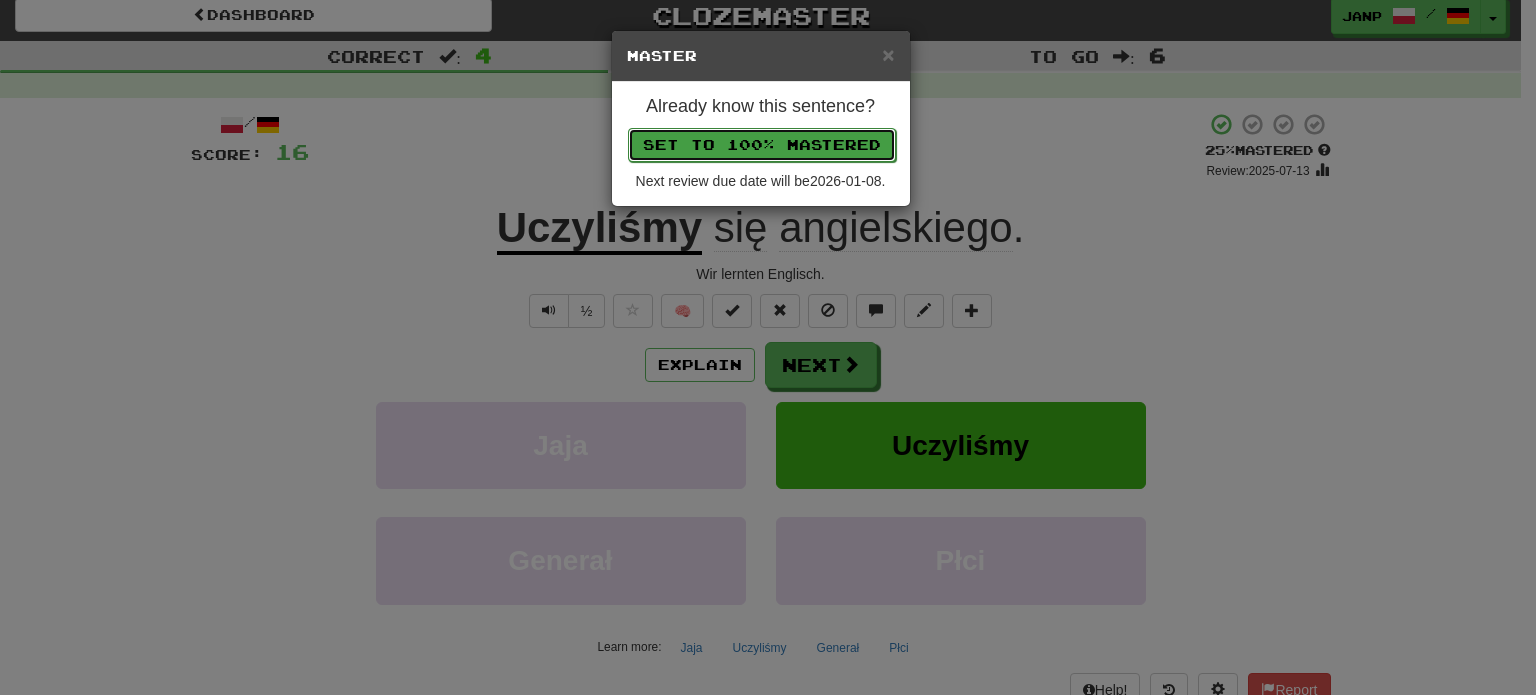 click on "Set to 100% Mastered" at bounding box center (762, 145) 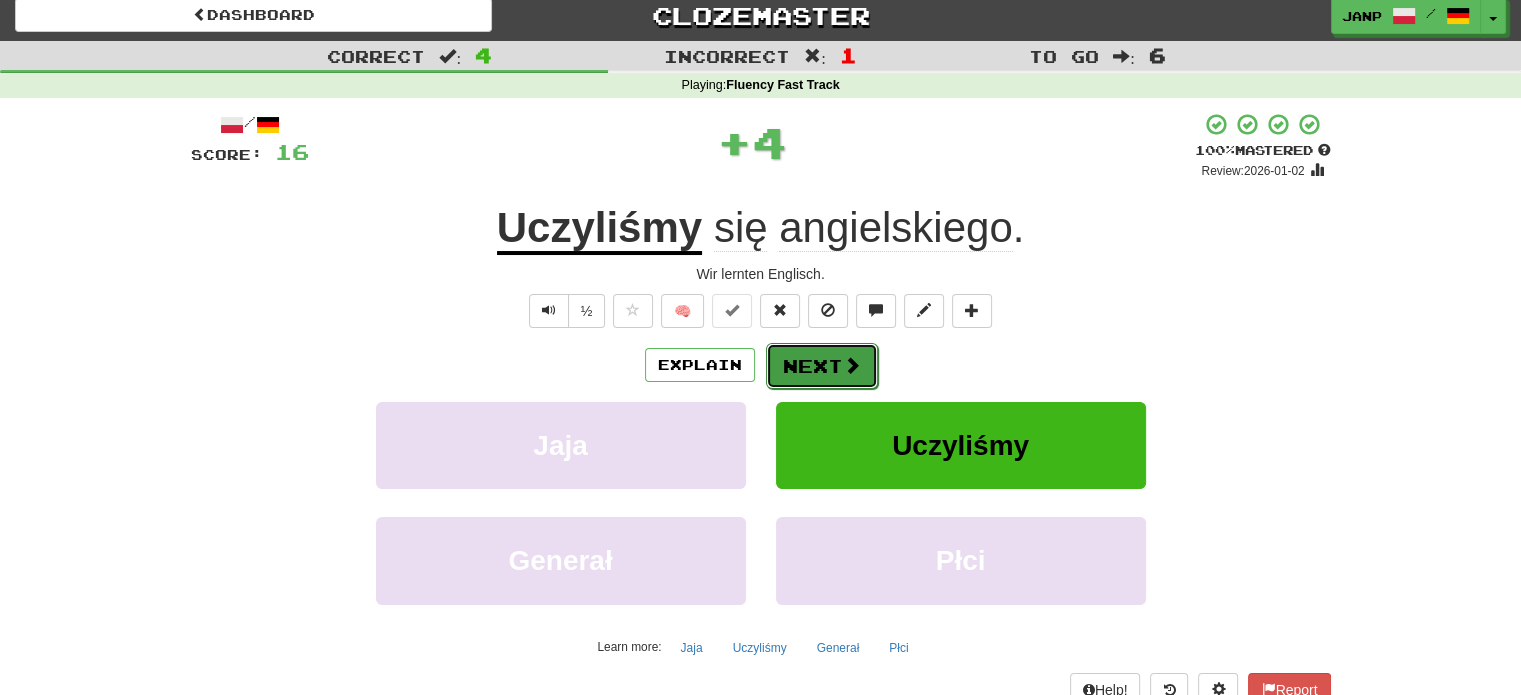 click on "Next" at bounding box center [822, 366] 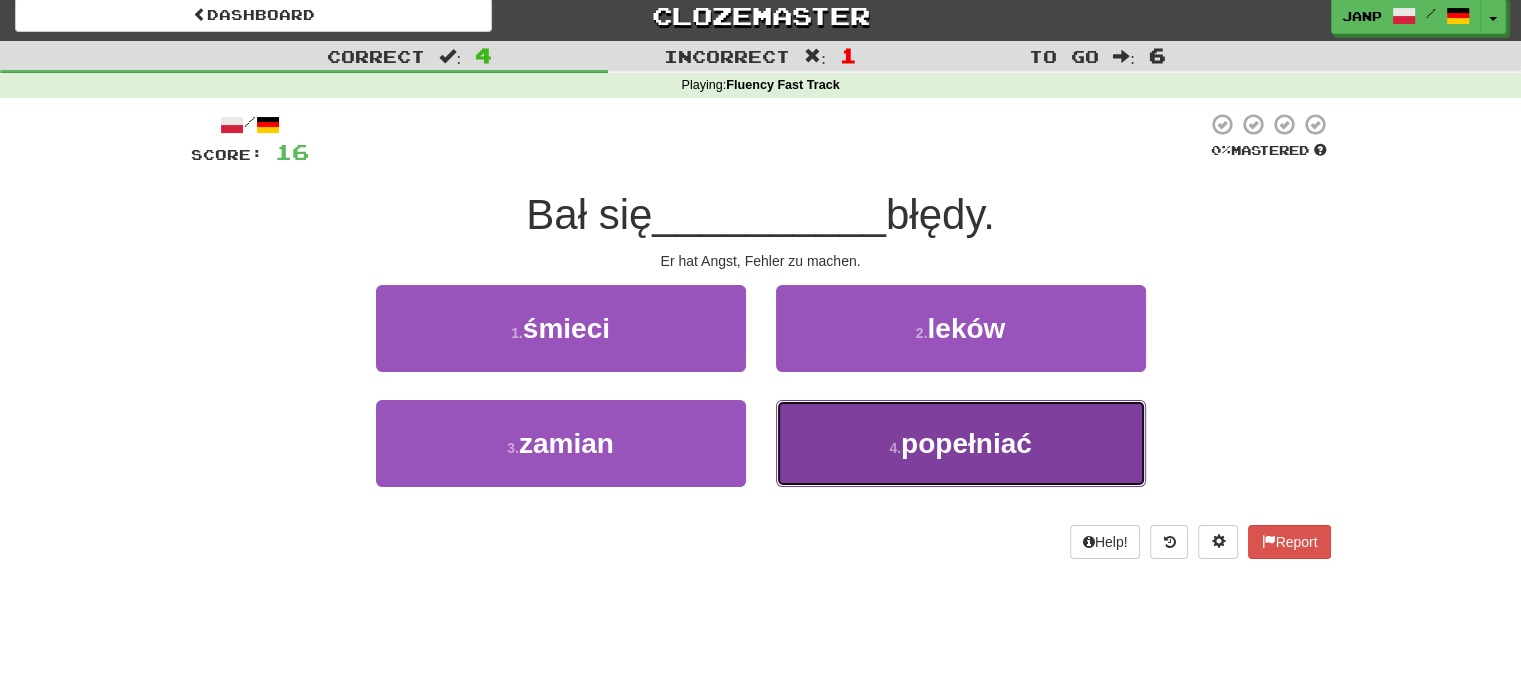 click on "4 .  popełniać" at bounding box center (961, 443) 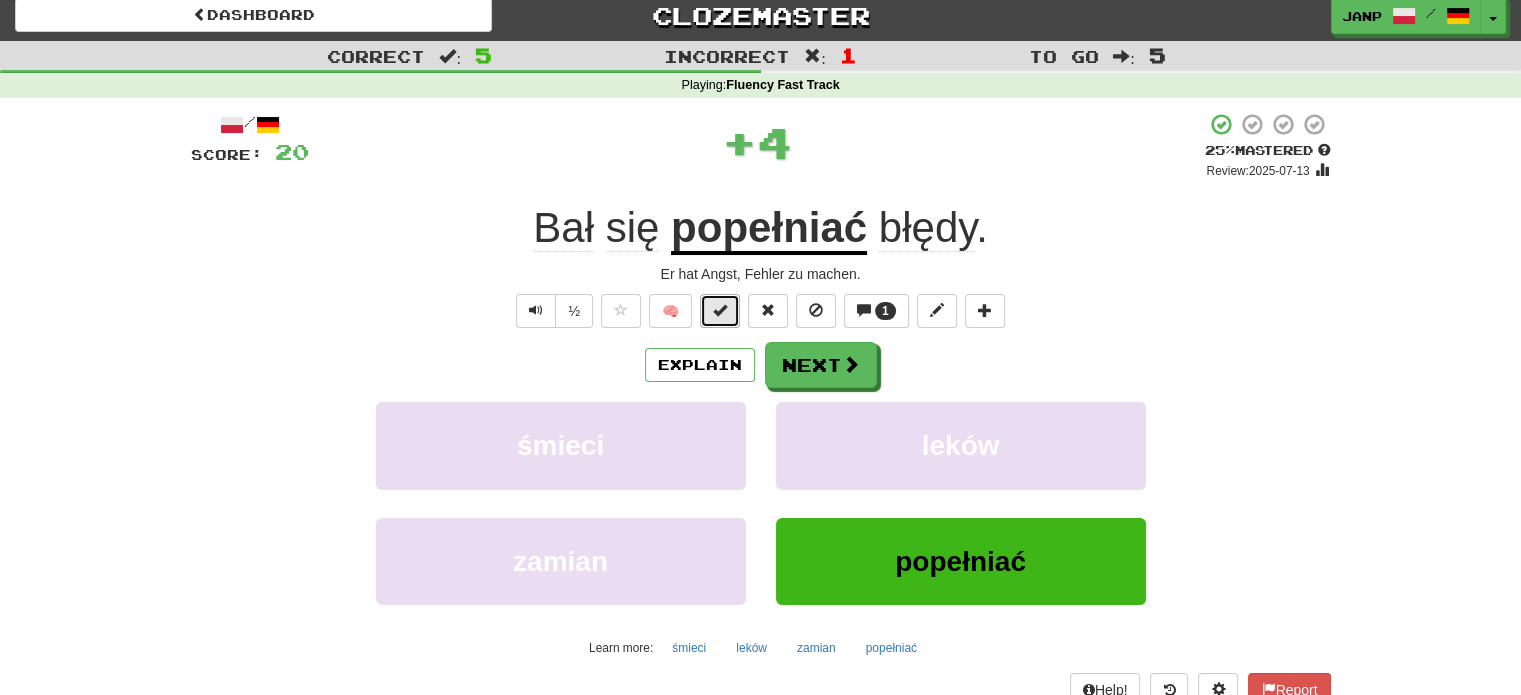 click at bounding box center (720, 310) 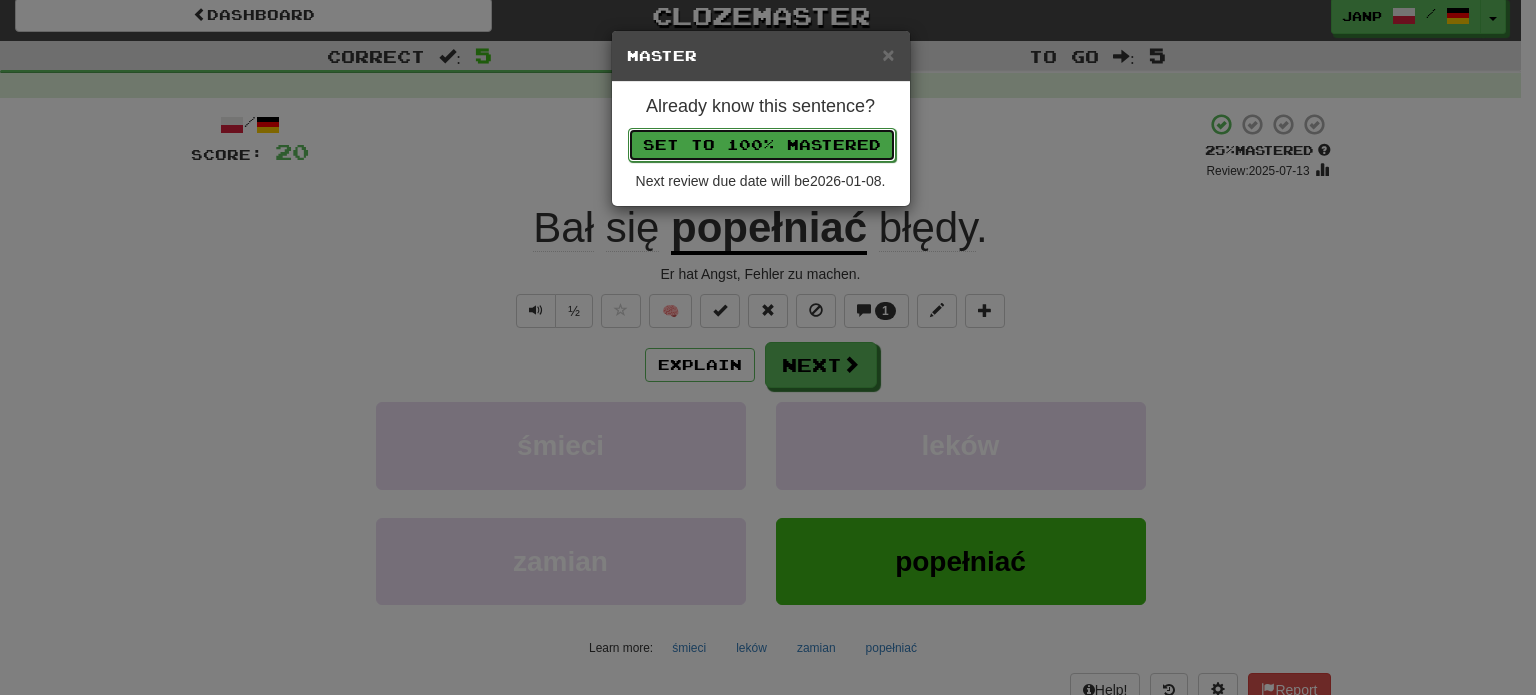click on "Set to 100% Mastered" at bounding box center (762, 145) 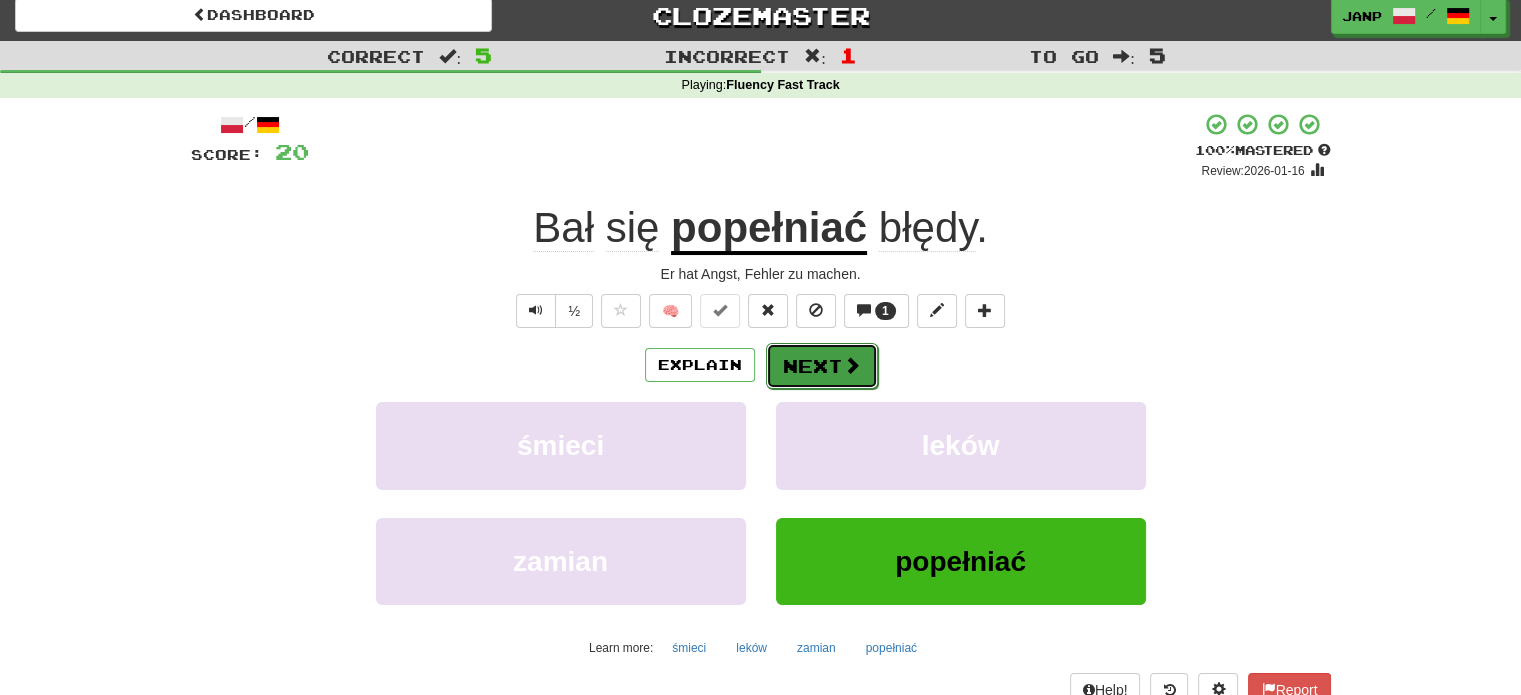 click on "Next" at bounding box center [822, 366] 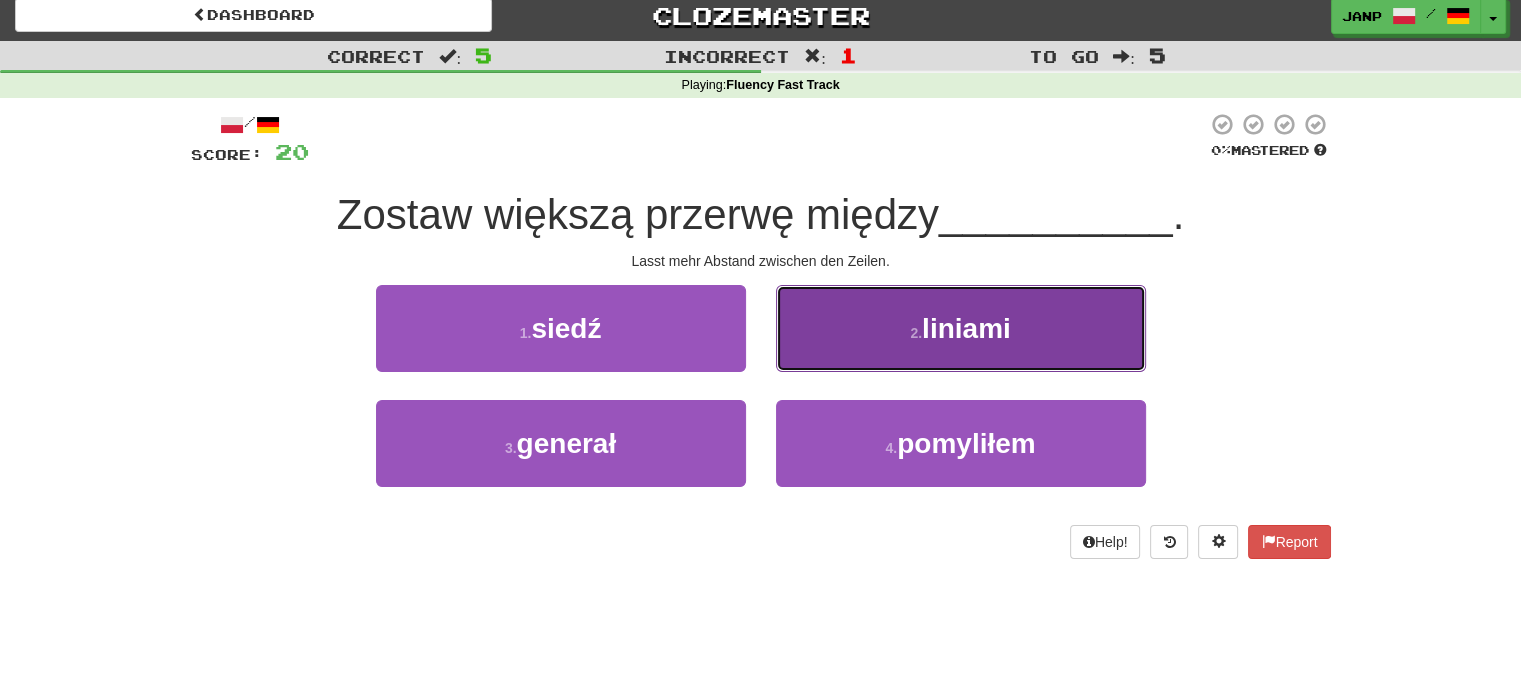 click on "2 .  liniami" at bounding box center [961, 328] 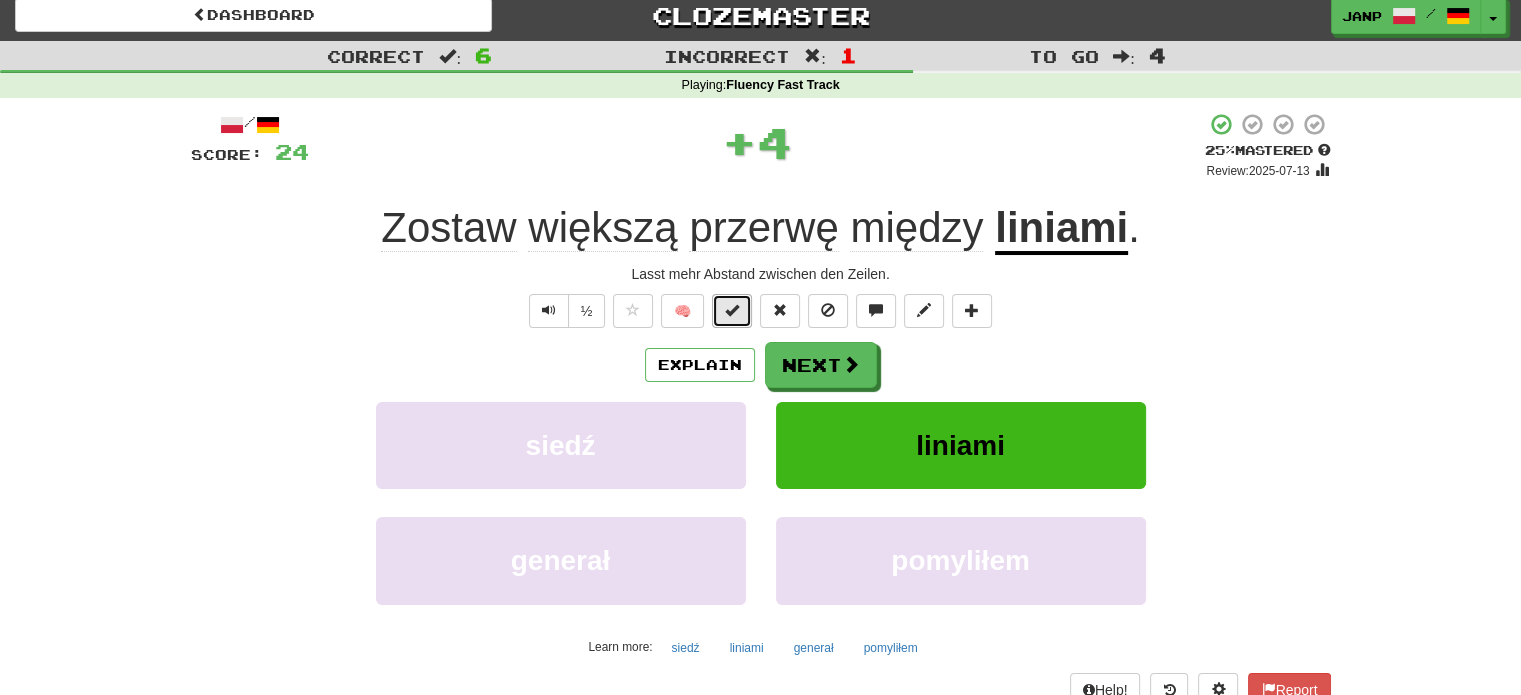 click at bounding box center (732, 310) 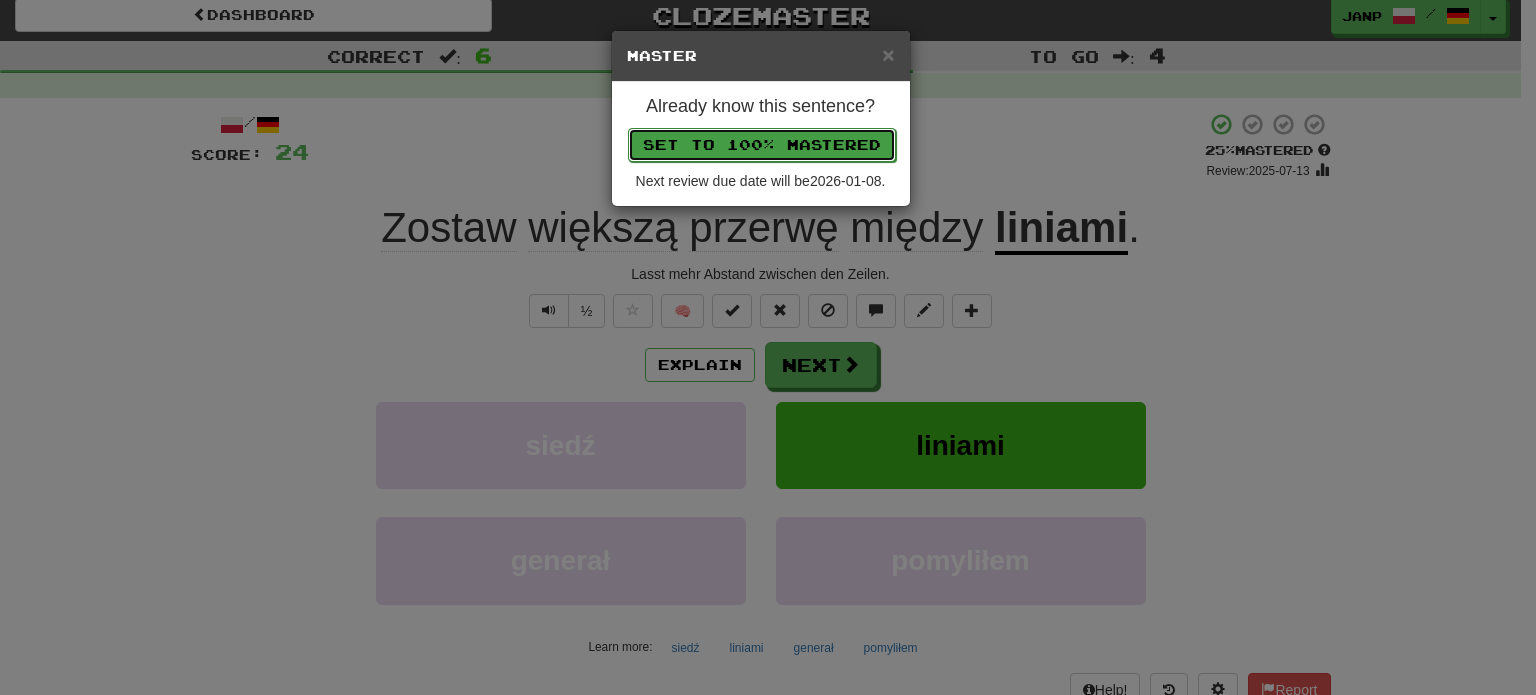 click on "Set to 100% Mastered" at bounding box center [762, 145] 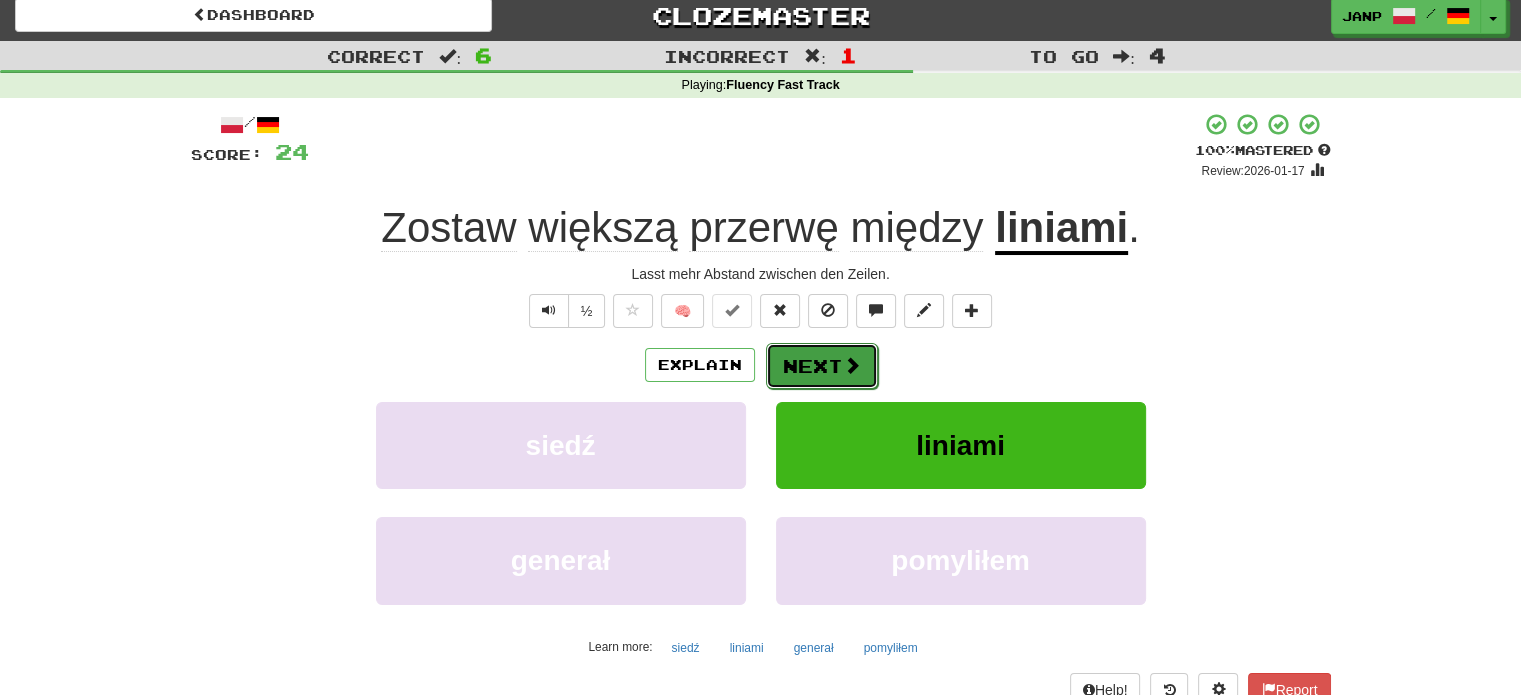 click on "Next" at bounding box center (822, 366) 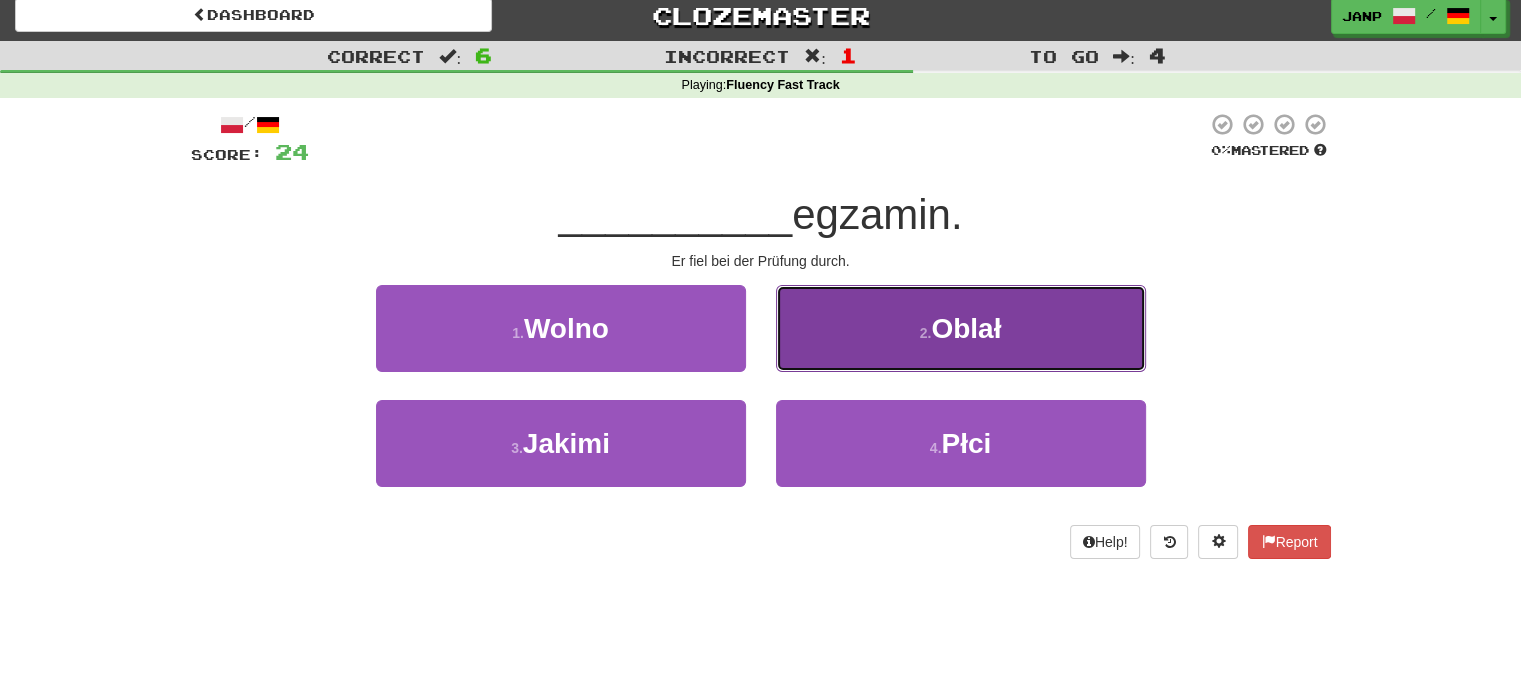 click on "2 .  Oblał" at bounding box center (961, 328) 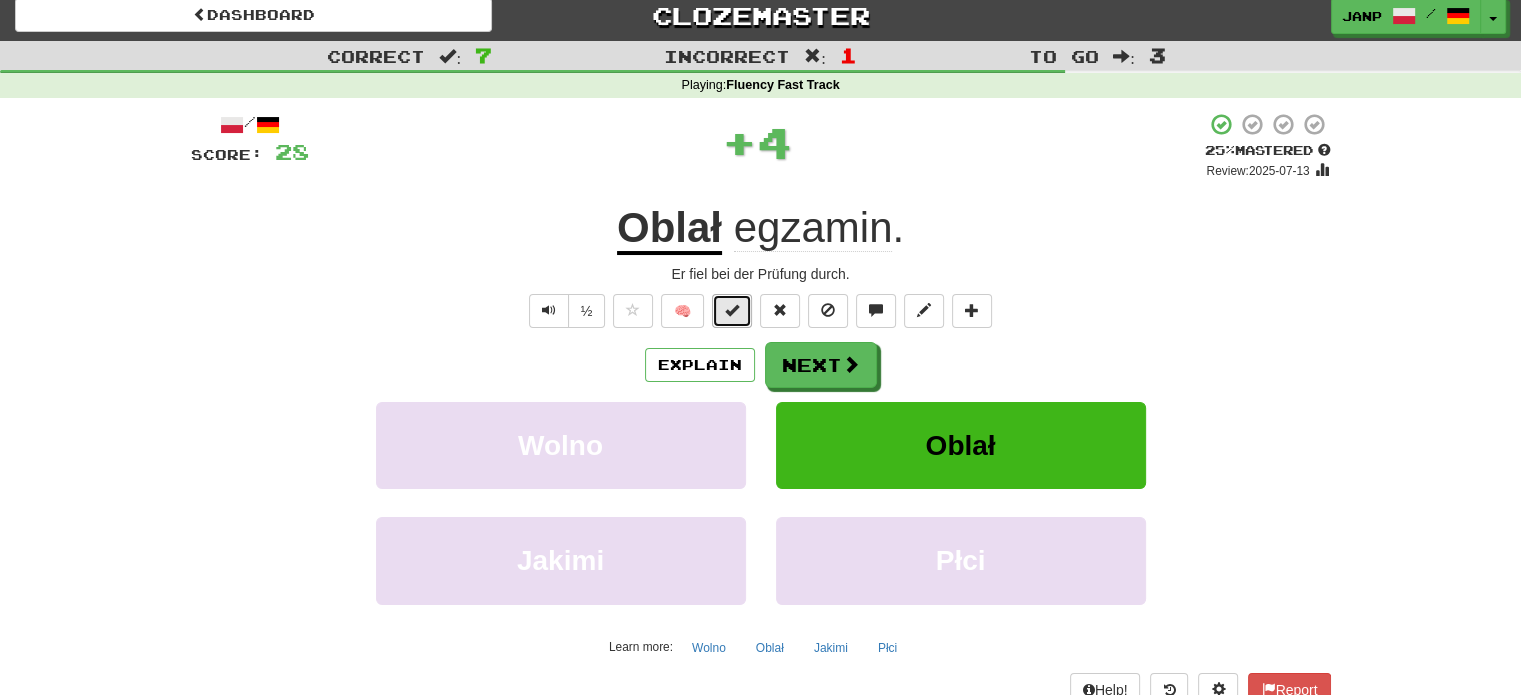 click at bounding box center [732, 311] 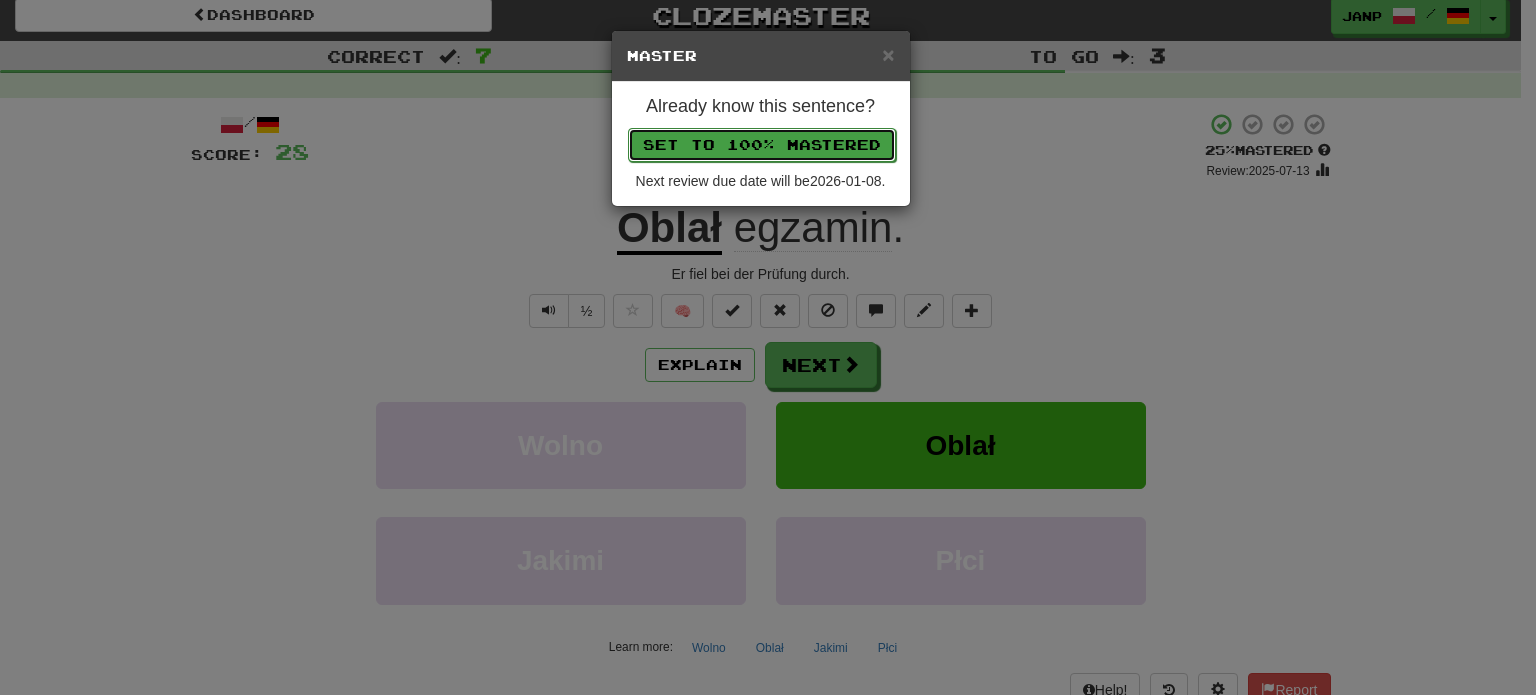 click on "Set to 100% Mastered" at bounding box center (762, 145) 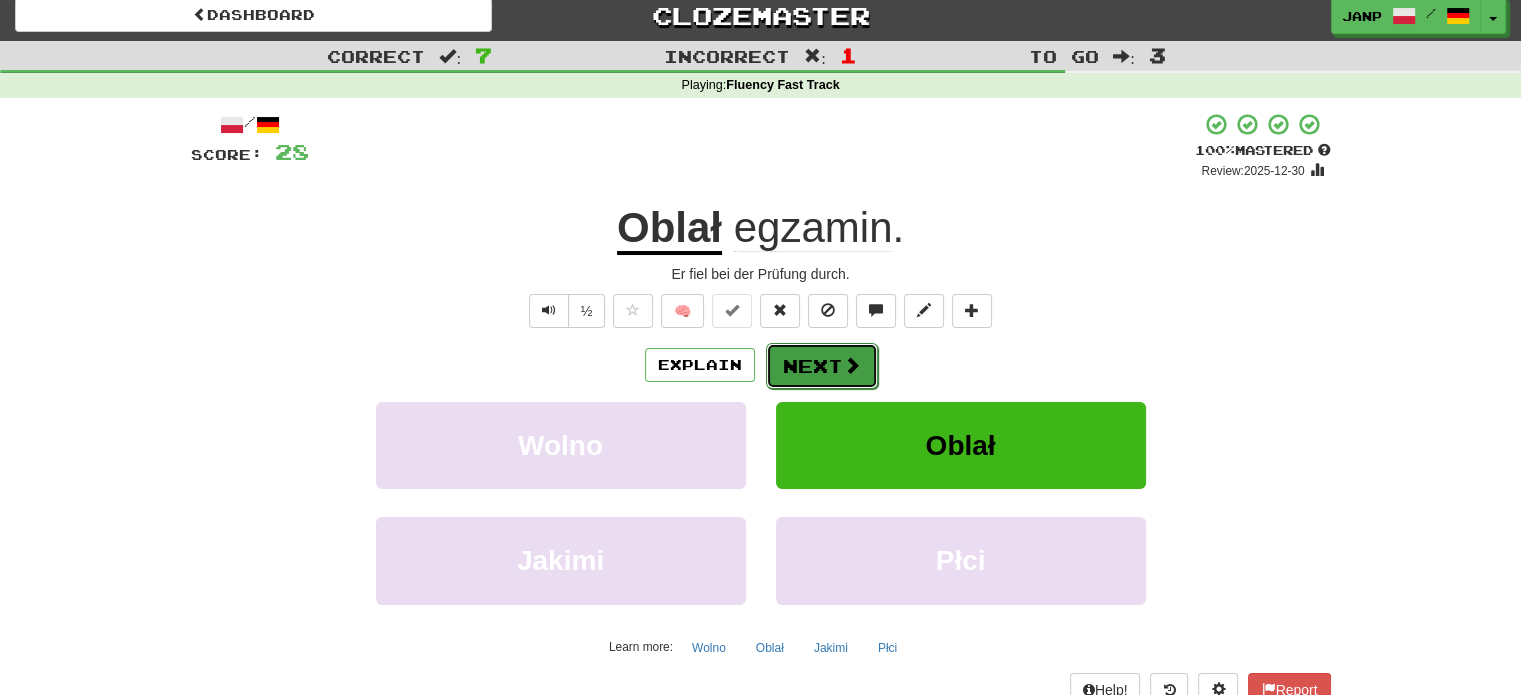 click on "Next" at bounding box center (822, 366) 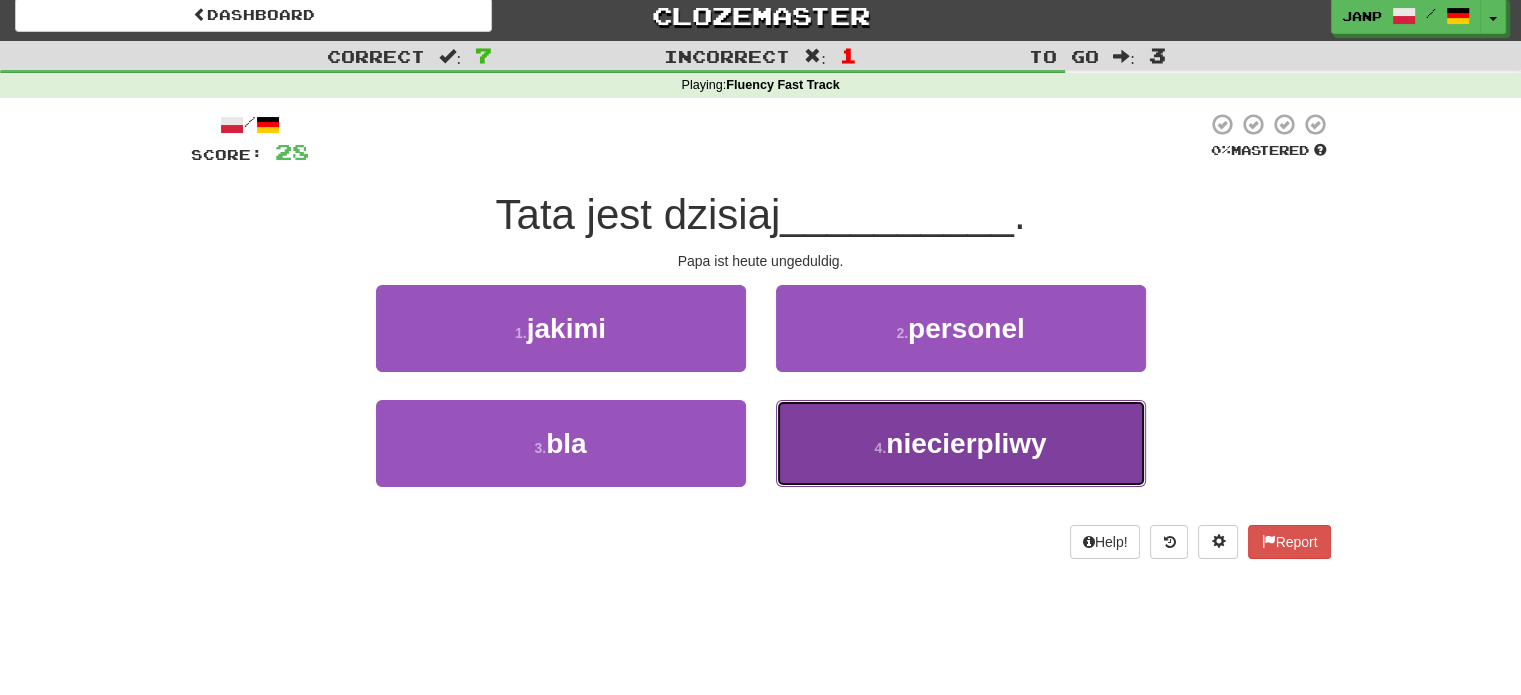 click on "4 .  niecierpliwy" at bounding box center [961, 443] 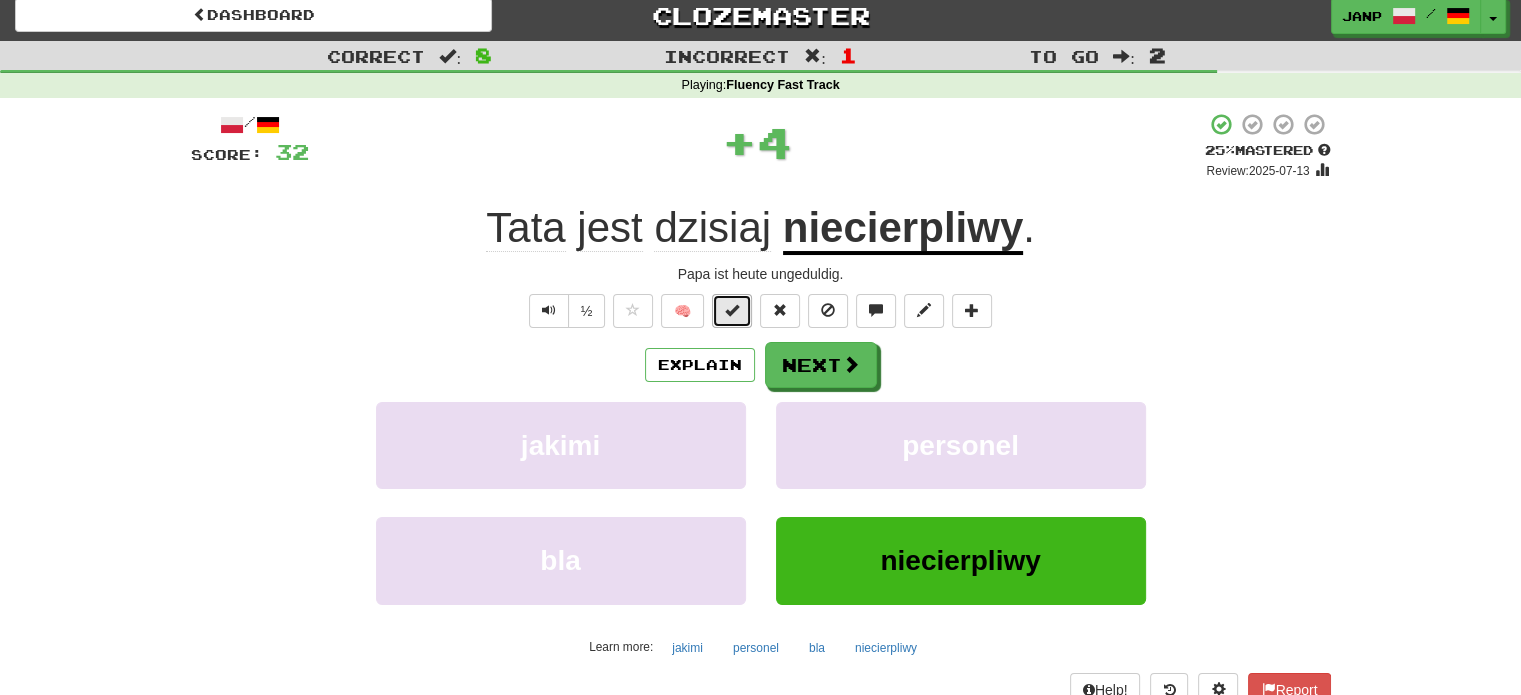 click at bounding box center (732, 311) 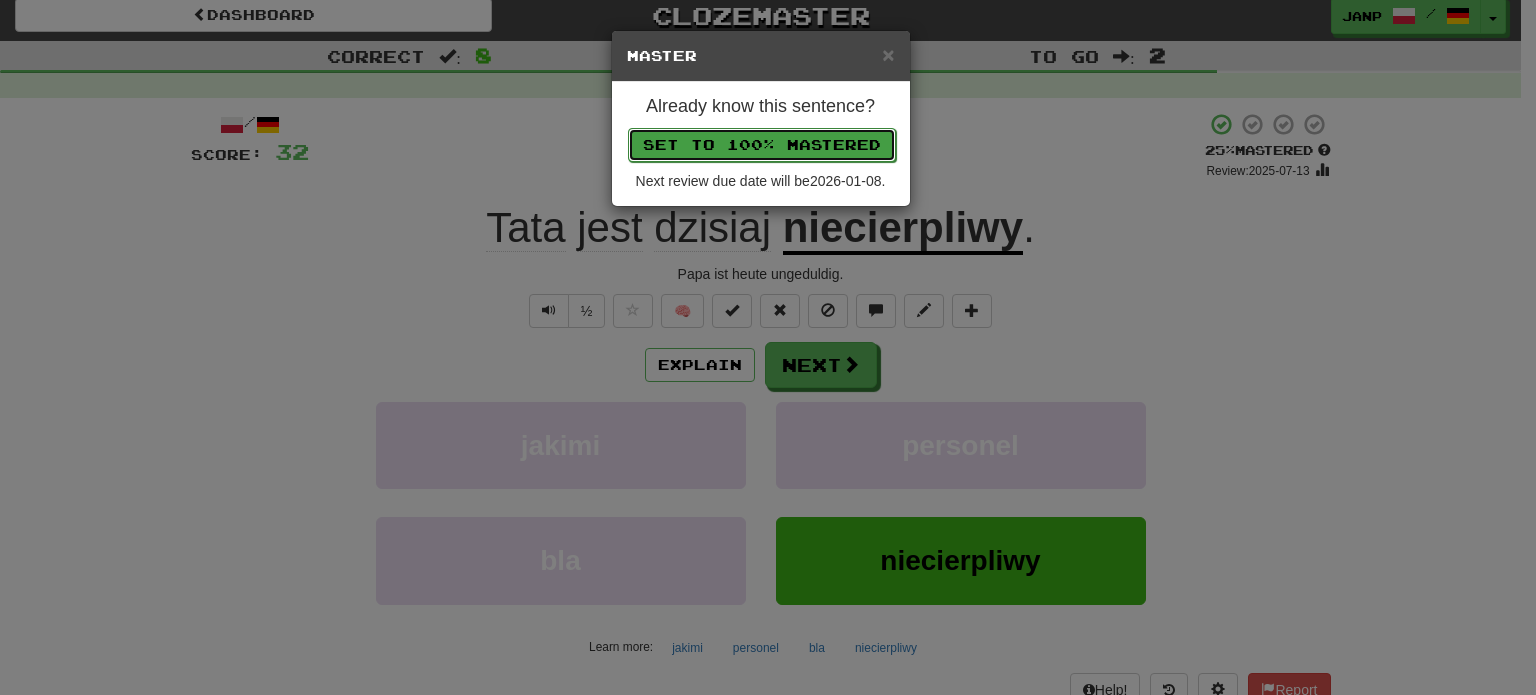 click on "Set to 100% Mastered" at bounding box center [762, 145] 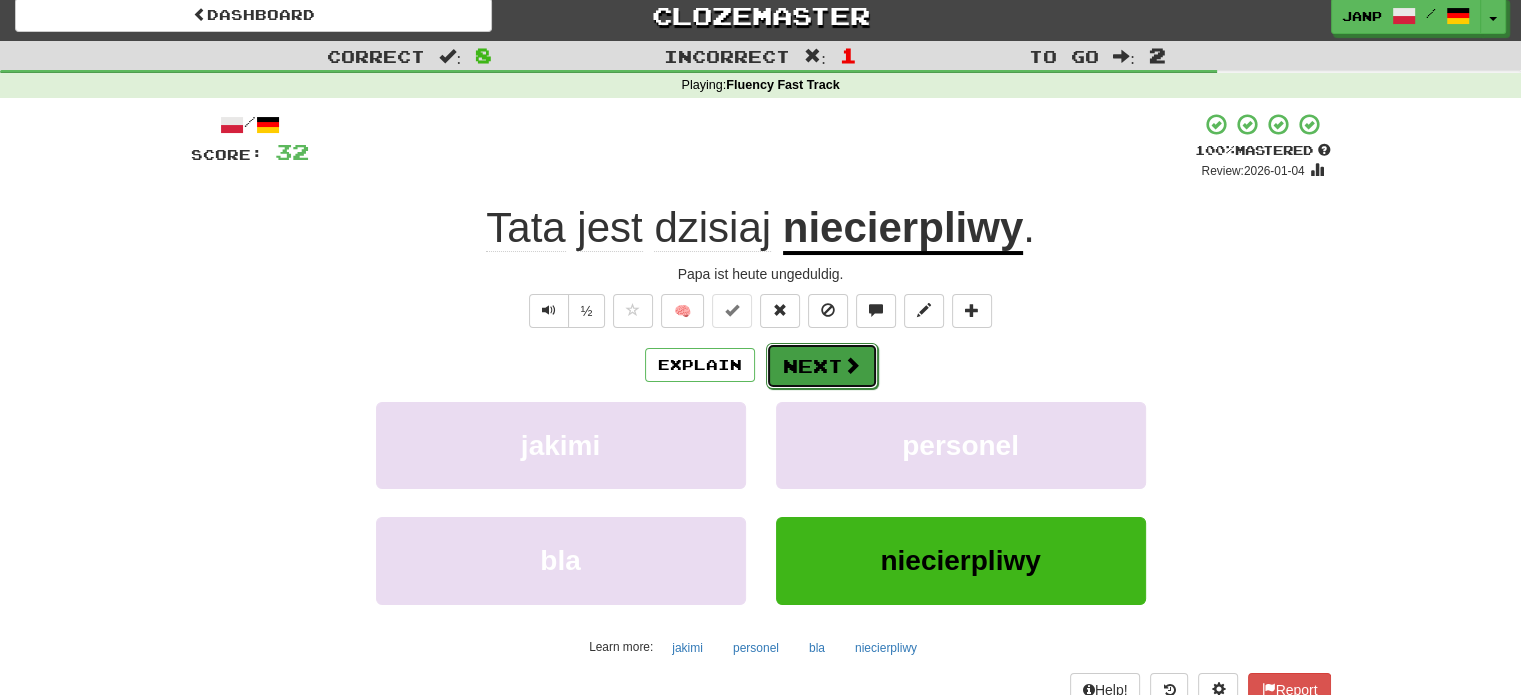 click on "Next" at bounding box center (822, 366) 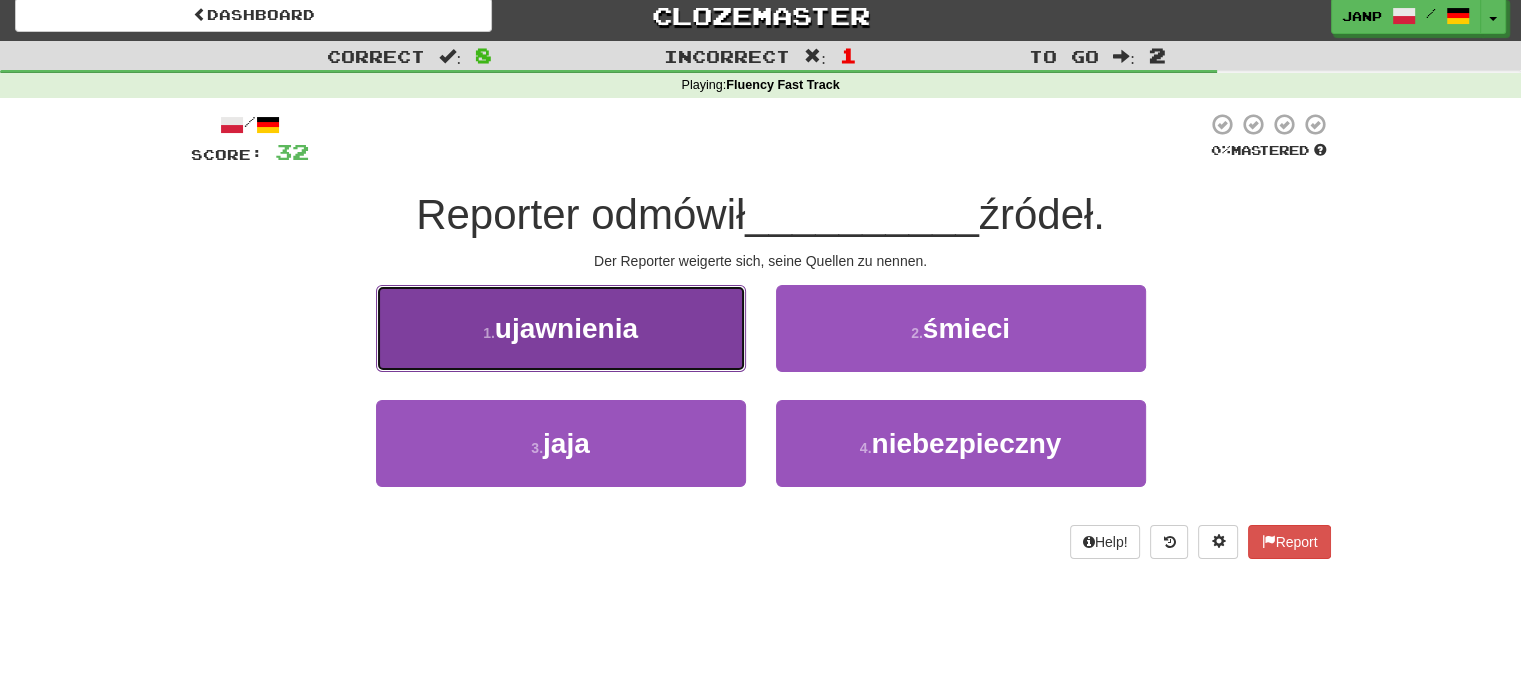 click on "ujawnienia" at bounding box center [566, 328] 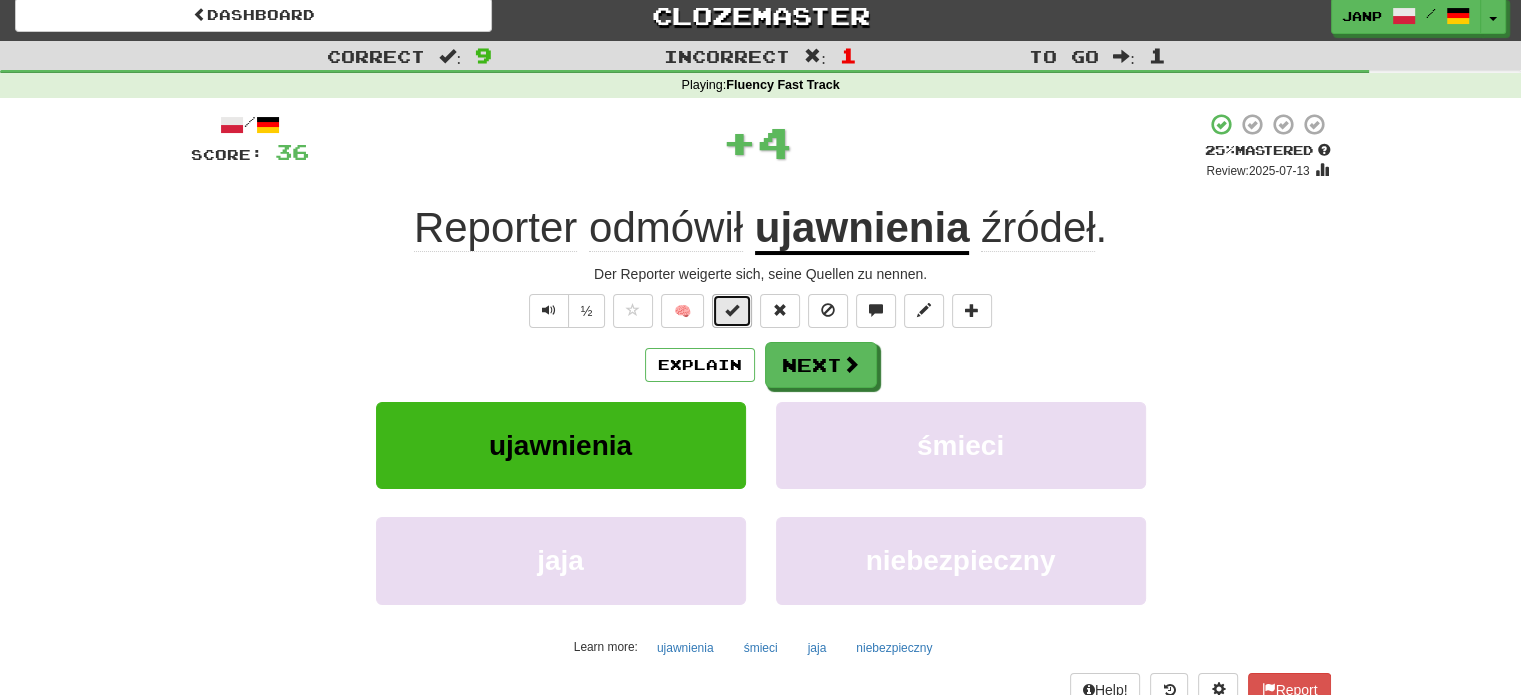 click at bounding box center (732, 311) 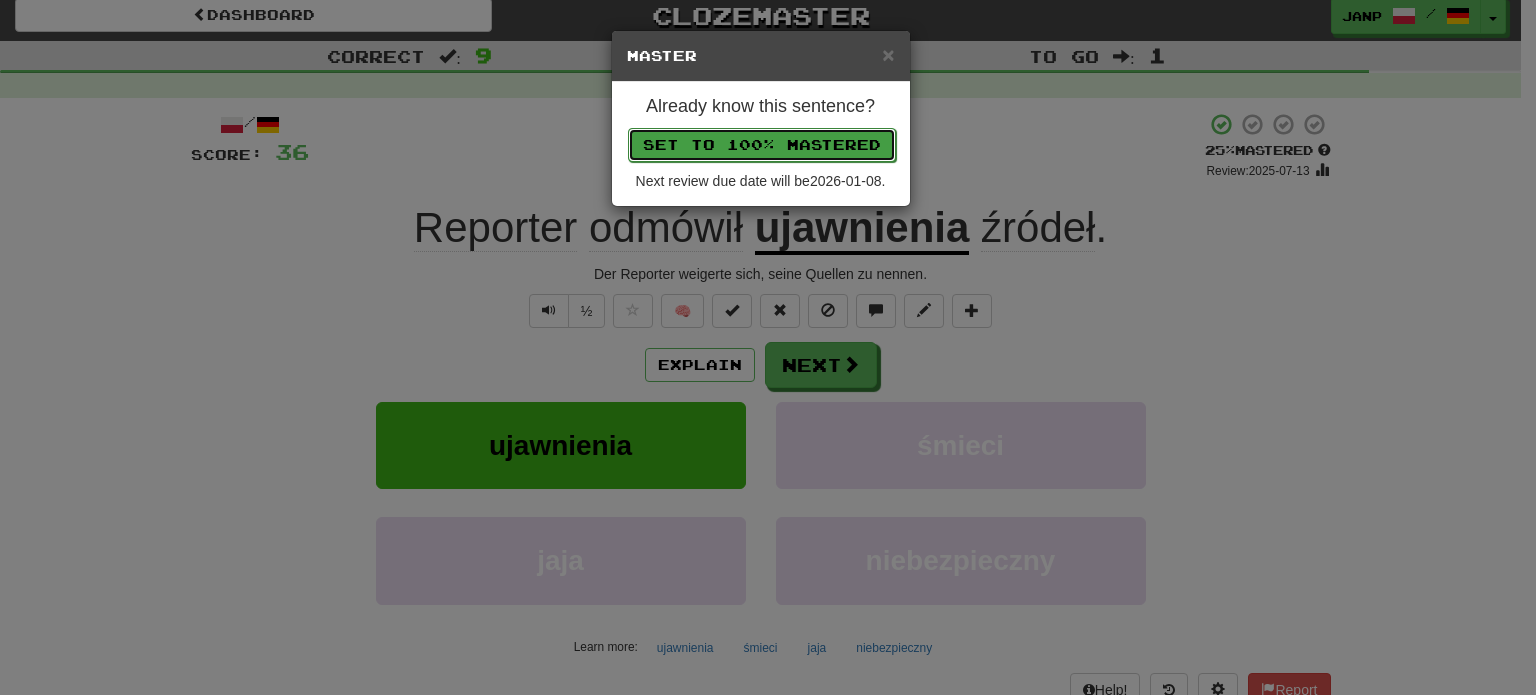 click on "Set to 100% Mastered" at bounding box center [762, 145] 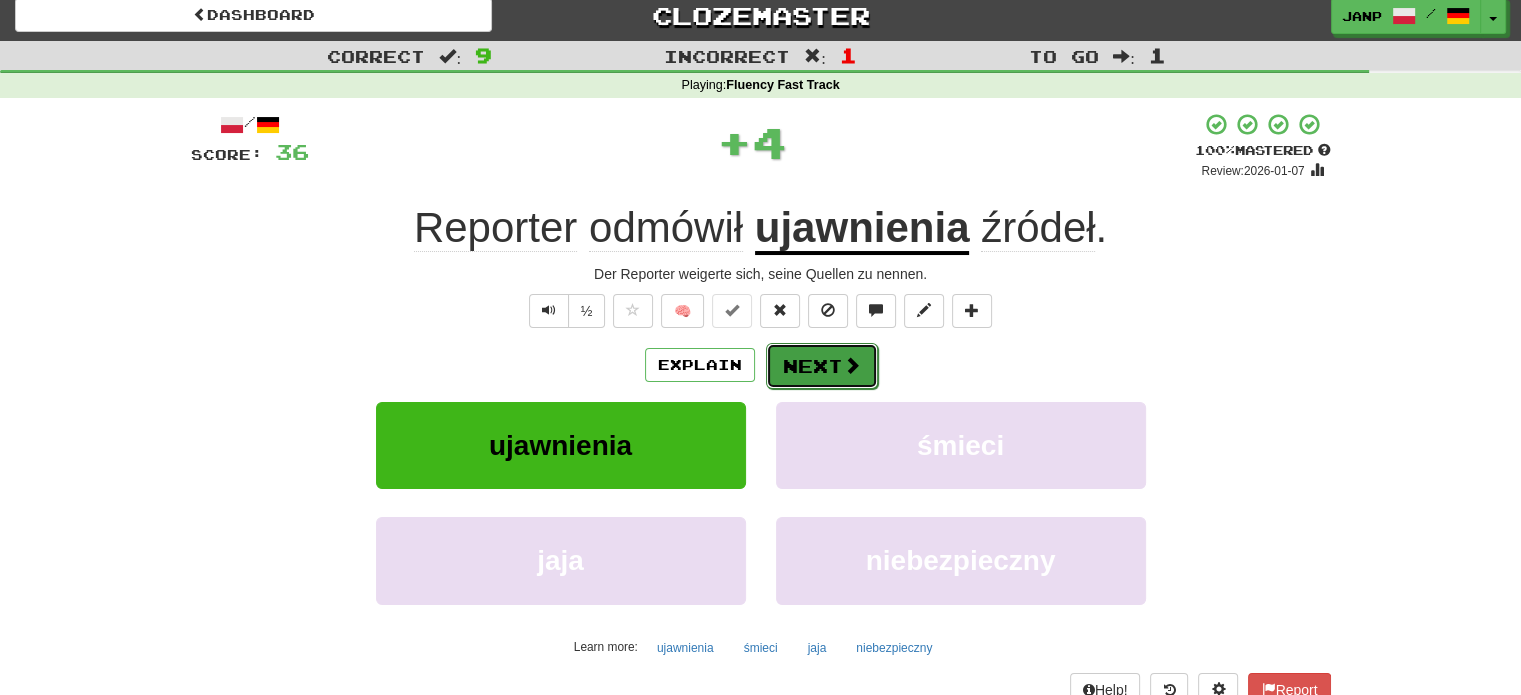 click on "Next" at bounding box center [822, 366] 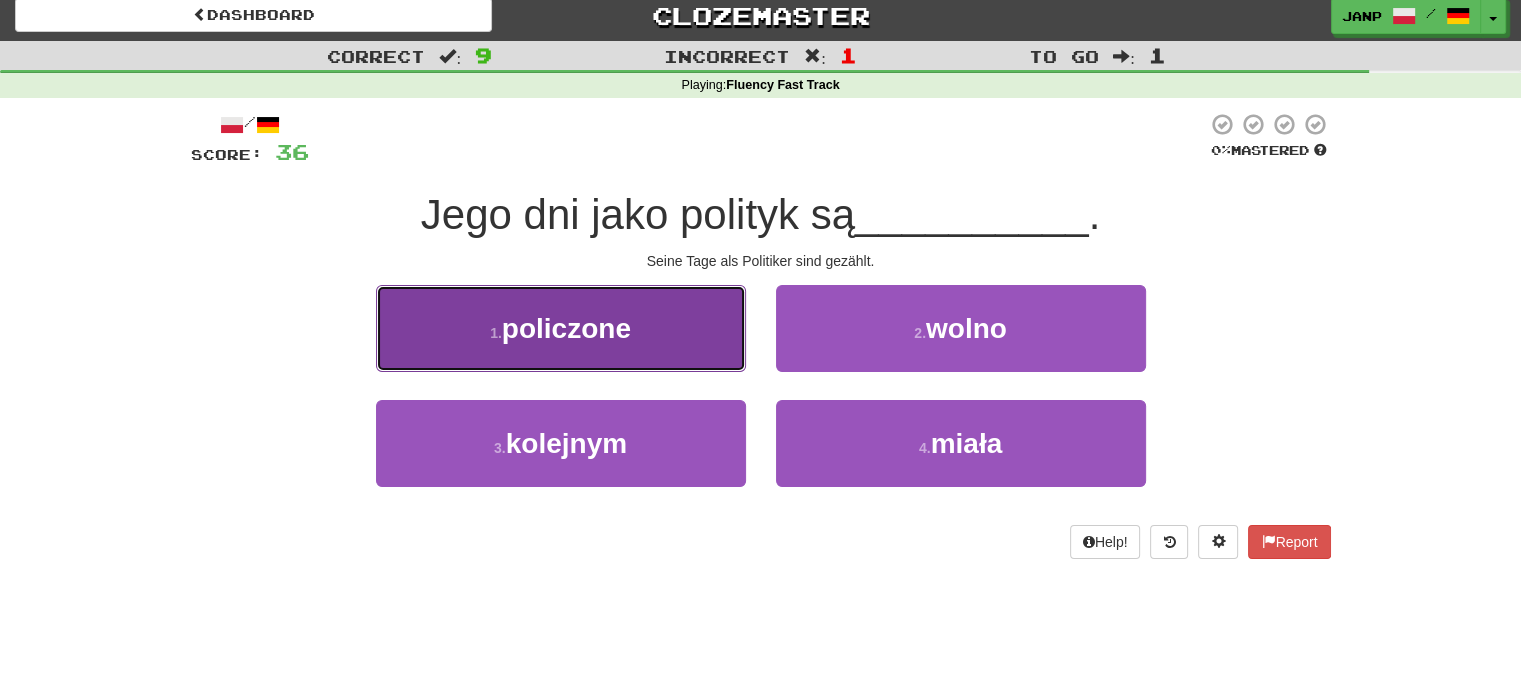 click on "policzone" at bounding box center (566, 328) 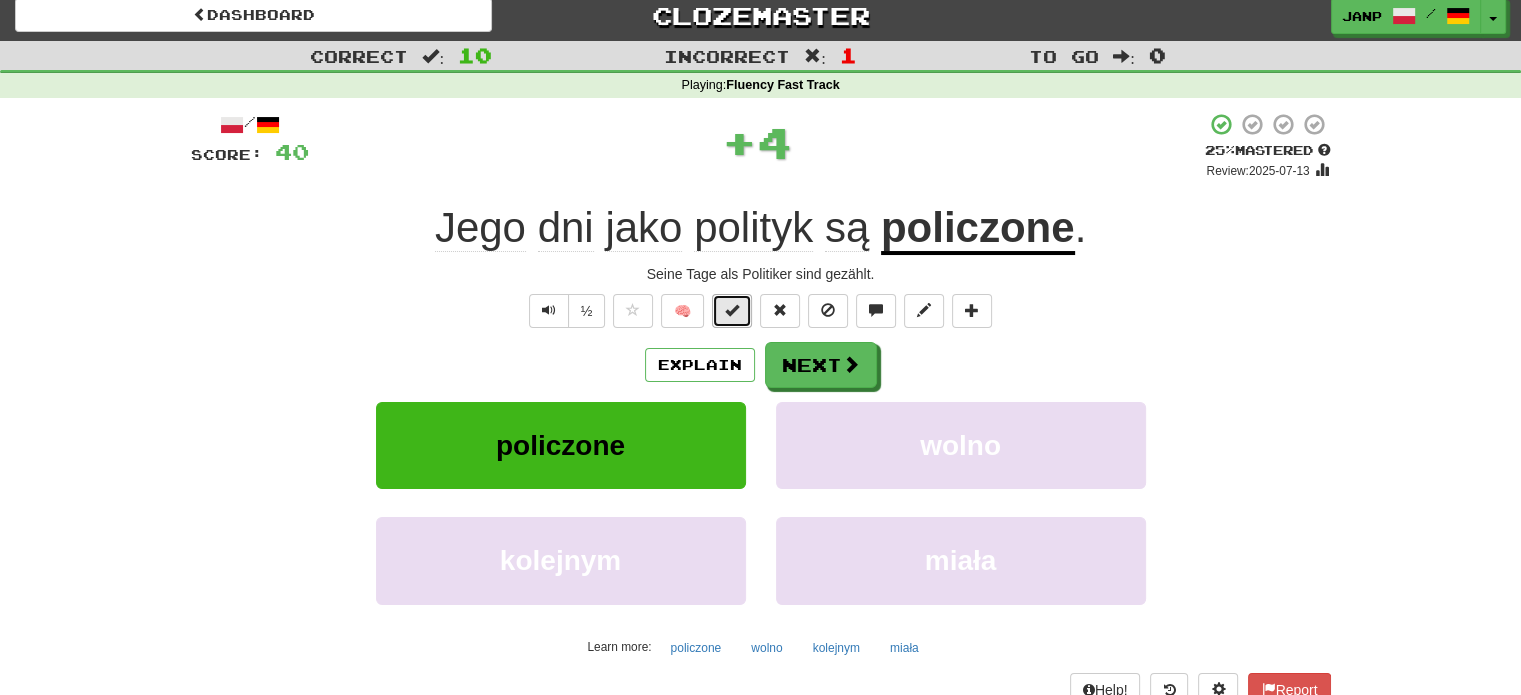 click at bounding box center [732, 310] 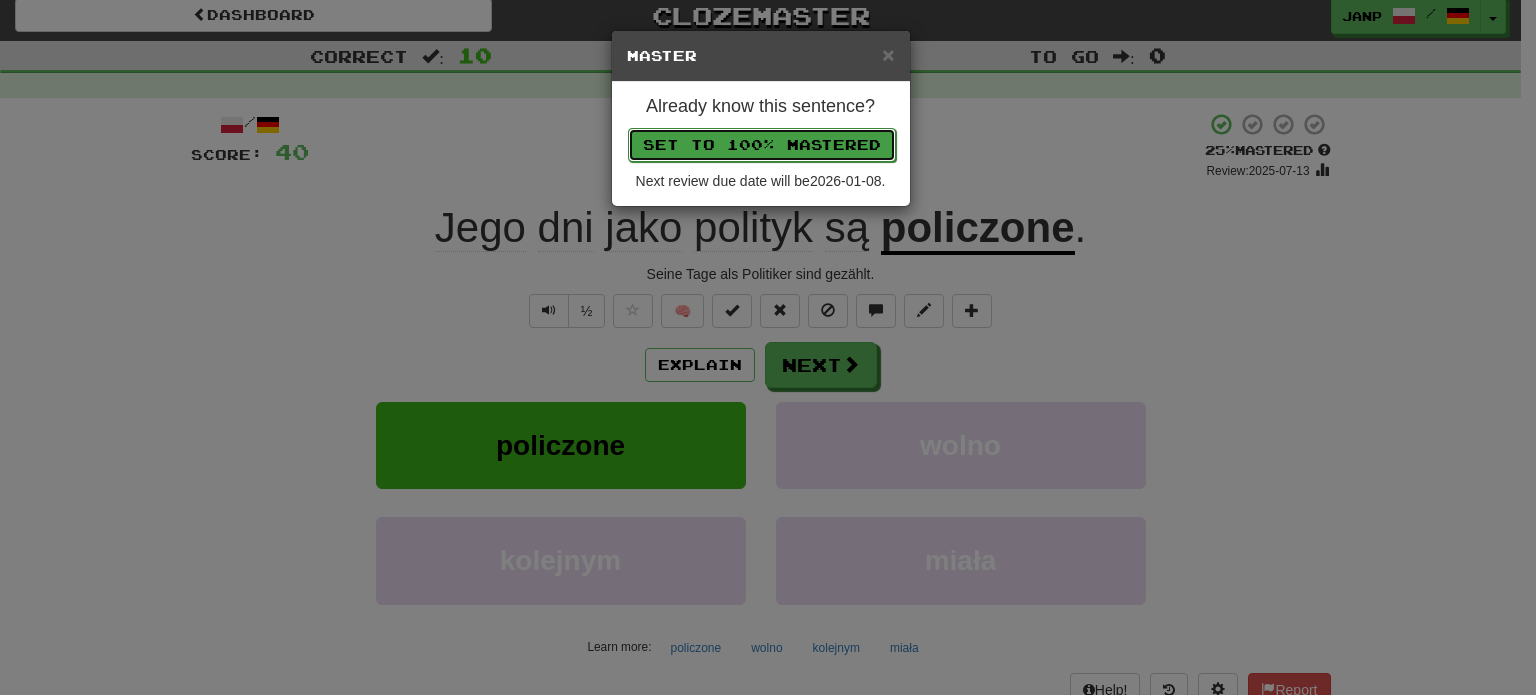 click on "Set to 100% Mastered" at bounding box center [762, 145] 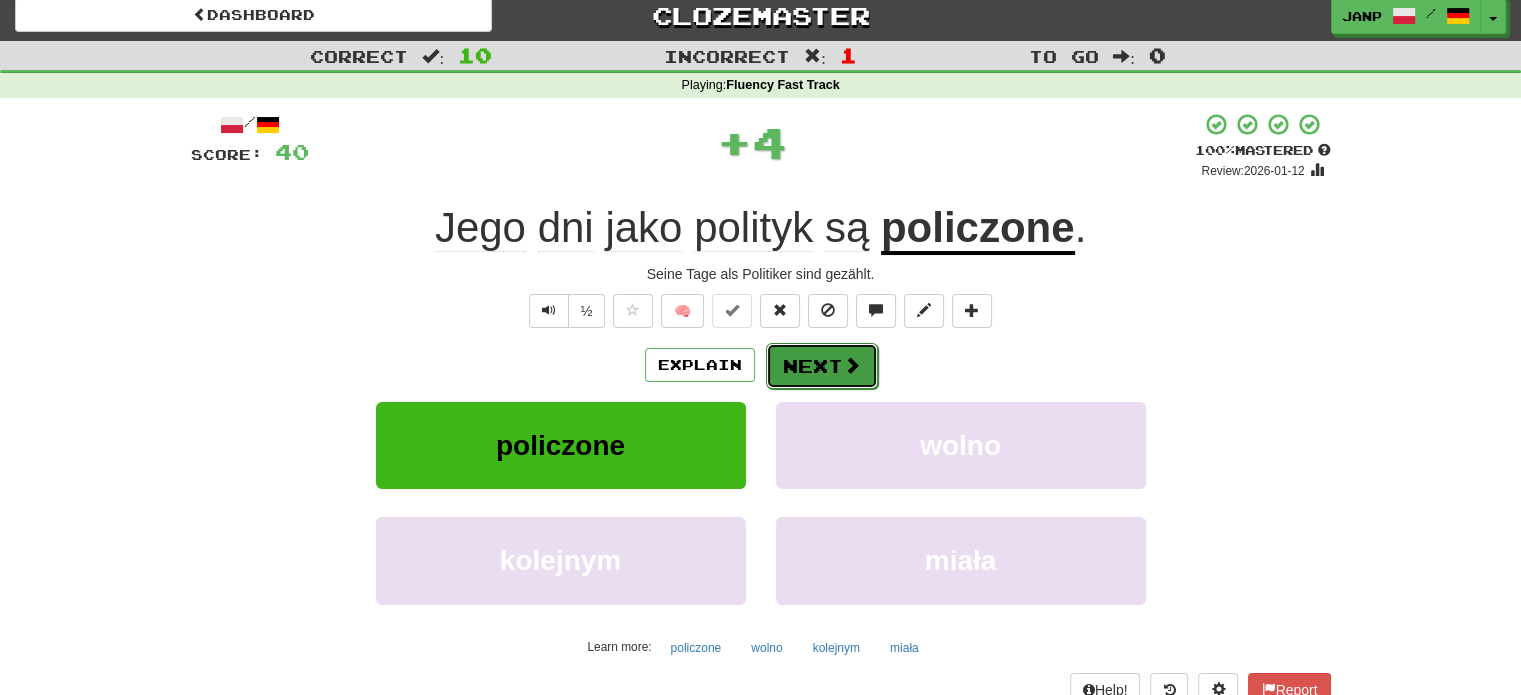 click on "Next" at bounding box center (822, 366) 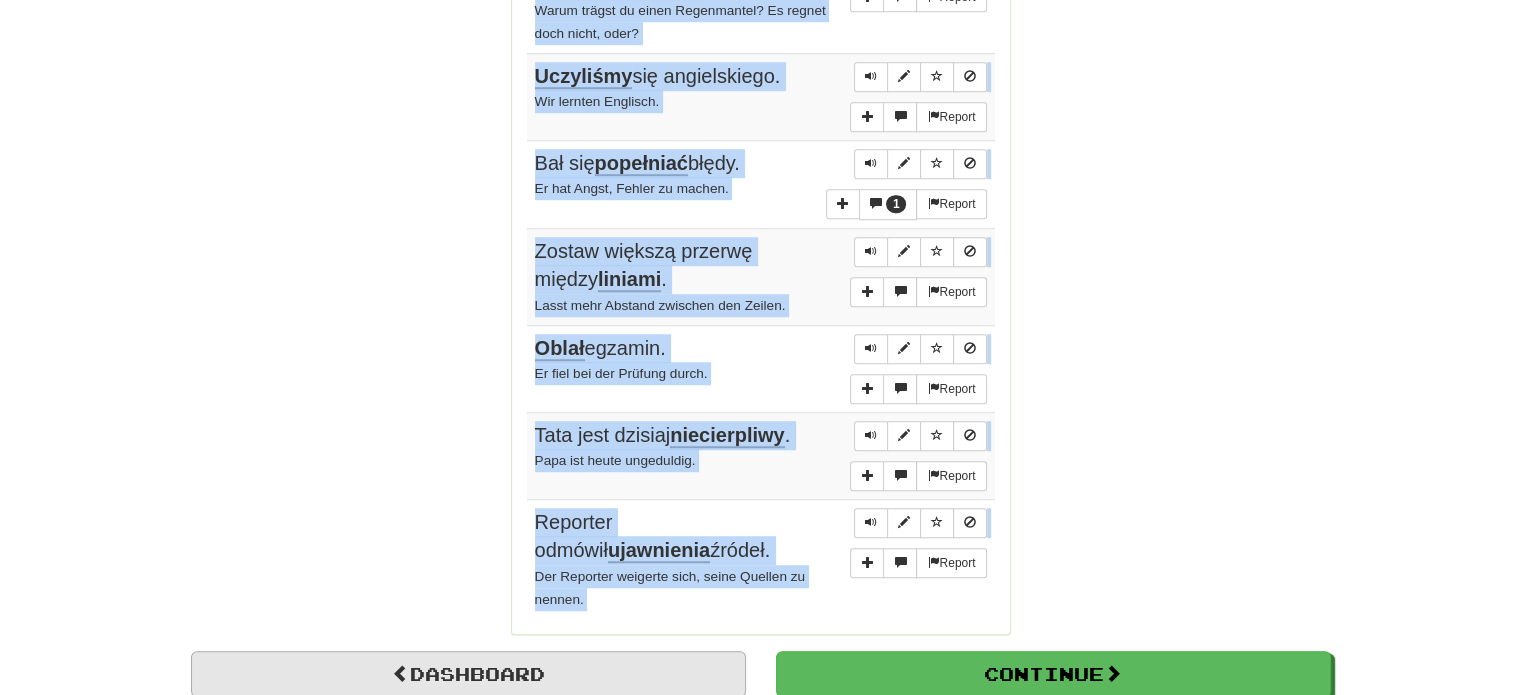 scroll, scrollTop: 1408, scrollLeft: 0, axis: vertical 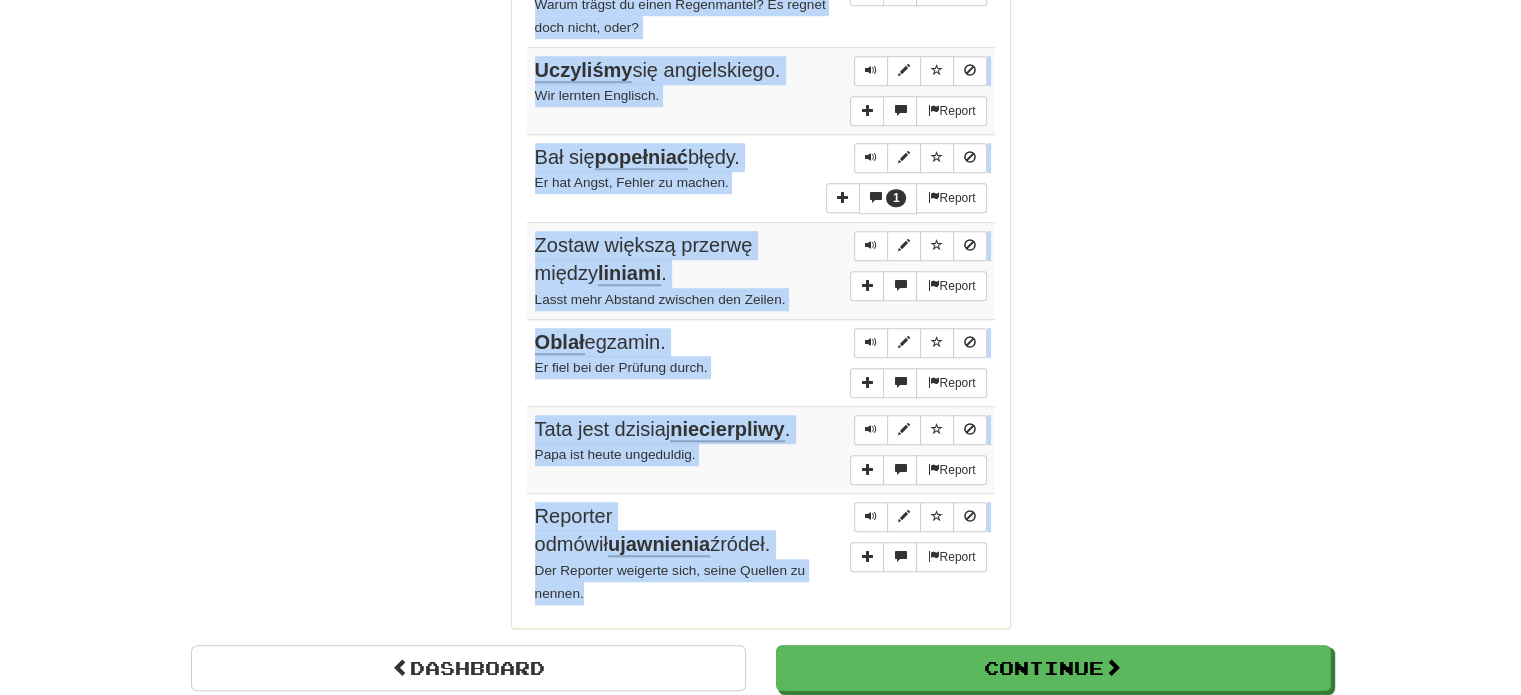 drag, startPoint x: 524, startPoint y: 175, endPoint x: 699, endPoint y: 596, distance: 455.92325 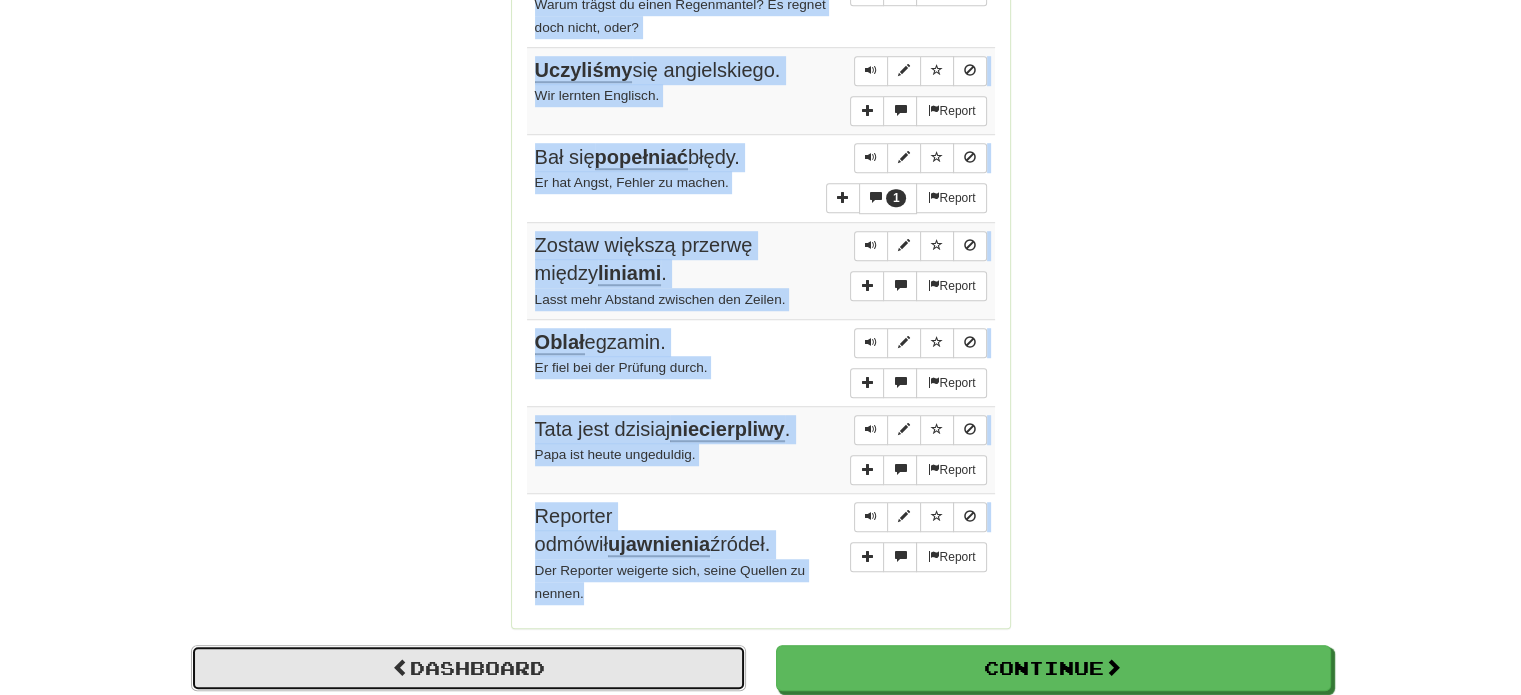 click on "Dashboard" at bounding box center [468, 668] 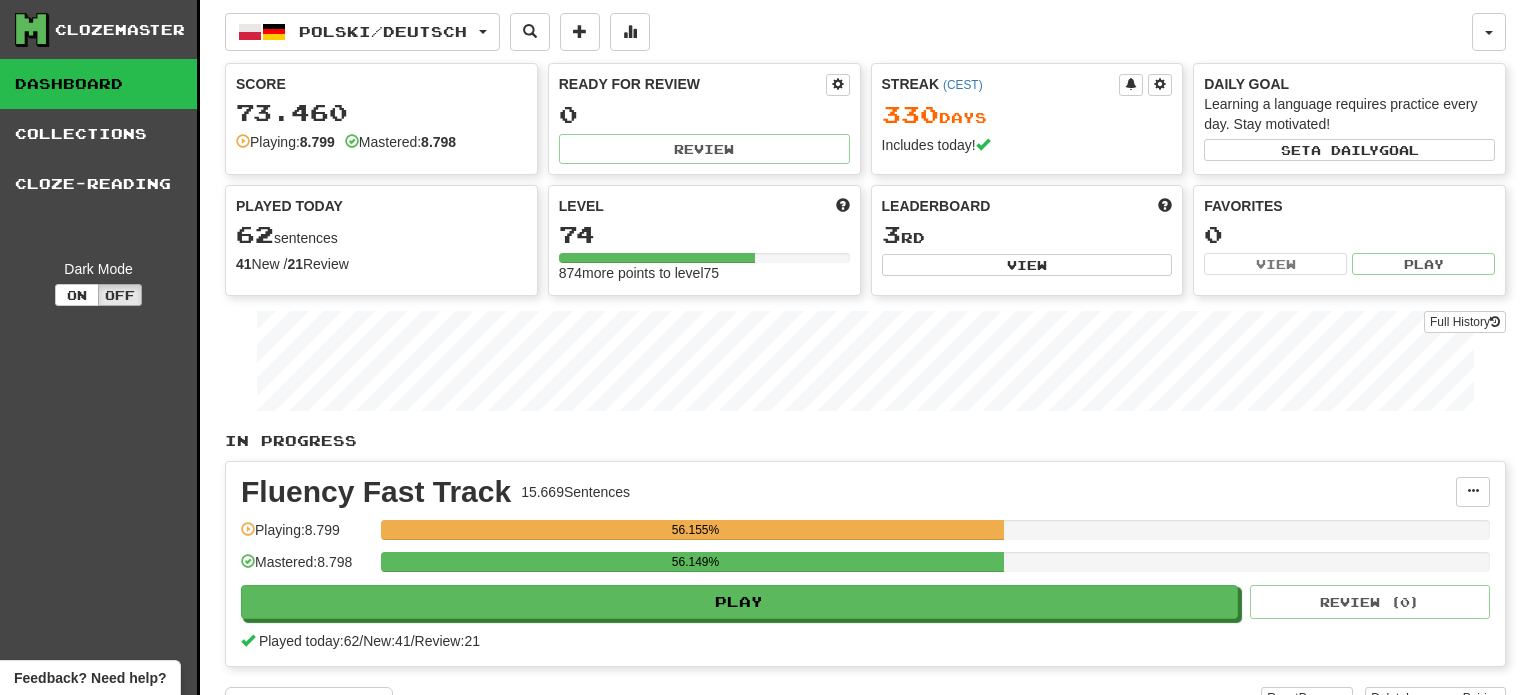 scroll, scrollTop: 0, scrollLeft: 0, axis: both 